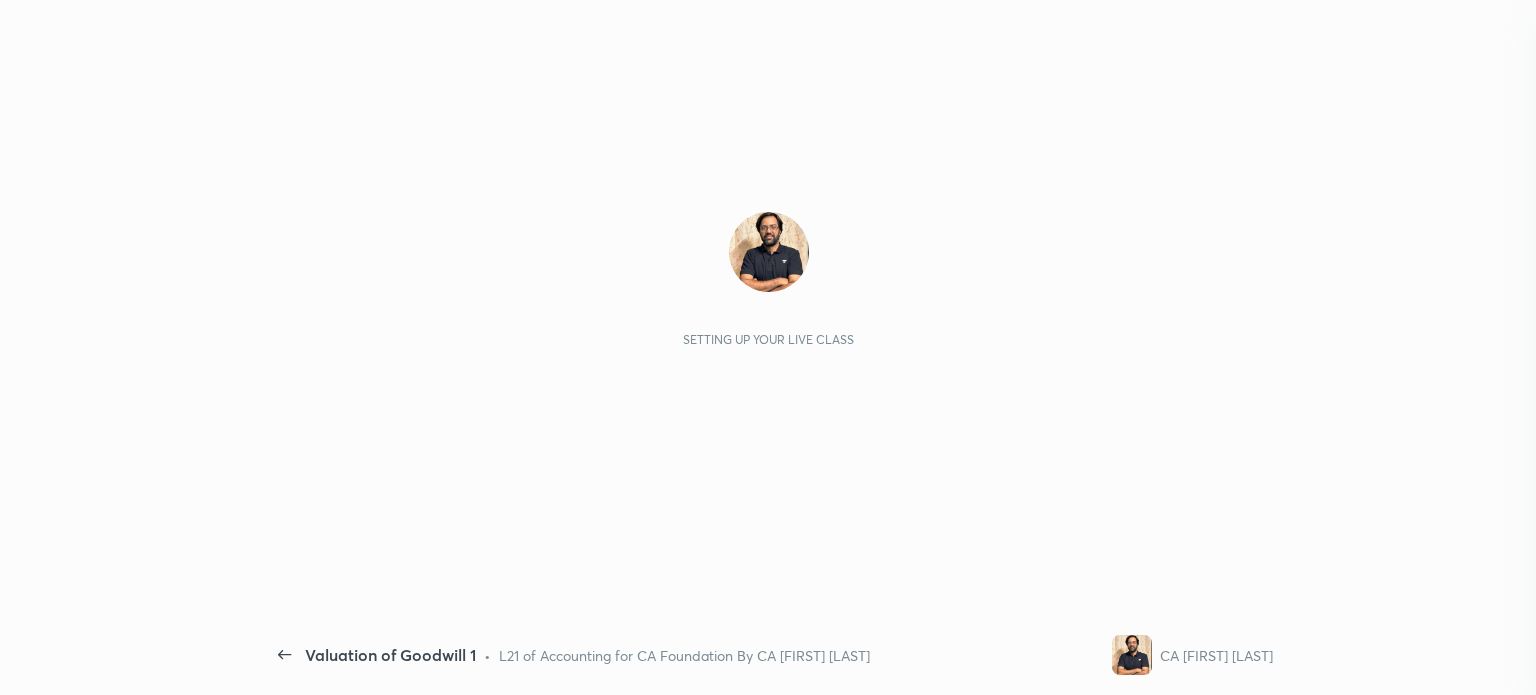 scroll, scrollTop: 0, scrollLeft: 0, axis: both 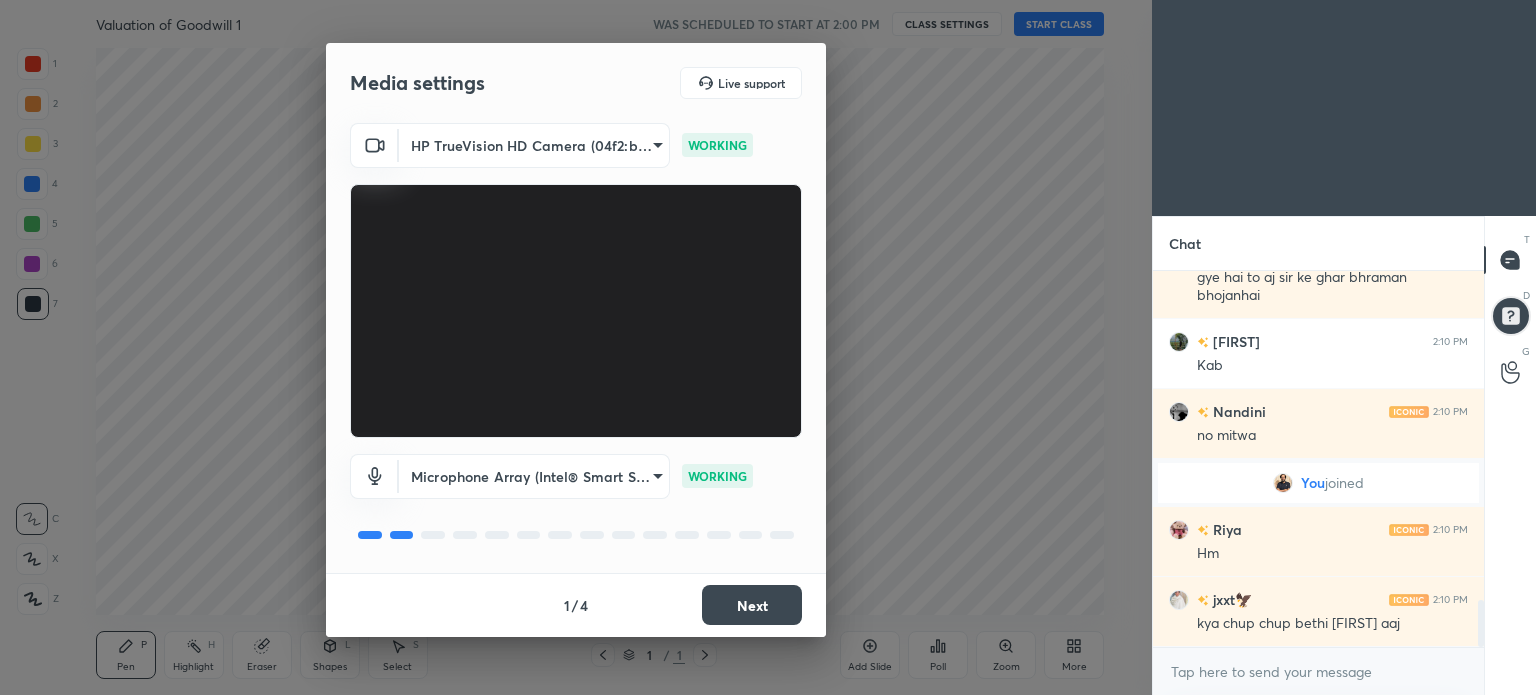 click on "Next" at bounding box center (752, 605) 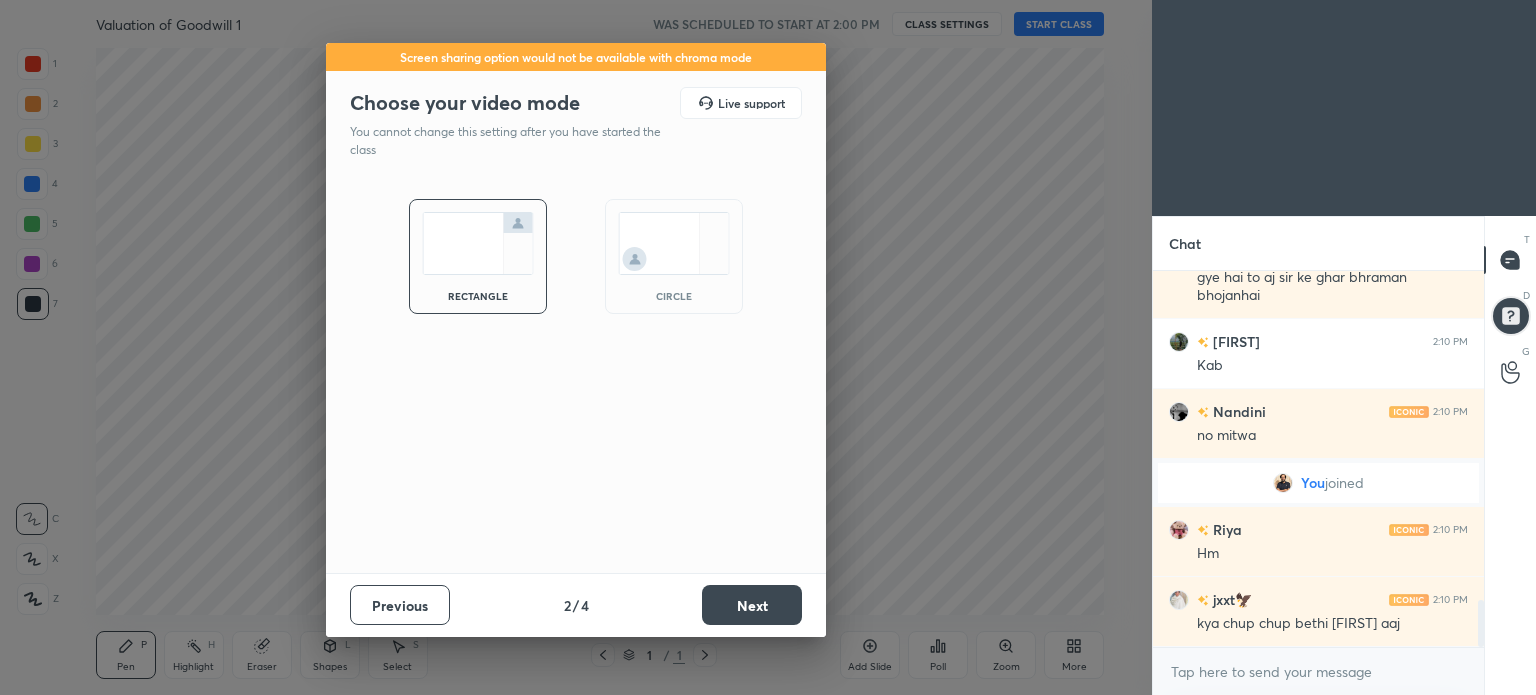 scroll, scrollTop: 2694, scrollLeft: 0, axis: vertical 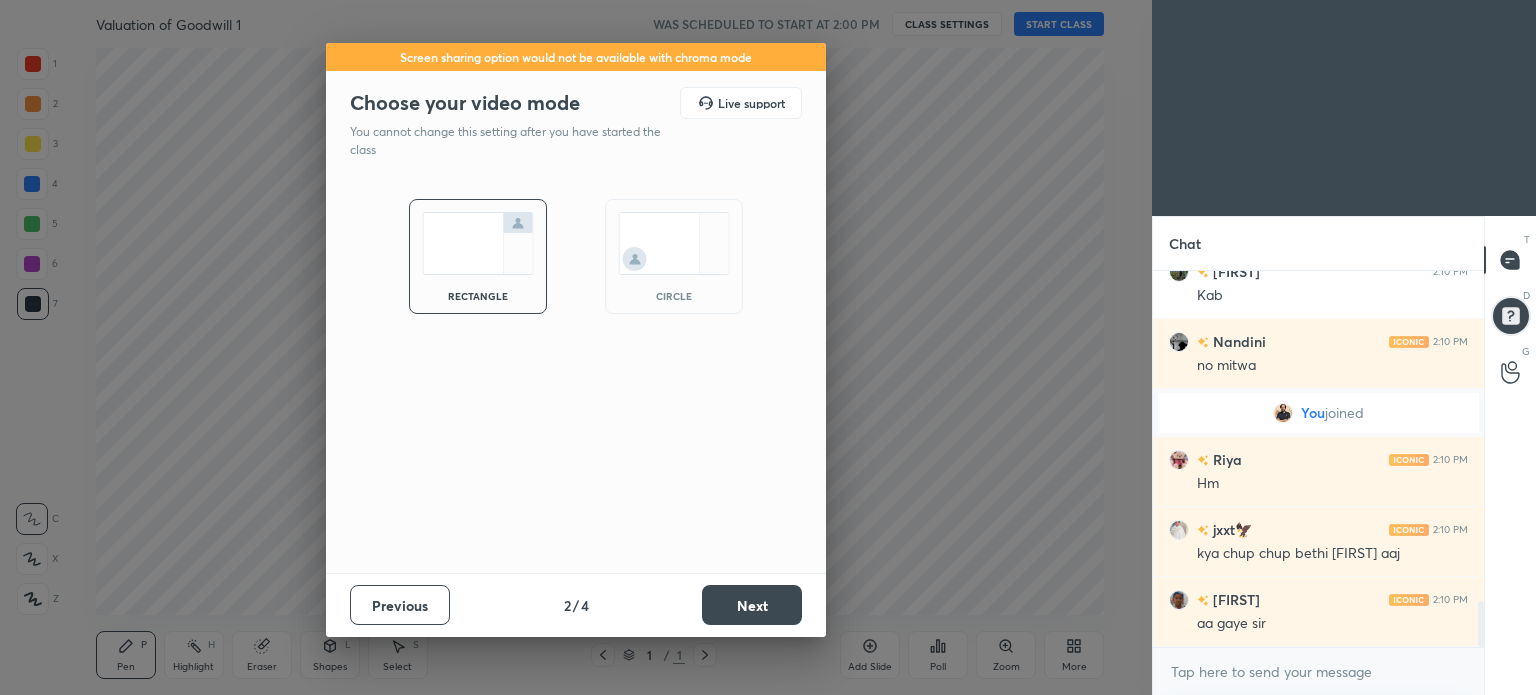click on "Next" at bounding box center (752, 605) 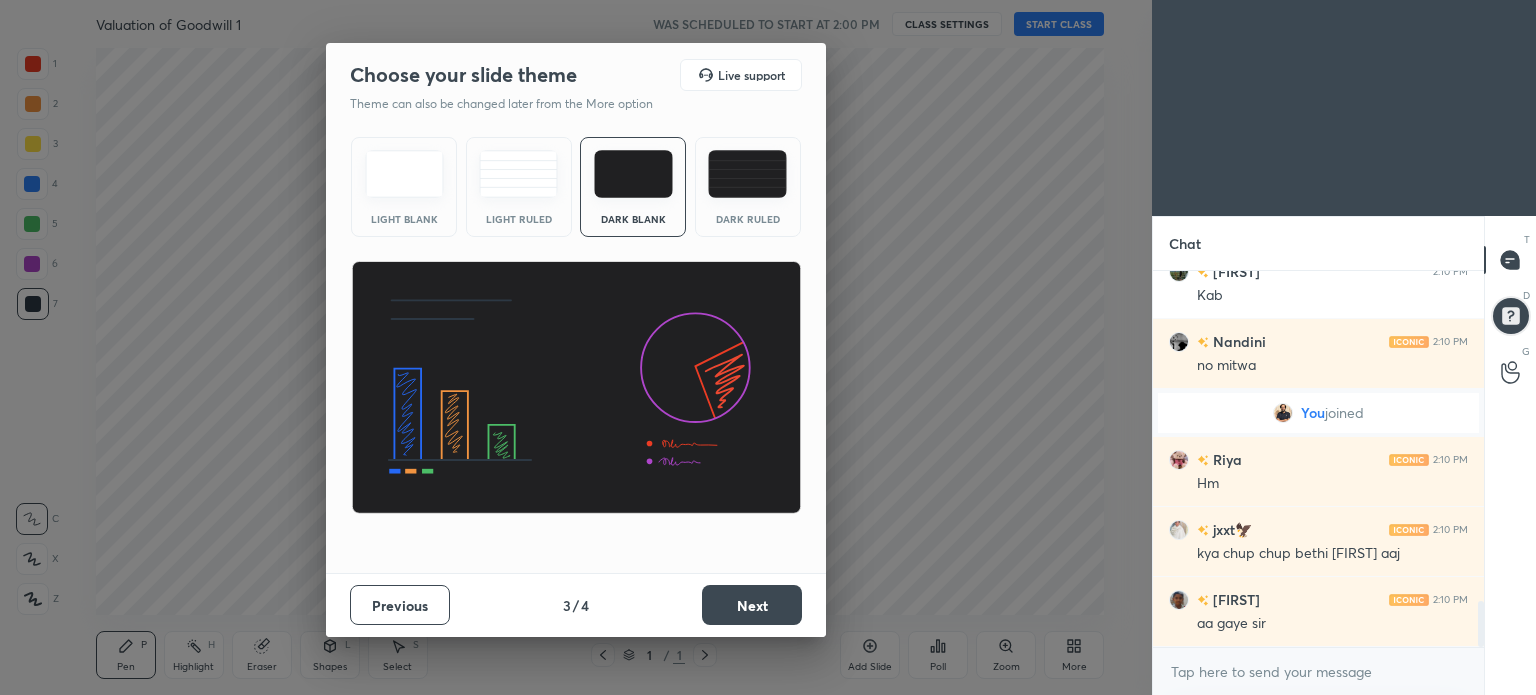 scroll, scrollTop: 2974, scrollLeft: 0, axis: vertical 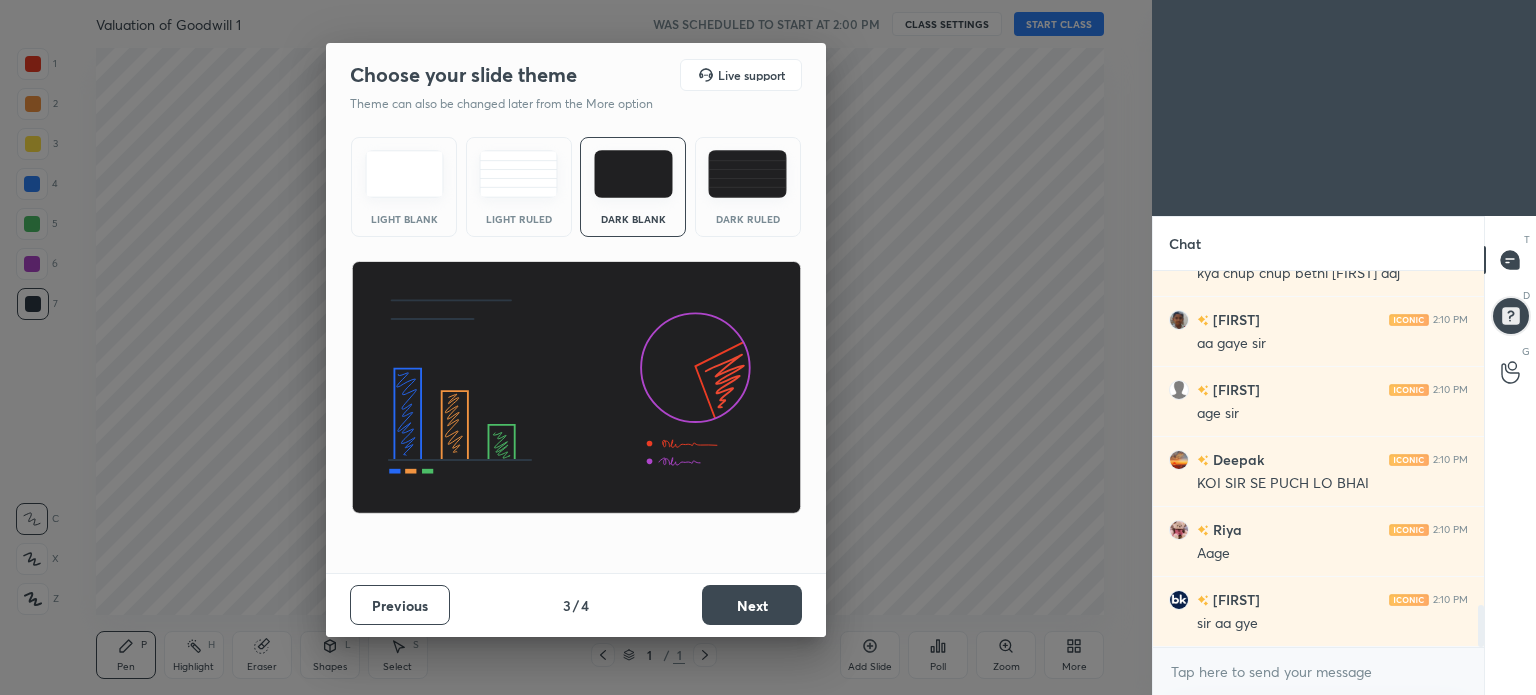 click on "Next" at bounding box center (752, 605) 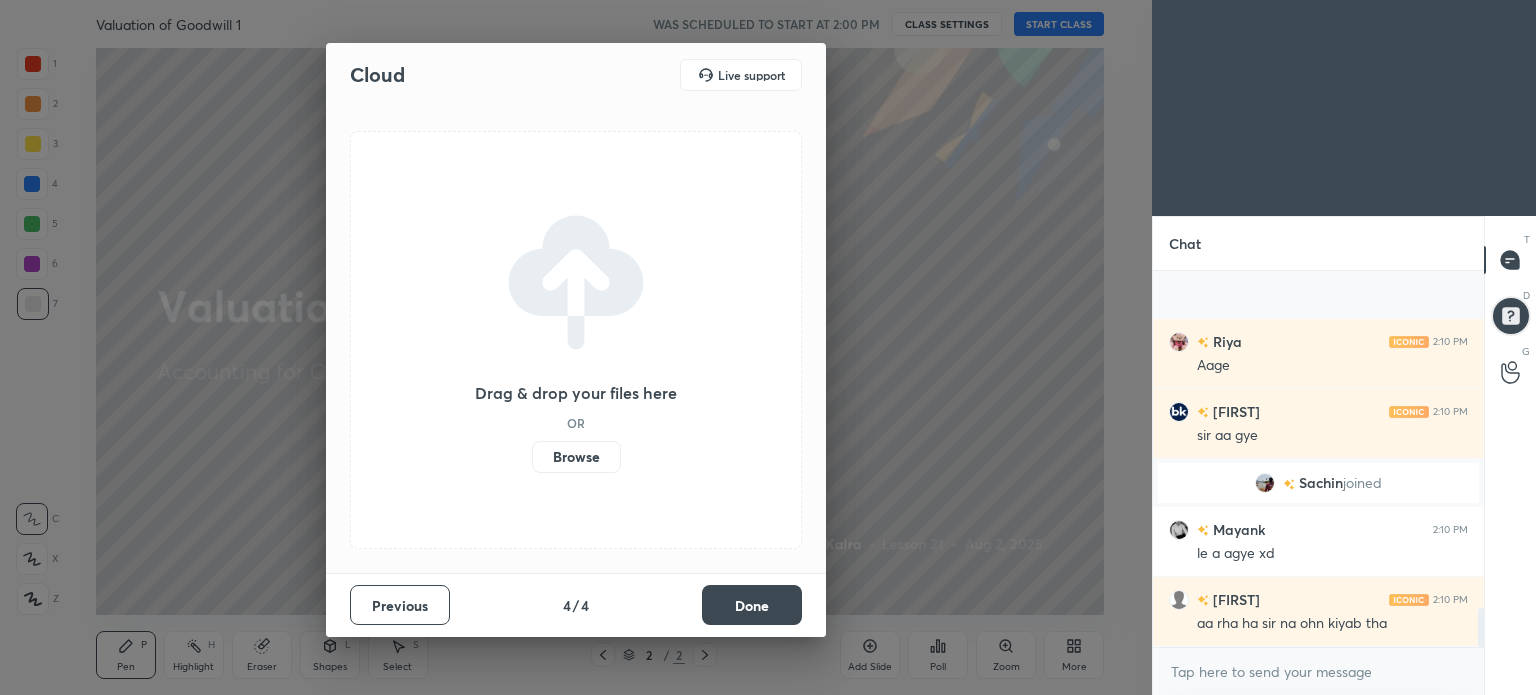 scroll, scrollTop: 3280, scrollLeft: 0, axis: vertical 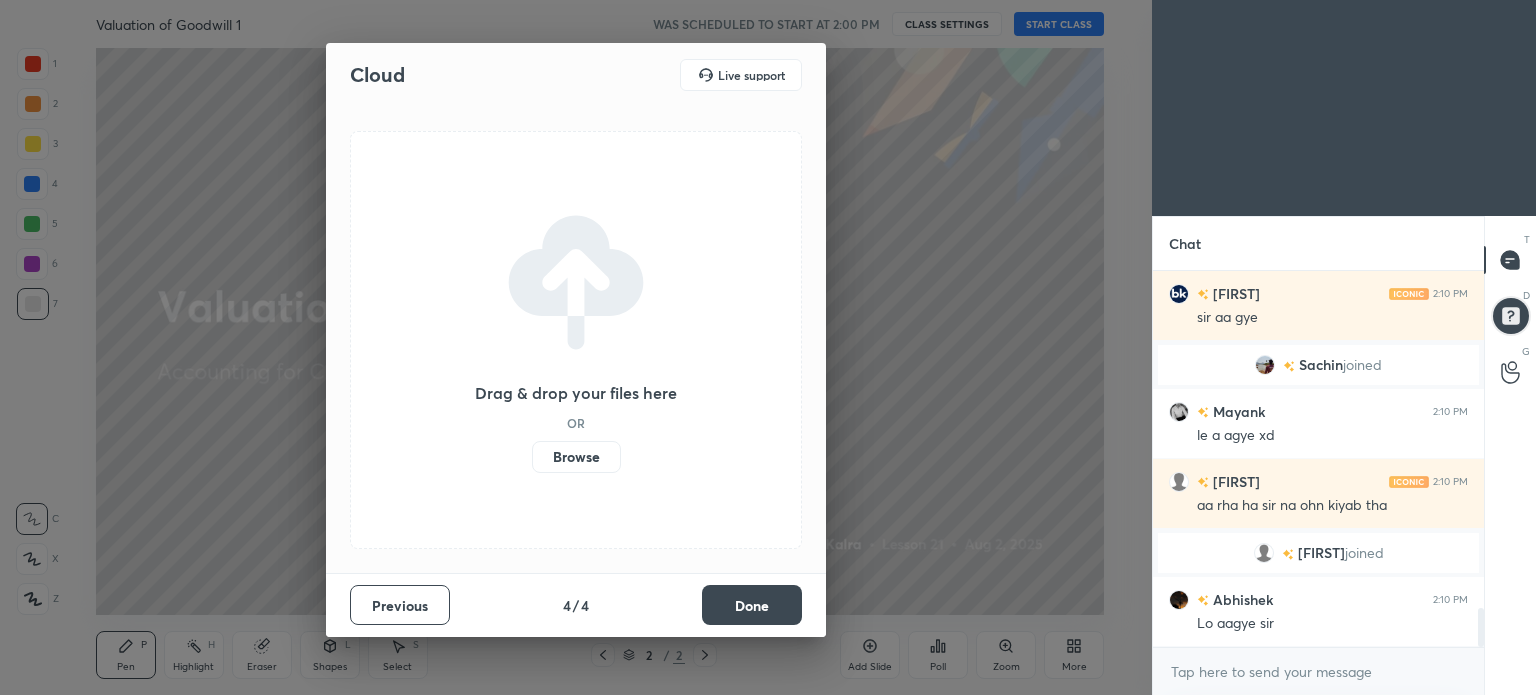 click on "Done" at bounding box center [752, 605] 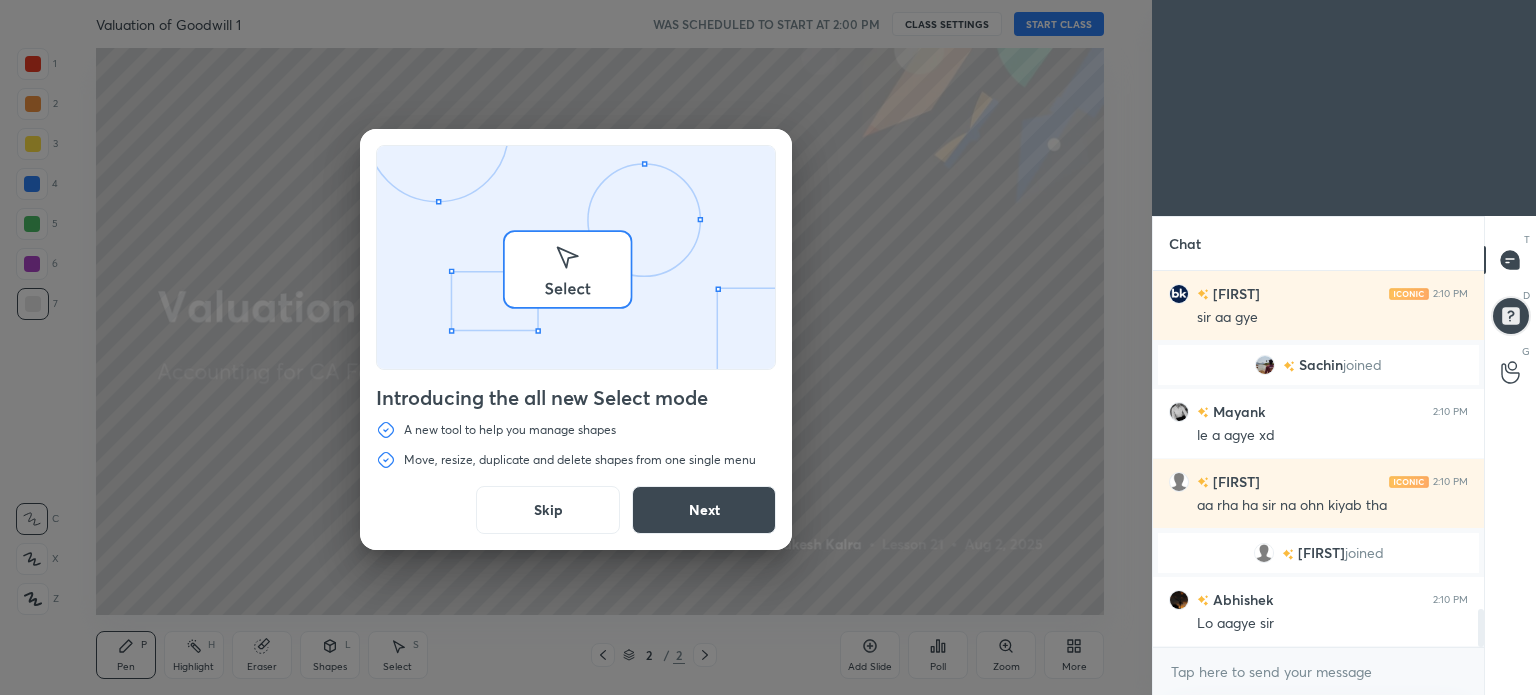 scroll, scrollTop: 3350, scrollLeft: 0, axis: vertical 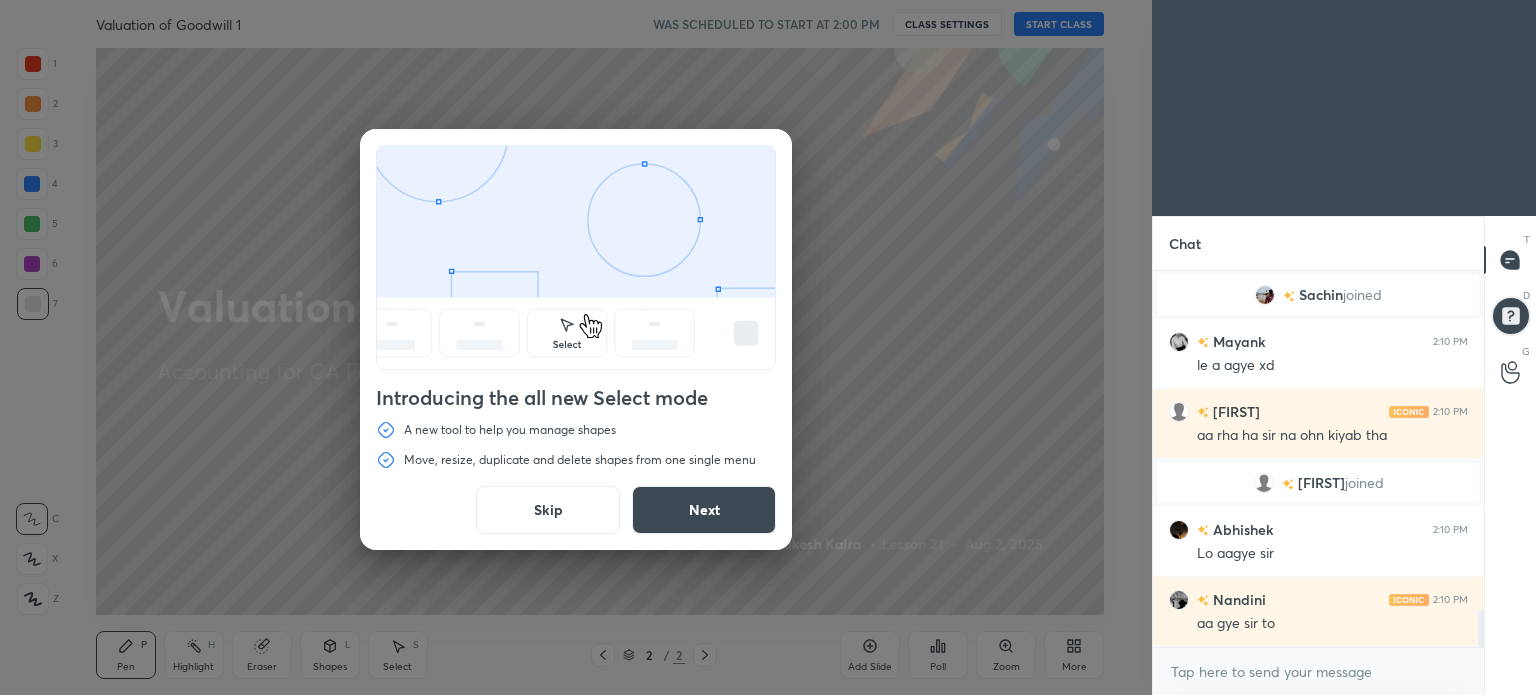 click on "Skip" at bounding box center [548, 510] 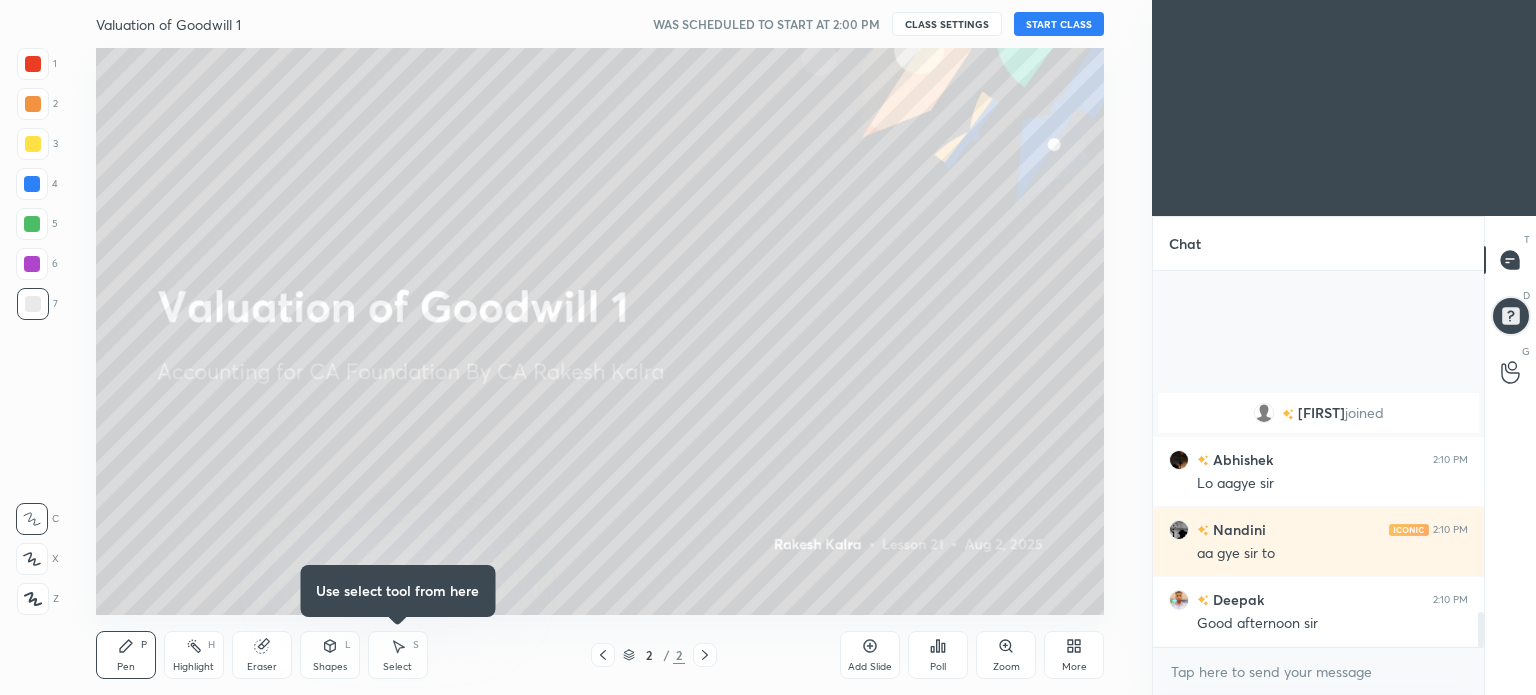 scroll, scrollTop: 3630, scrollLeft: 0, axis: vertical 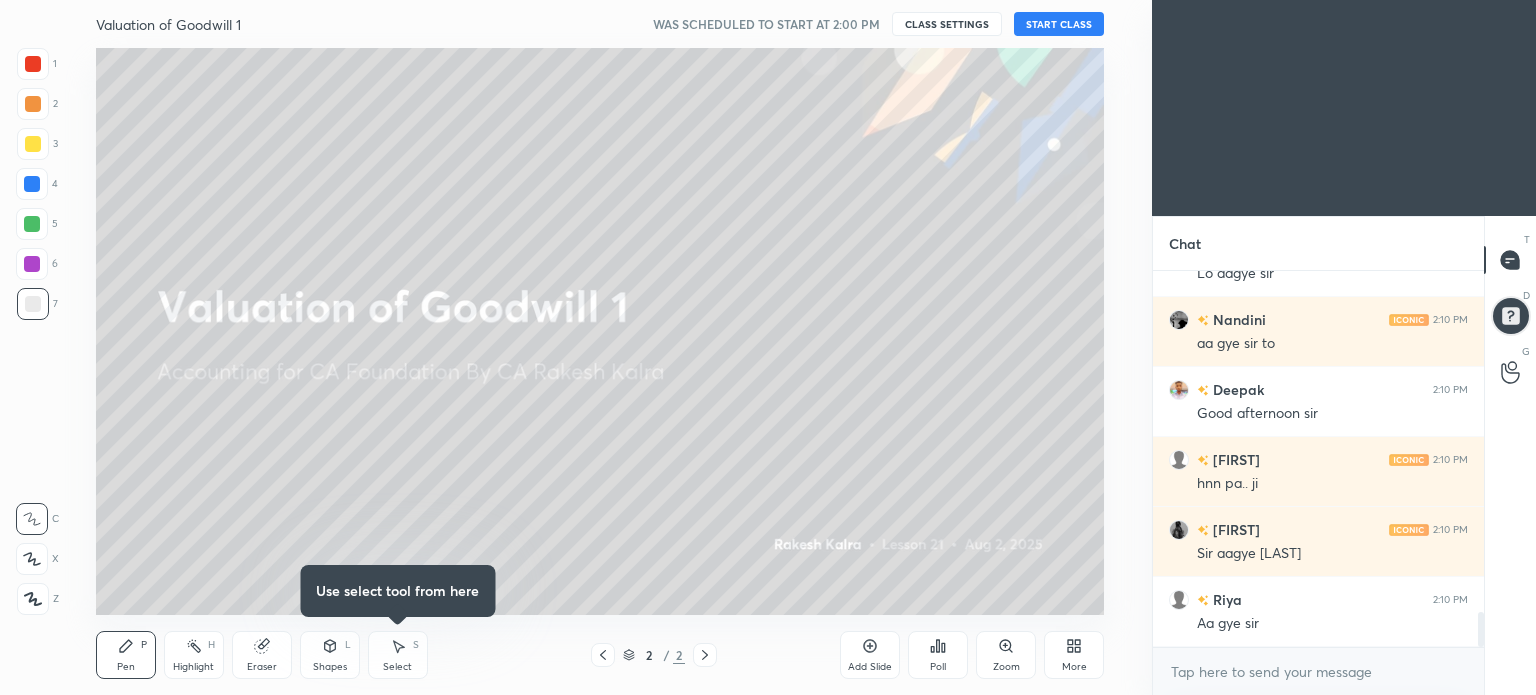 click on "START CLASS" at bounding box center (1059, 24) 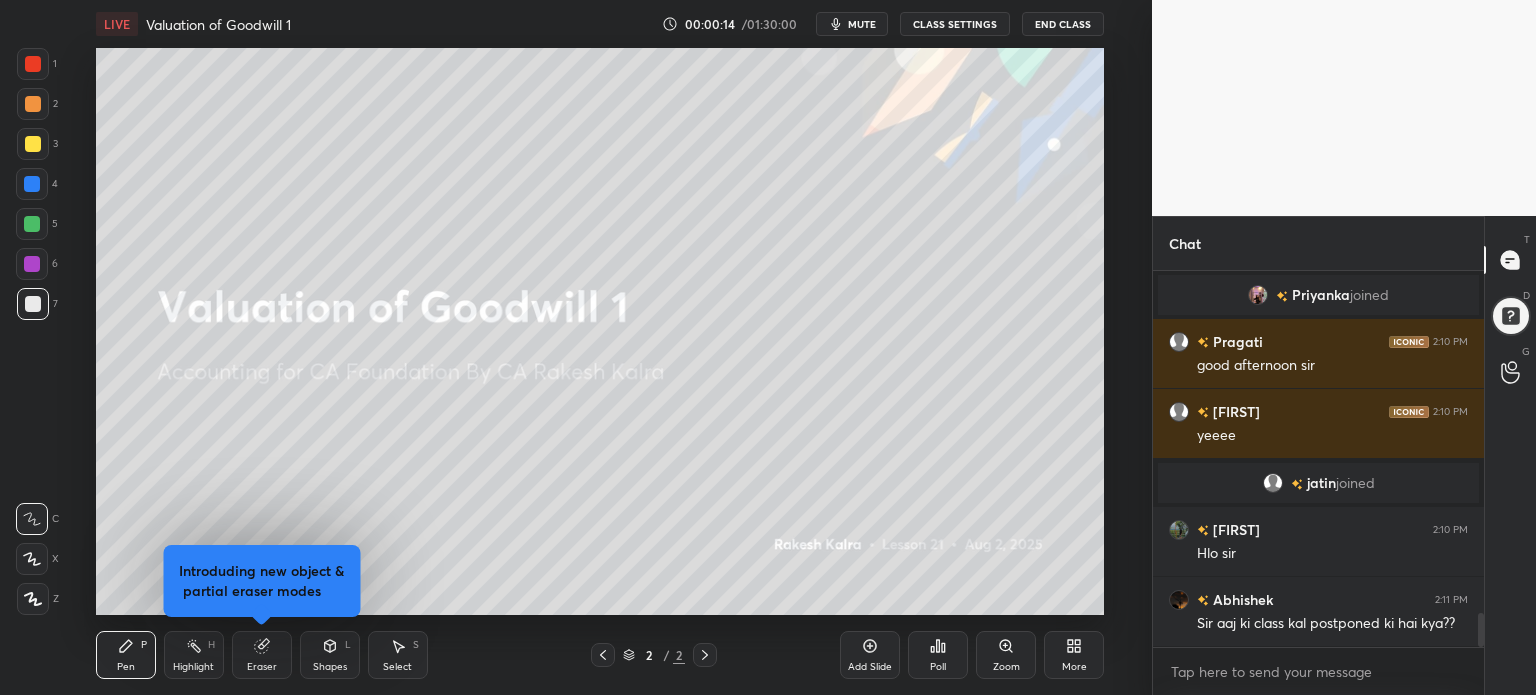 scroll, scrollTop: 3874, scrollLeft: 0, axis: vertical 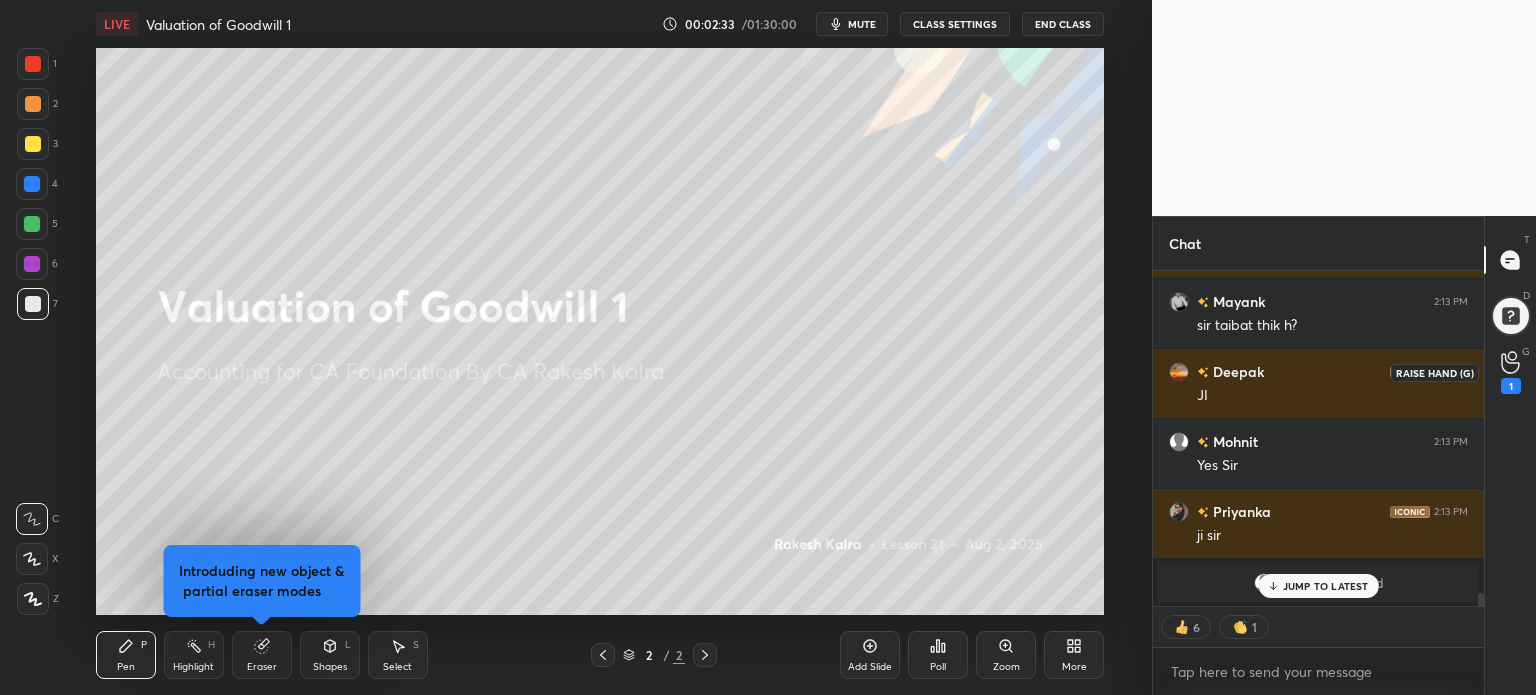 click on "1" at bounding box center [1511, 372] 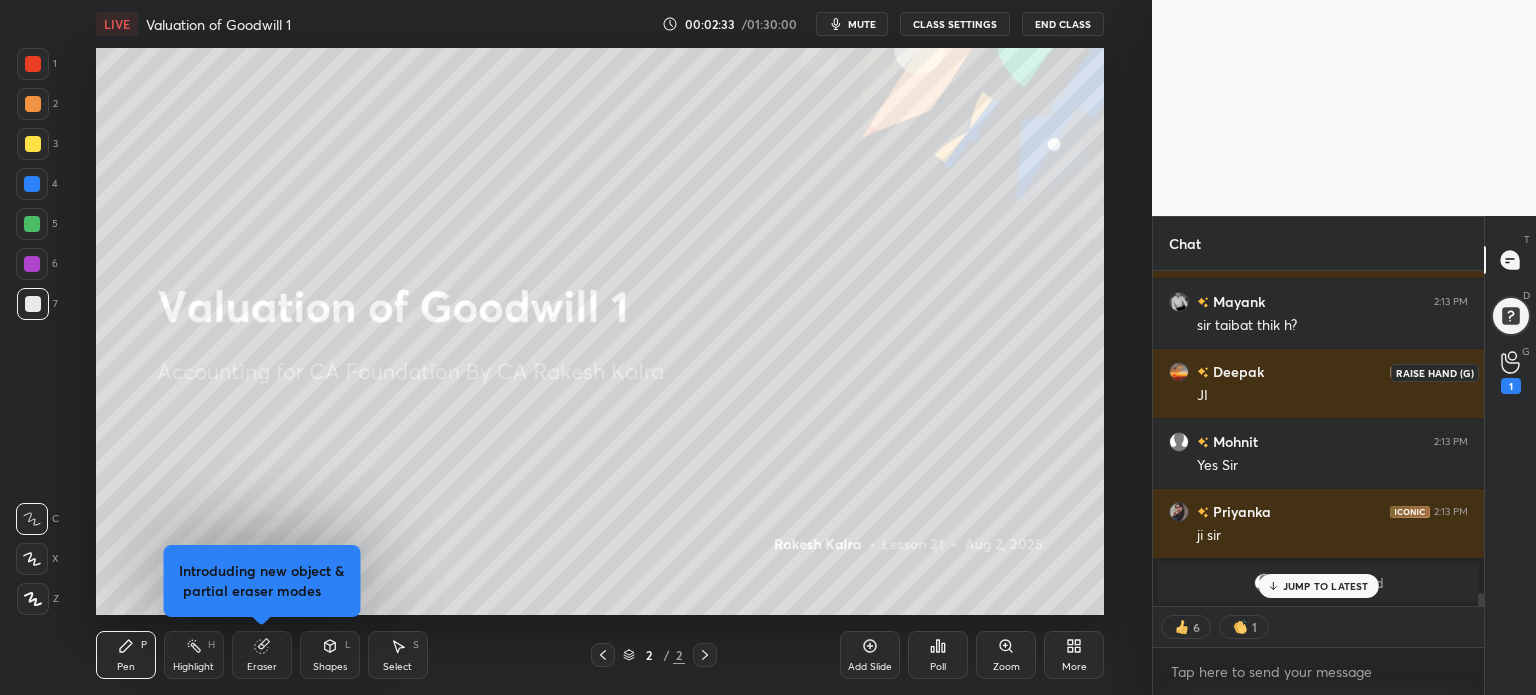scroll, scrollTop: 418, scrollLeft: 325, axis: both 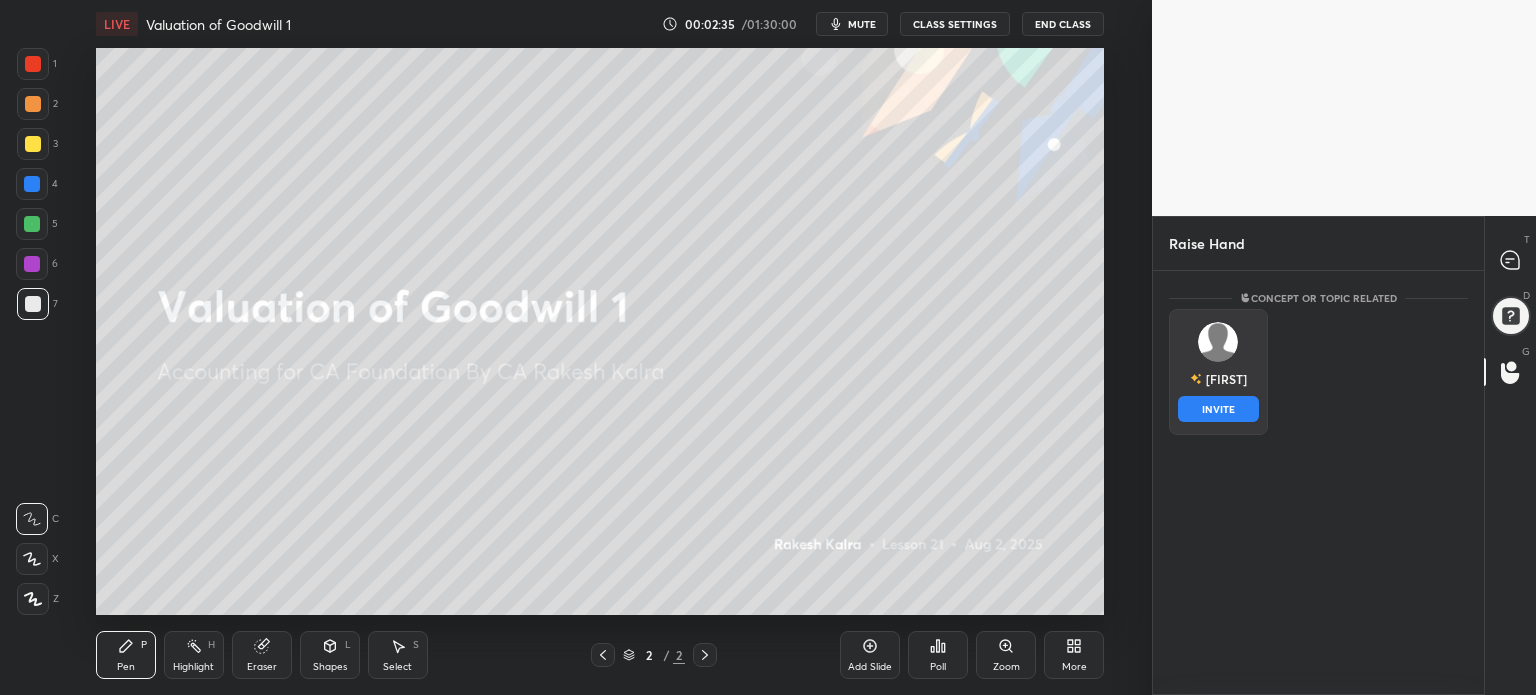 click on "Mahetab INVITE" at bounding box center (1218, 372) 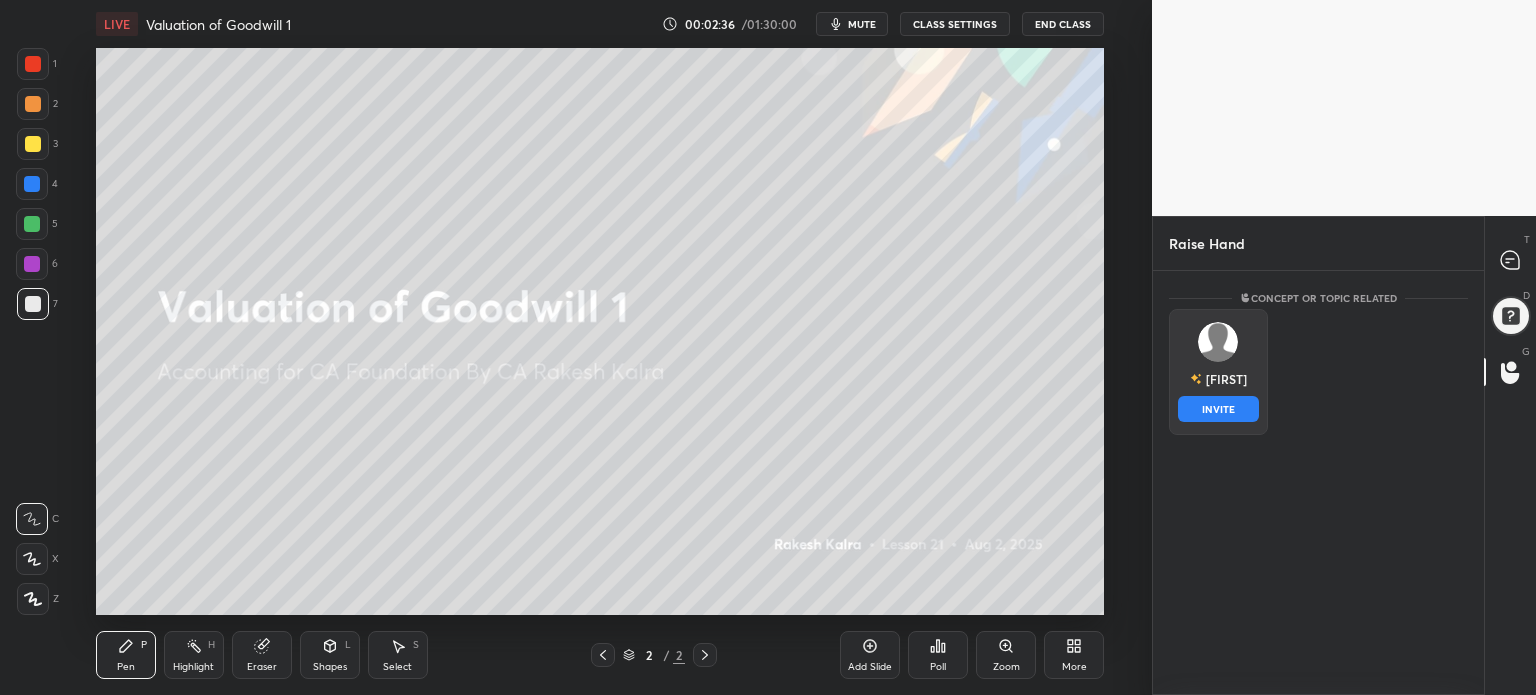 click on "INVITE" at bounding box center (1218, 409) 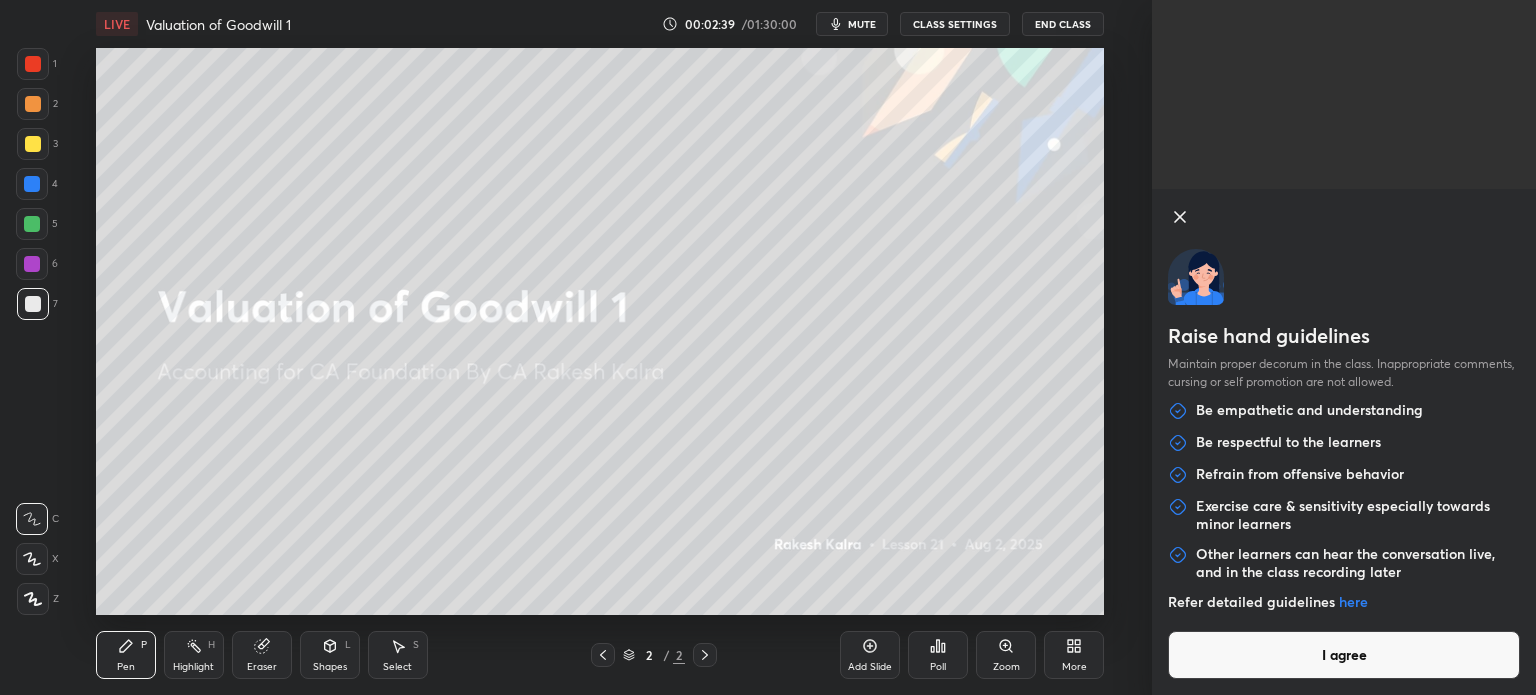 click on "I agree" at bounding box center [1344, 655] 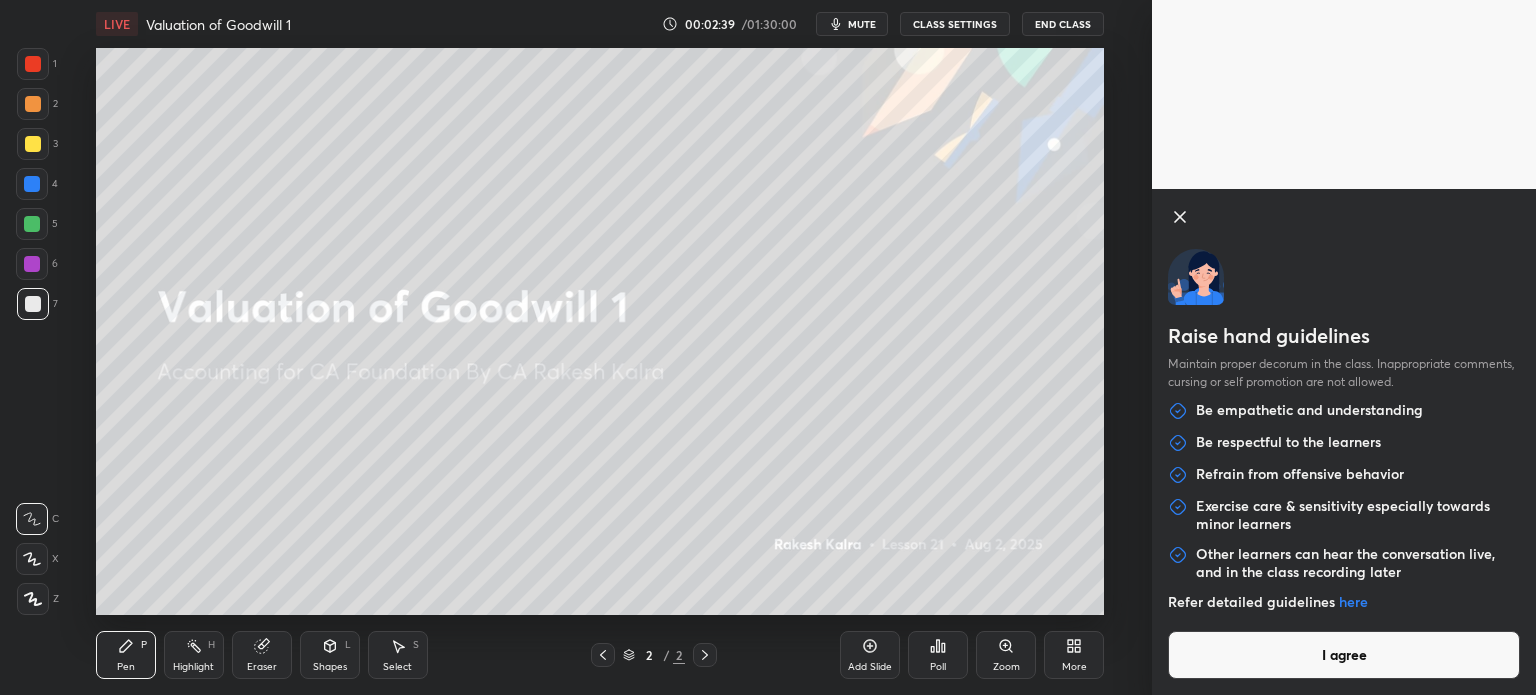 scroll, scrollTop: 338, scrollLeft: 325, axis: both 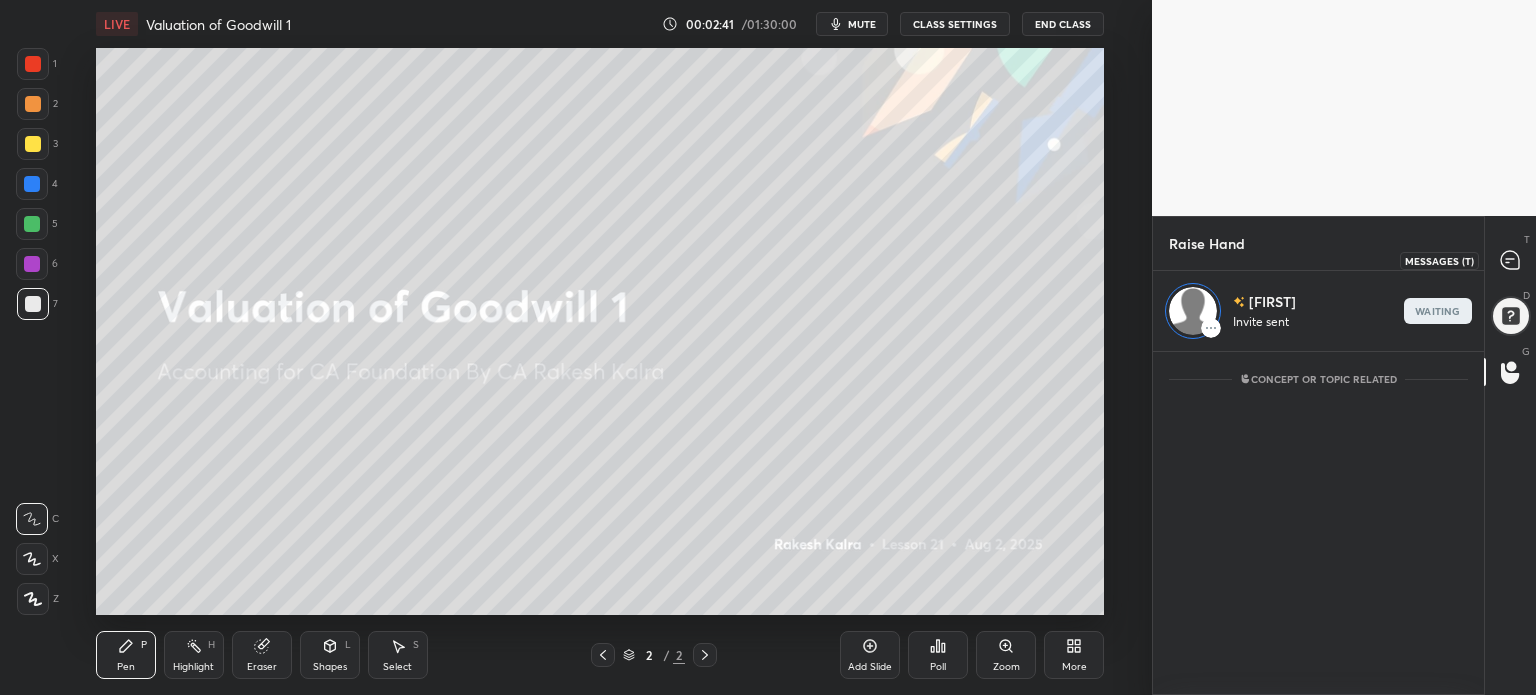 click 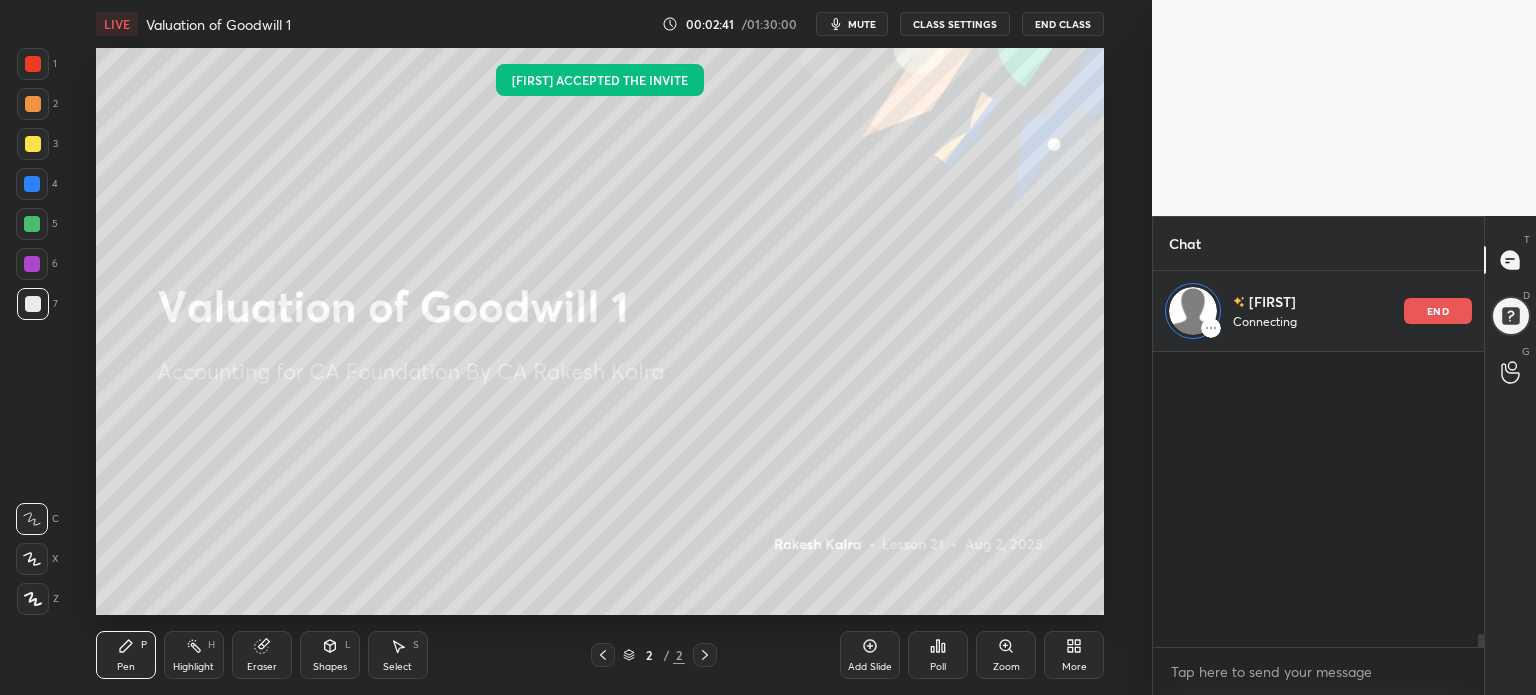 scroll, scrollTop: 124, scrollLeft: 325, axis: both 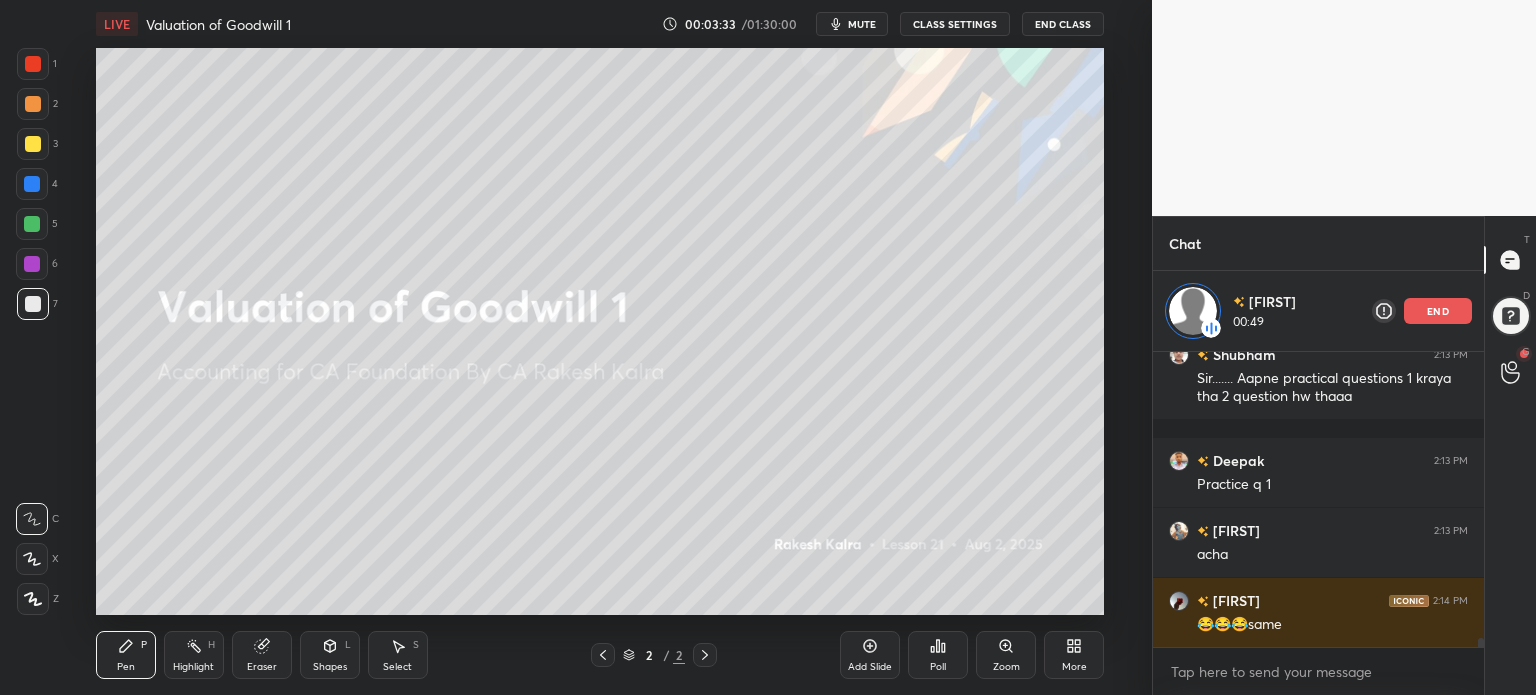 click on "end" at bounding box center [1438, 311] 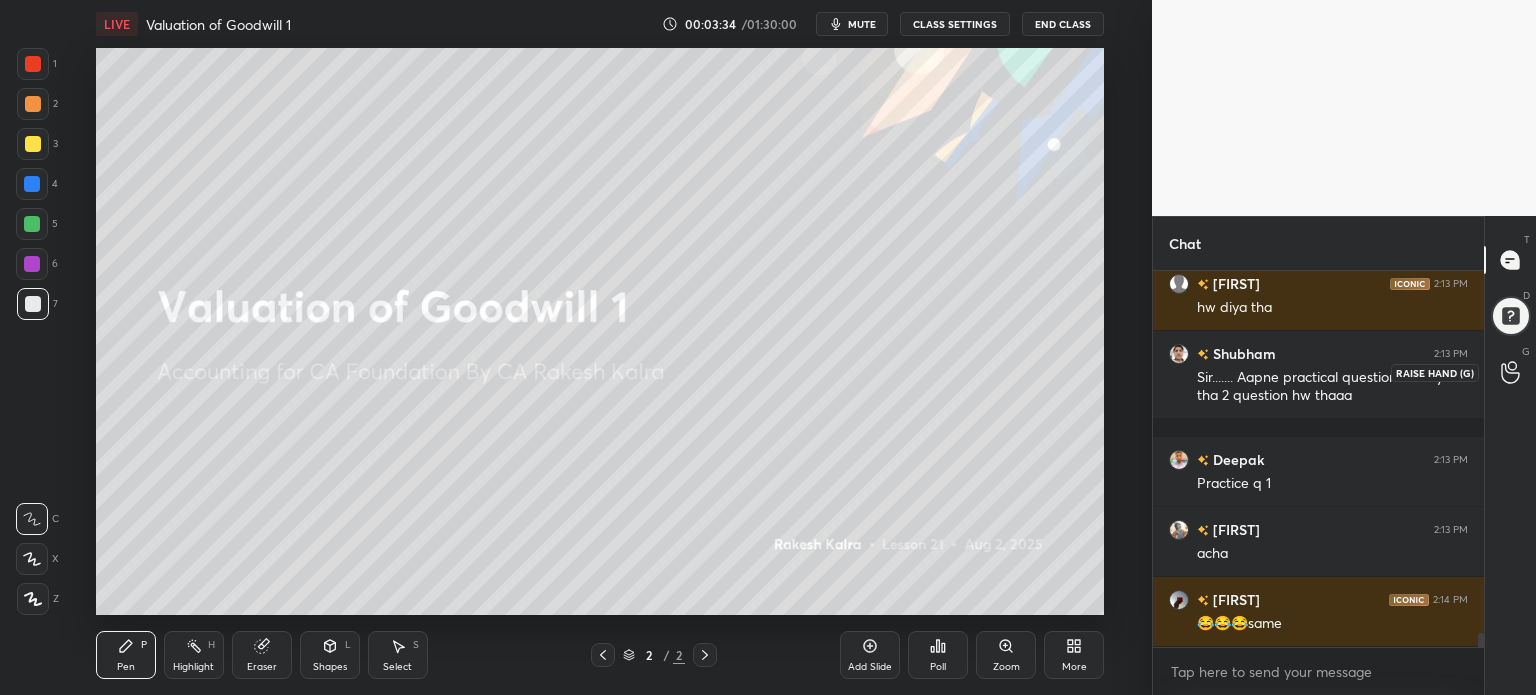 scroll, scrollTop: 330, scrollLeft: 325, axis: both 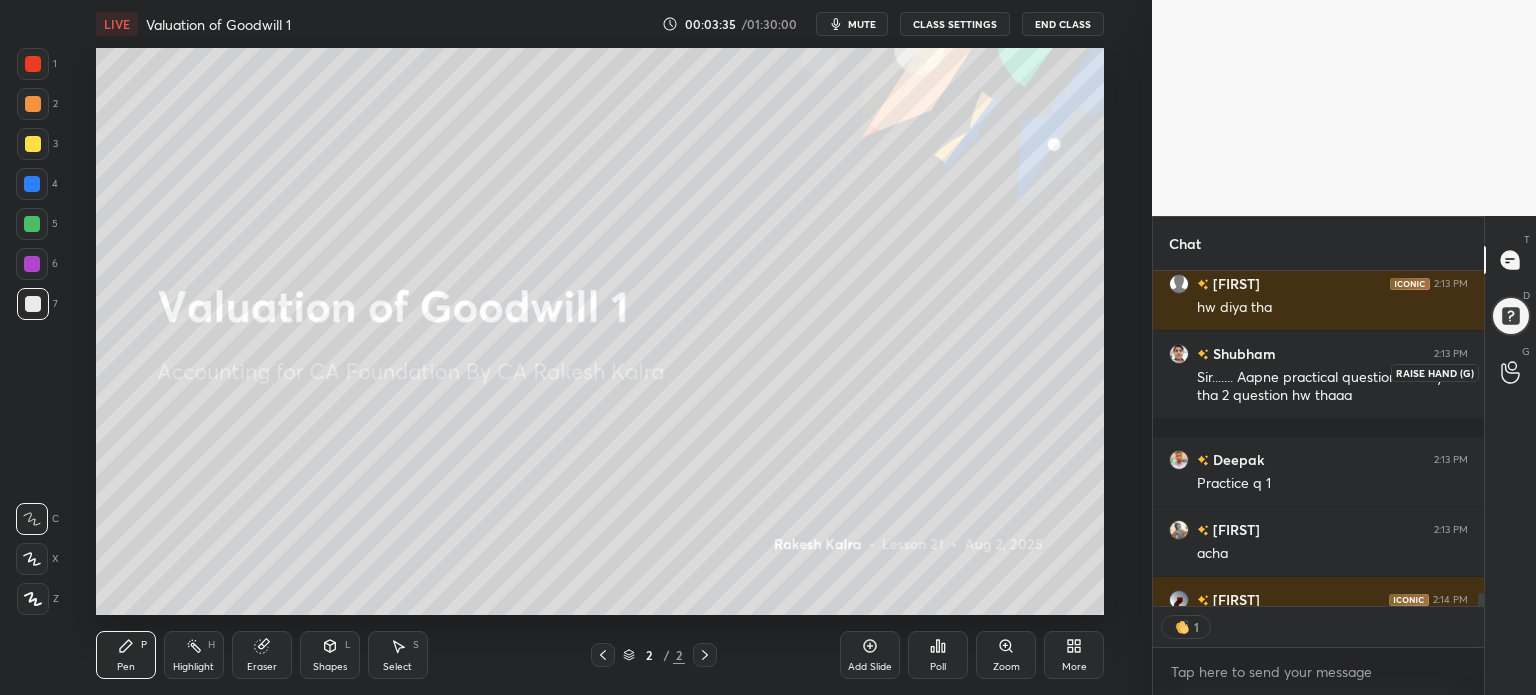 click 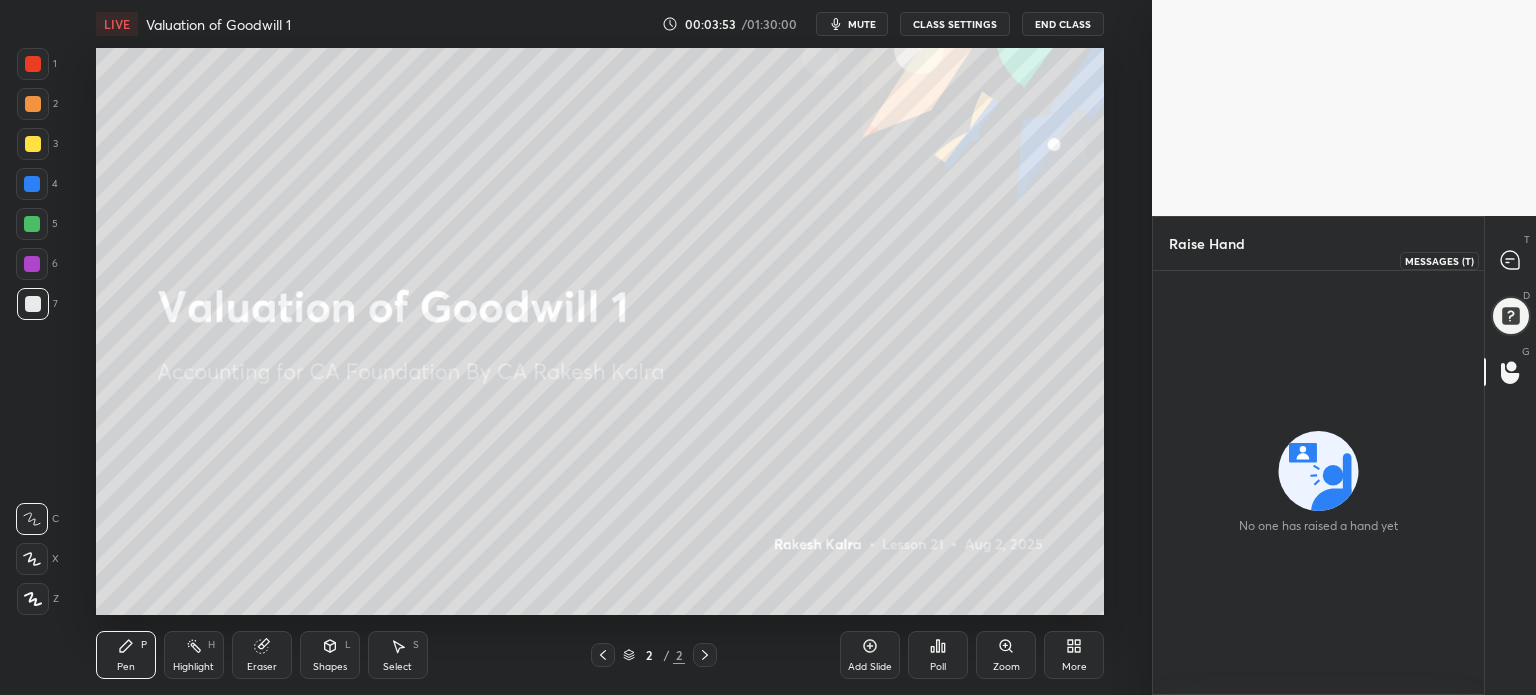 click 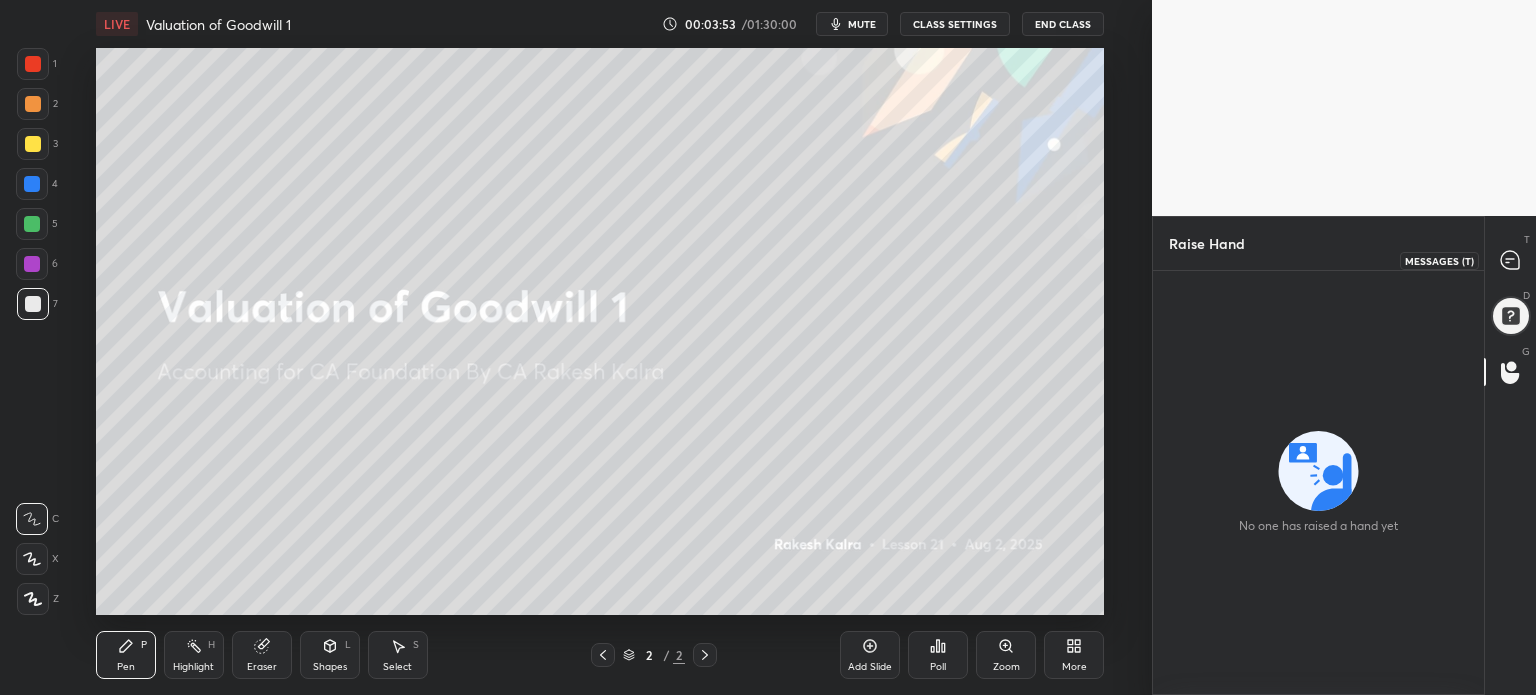 type on "x" 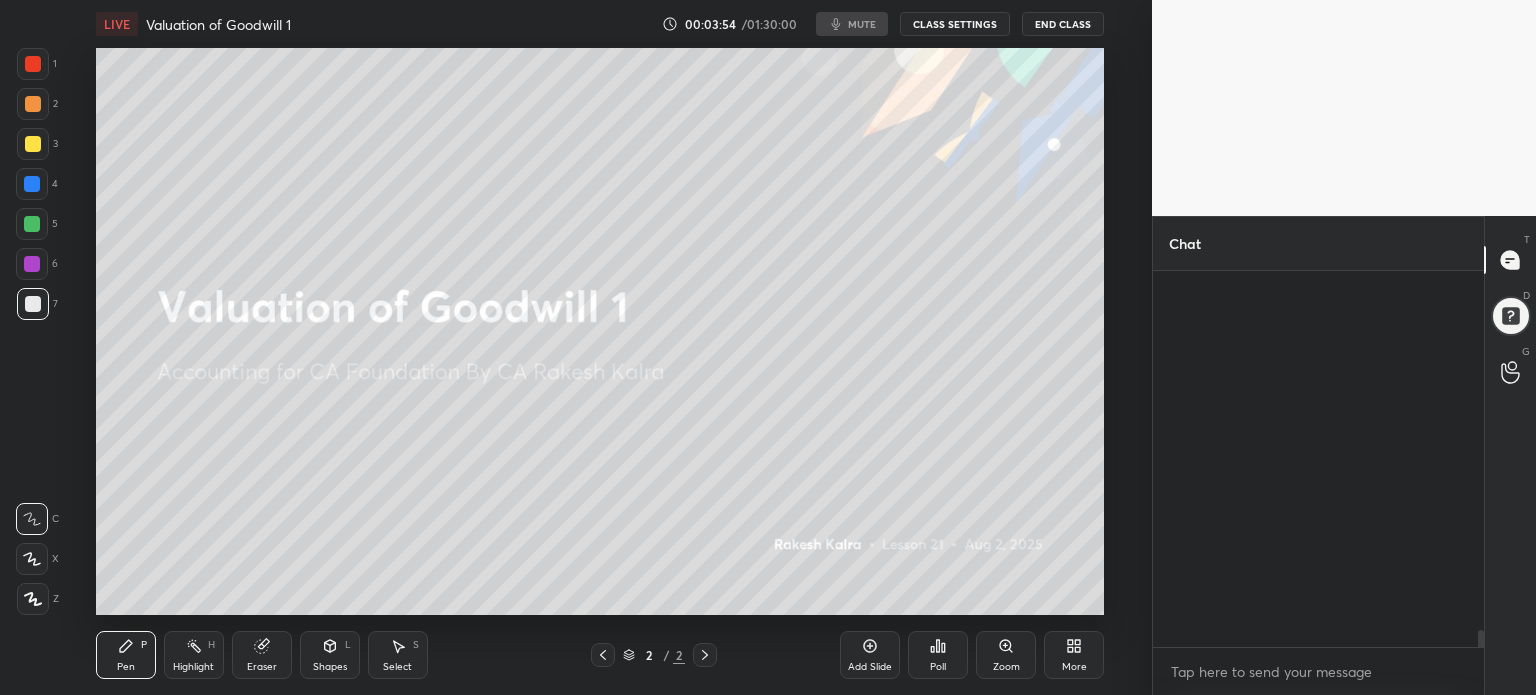 scroll, scrollTop: 9974, scrollLeft: 0, axis: vertical 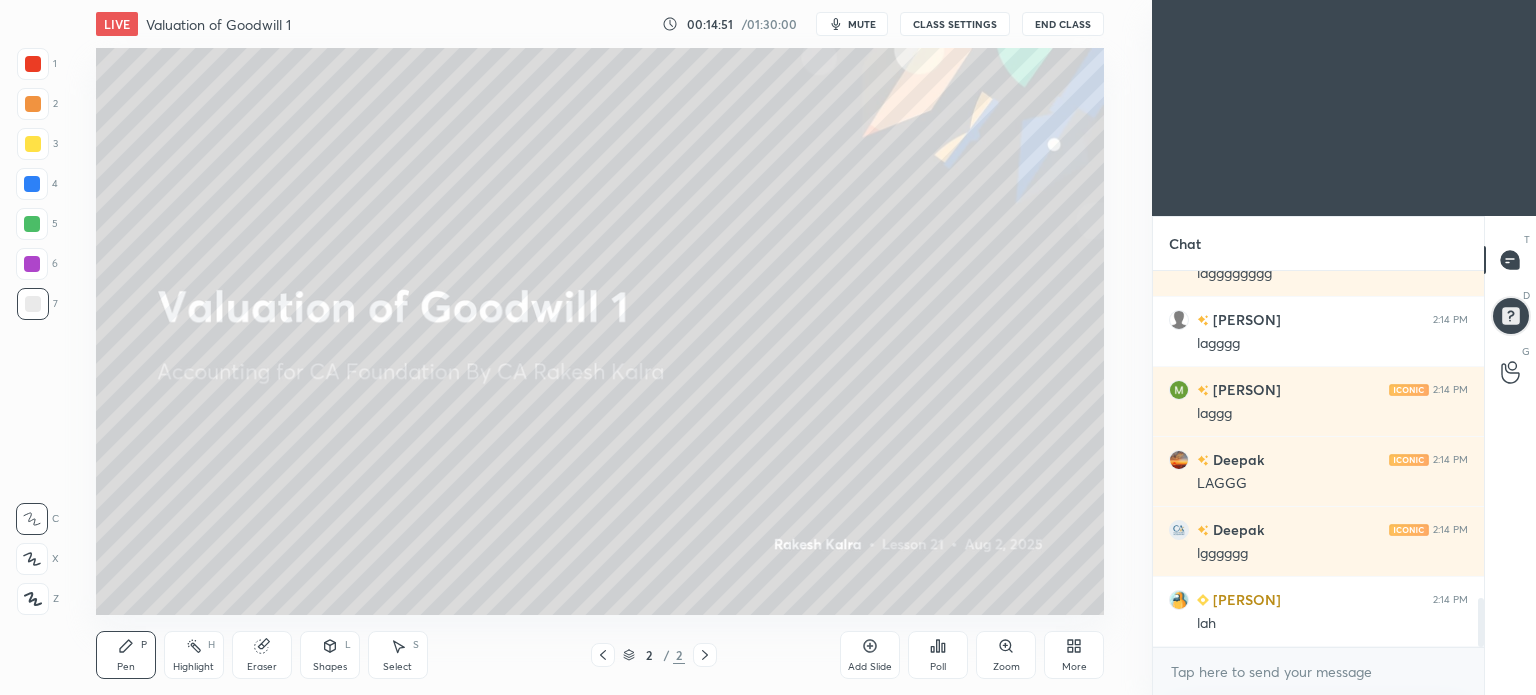 click on "More" at bounding box center [1074, 655] 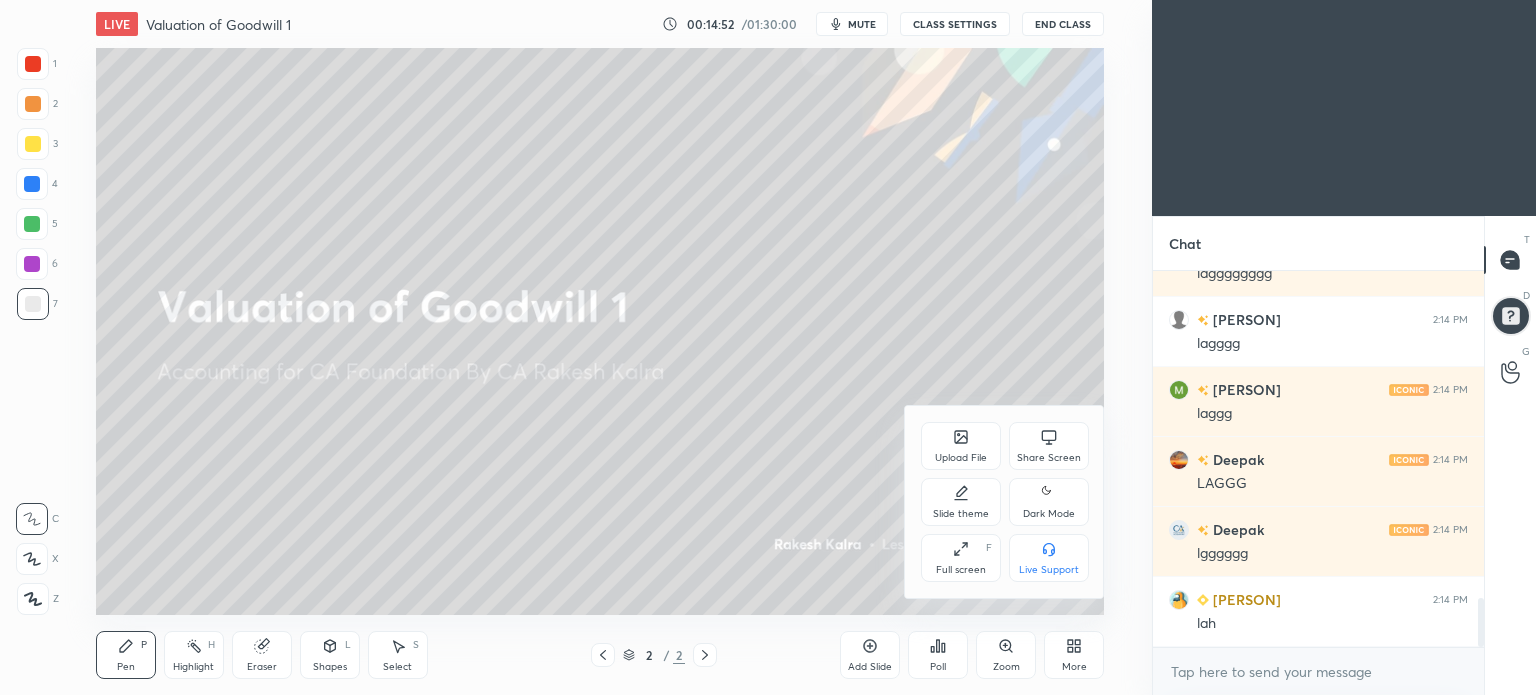 scroll, scrollTop: 2588, scrollLeft: 0, axis: vertical 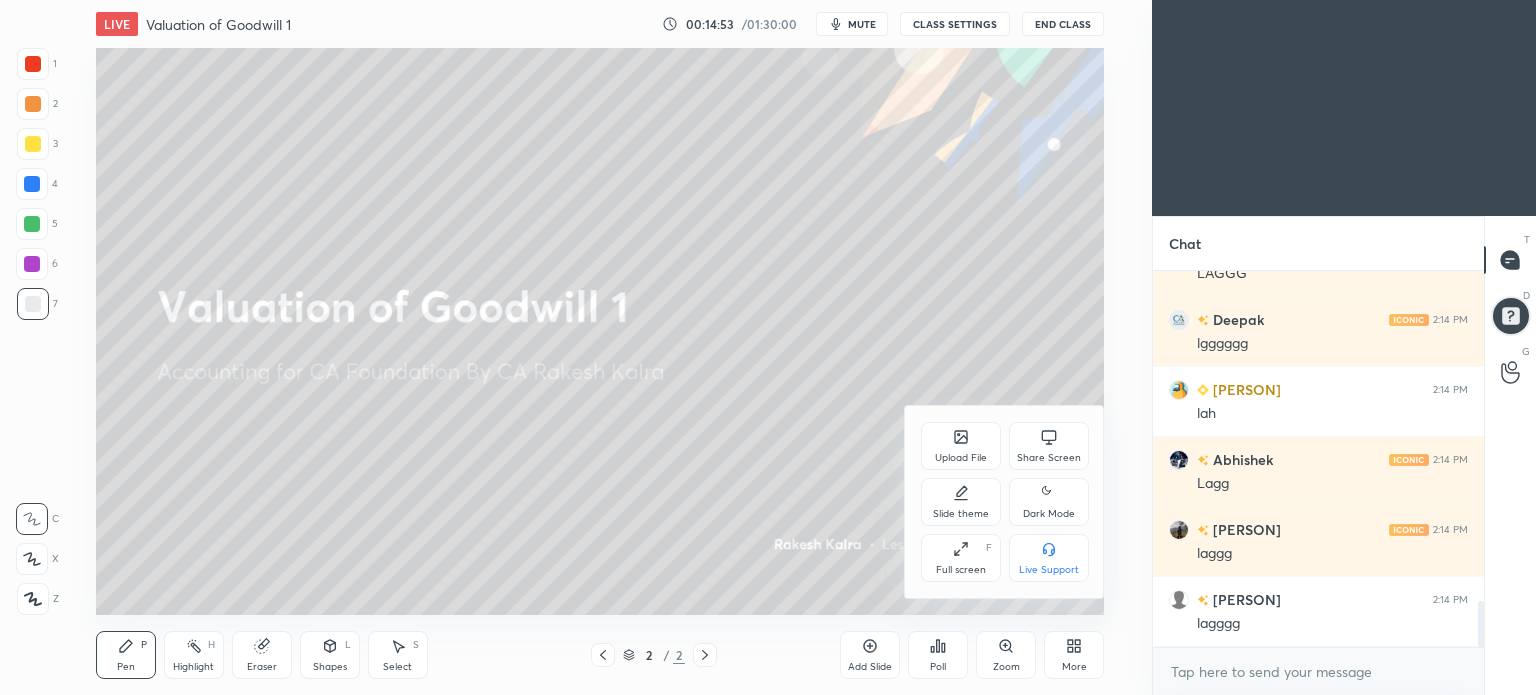 click on "Dark Mode" at bounding box center [1049, 514] 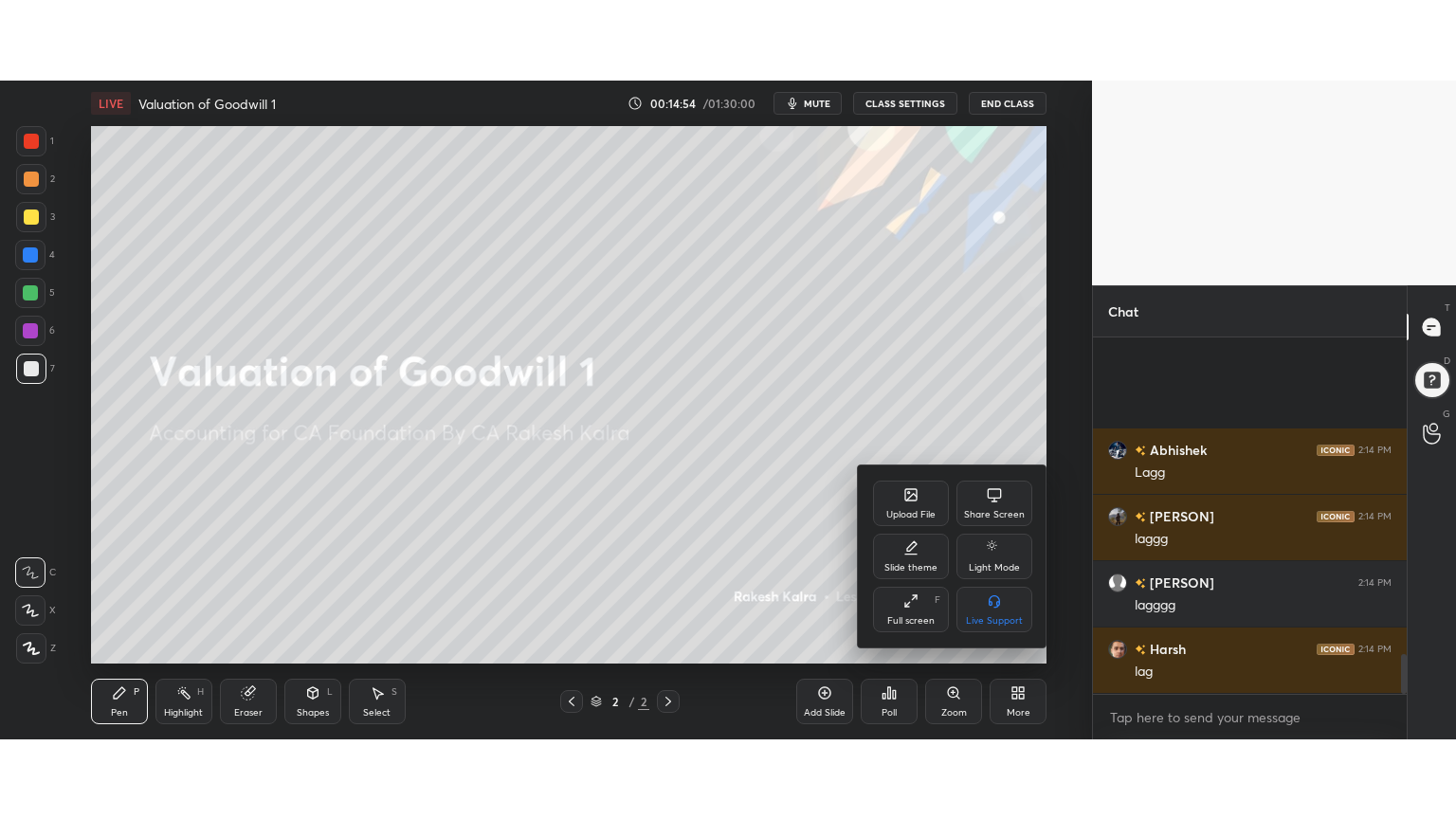 scroll, scrollTop: 2851, scrollLeft: 0, axis: vertical 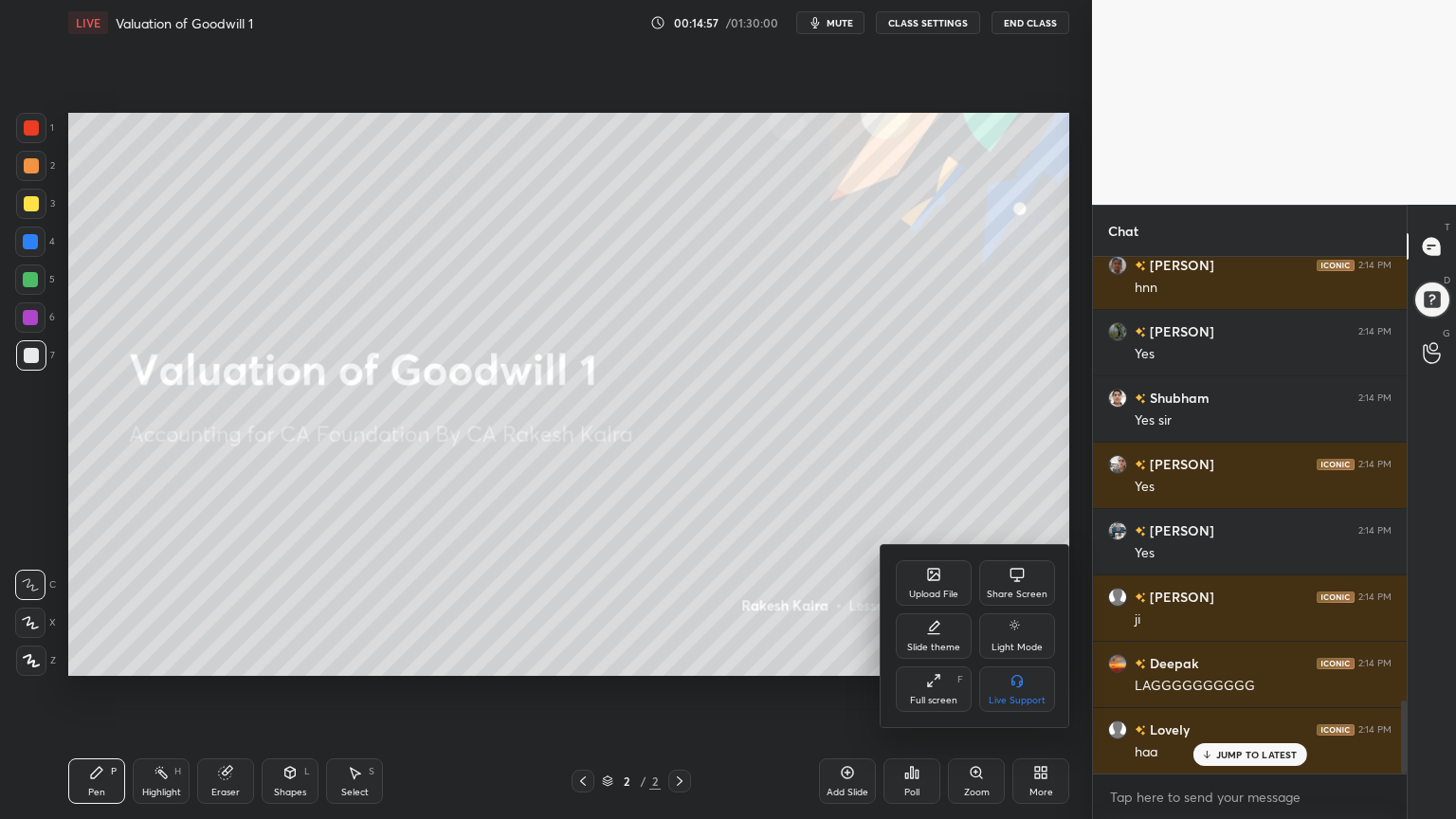 click at bounding box center (728, 410) 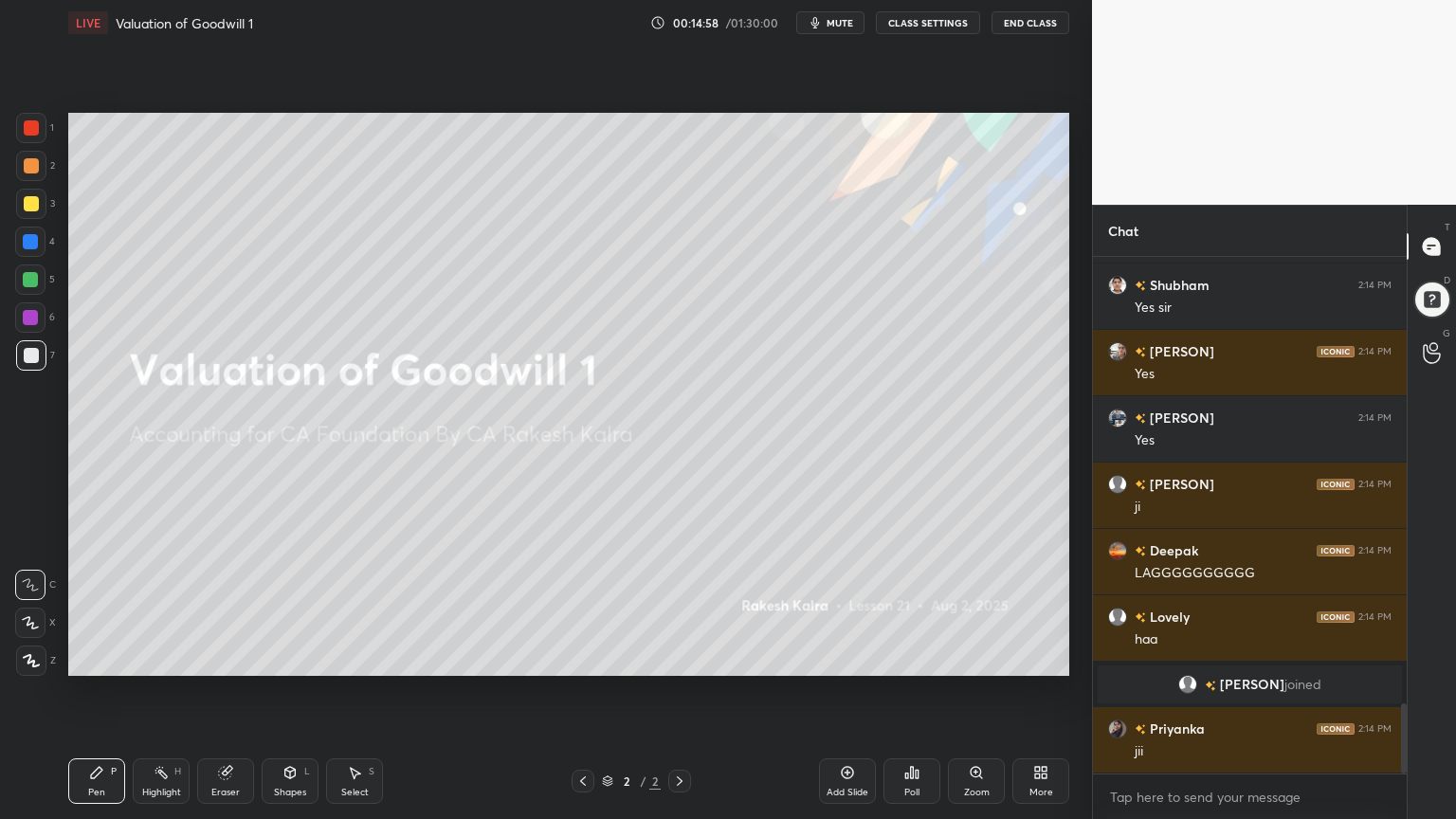 click on "More" at bounding box center [1041, 781] 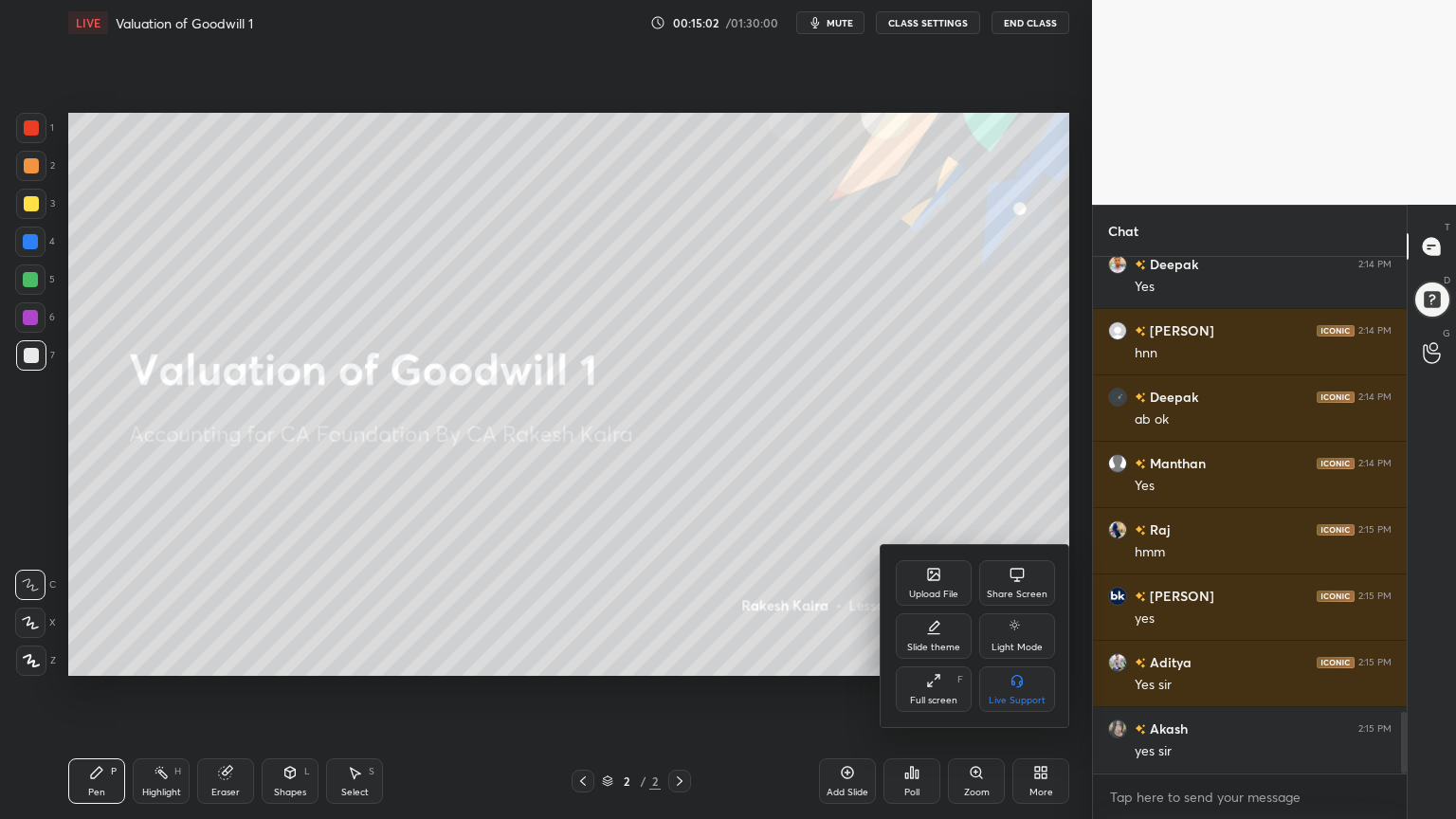 click on "Upload File" at bounding box center (934, 594) 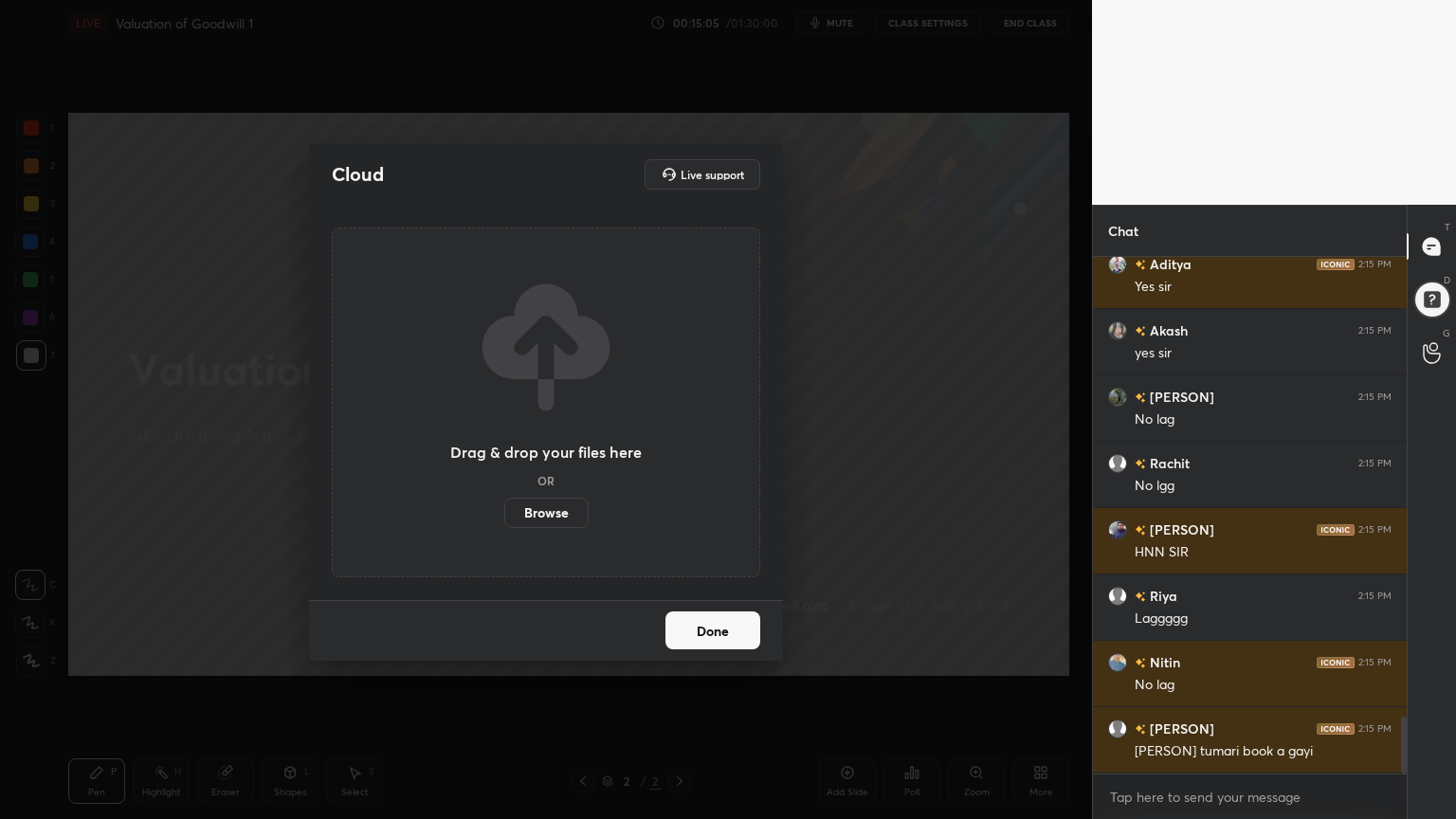 click on "Browse" at bounding box center [546, 513] 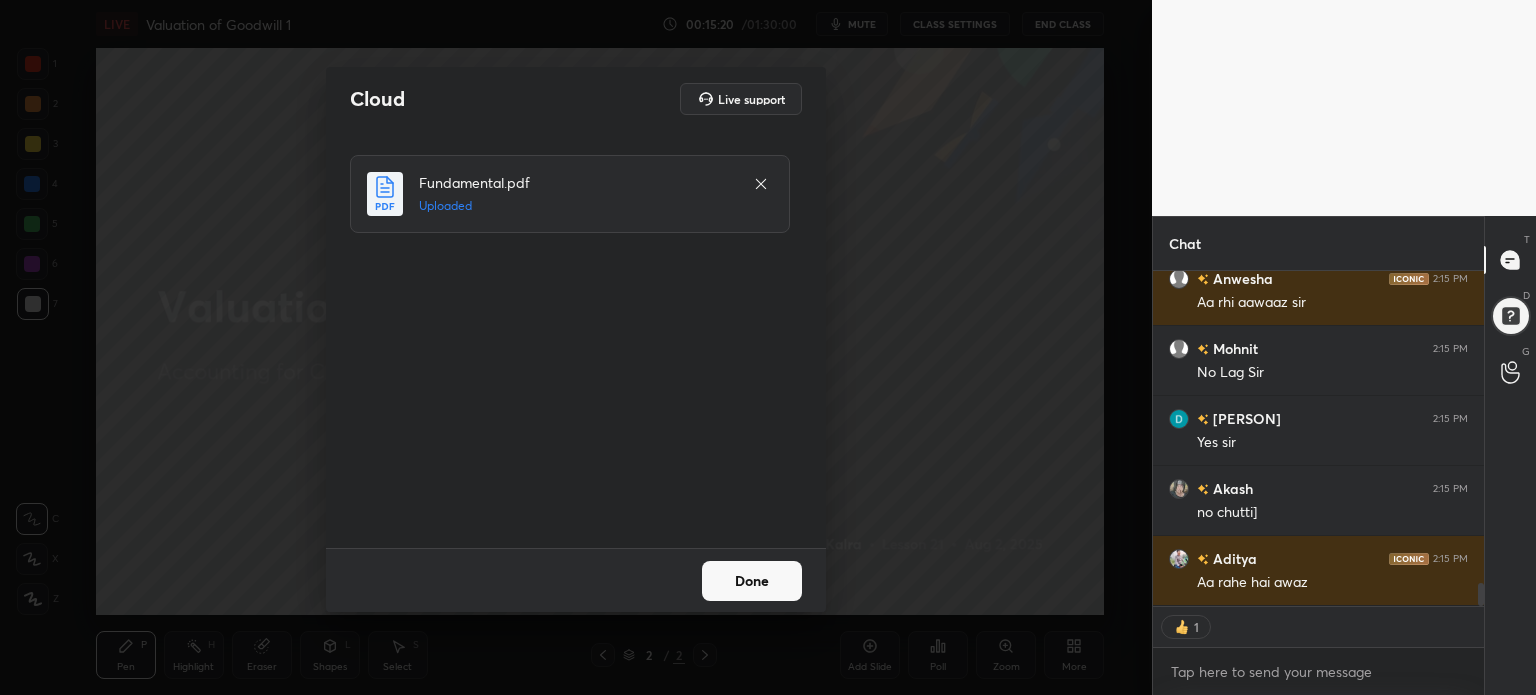 click on "Done" at bounding box center [752, 581] 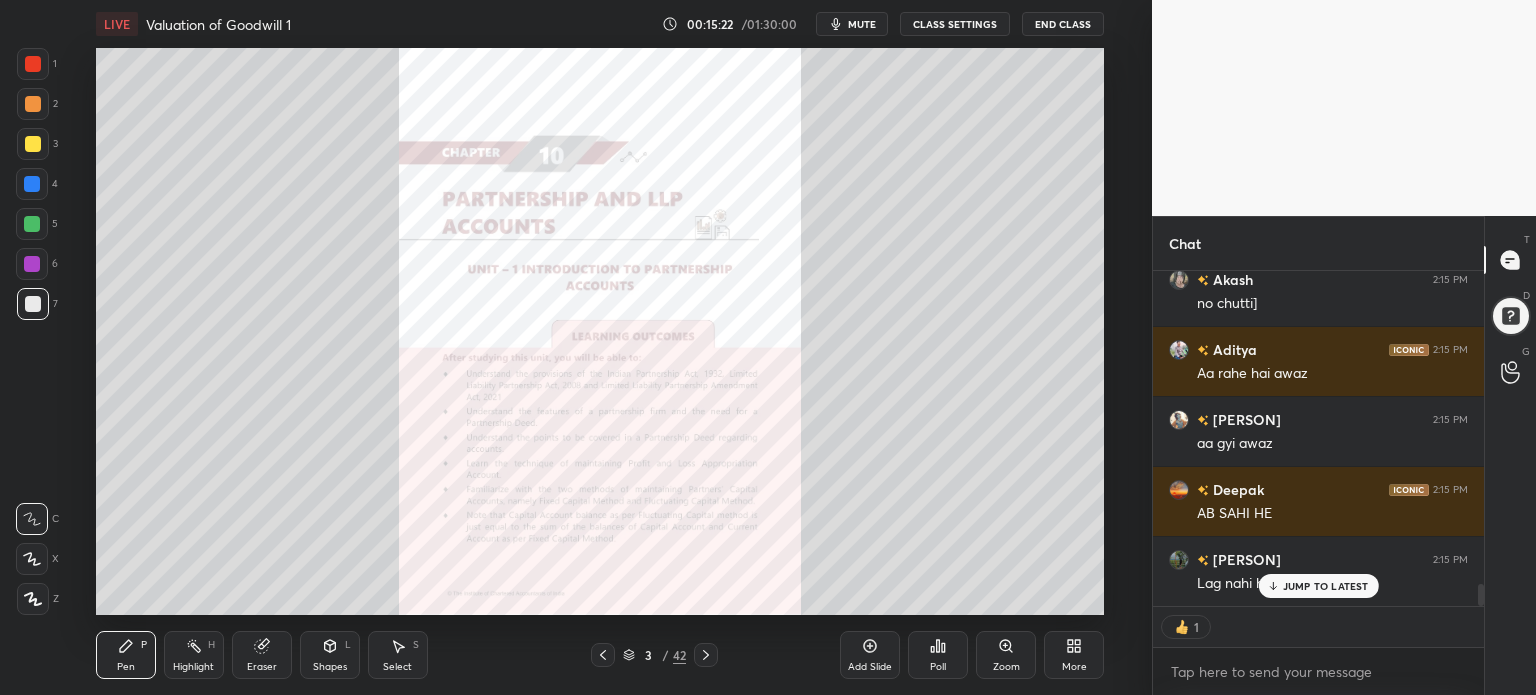 type on "x" 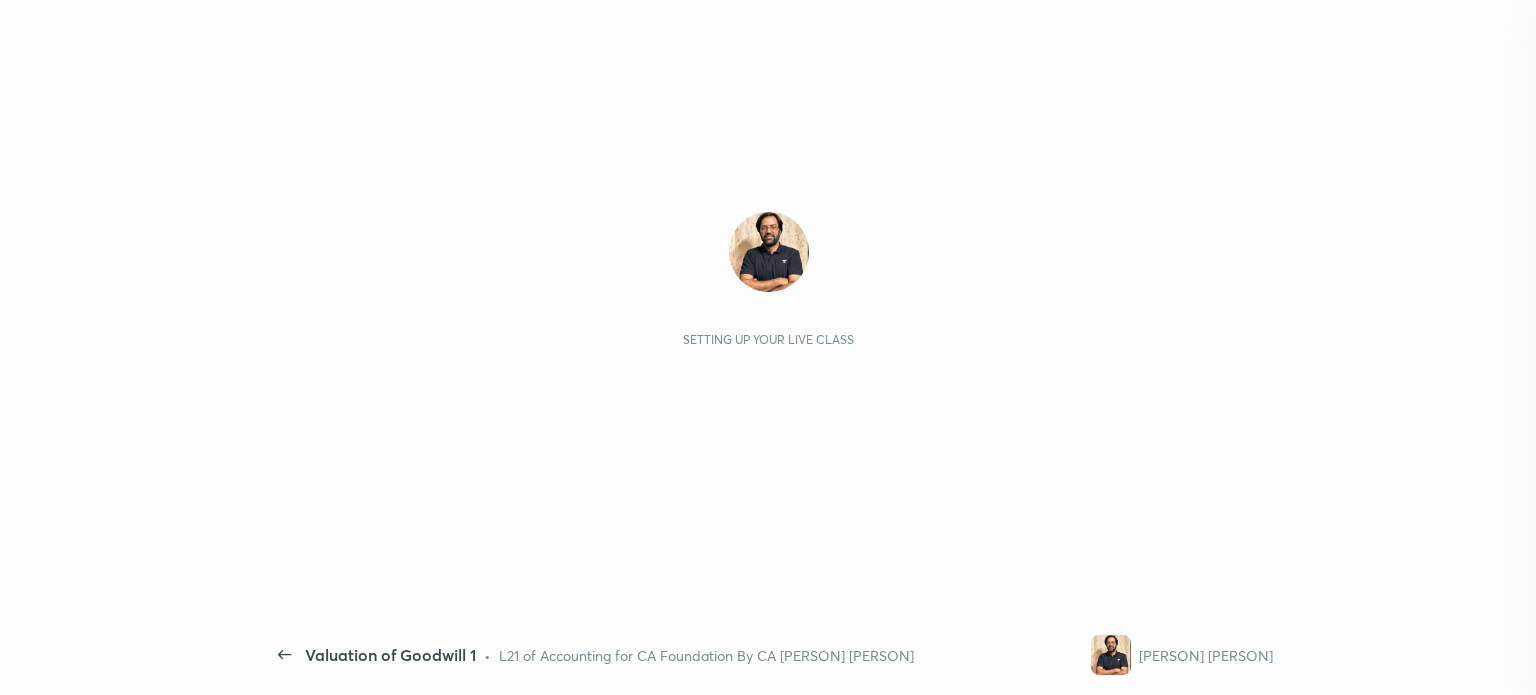 scroll, scrollTop: 0, scrollLeft: 0, axis: both 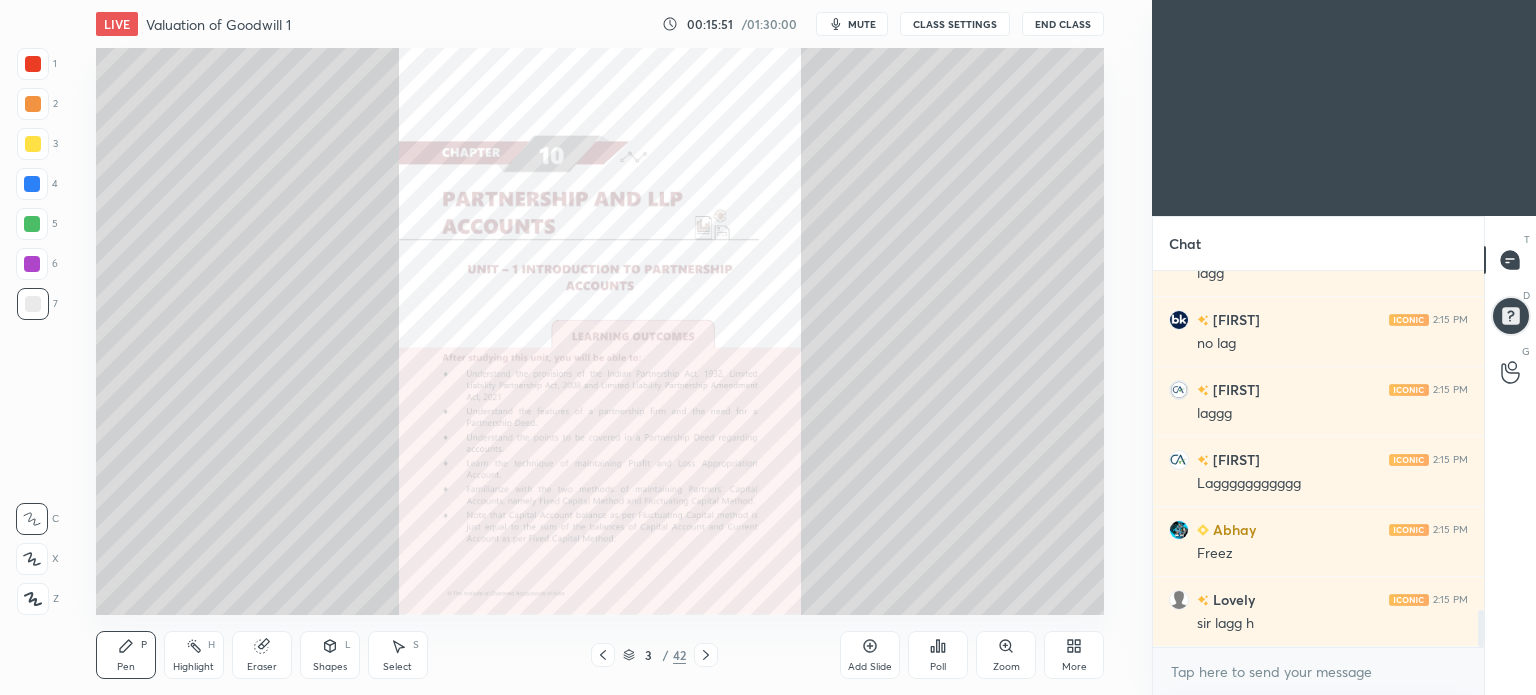 click 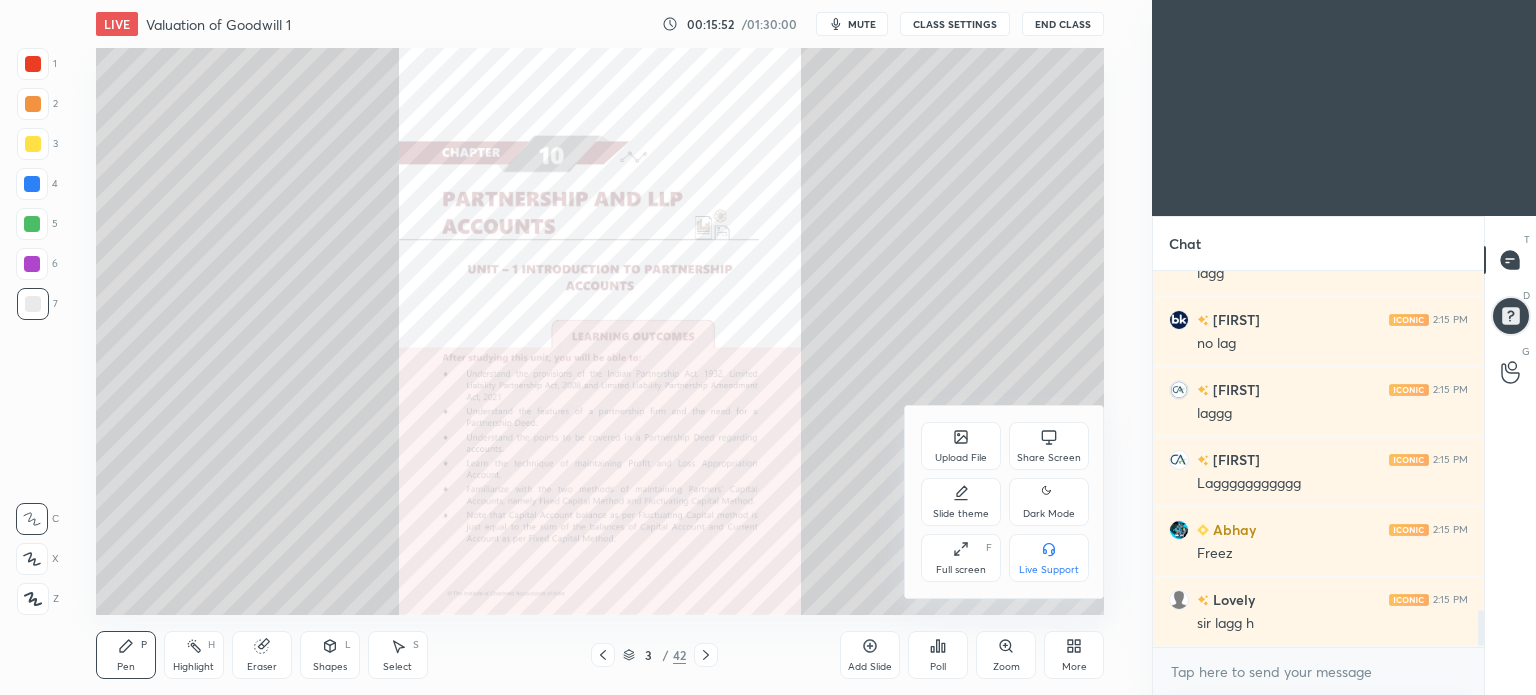 scroll, scrollTop: 3554, scrollLeft: 0, axis: vertical 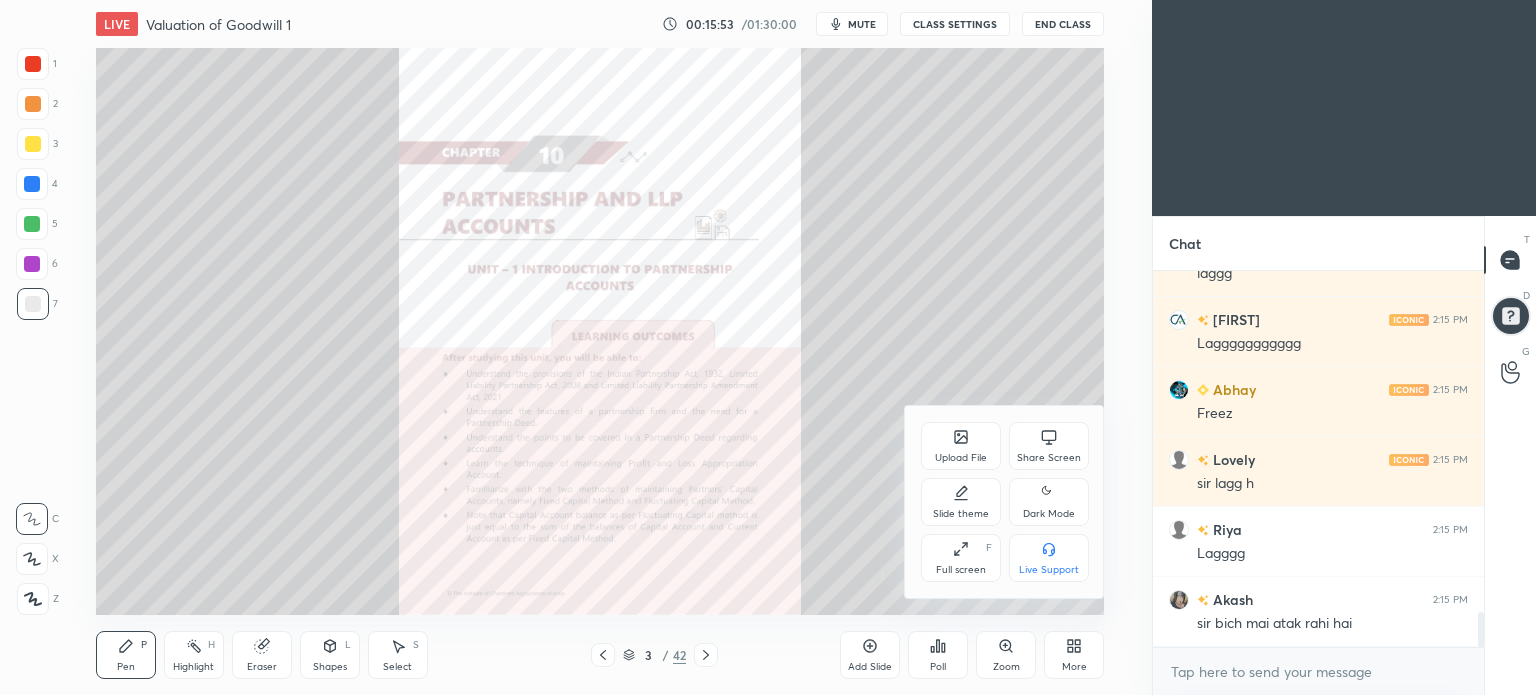 click on "Dark Mode" at bounding box center [1049, 502] 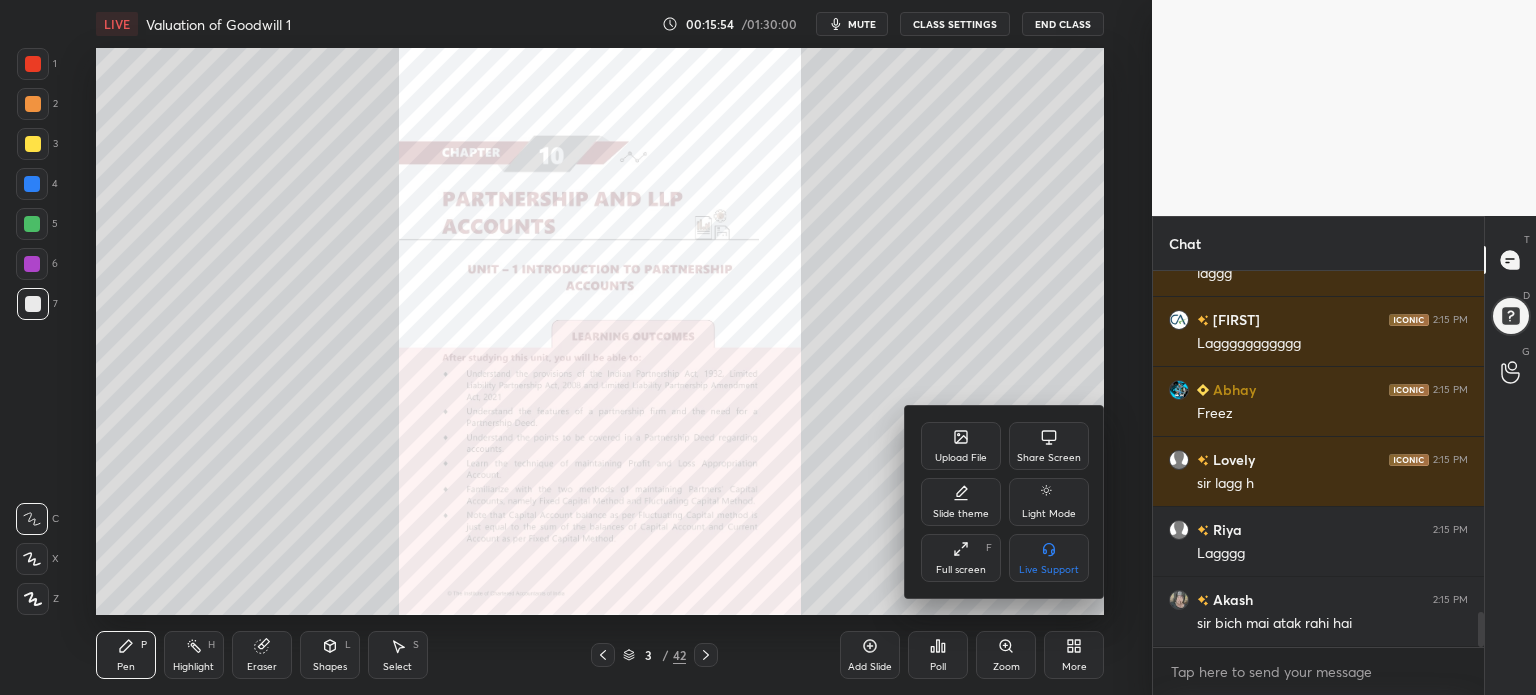 scroll, scrollTop: 3694, scrollLeft: 0, axis: vertical 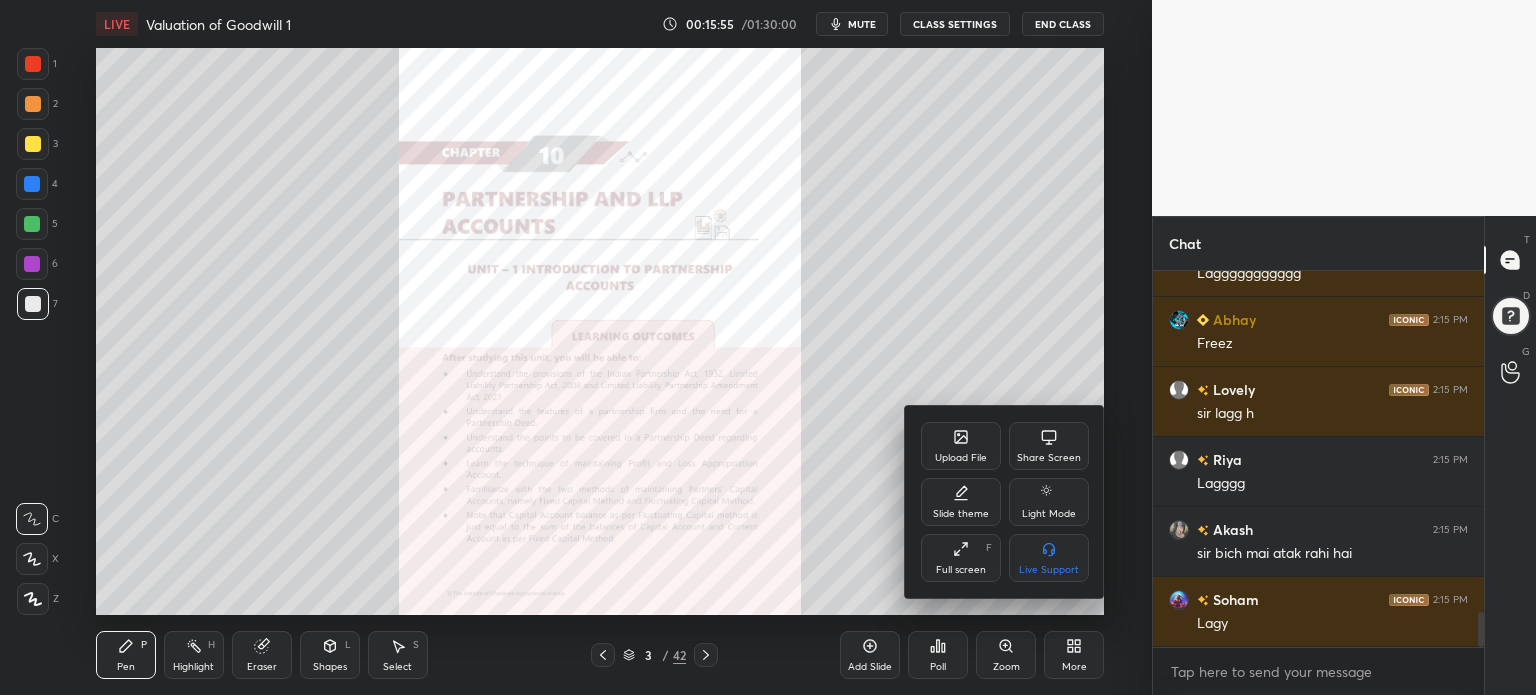 click at bounding box center (768, 347) 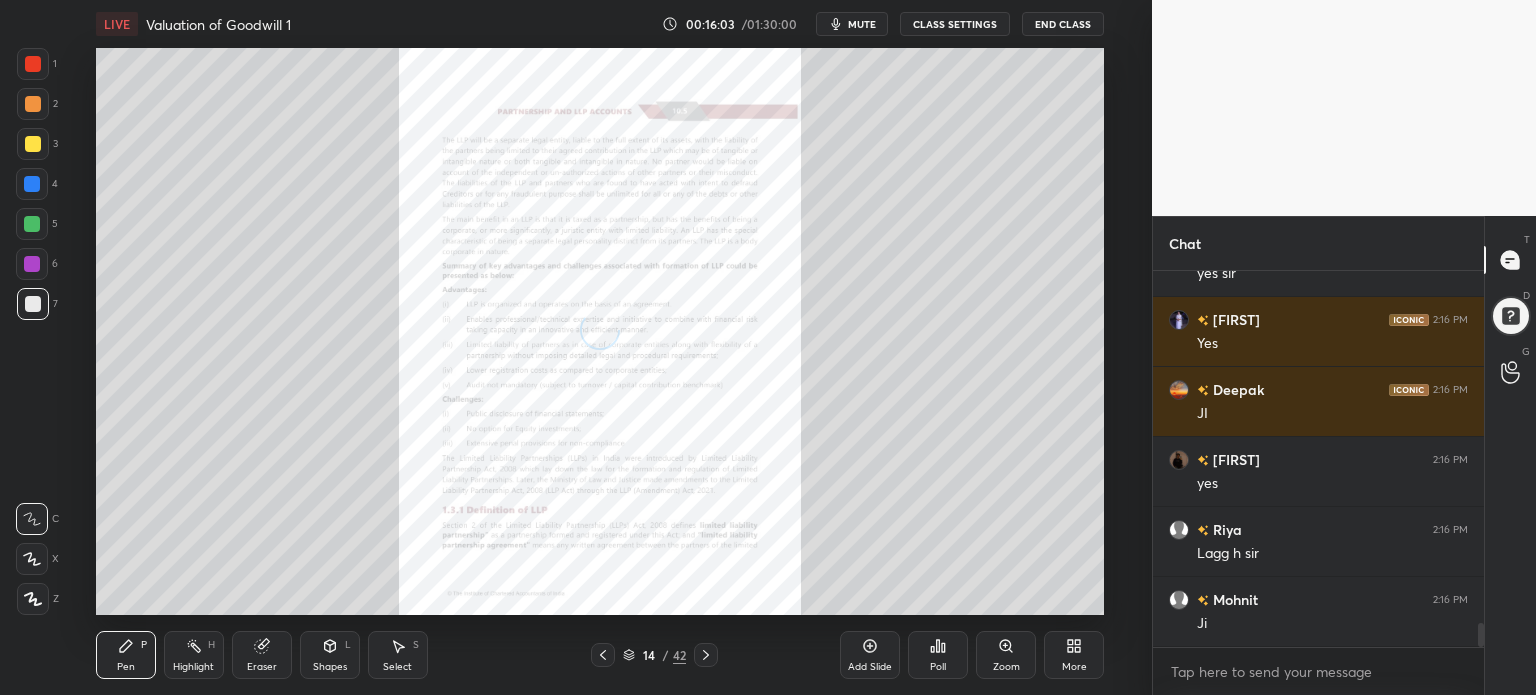 scroll, scrollTop: 5724, scrollLeft: 0, axis: vertical 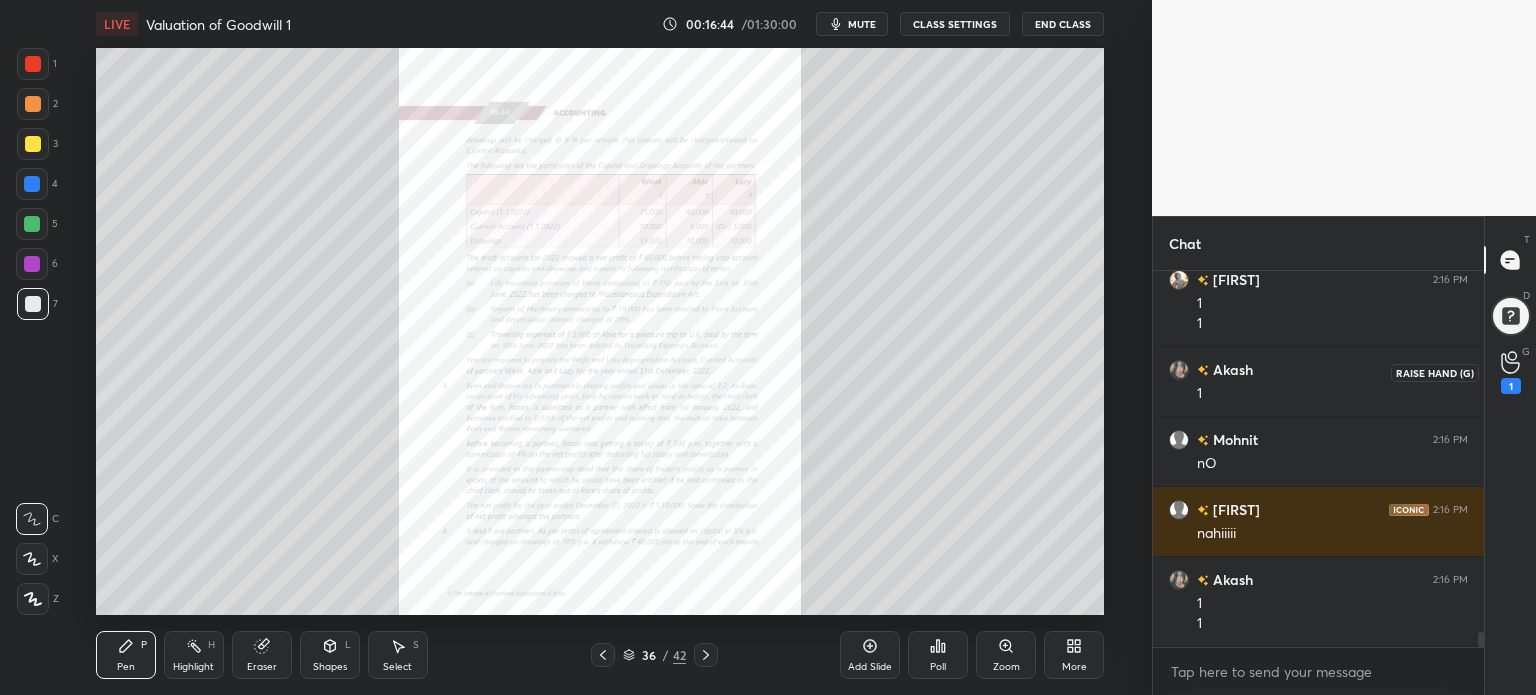 click 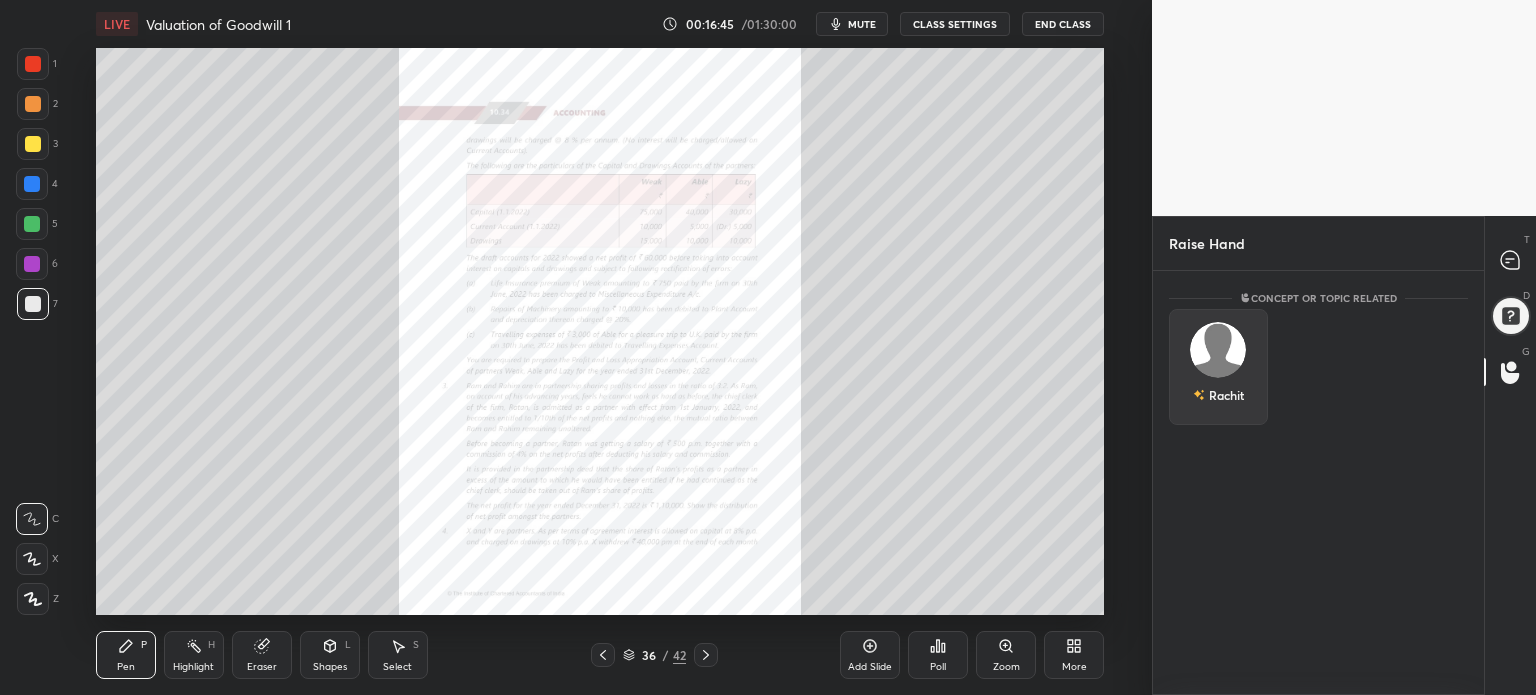 click on "Rachit" at bounding box center (1218, 367) 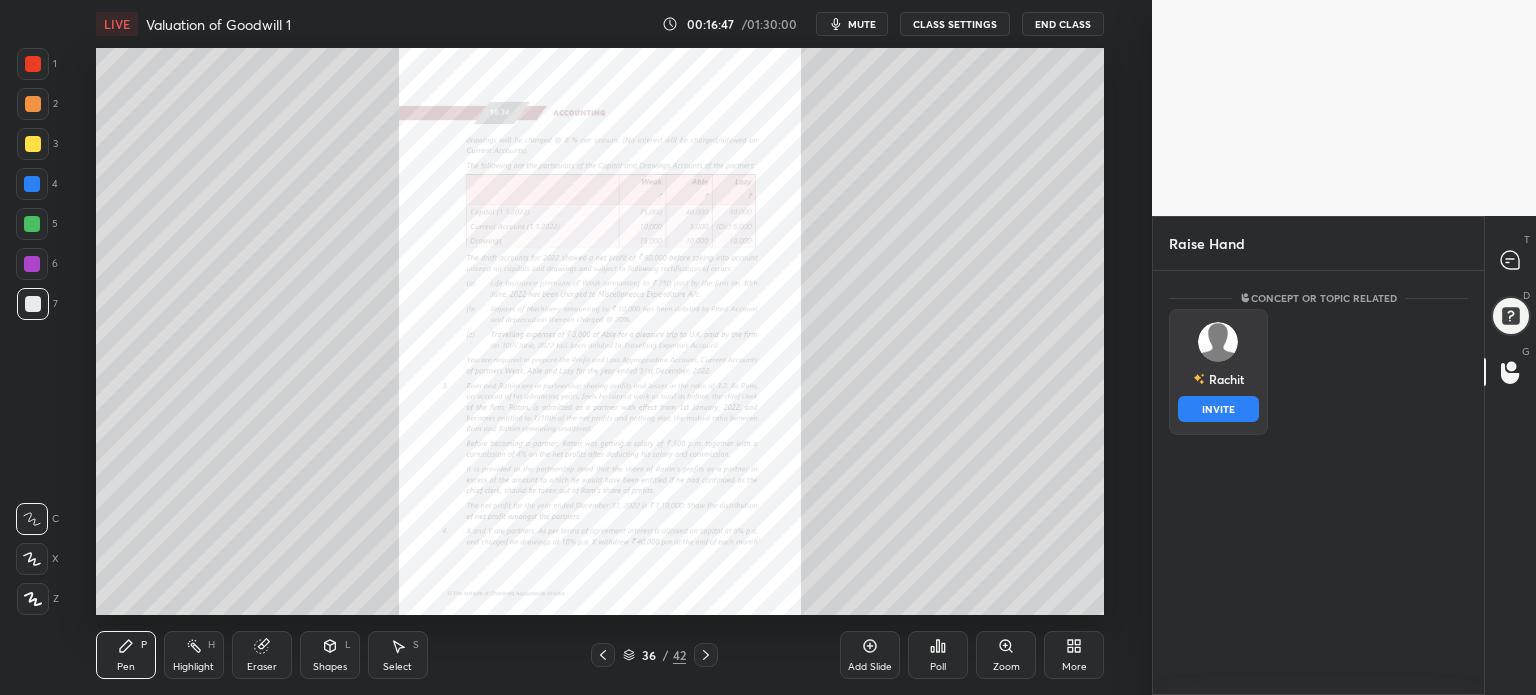 click on "INVITE" at bounding box center (1218, 409) 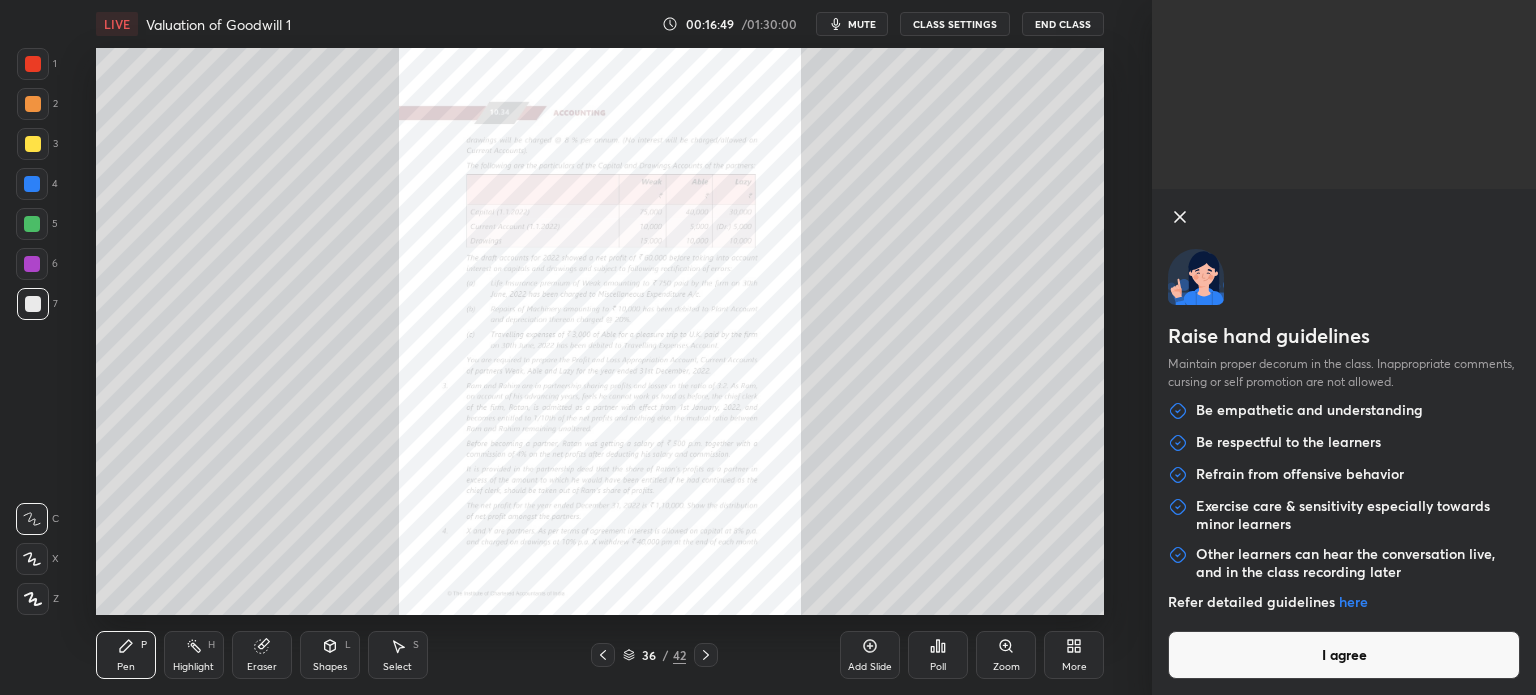 click on "I agree" at bounding box center (1344, 655) 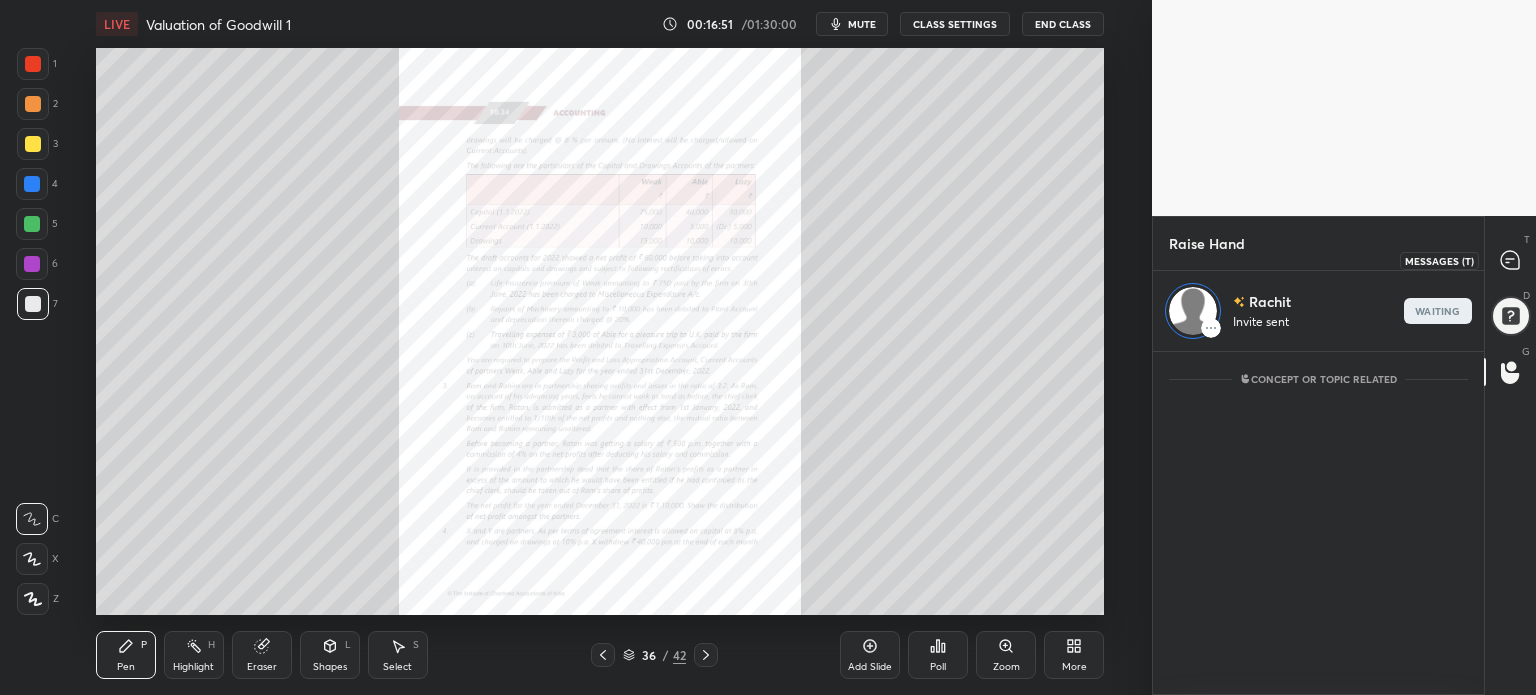 click 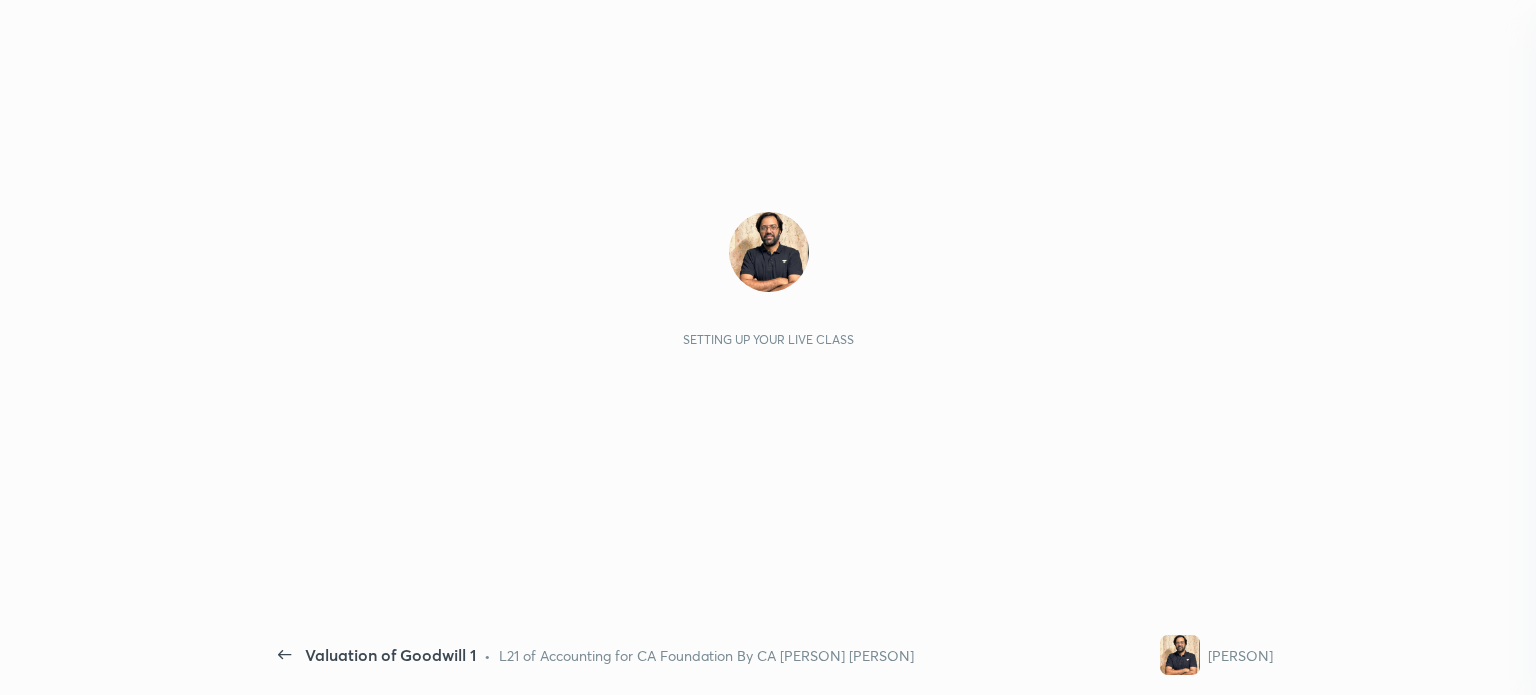 scroll, scrollTop: 0, scrollLeft: 0, axis: both 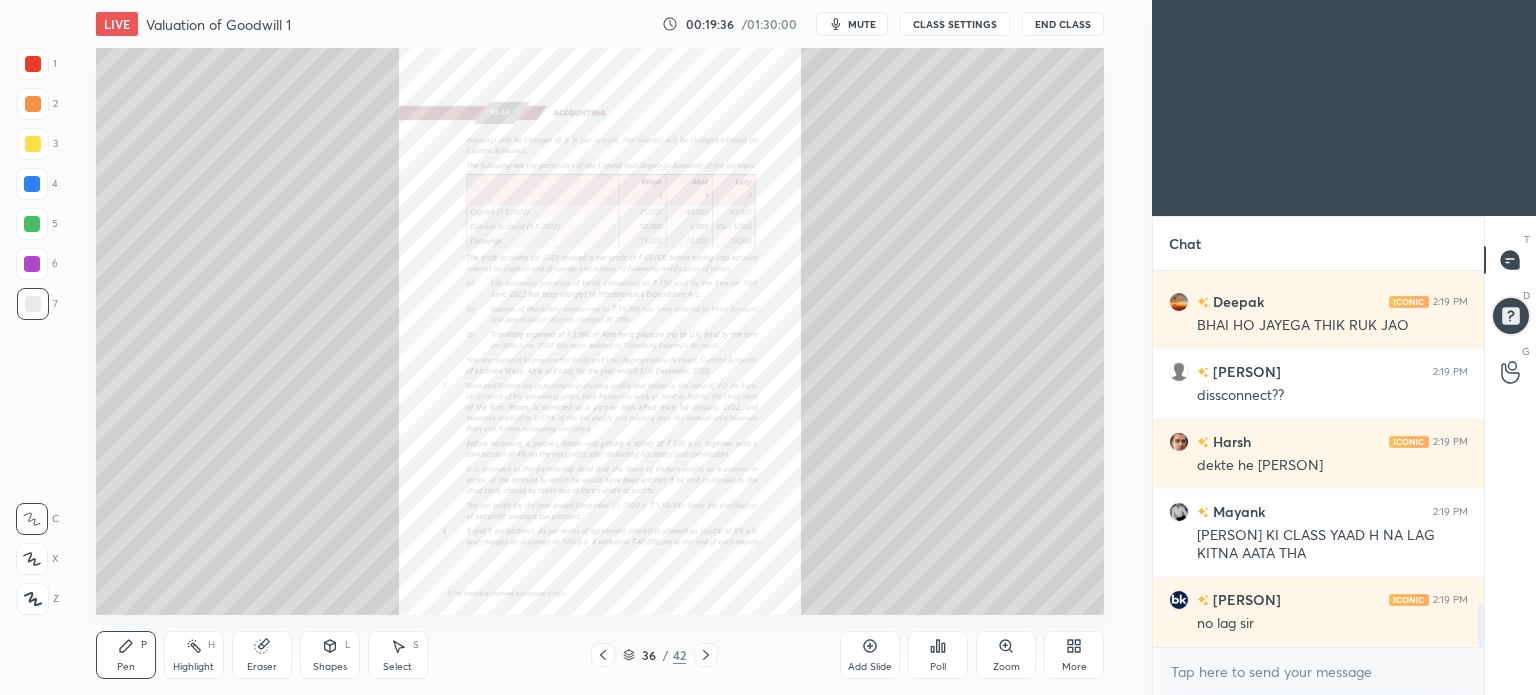 click on "More" at bounding box center [1074, 667] 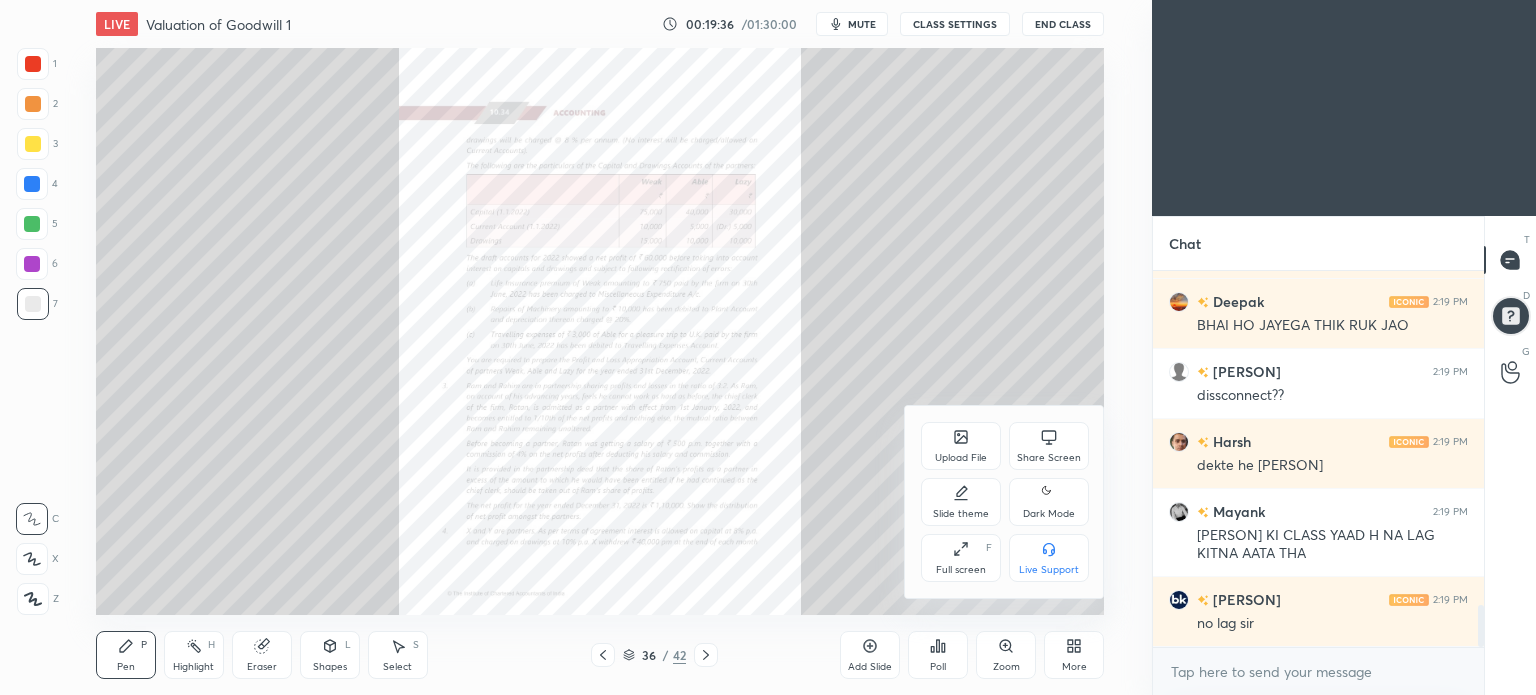 scroll, scrollTop: 3010, scrollLeft: 0, axis: vertical 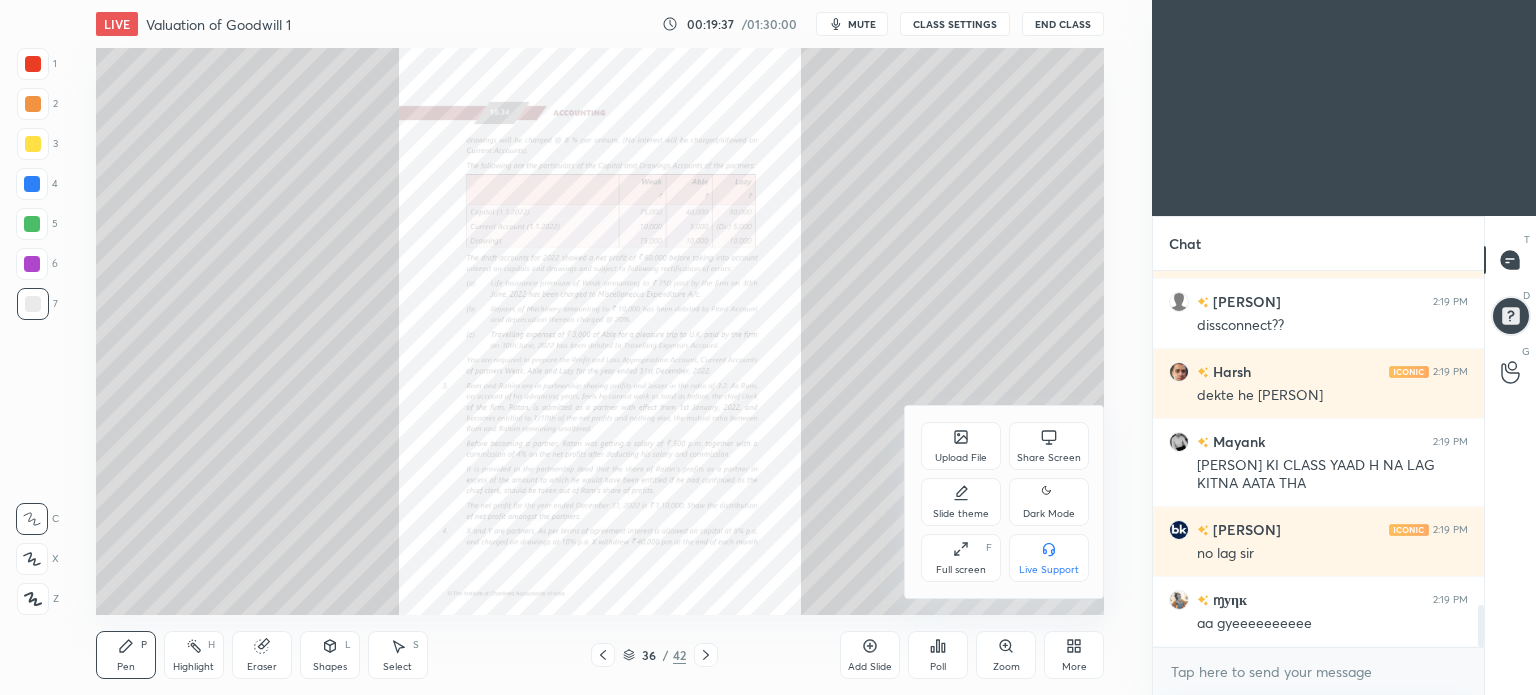 click on "Dark Mode" at bounding box center [1049, 514] 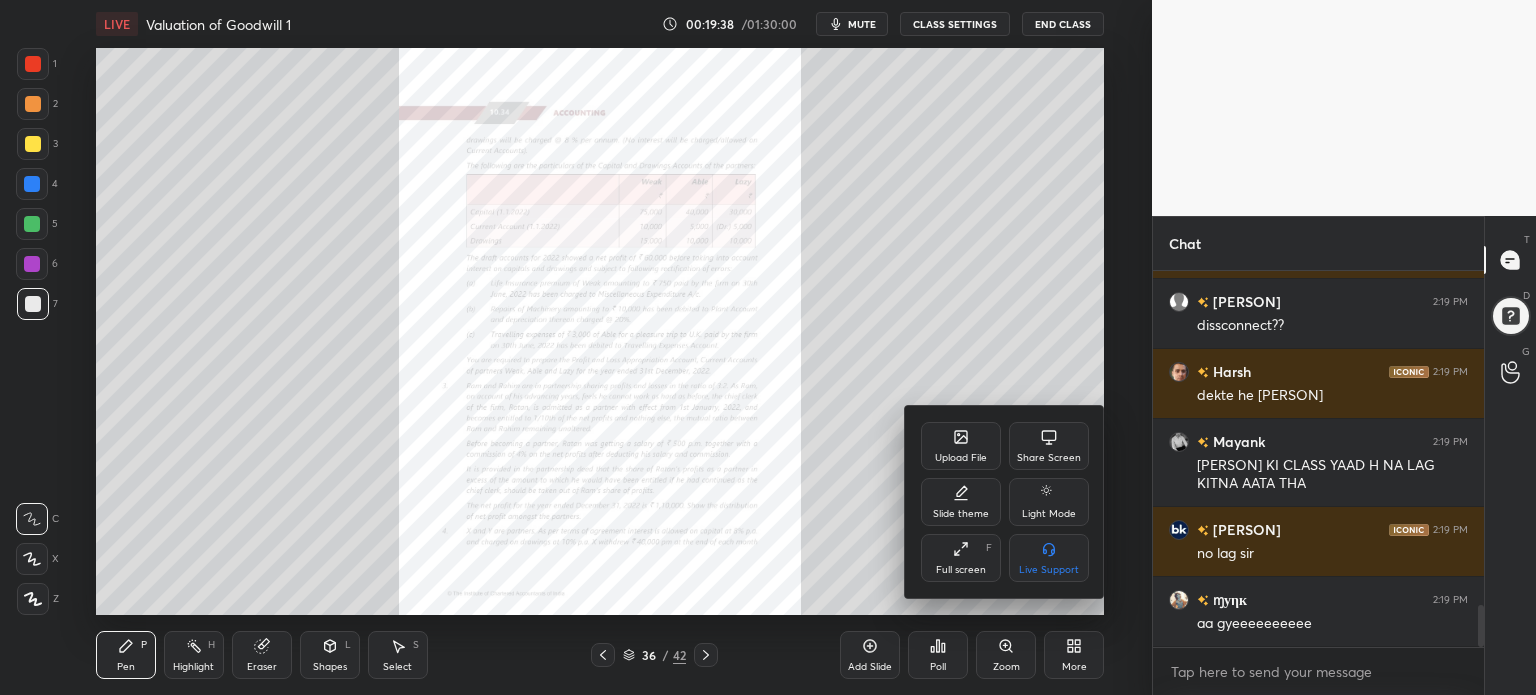 click at bounding box center (768, 347) 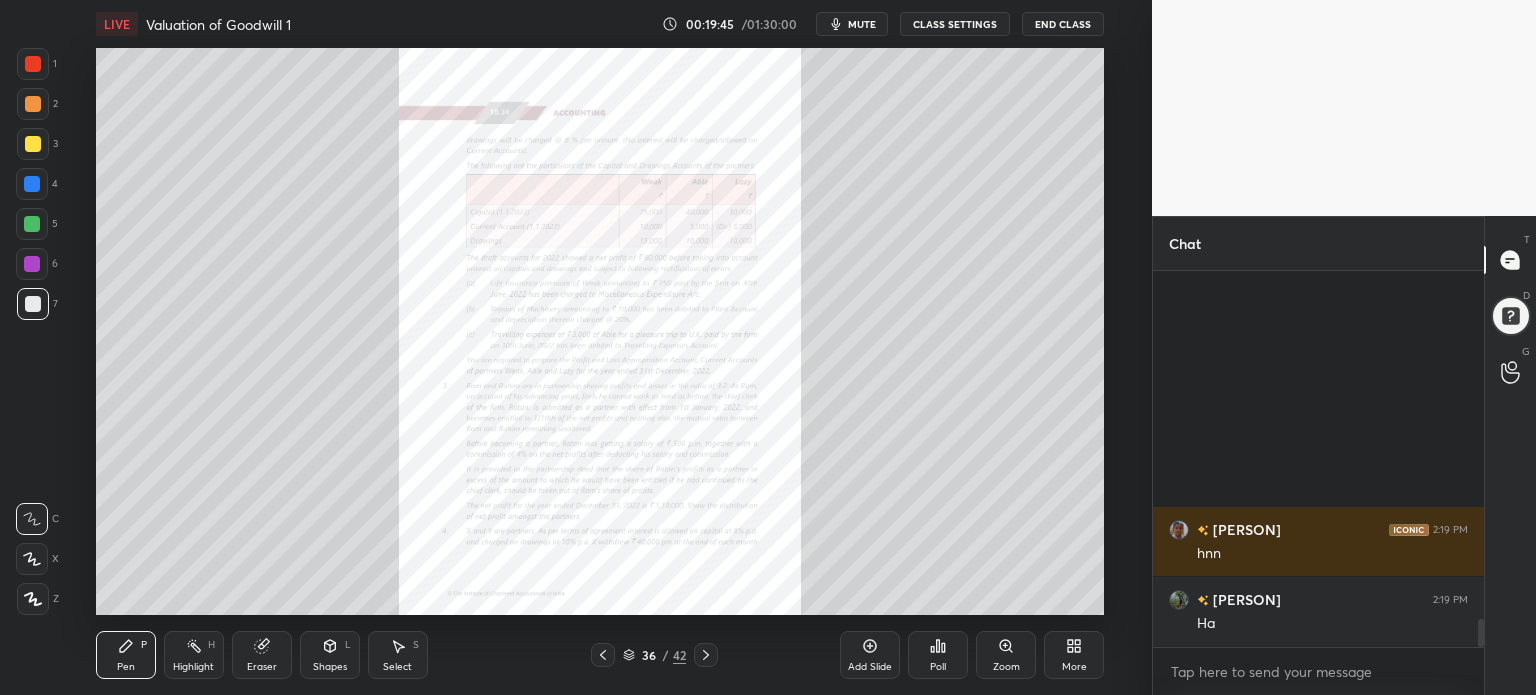 scroll, scrollTop: 4690, scrollLeft: 0, axis: vertical 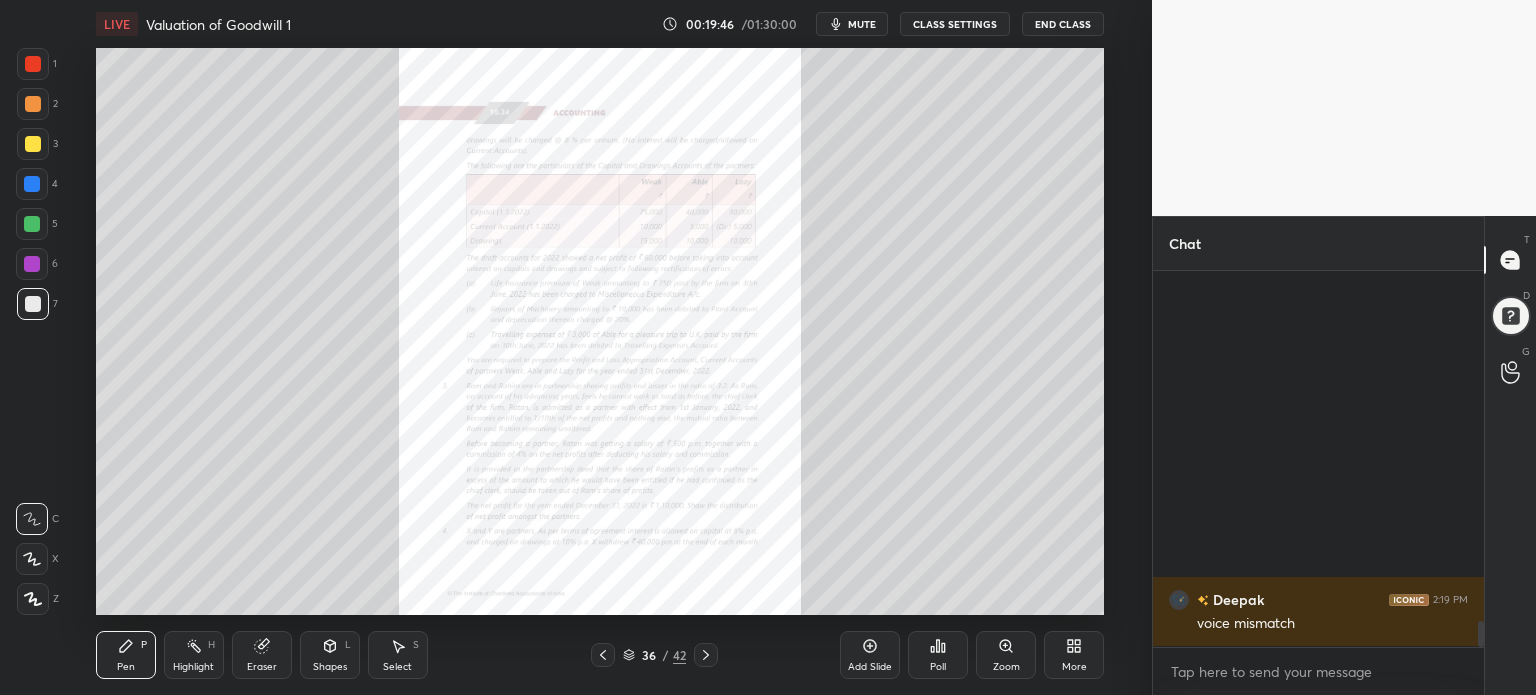 click on "Zoom" at bounding box center [1006, 655] 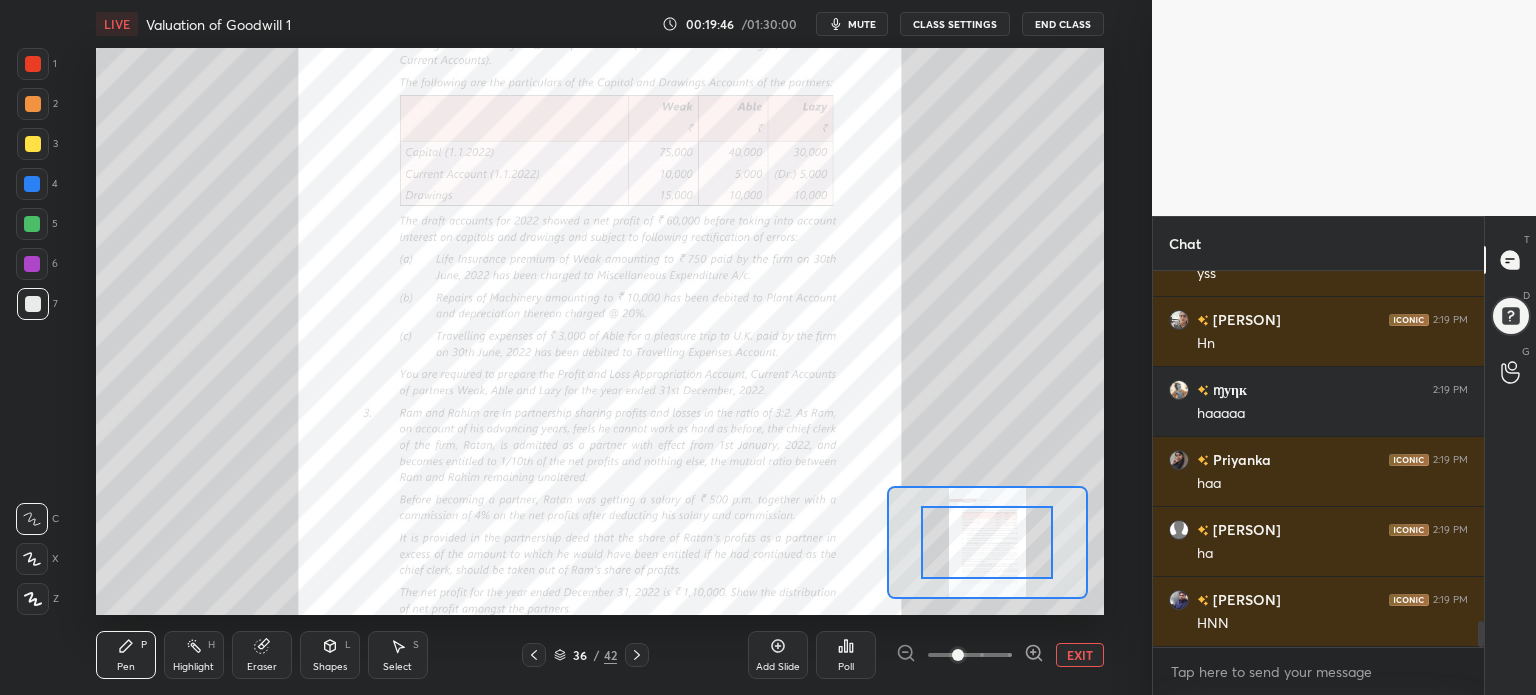 click on "Add Slide Poll EXIT" at bounding box center (926, 655) 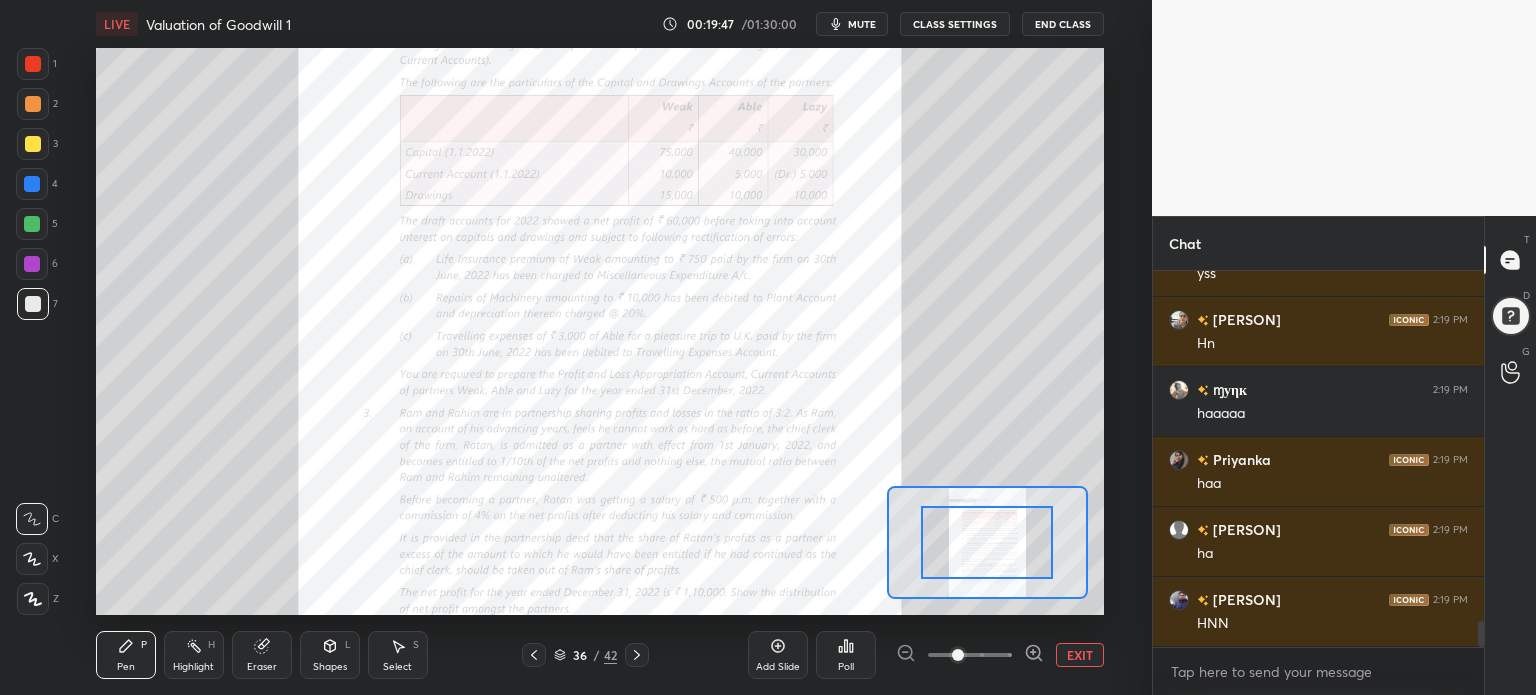 click on "Add Slide Poll EXIT" at bounding box center [926, 655] 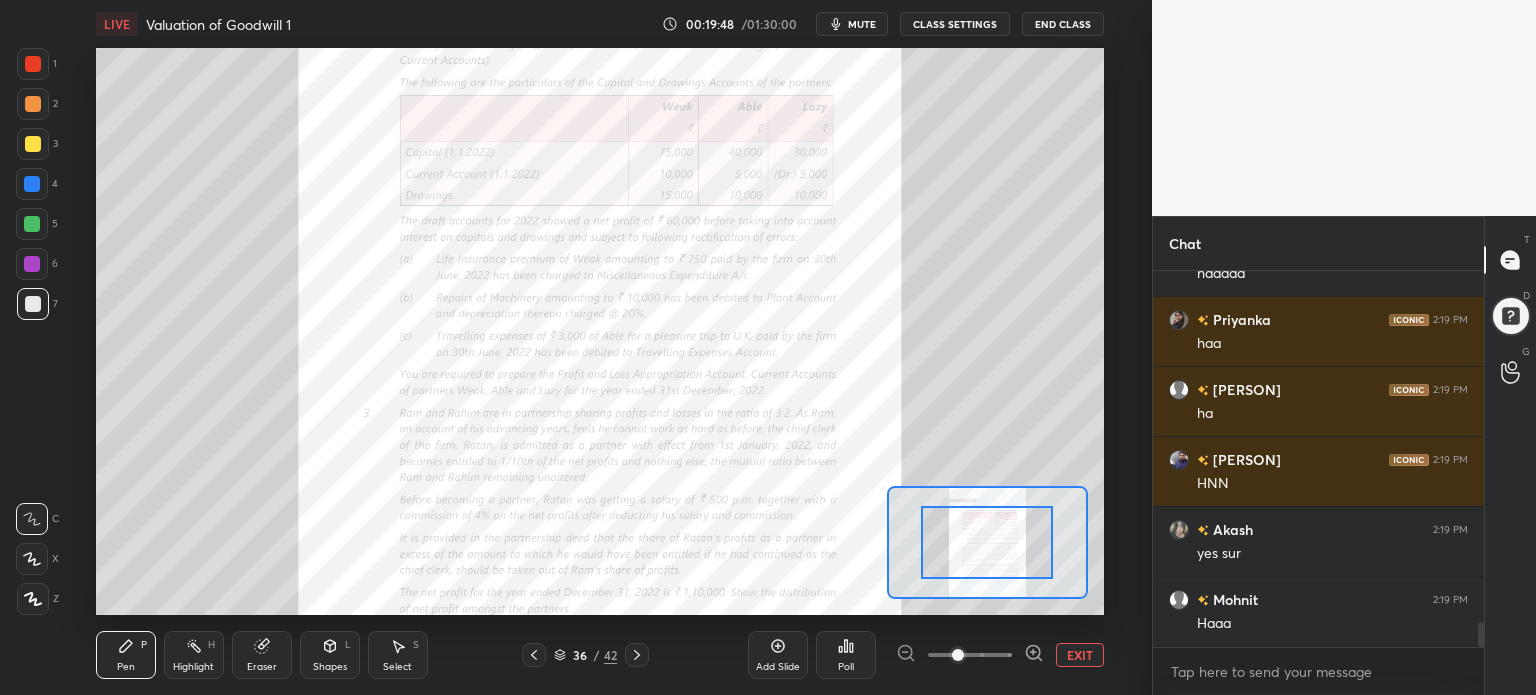click 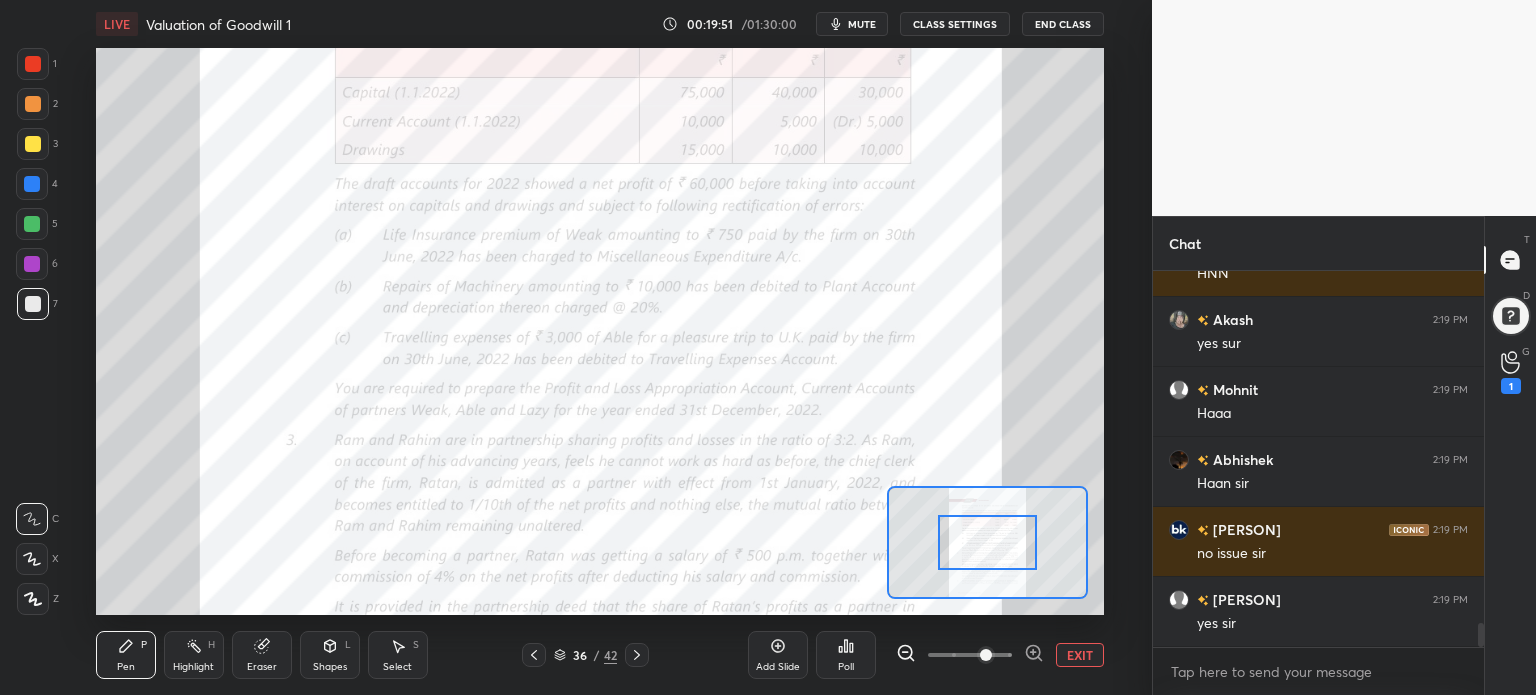 scroll, scrollTop: 5530, scrollLeft: 0, axis: vertical 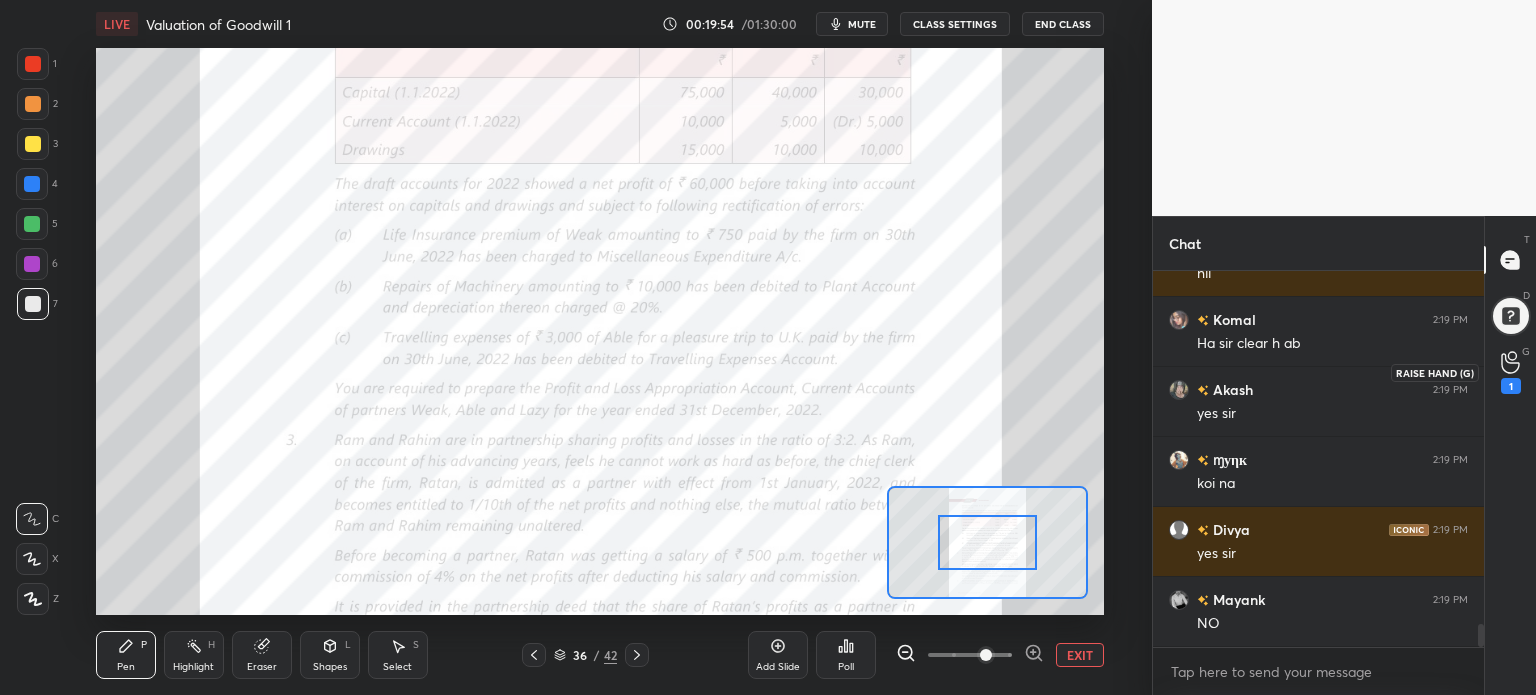 click 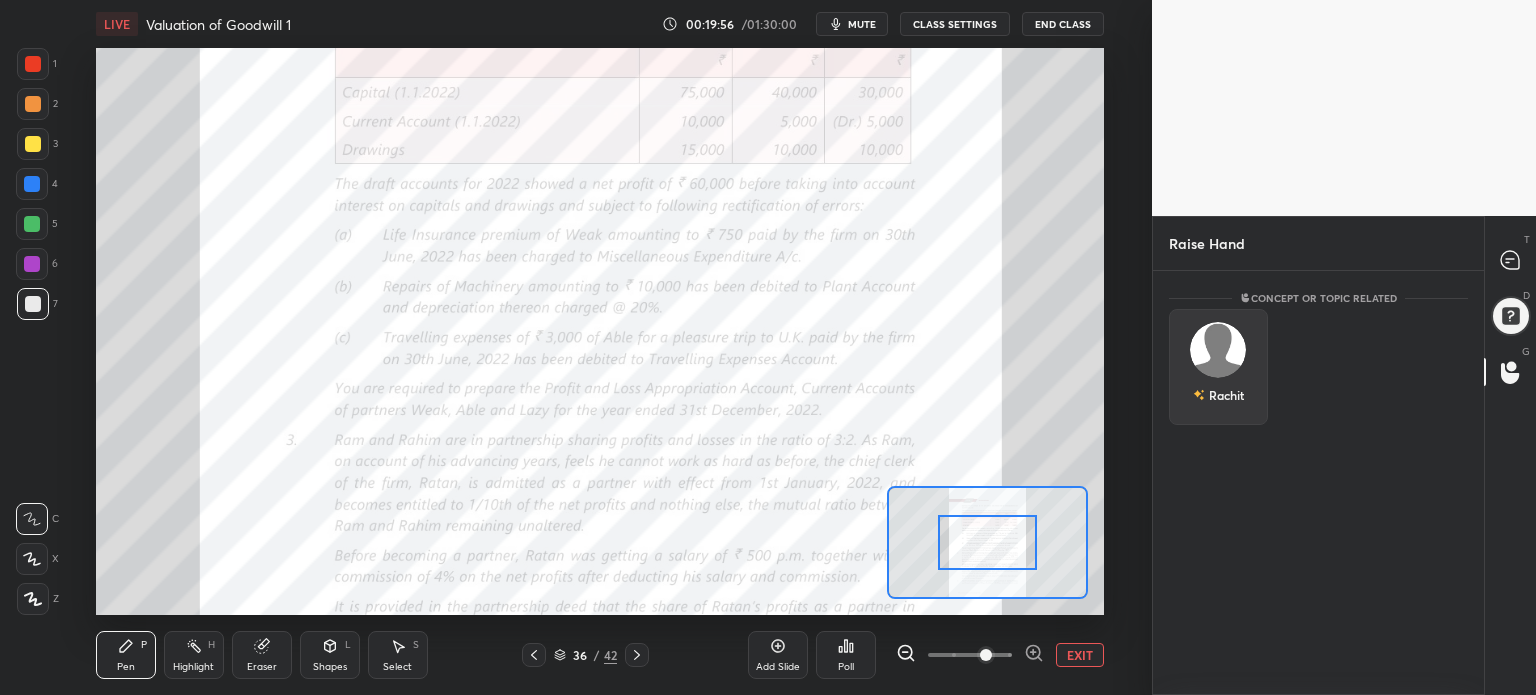 click at bounding box center [1218, 350] 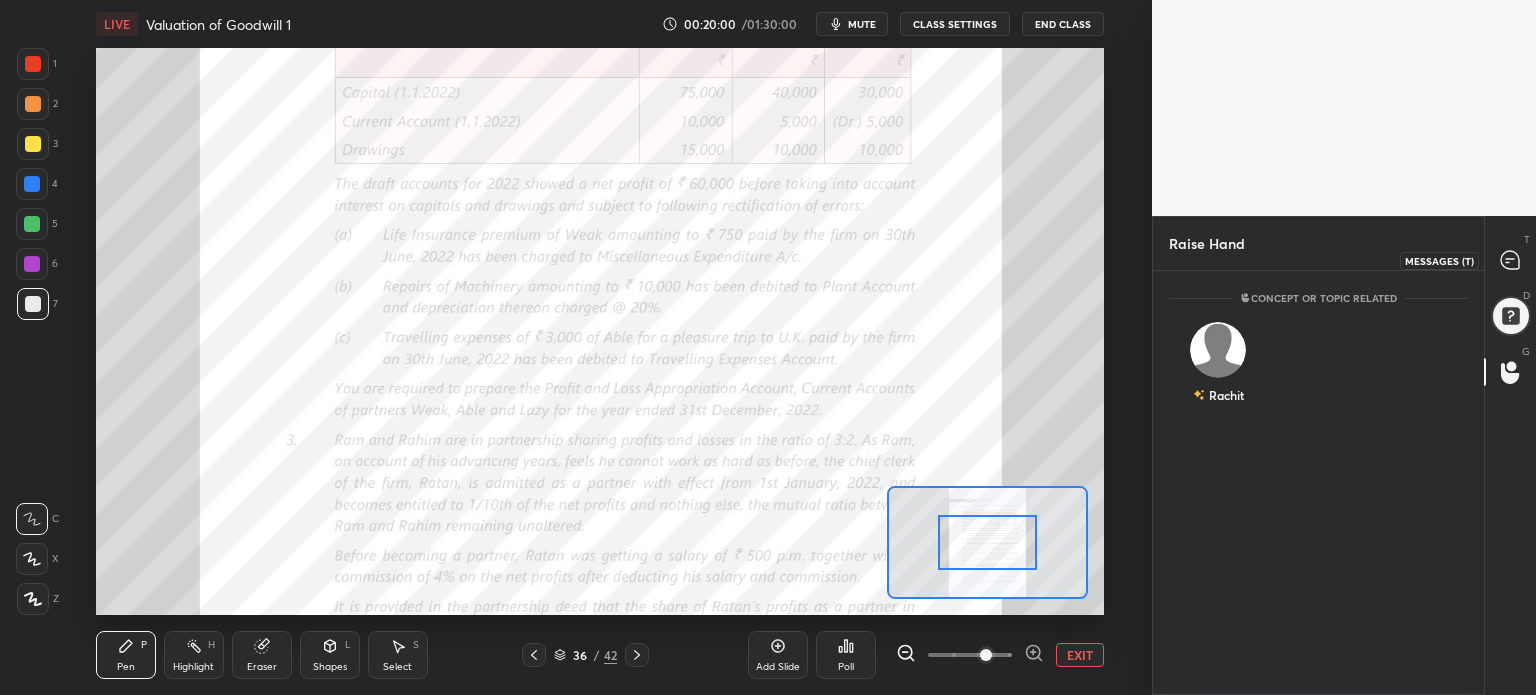 click at bounding box center [1511, 260] 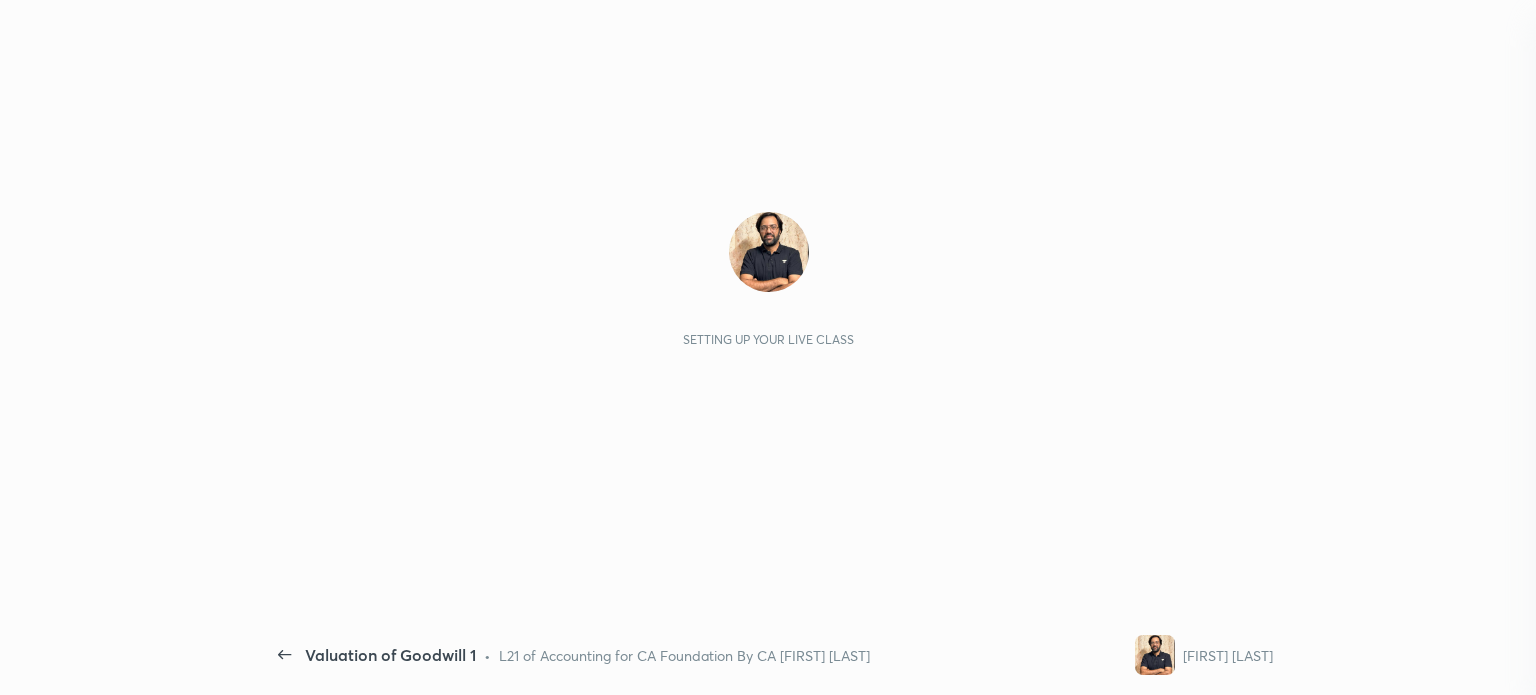scroll, scrollTop: 0, scrollLeft: 0, axis: both 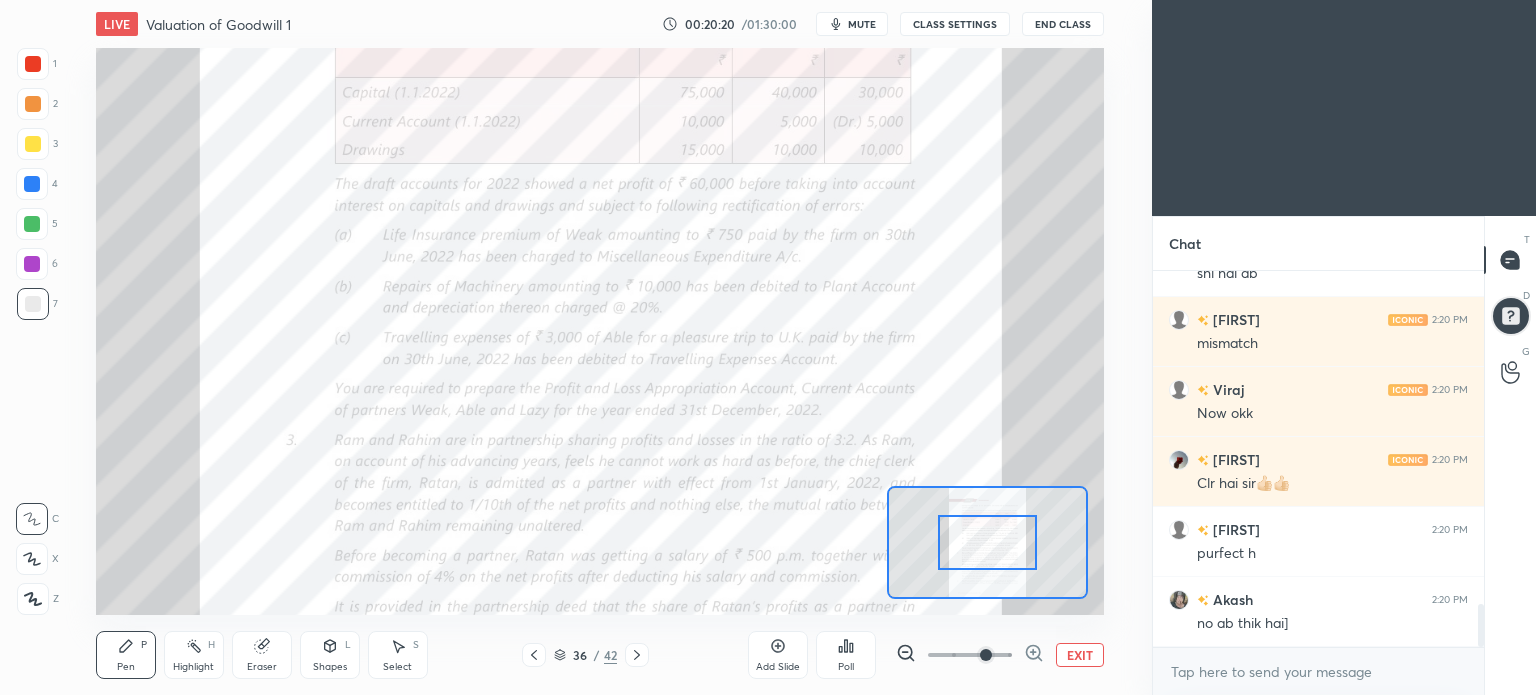 click on "EXIT" at bounding box center (1080, 655) 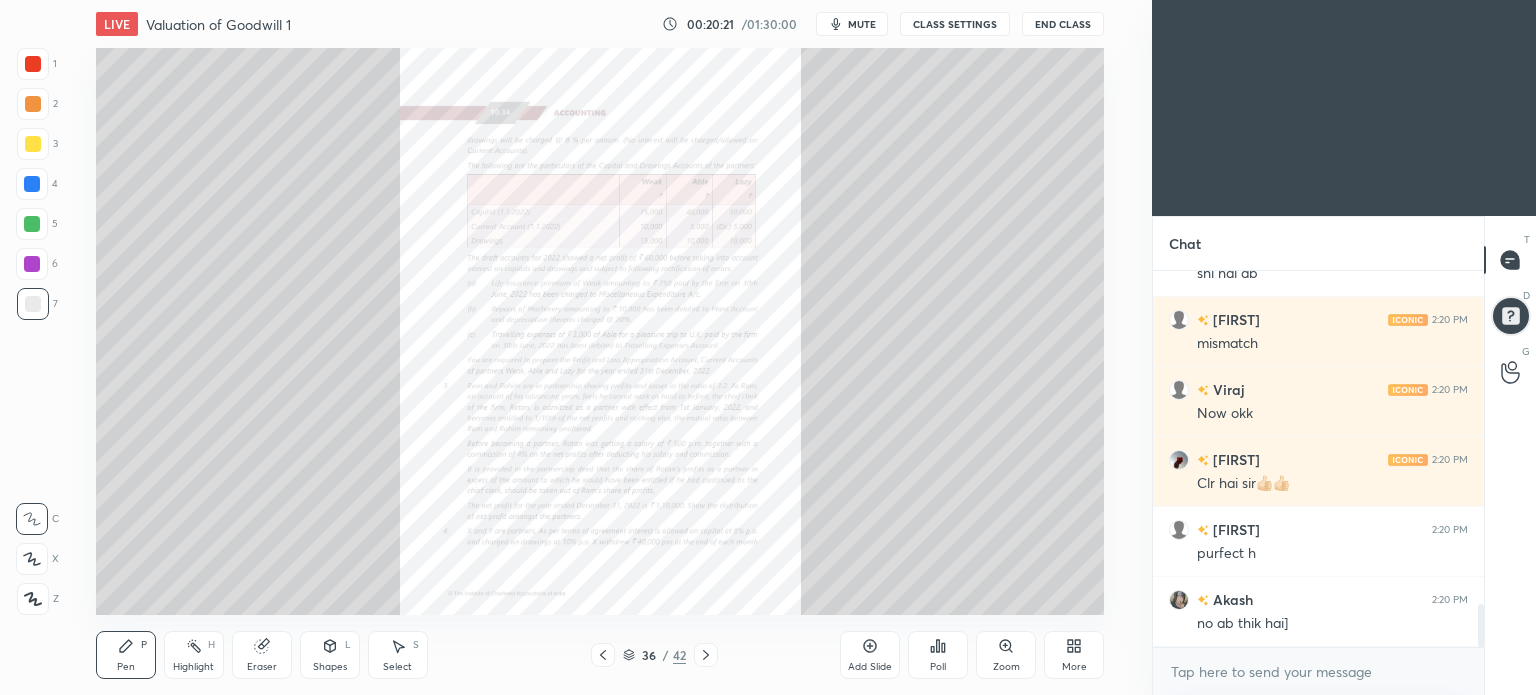 click on "More" at bounding box center (1074, 655) 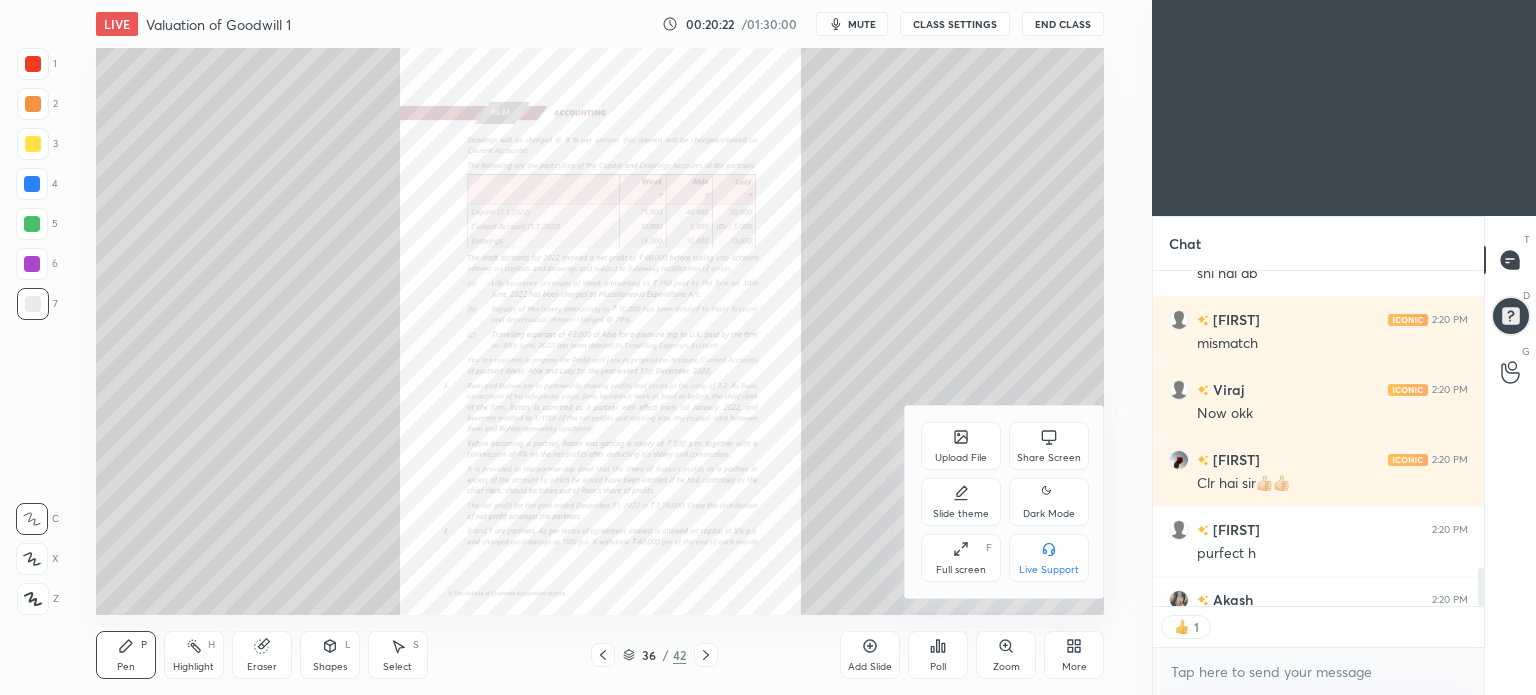 scroll, scrollTop: 330, scrollLeft: 325, axis: both 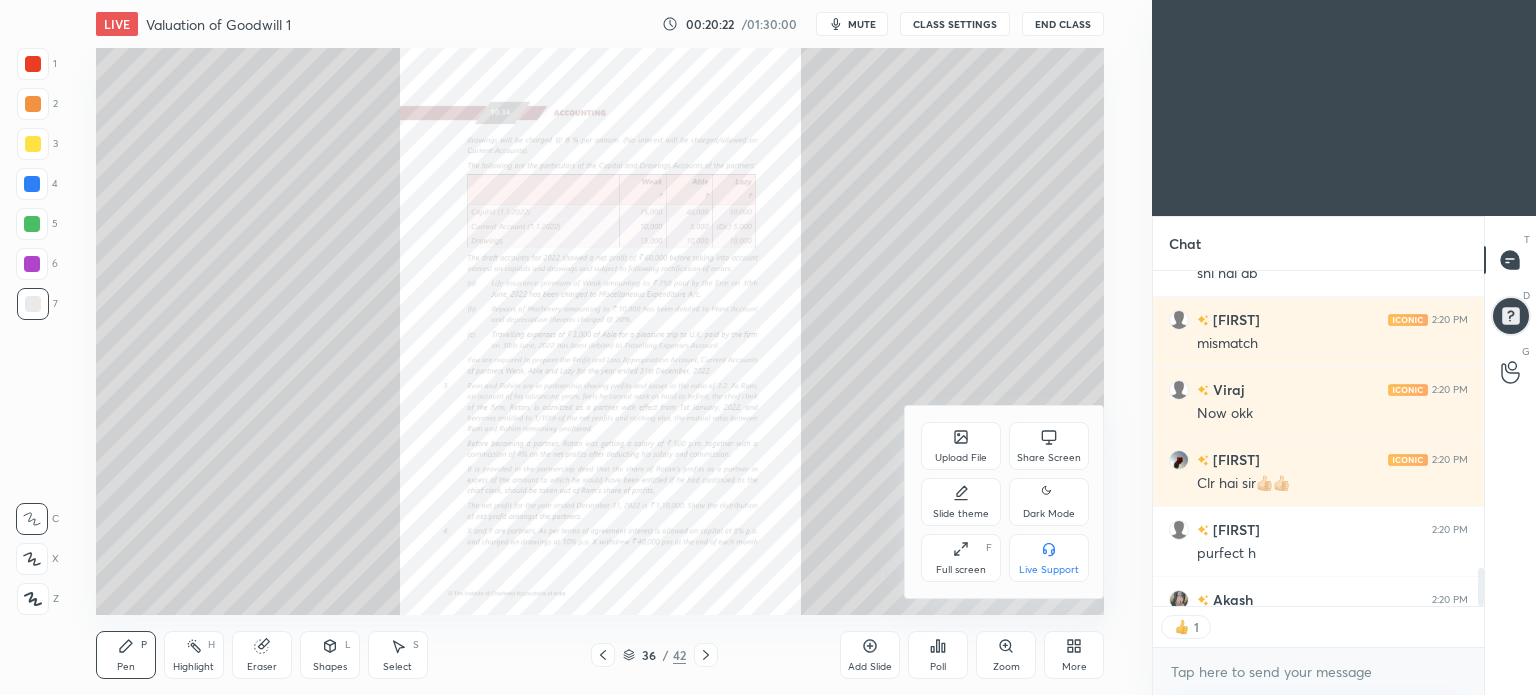 click on "Dark Mode" at bounding box center [1049, 514] 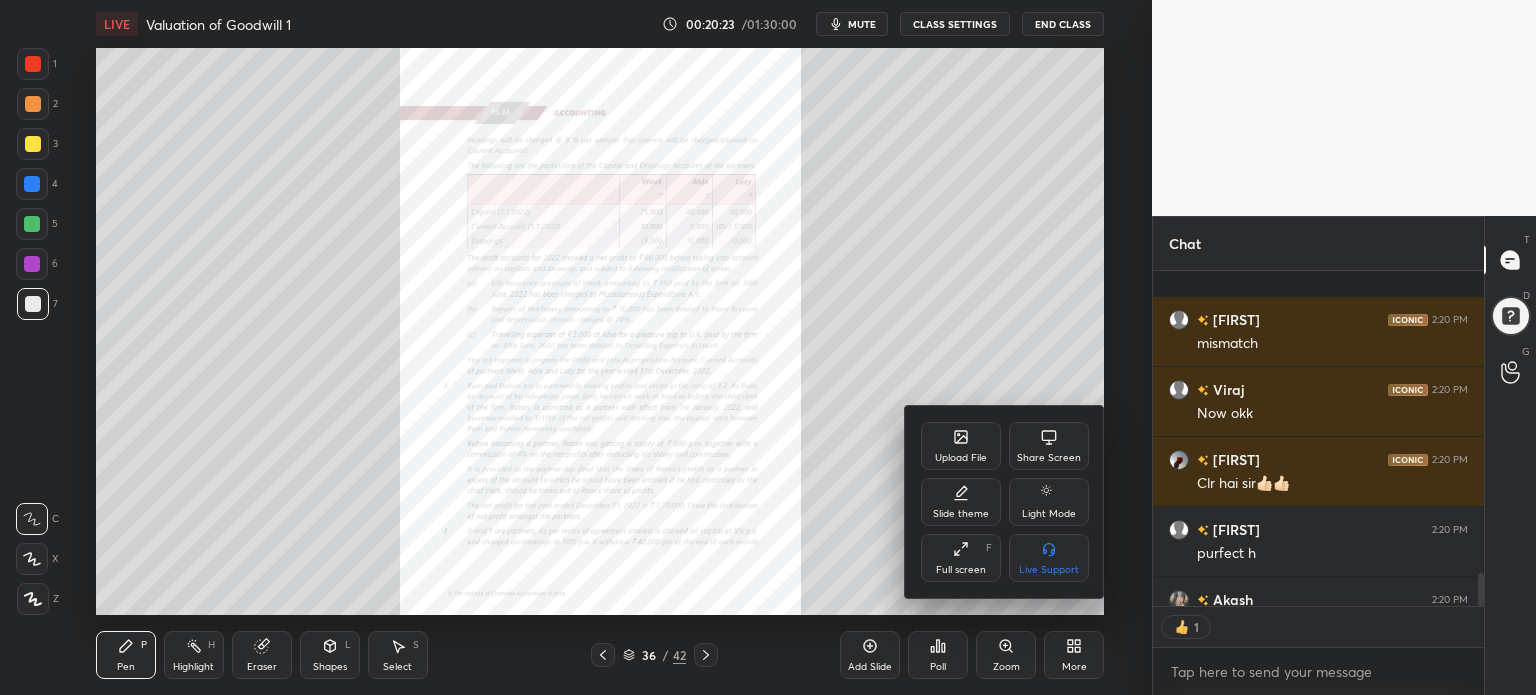 scroll, scrollTop: 3015, scrollLeft: 0, axis: vertical 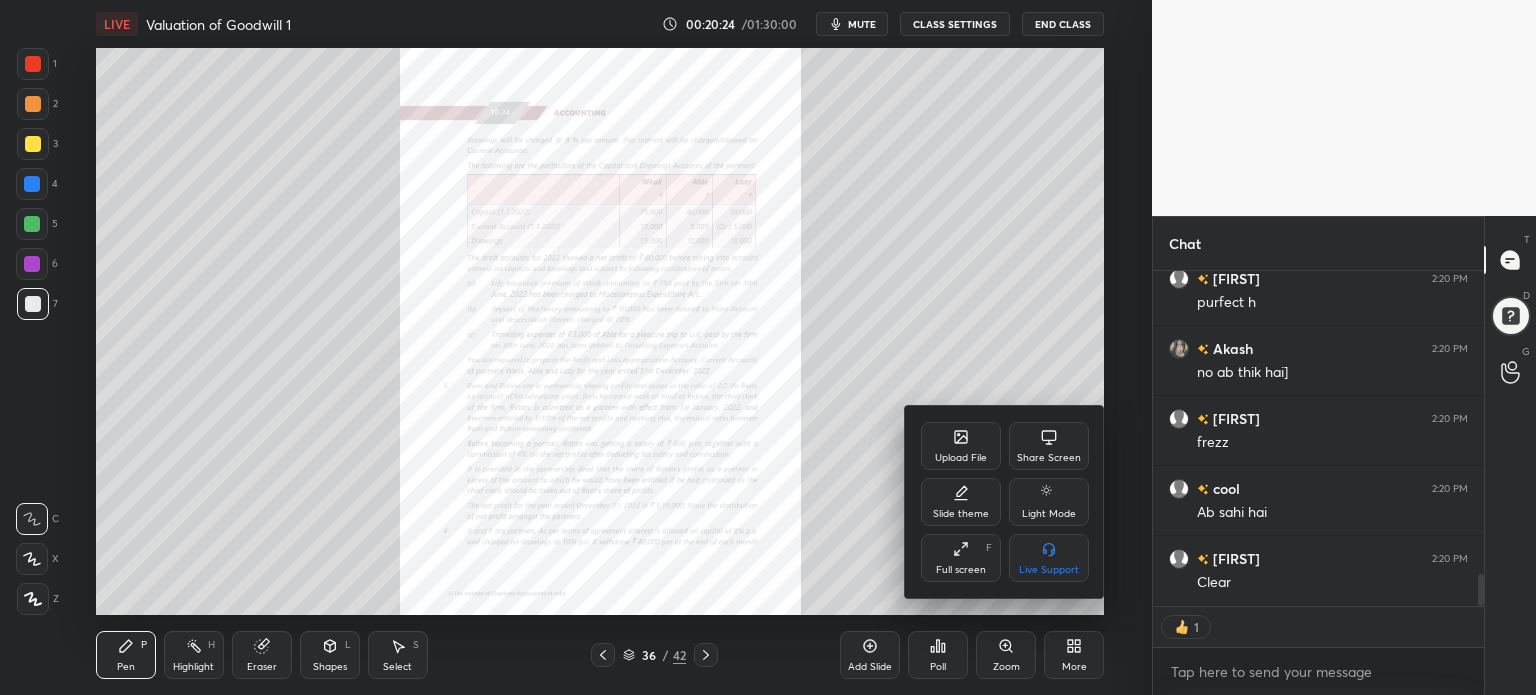 click at bounding box center [768, 347] 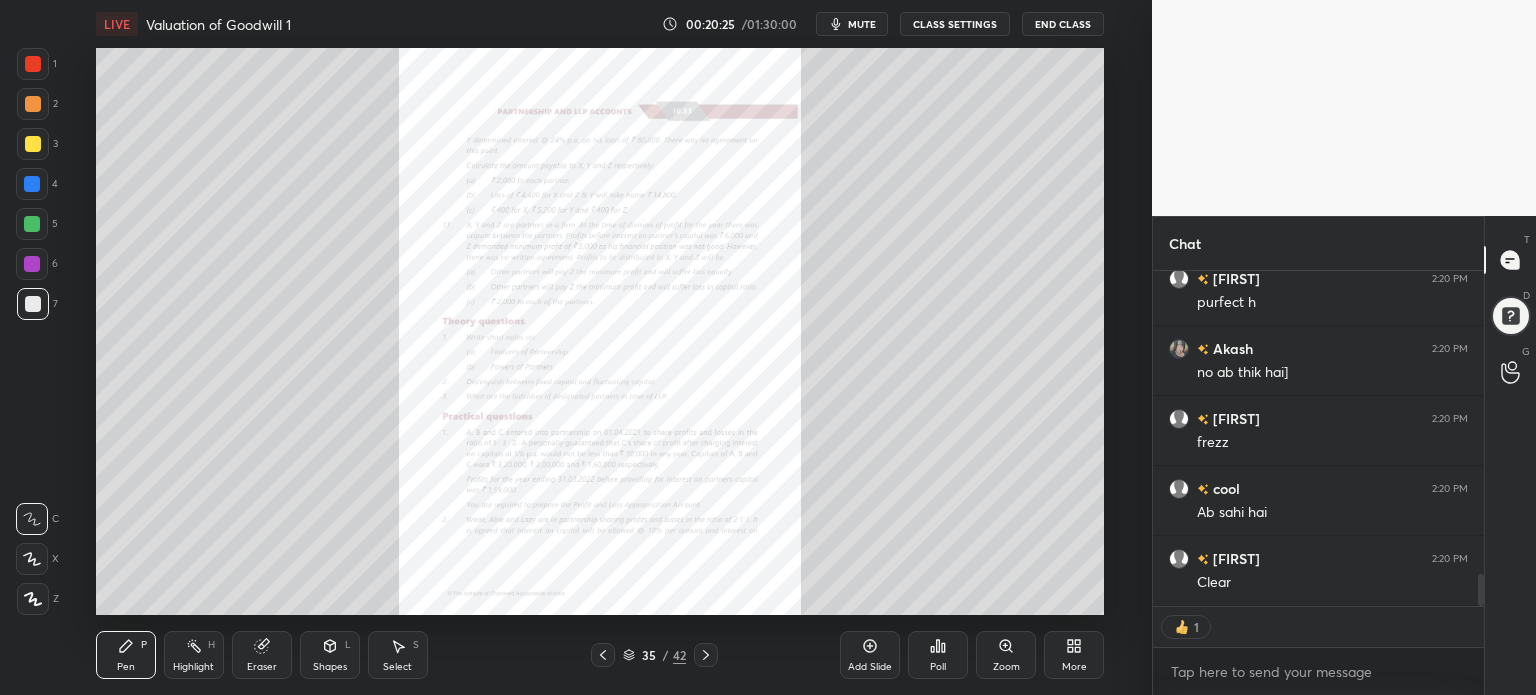 scroll, scrollTop: 3295, scrollLeft: 0, axis: vertical 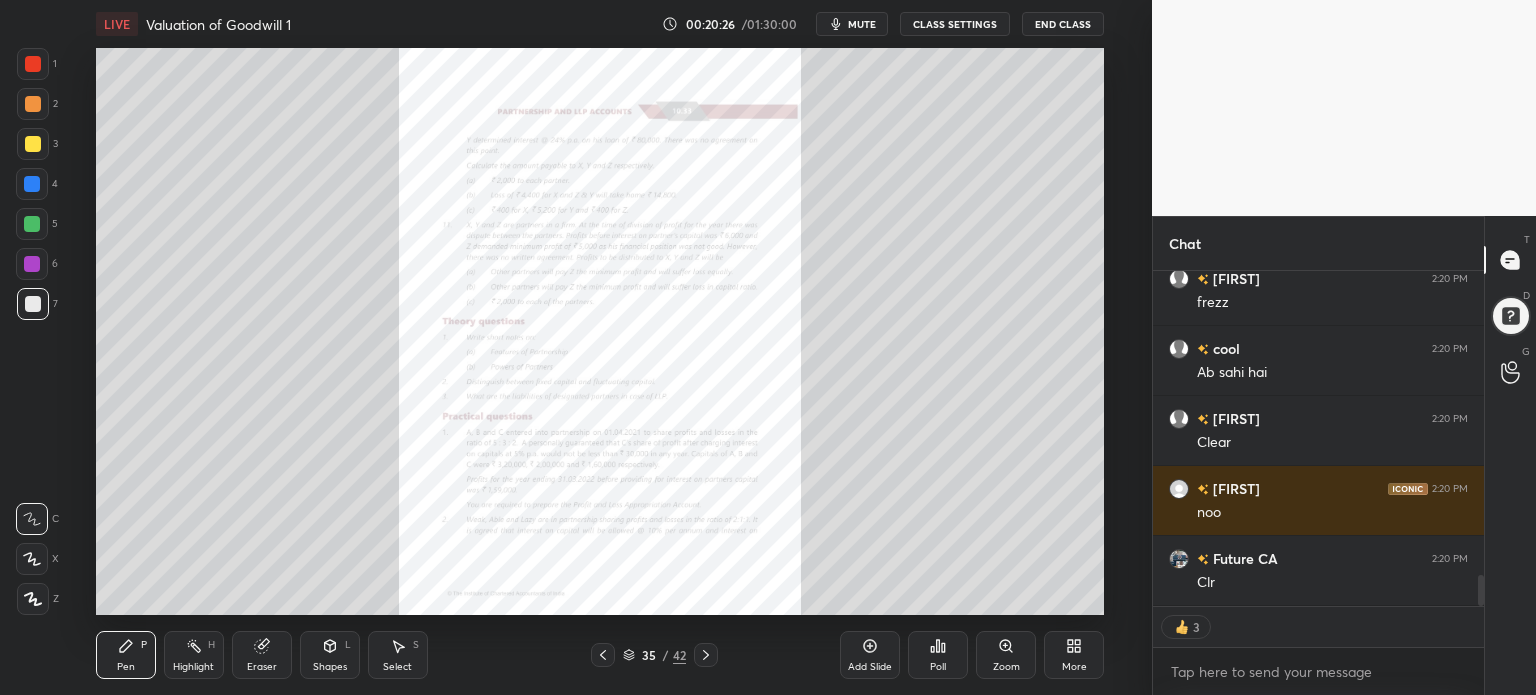 click on "Zoom" at bounding box center [1006, 655] 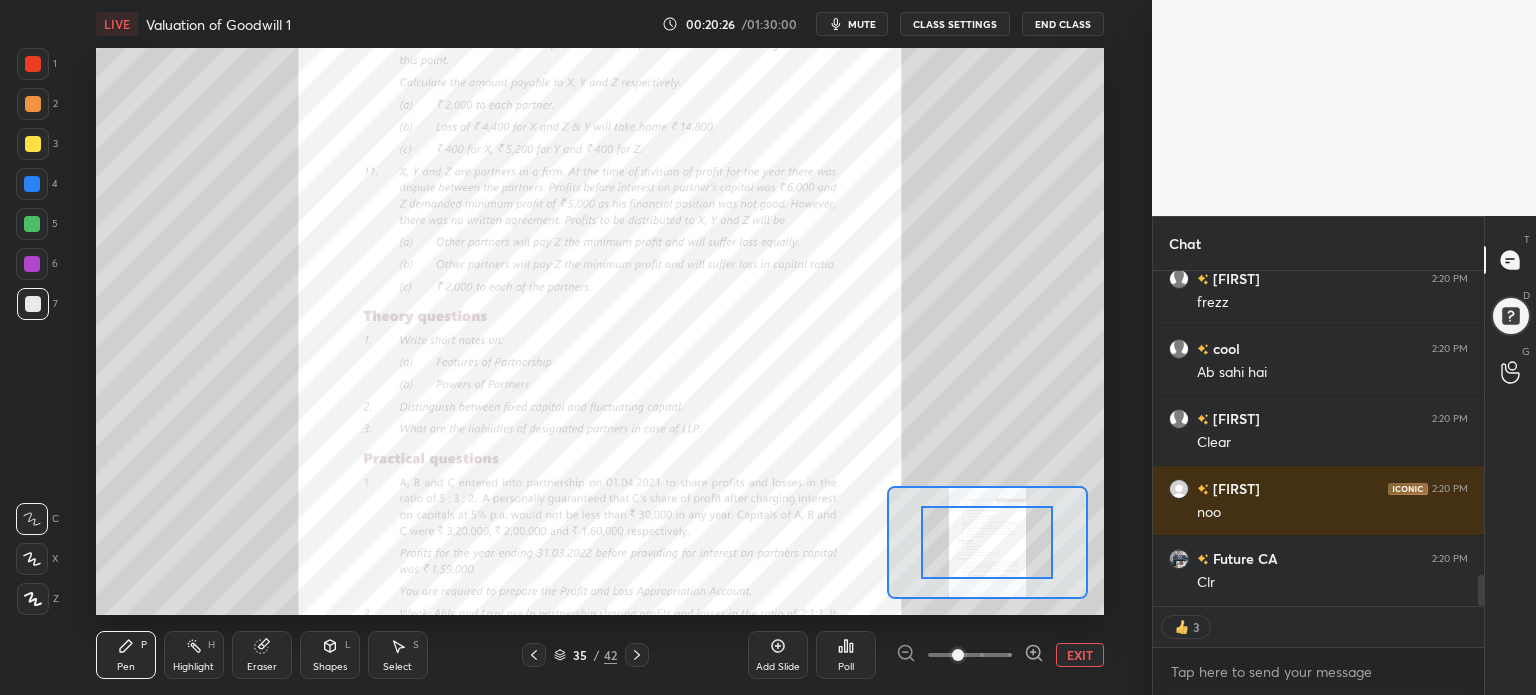 click at bounding box center [970, 655] 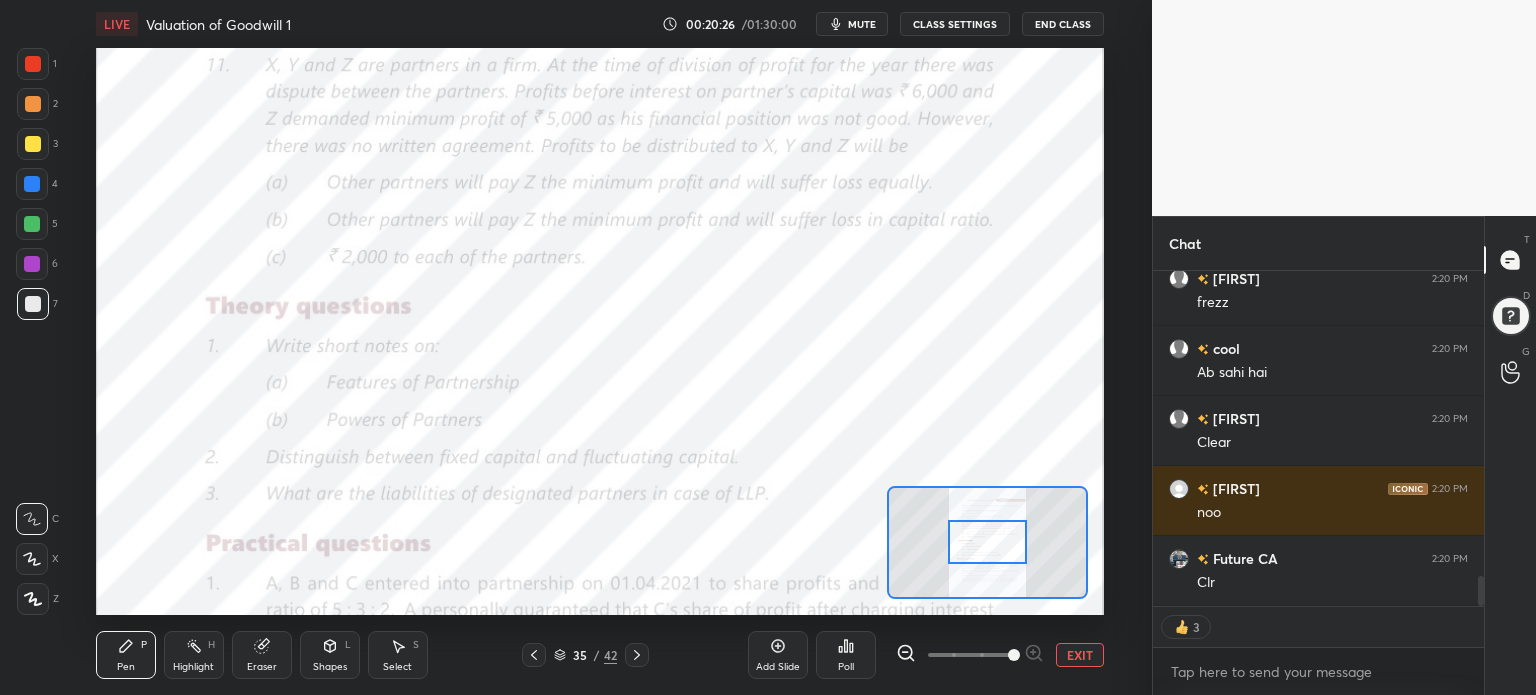 scroll, scrollTop: 3435, scrollLeft: 0, axis: vertical 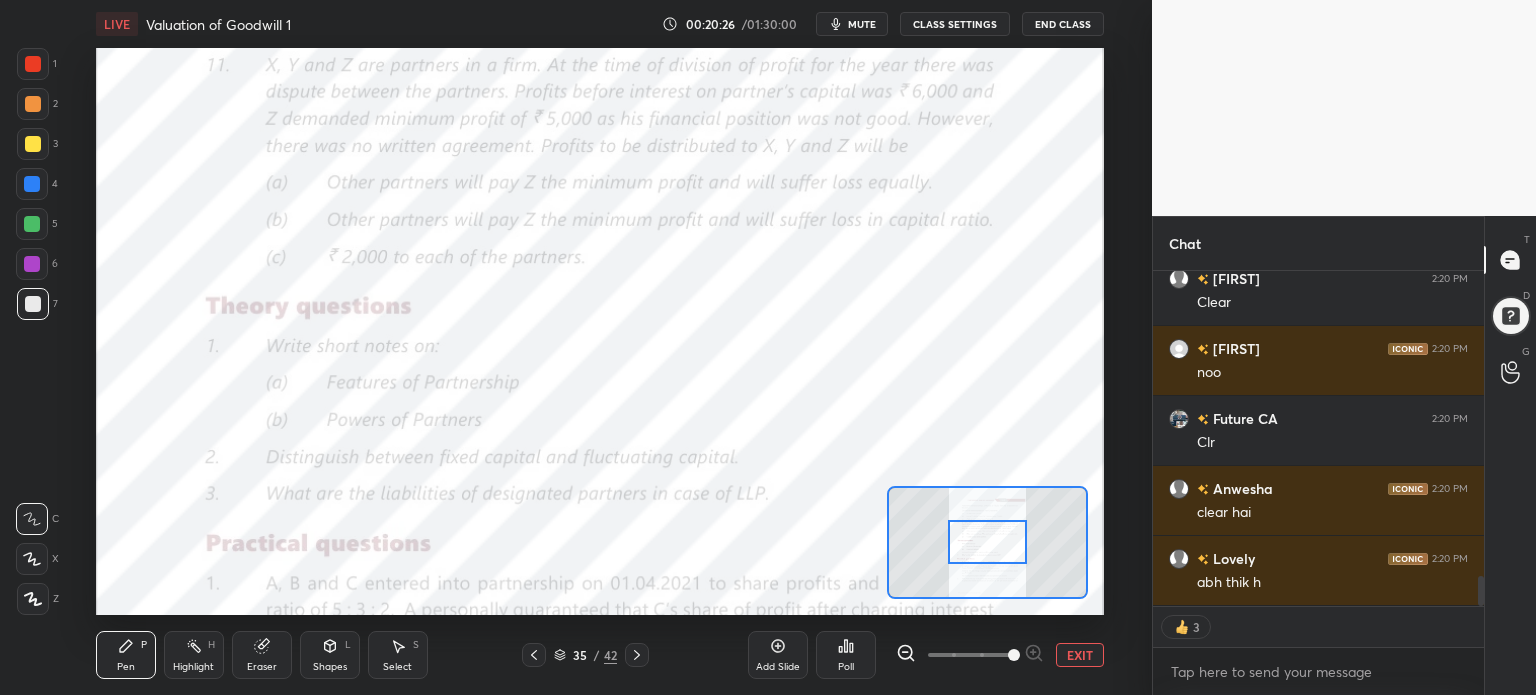 click at bounding box center [1014, 655] 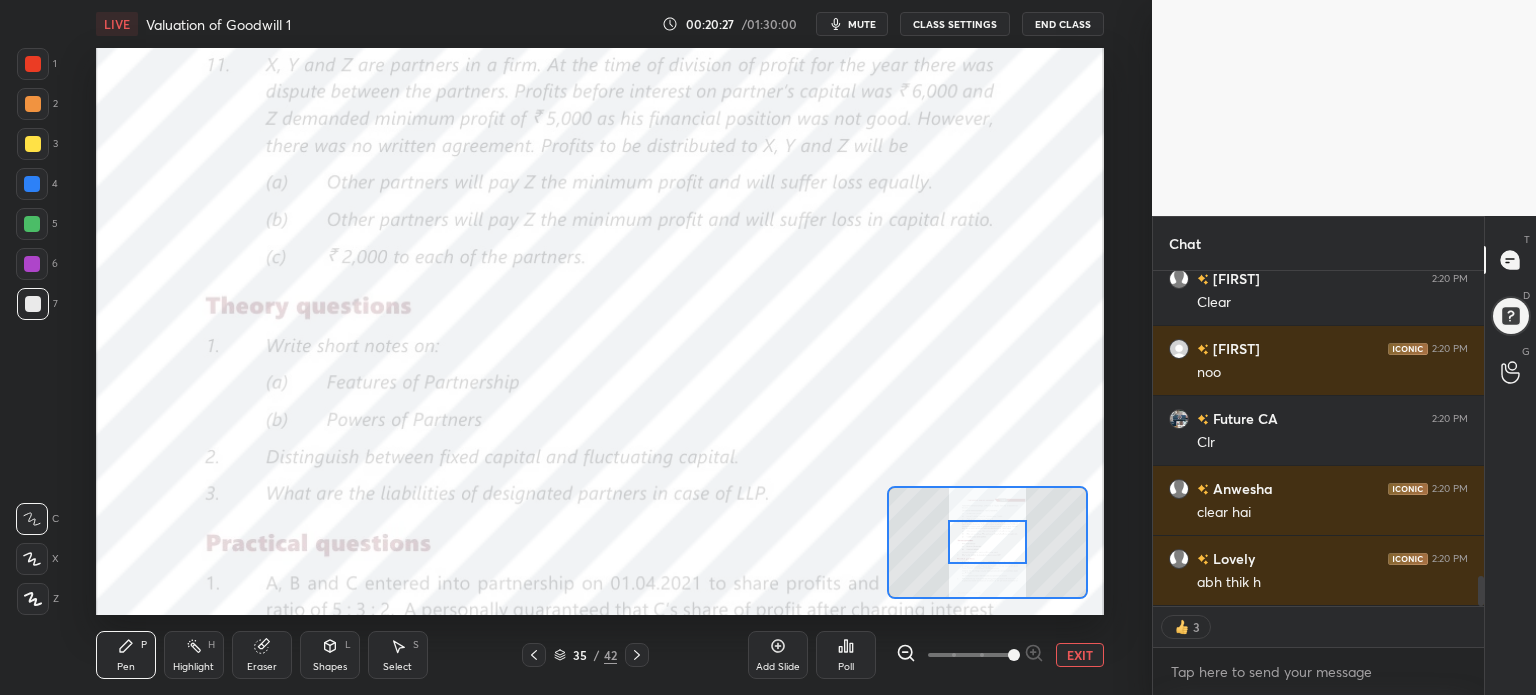 click at bounding box center [1014, 655] 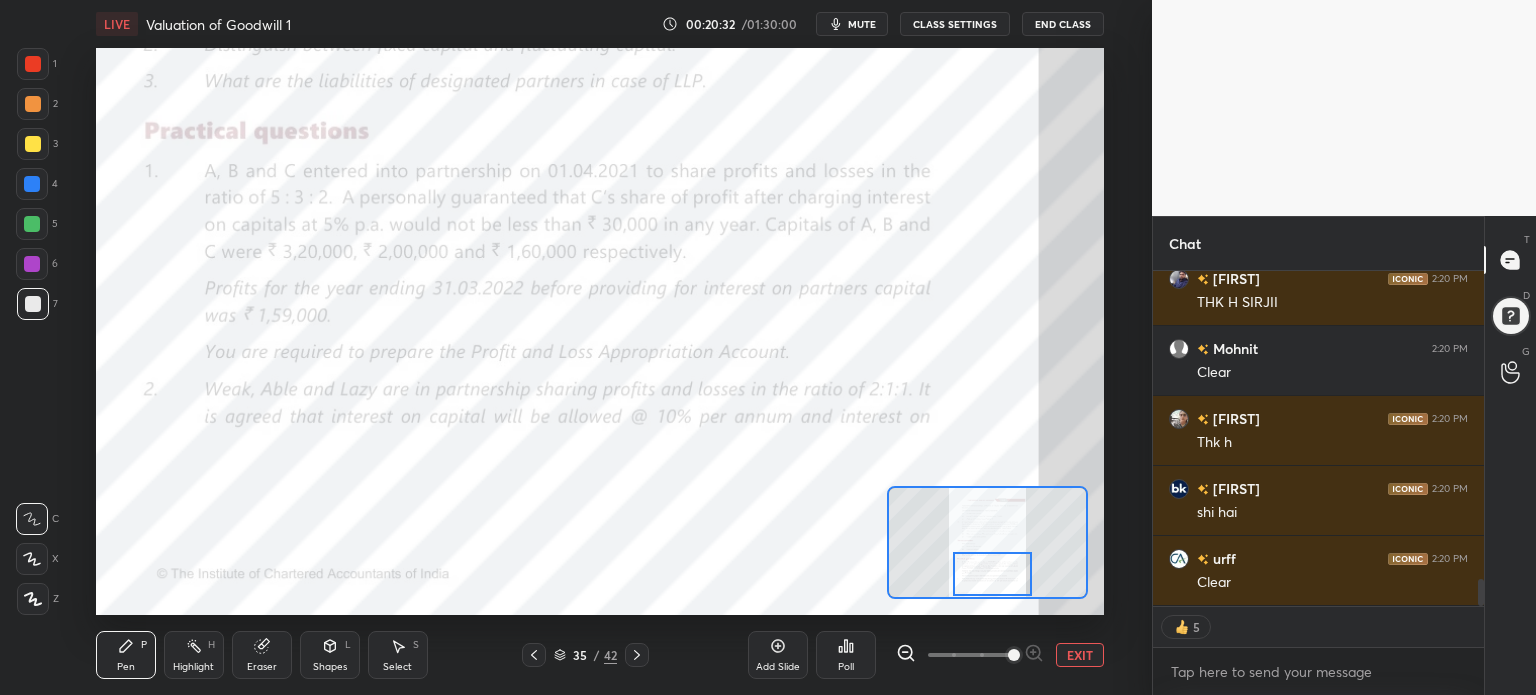 drag, startPoint x: 1011, startPoint y: 551, endPoint x: 1017, endPoint y: 580, distance: 29.614185 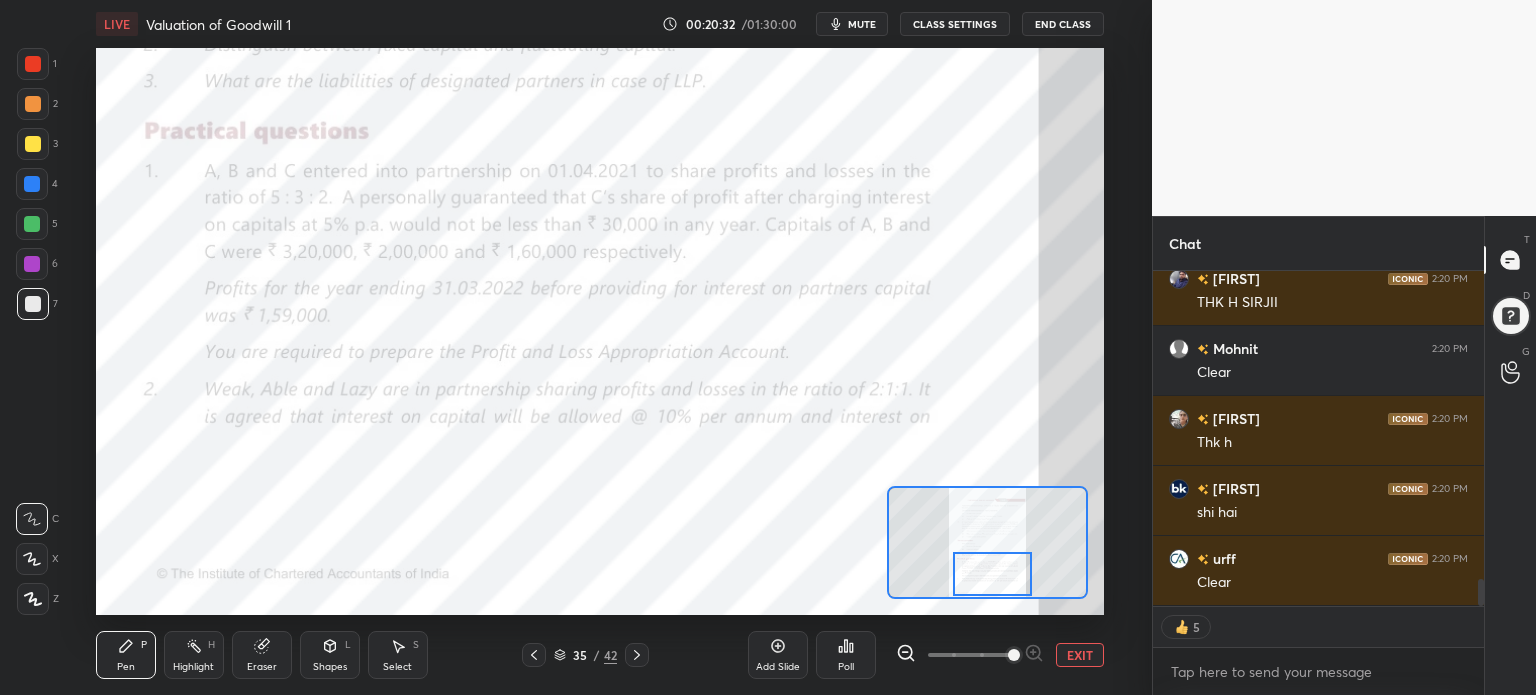 click at bounding box center [992, 574] 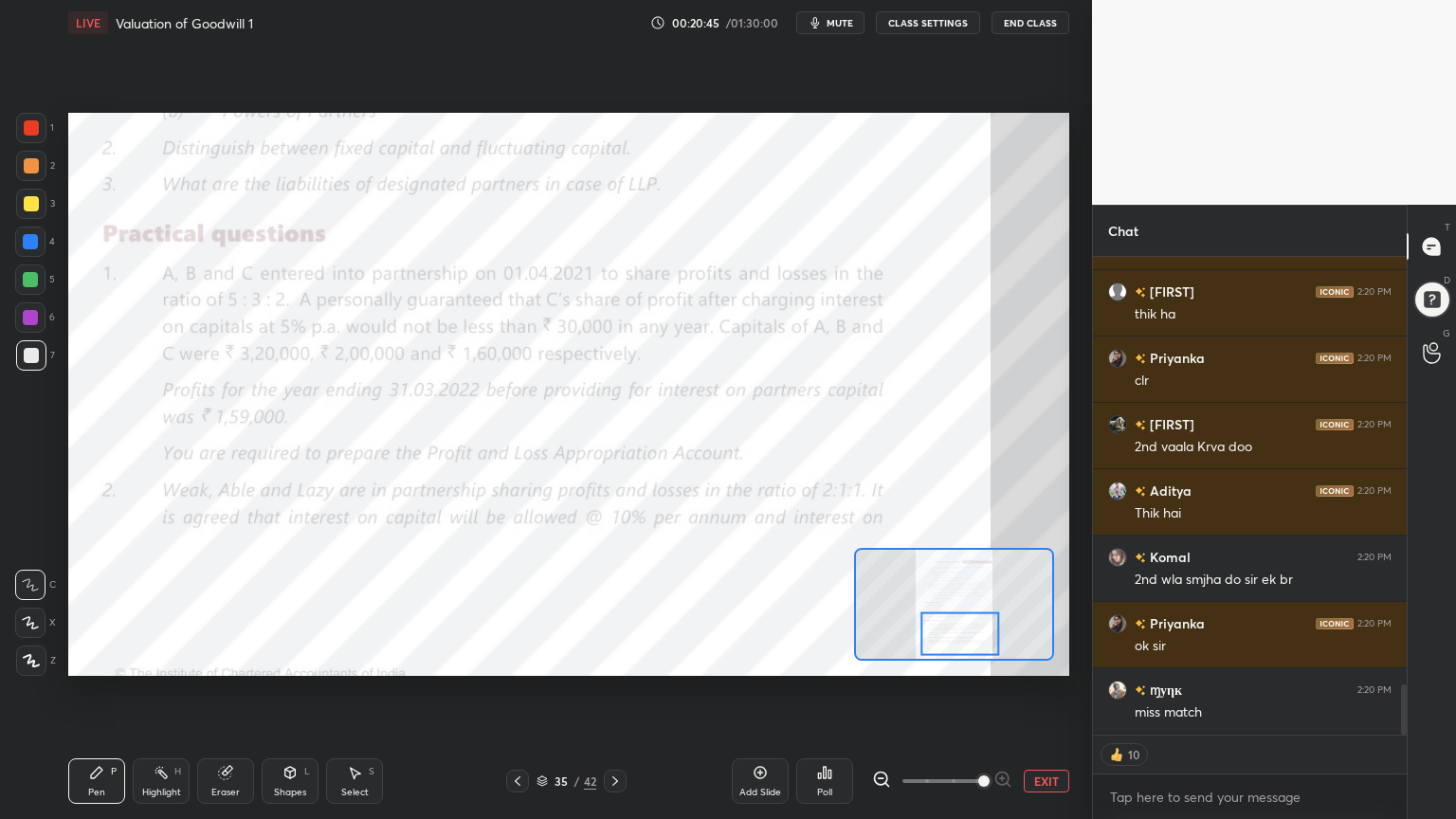 click at bounding box center [31, 128] 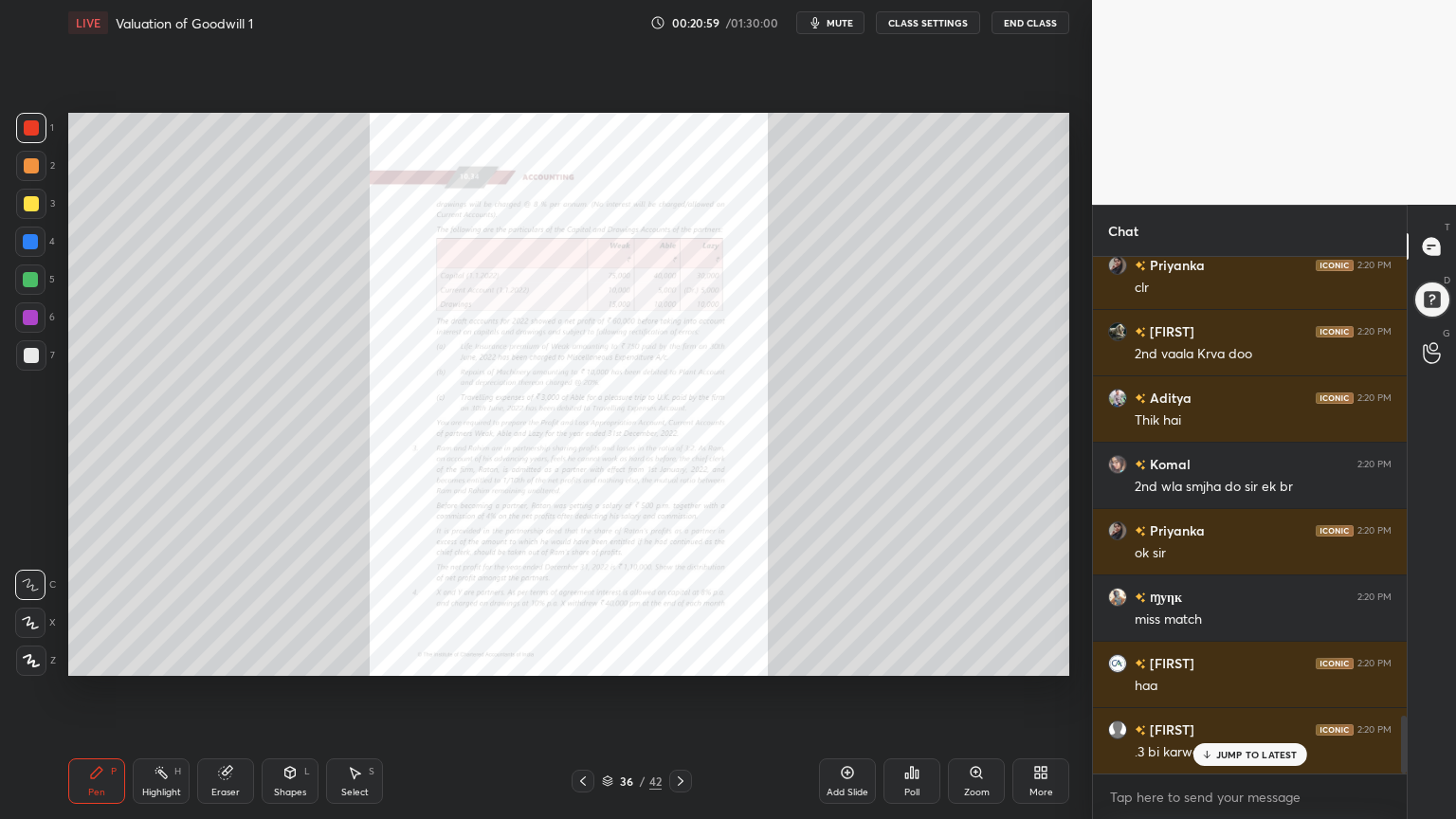 click on "Zoom" at bounding box center (976, 781) 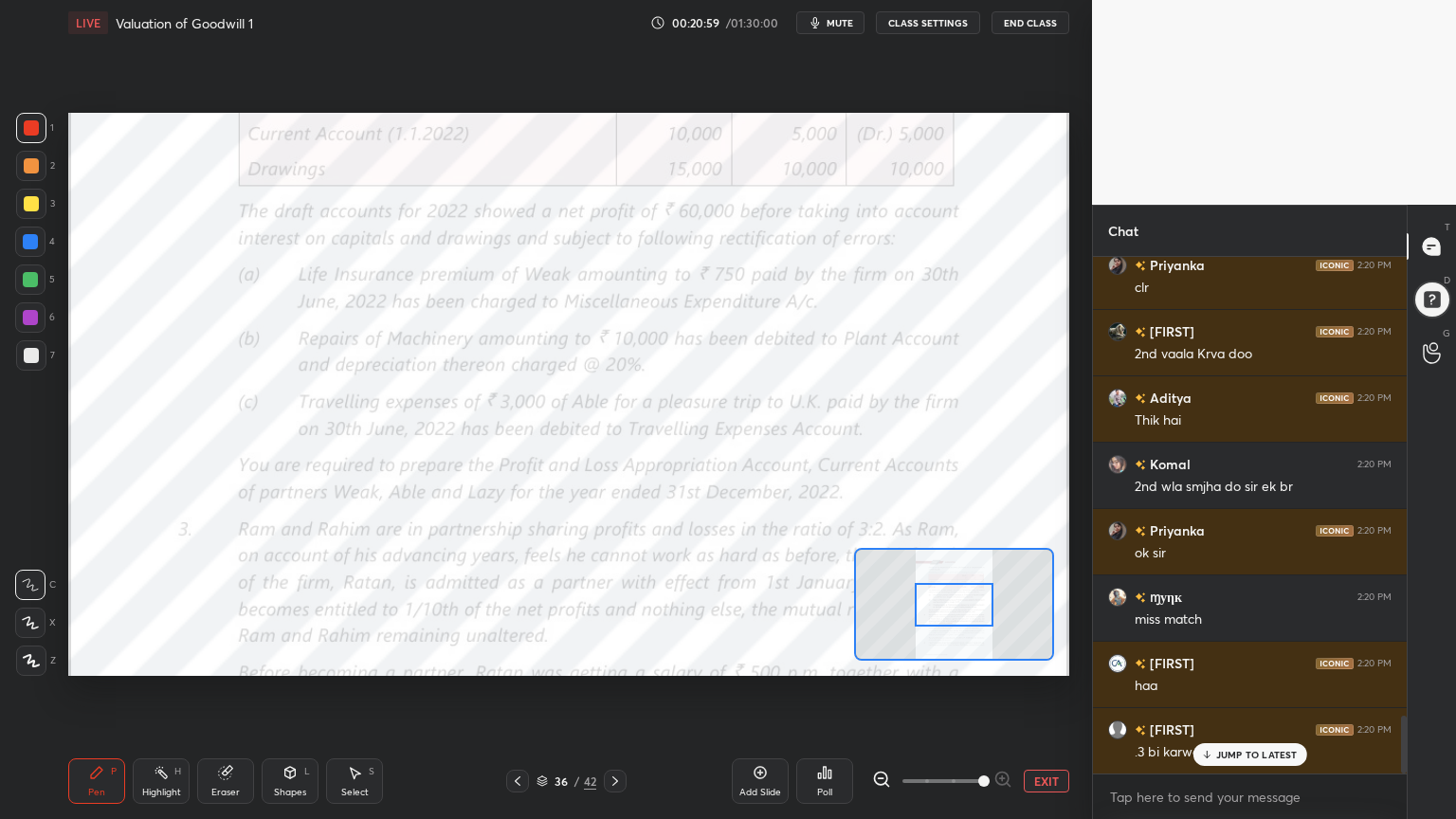 click at bounding box center [984, 781] 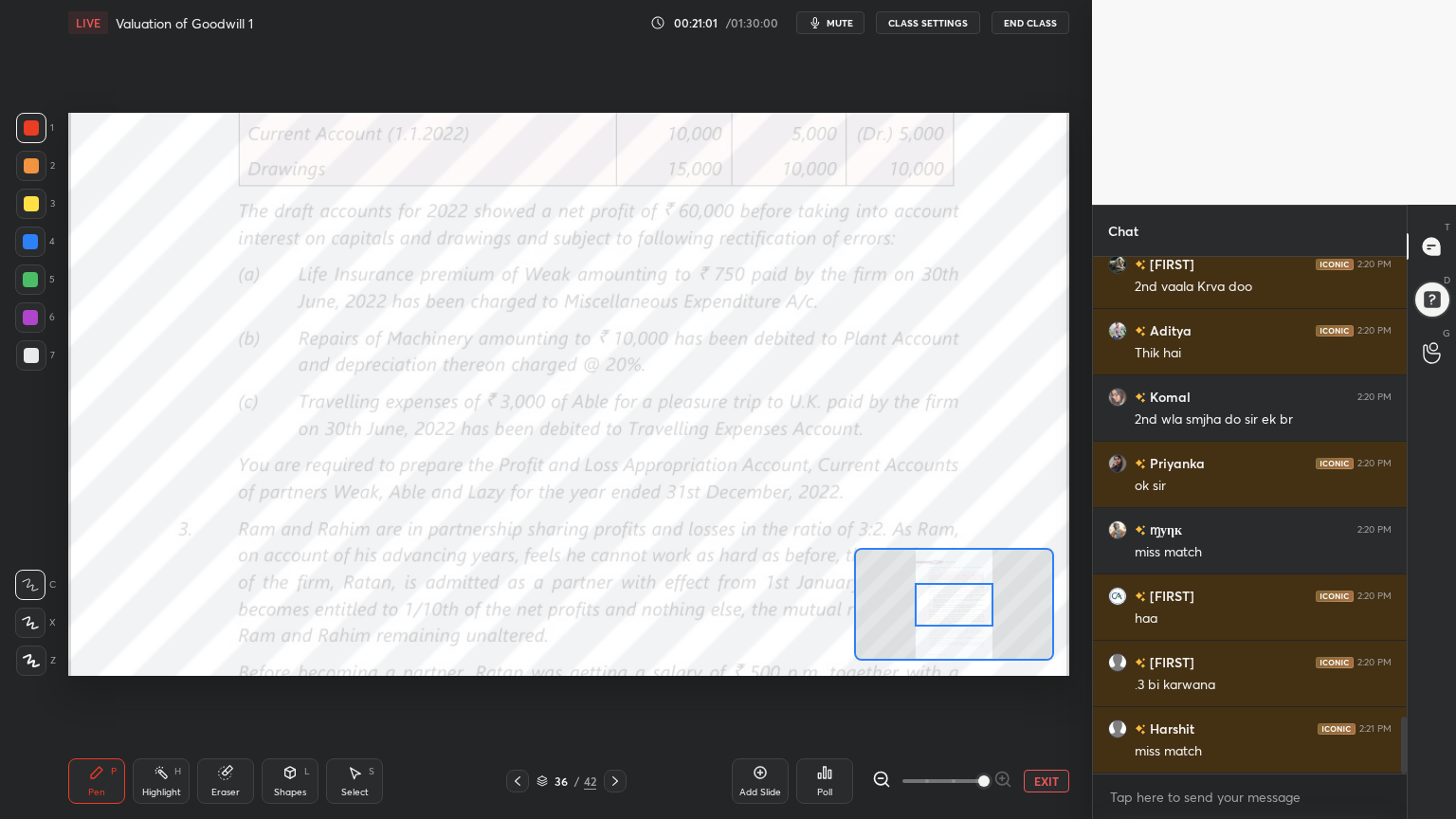click on "Setting up your live class Poll for   secs No correct answer Start poll" at bounding box center [569, 394] 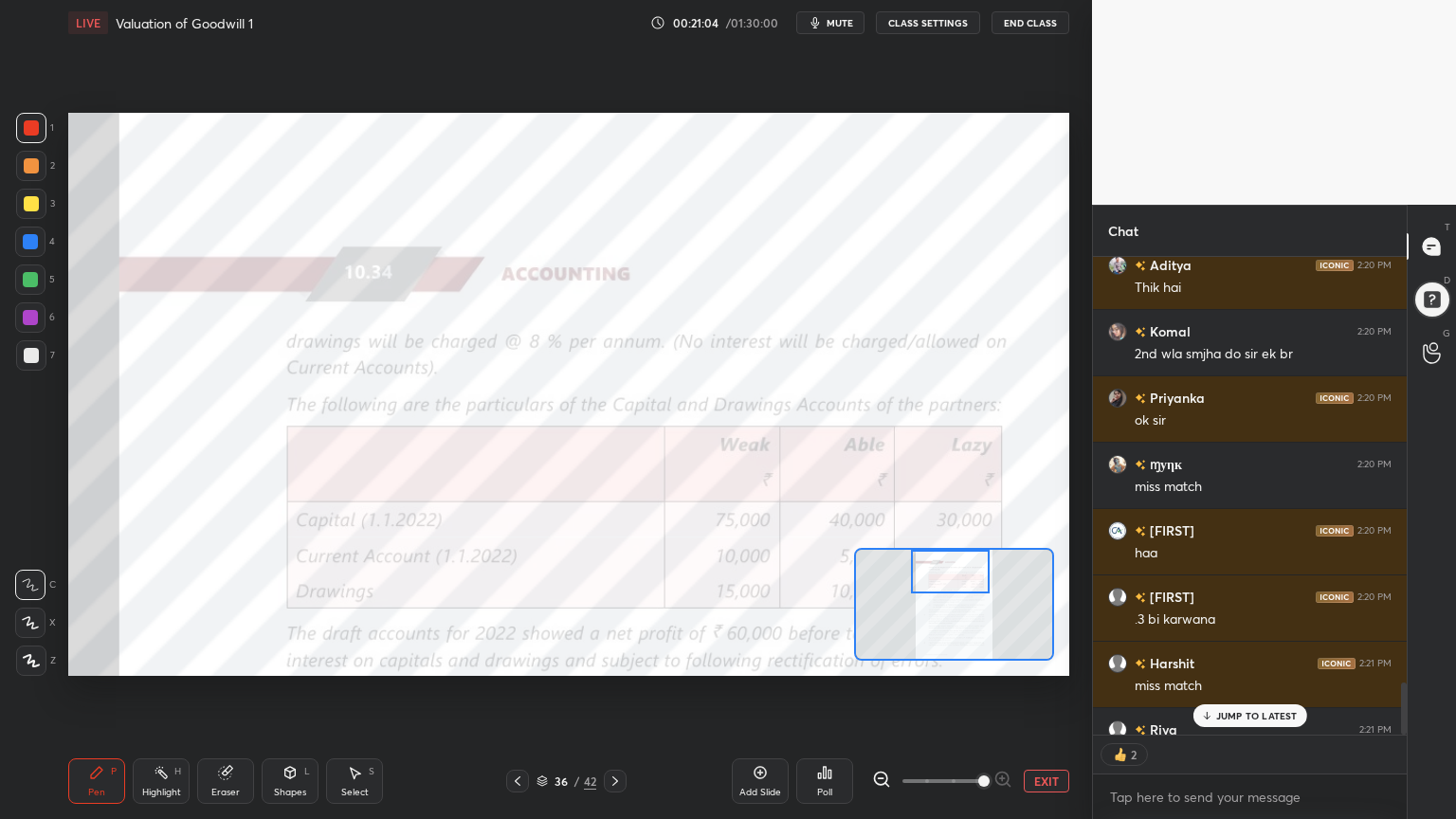 drag, startPoint x: 959, startPoint y: 604, endPoint x: 956, endPoint y: 548, distance: 56.0803 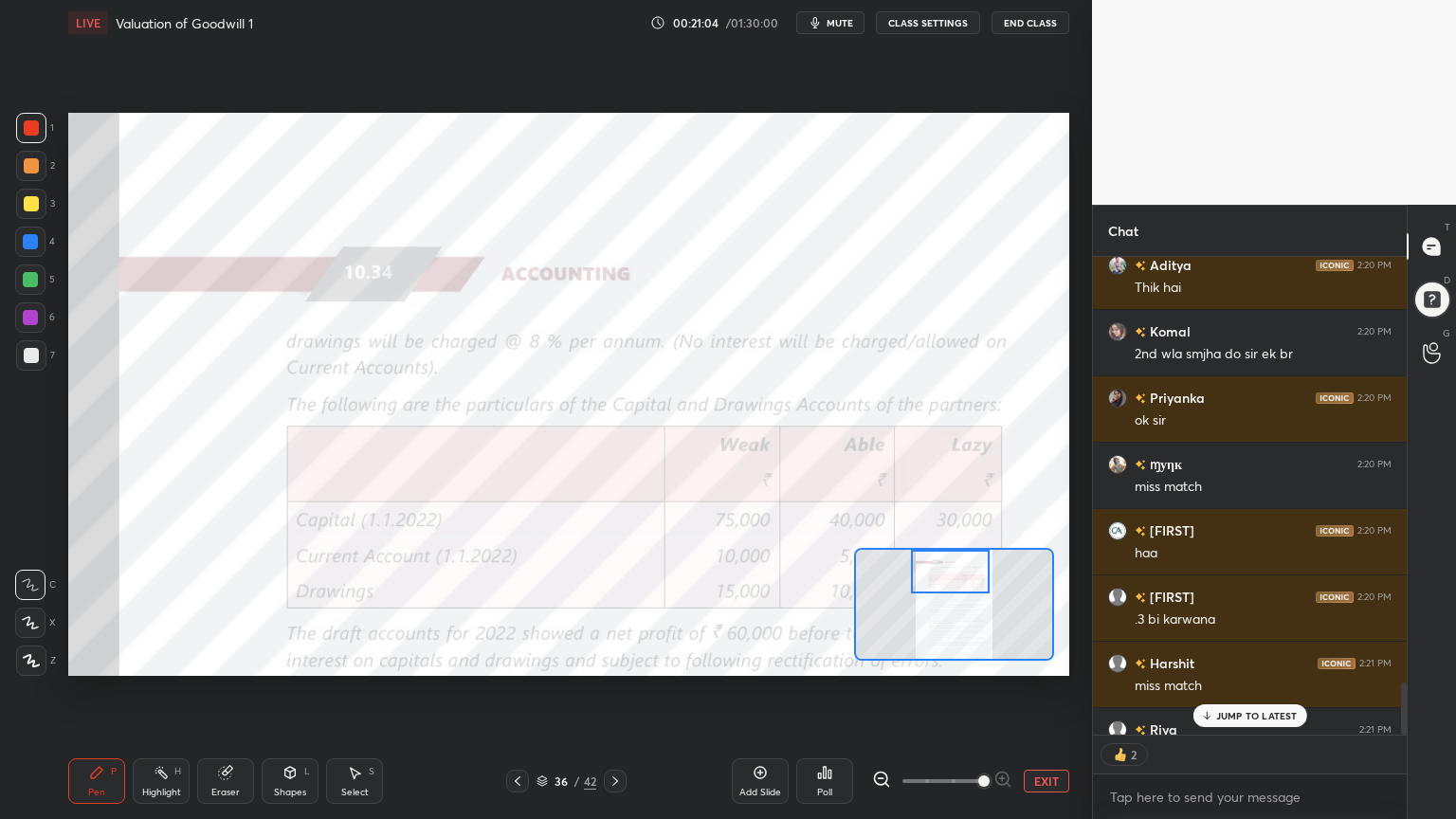 click at bounding box center (954, 604) 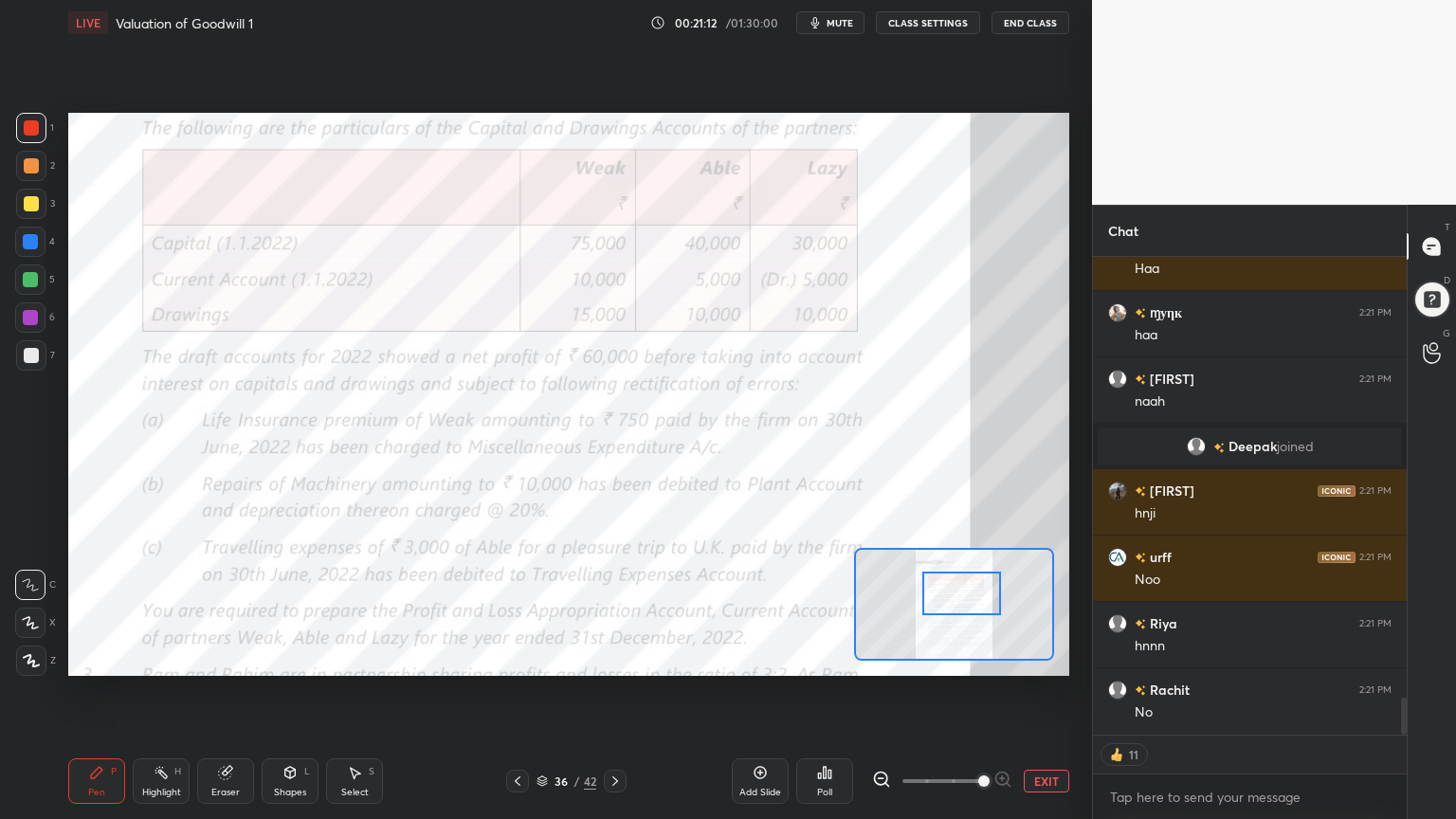 drag, startPoint x: 962, startPoint y: 581, endPoint x: 973, endPoint y: 603, distance: 24.596748 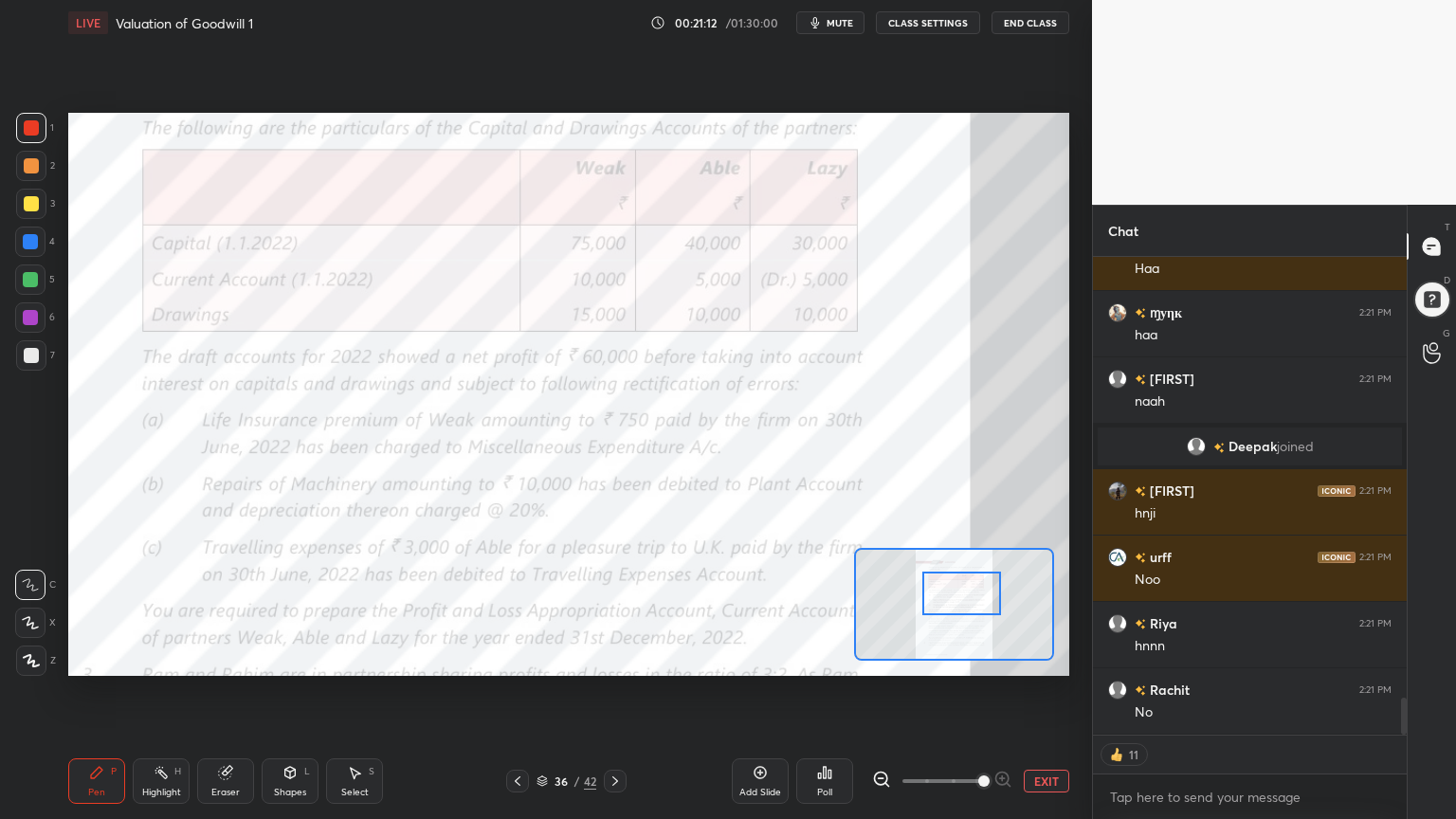 click at bounding box center [961, 593] 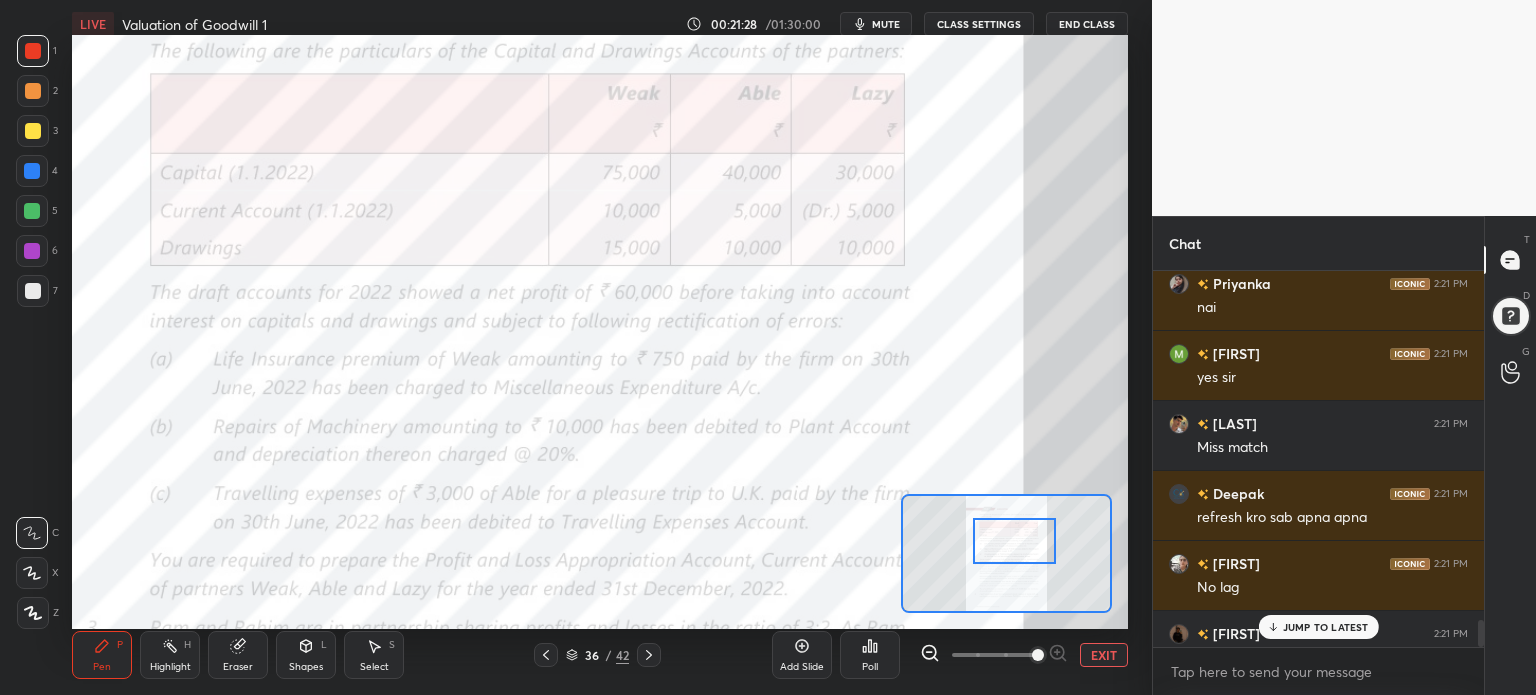 type on "x" 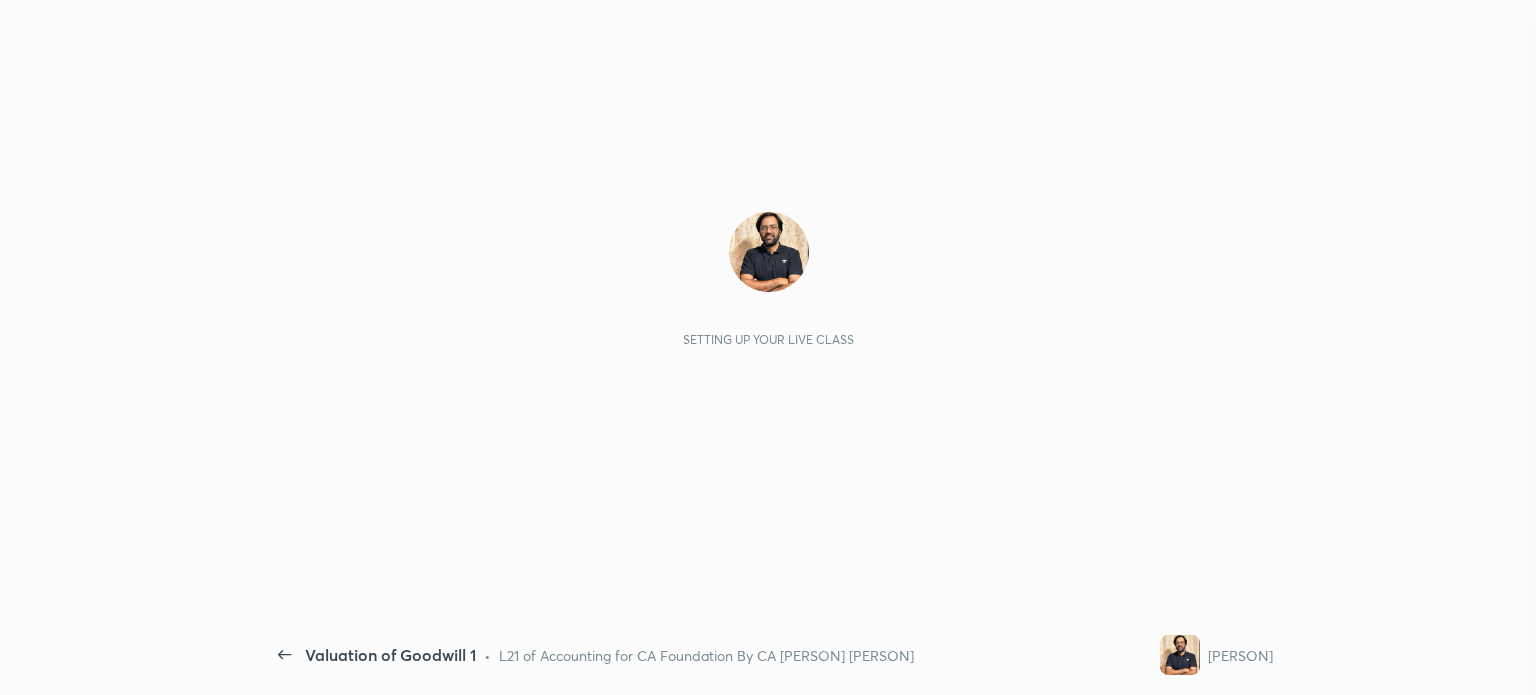 scroll, scrollTop: 0, scrollLeft: 0, axis: both 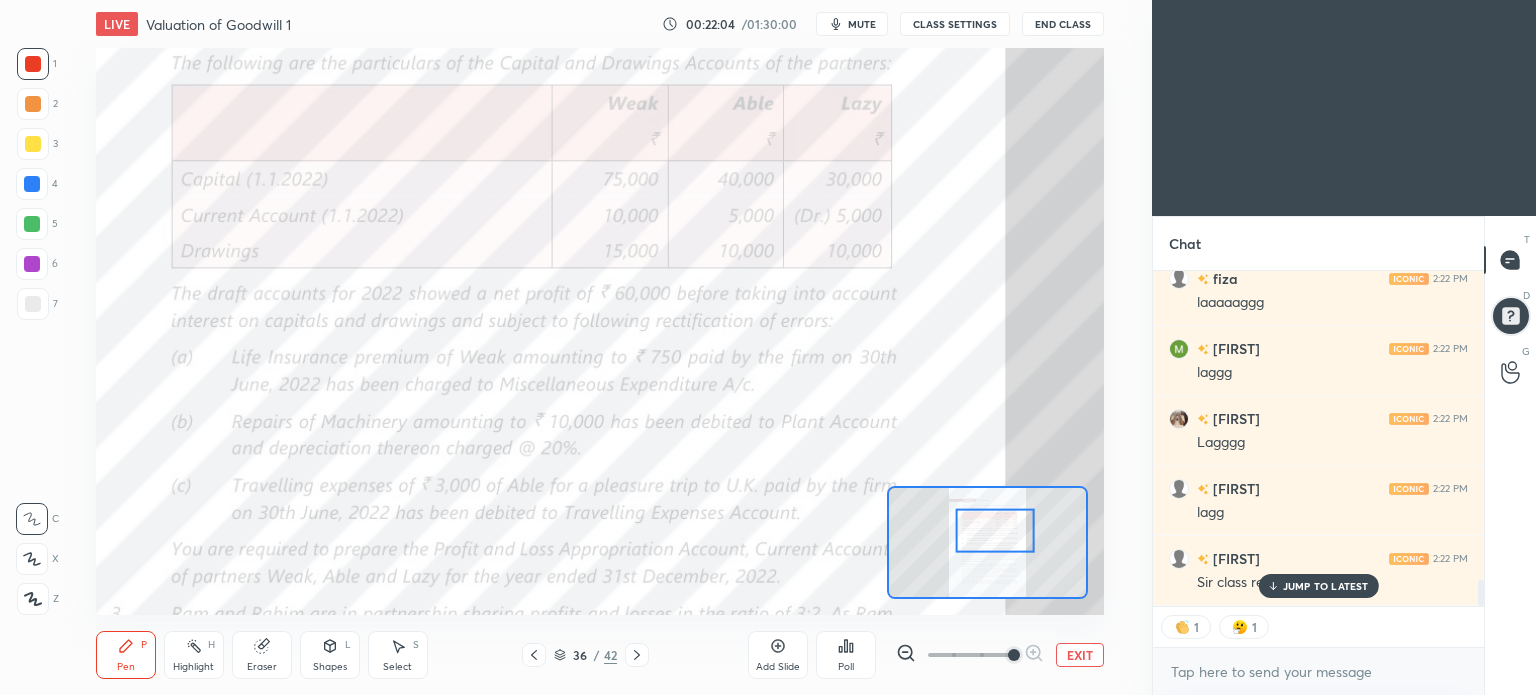 click on "EXIT" at bounding box center (1080, 655) 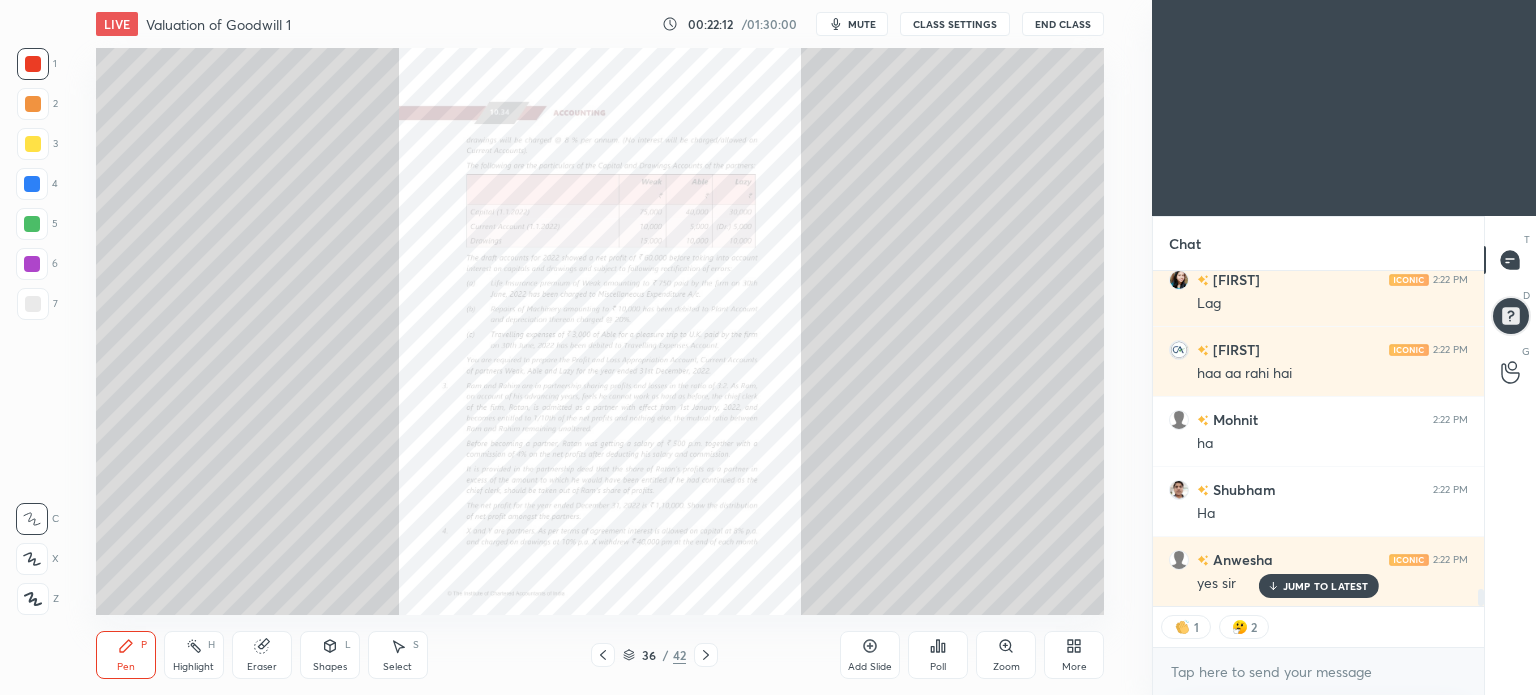 scroll, scrollTop: 6144, scrollLeft: 0, axis: vertical 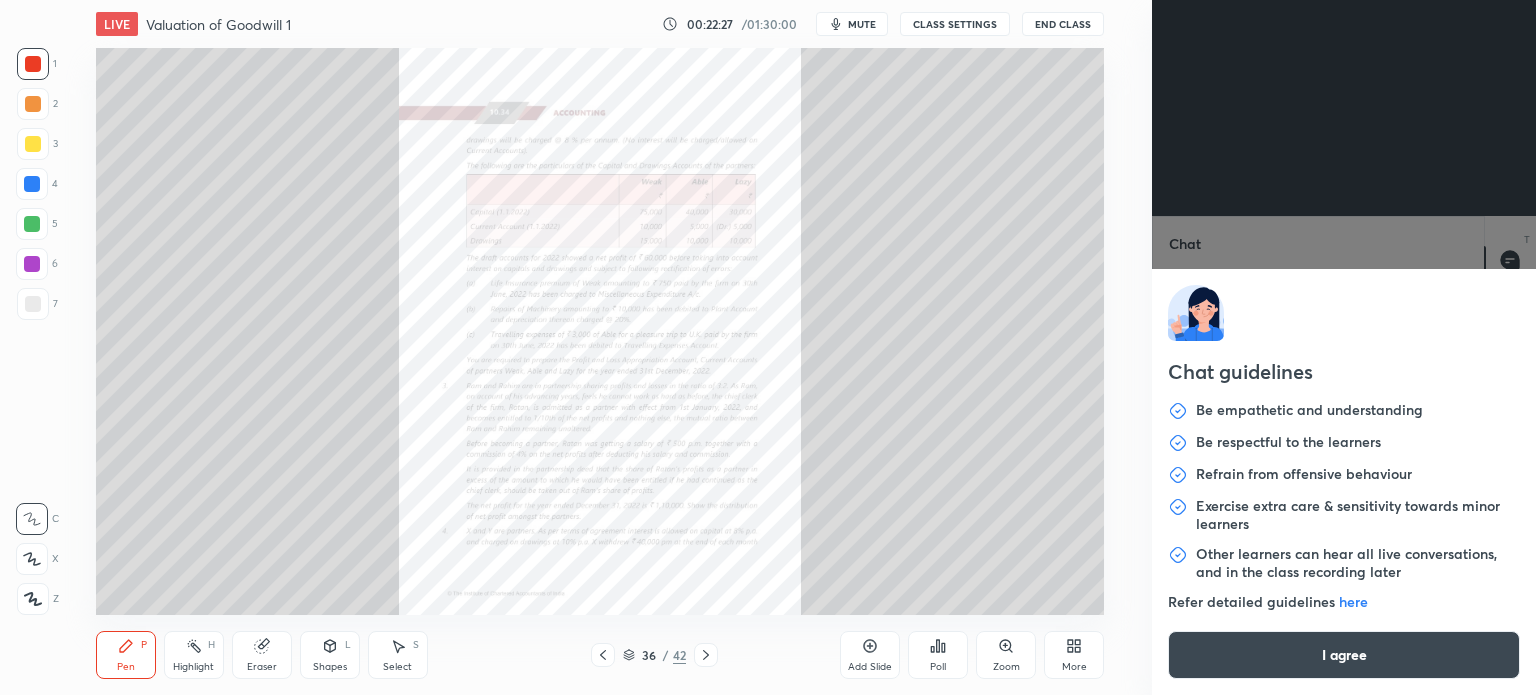 click on "1 2 3 4 5 6 7 C X Z C X Z E E Erase all   H H LIVE Valuation of Goodwill 1 00:22:27 /  01:30:00 mute CLASS SETTINGS End Class Setting up your live class Poll for   secs No correct answer Start poll Back Valuation of Goodwill 1 • L21 of Accounting for CA Foundation By CA Rakesh Kalra Rakesh Kalra Pen P Highlight H Eraser Shapes L Select S 36 / 42 Add Slide Poll Zoom More Chat Suryaansh 2:22 PM miss match Anamika 2:22 PM h Abhijeet 2:22 PM yes sir Paras 2:22 PM okk Riya 2:22 PM . Surbhi 2:22 PM ok JUMP TO LATEST 6 2 3 Enable hand raising Enable raise hand to speak to learners. Once enabled, chat will be turned off temporarily. Enable x   introducing Raise a hand with a doubt Now learners can raise their hand along with a doubt  How it works? Jatin Asked a doubt 1 Sir mane 31 se join kiya tha to me yayahi dekh sakta hu Pick this doubt Ajay Asked a doubt 1 Sir maine aaj hi join kiya h or aaj s hi start kr skta hu sir Pick this doubt NEW DOUBTS ASKED No one has raised a hand yet Can't raise hand Got it T D G ​" at bounding box center [768, 347] 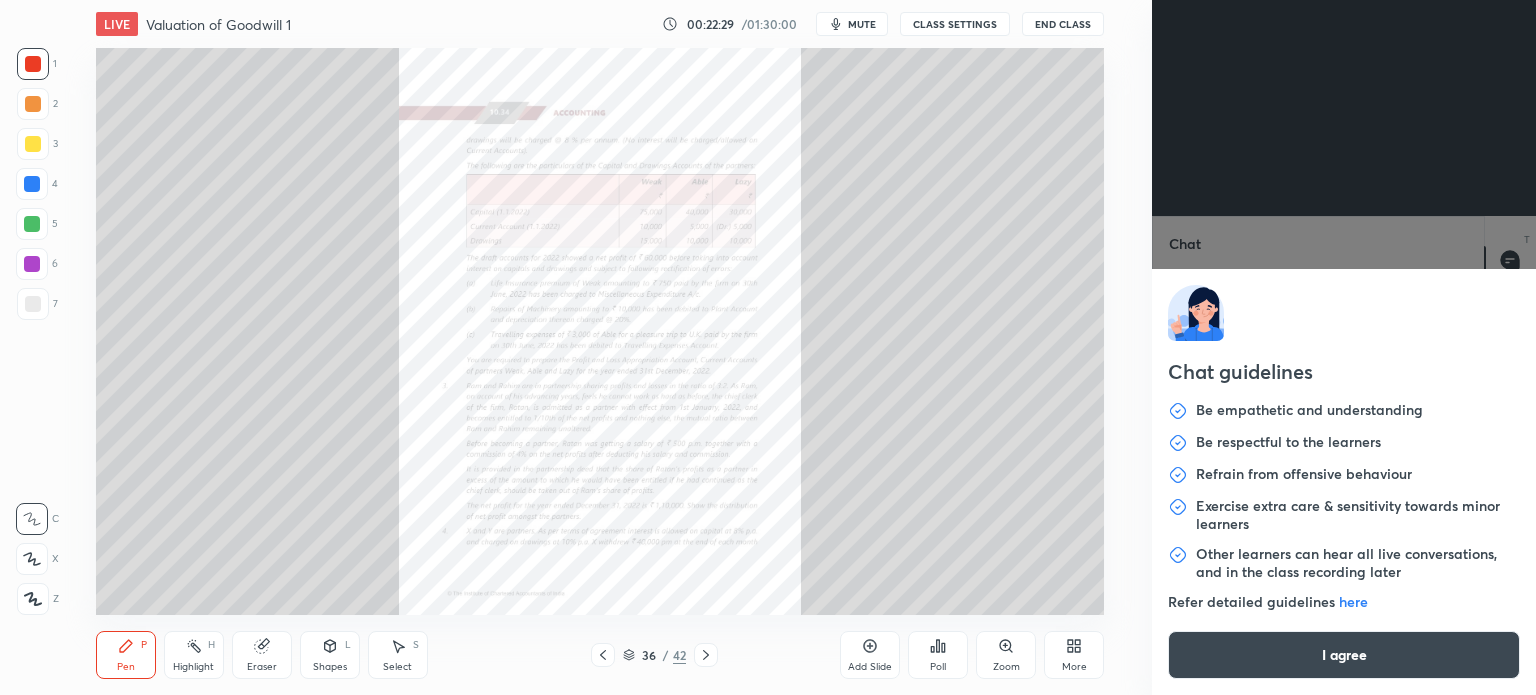 click on "I agree" at bounding box center [1344, 655] 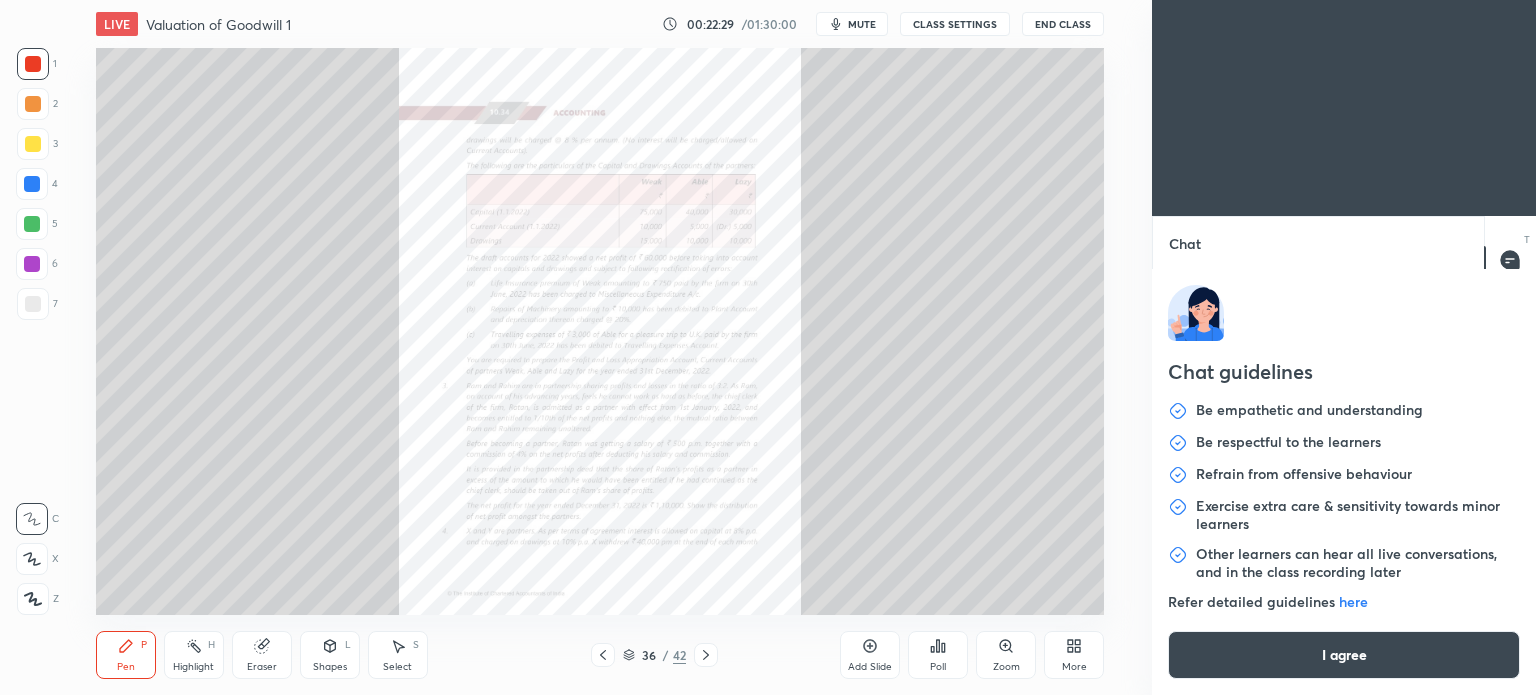 type on "x" 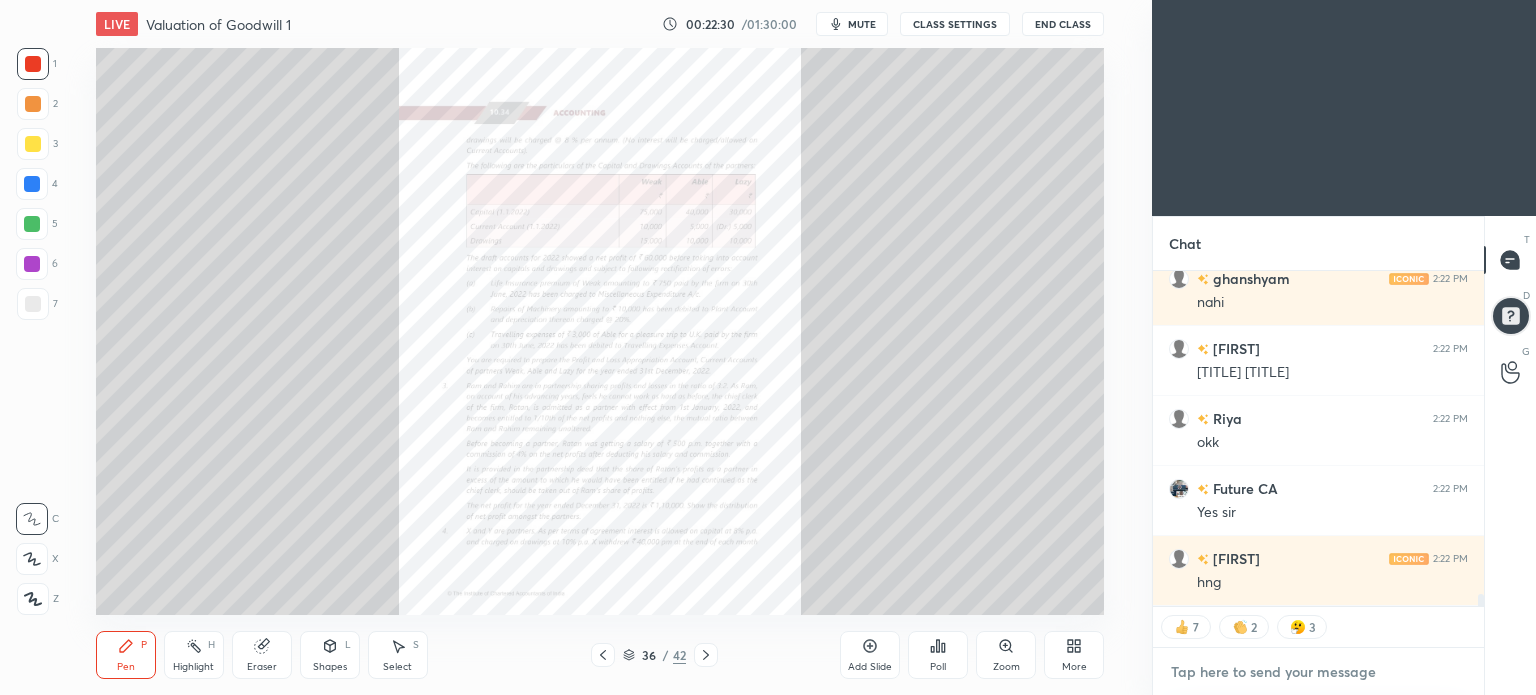 type on "c" 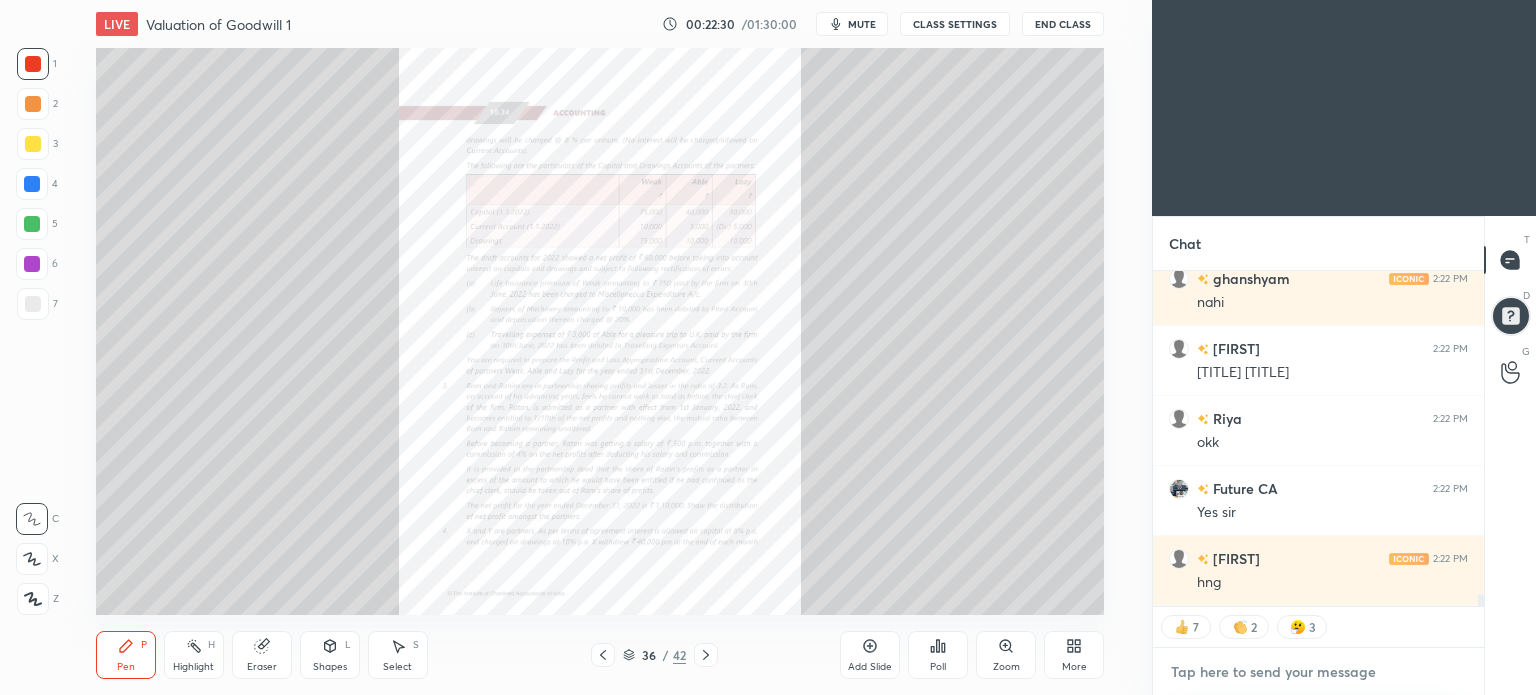 type on "x" 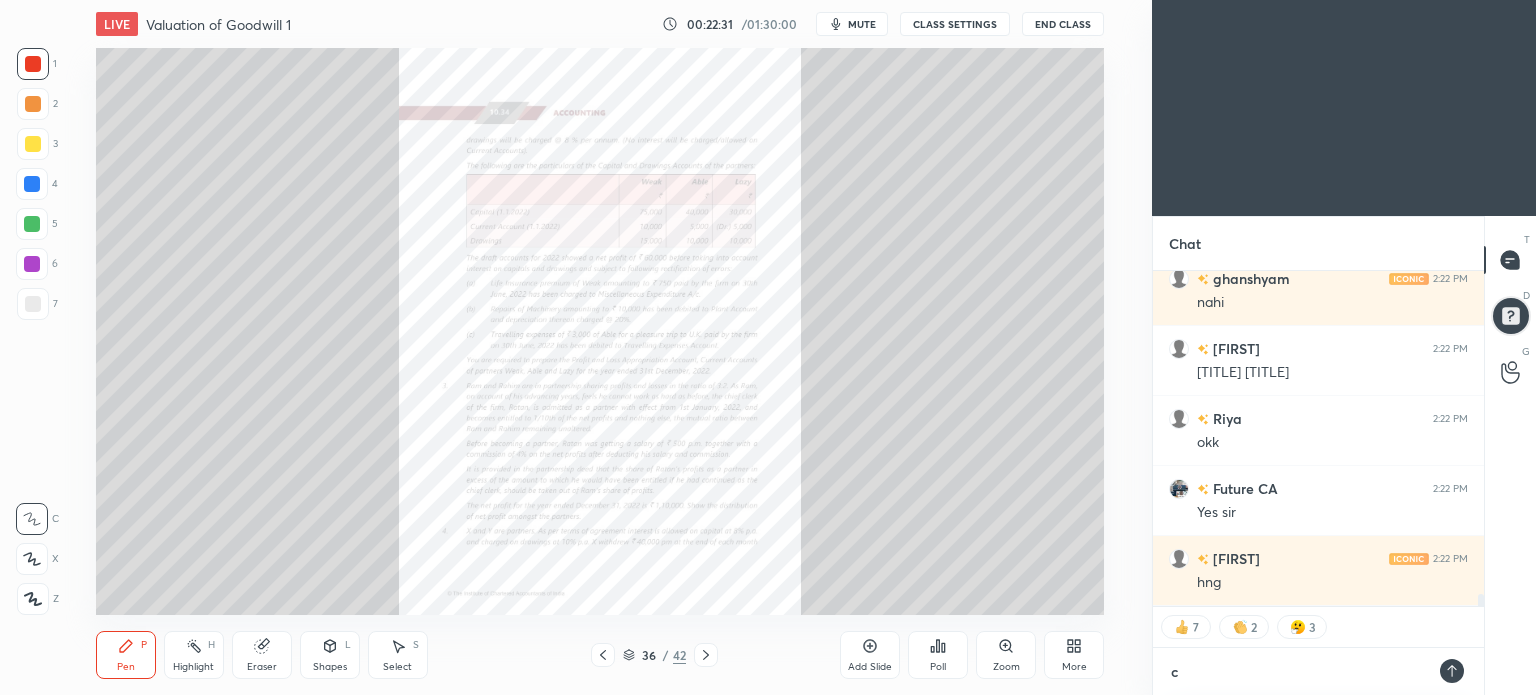 type on "cl" 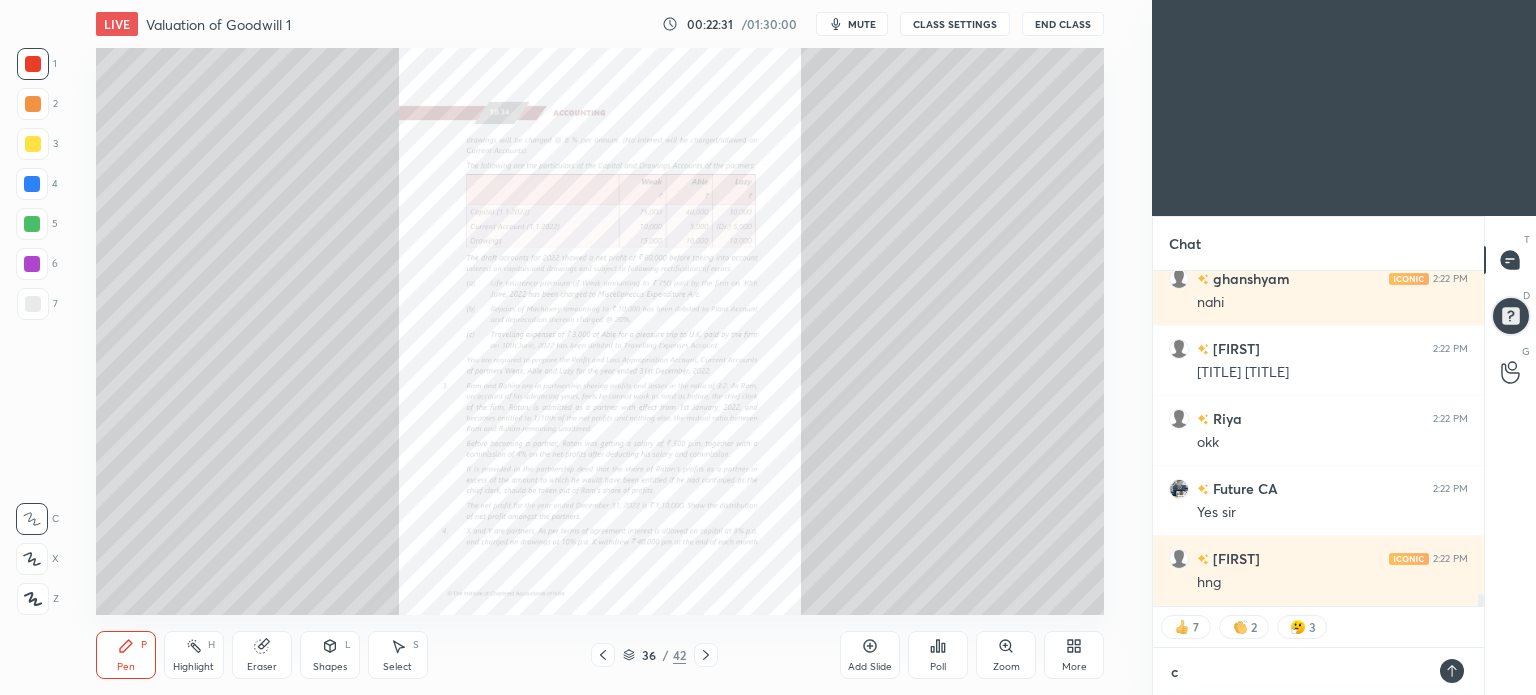 type on "x" 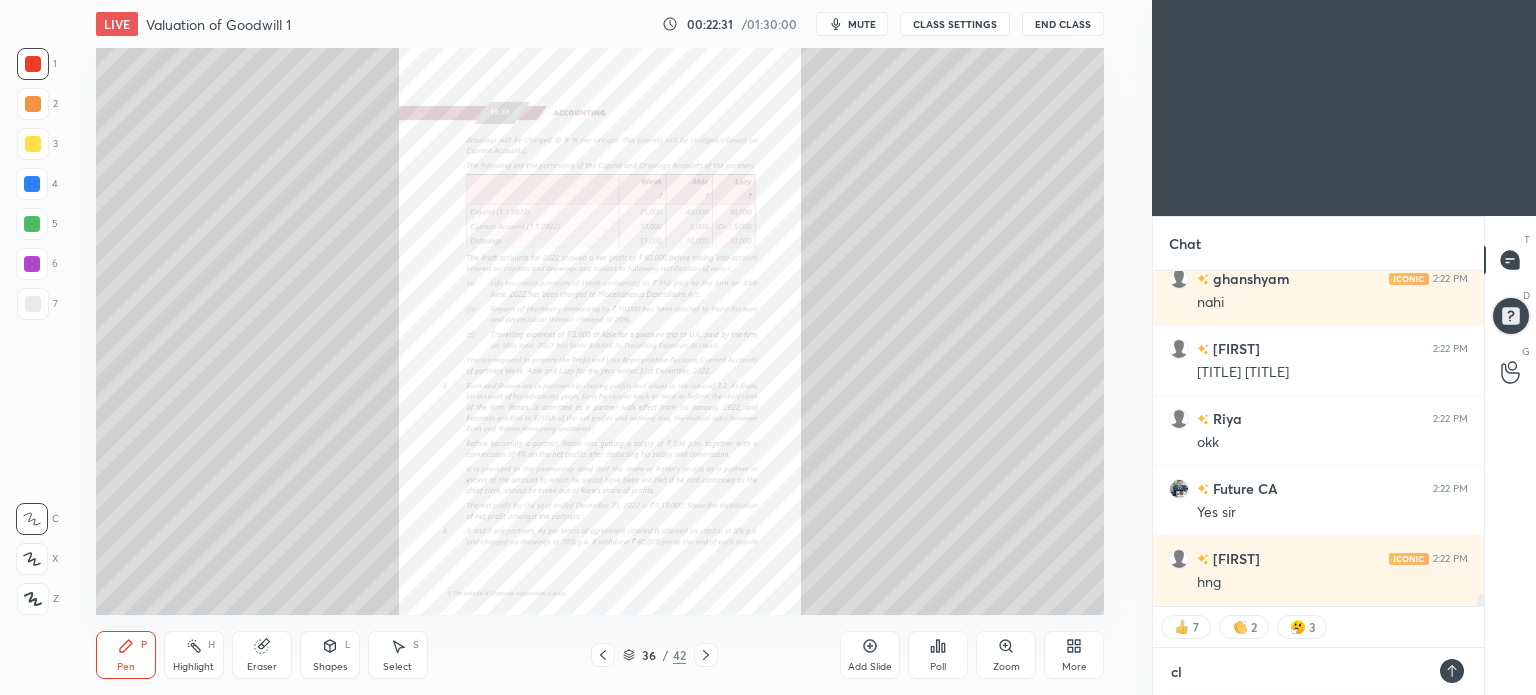 type on "cla" 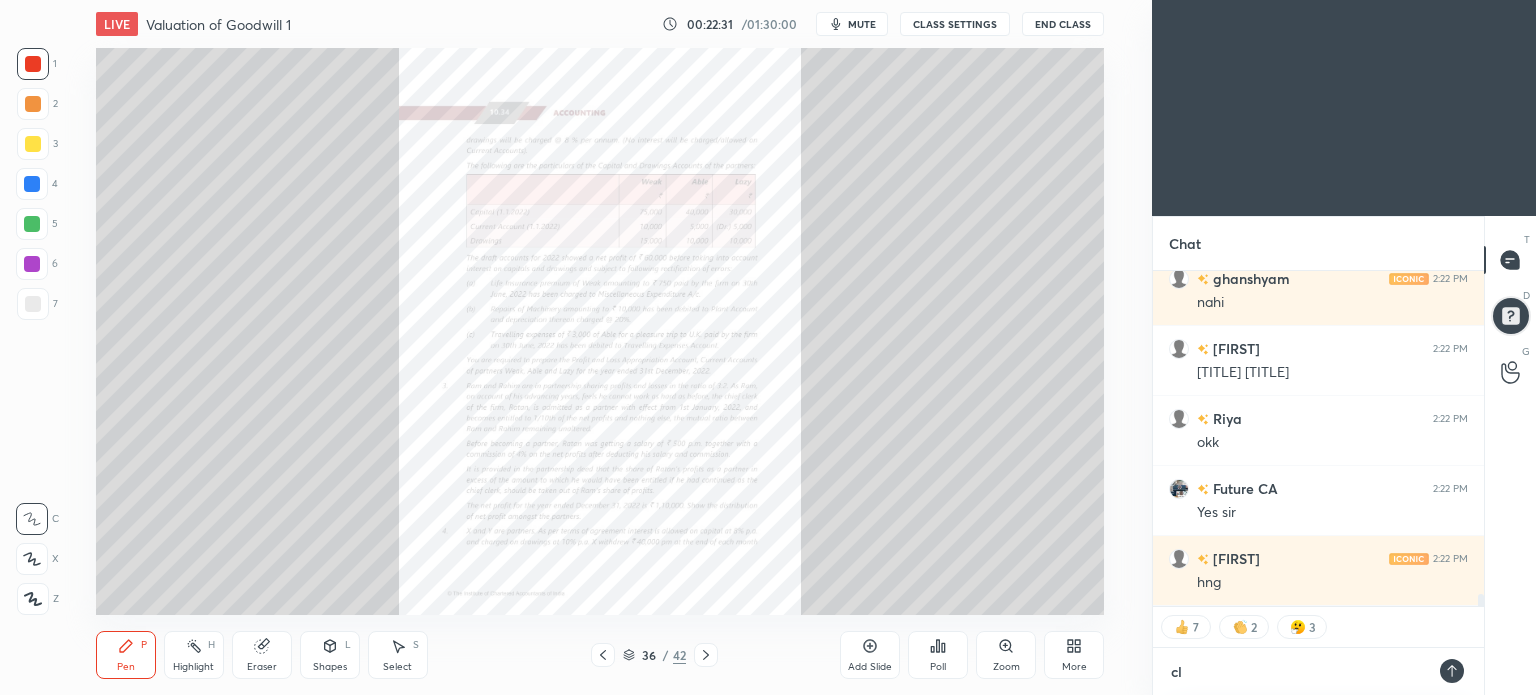 type on "x" 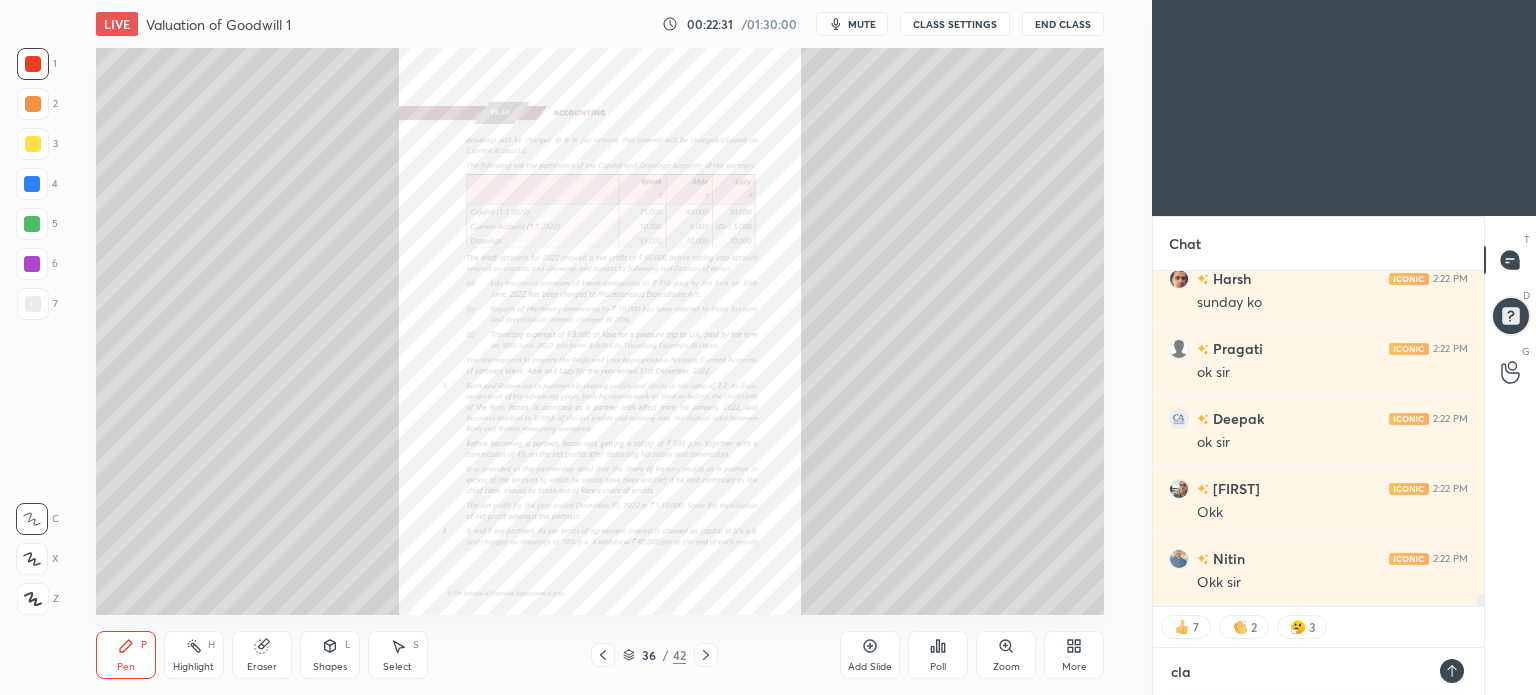 type on "clas" 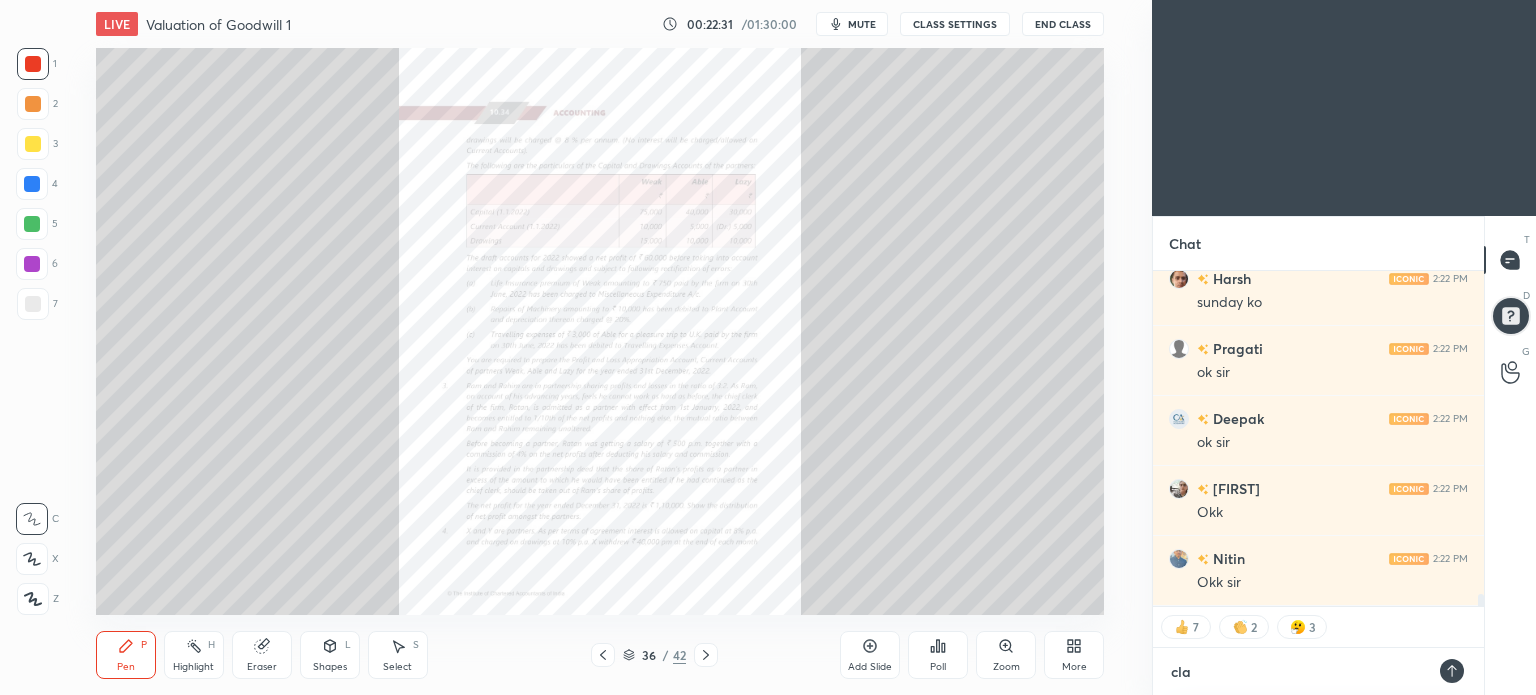 type on "x" 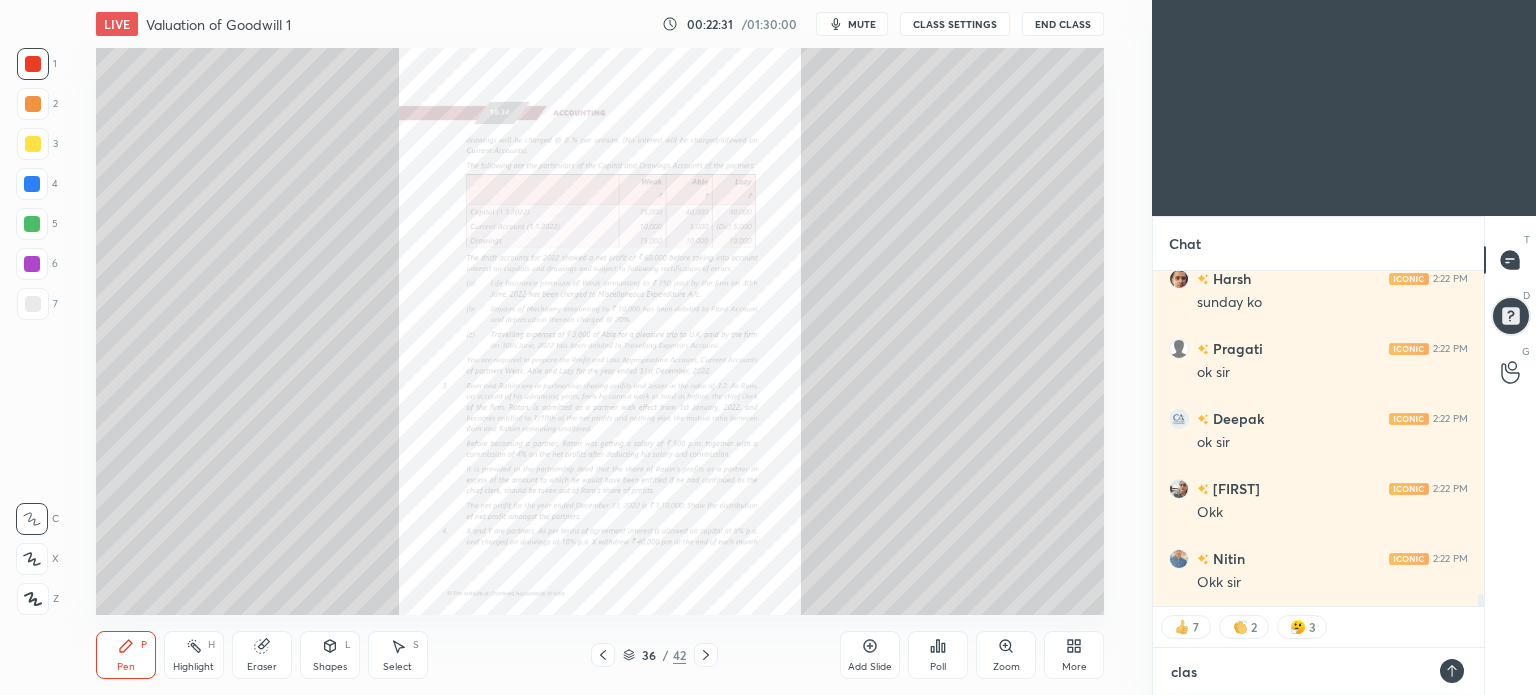 type on "class" 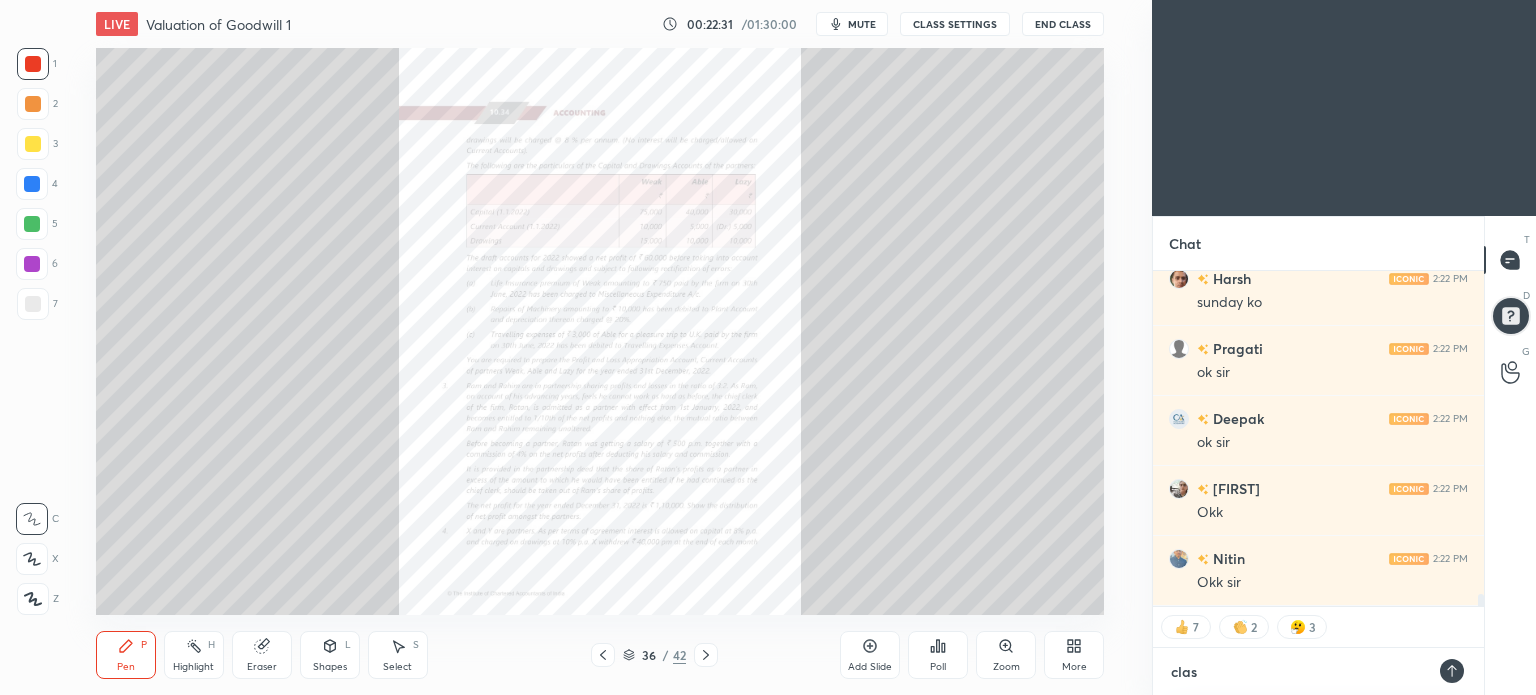 type on "x" 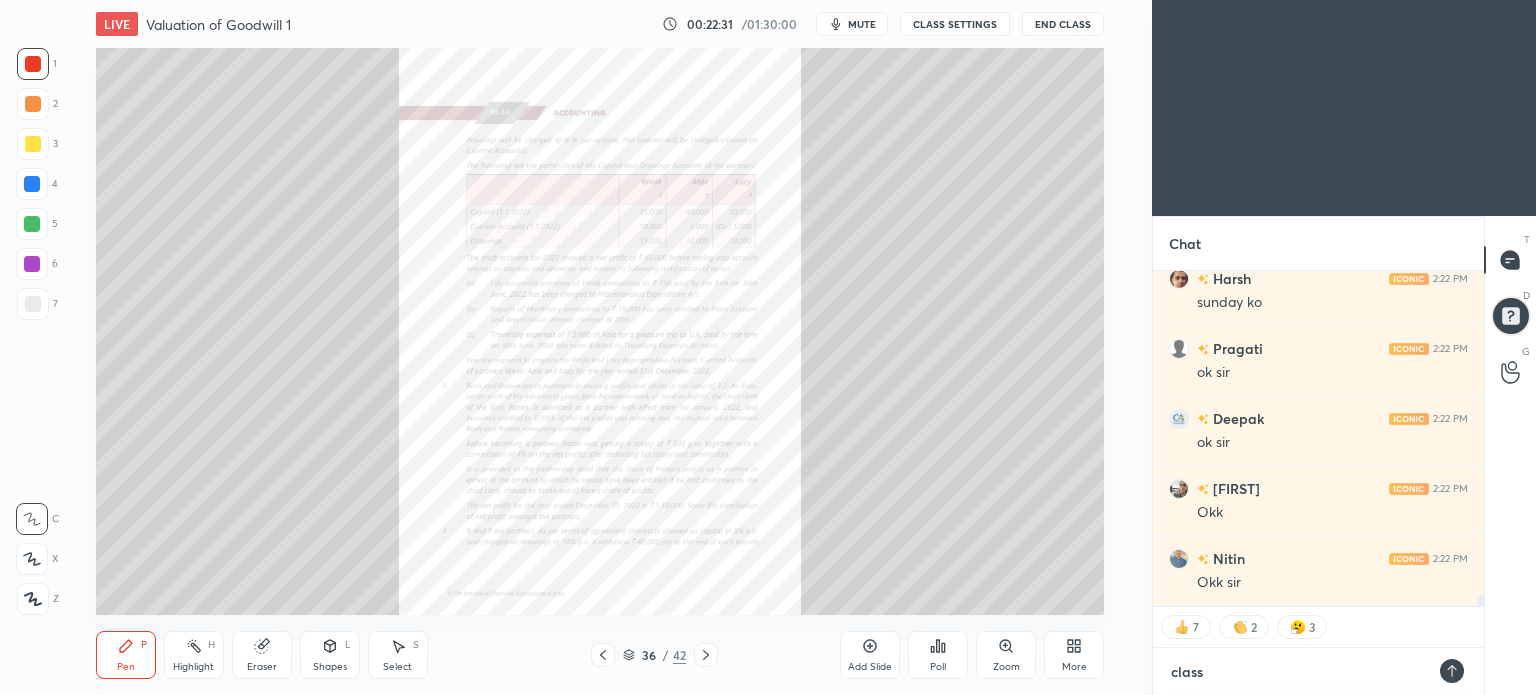 type on "class" 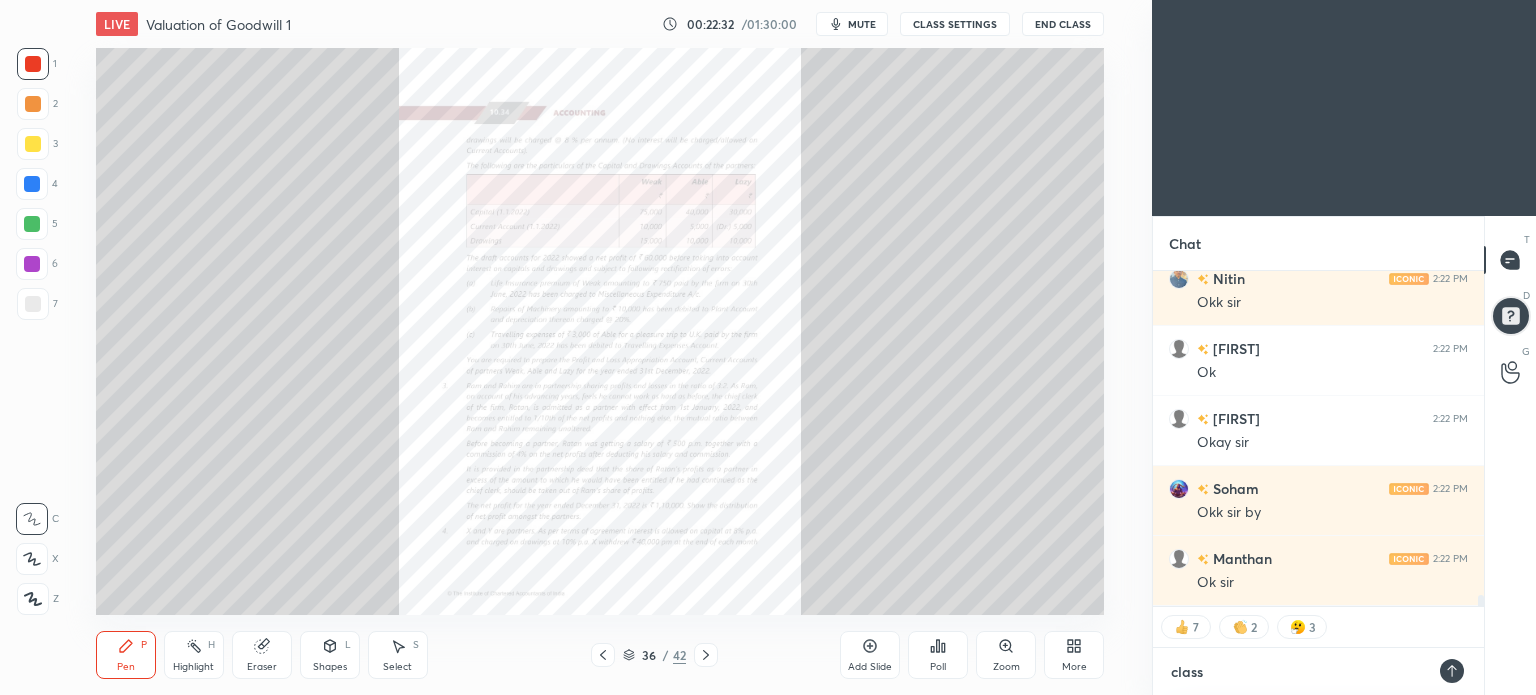 type on "class e" 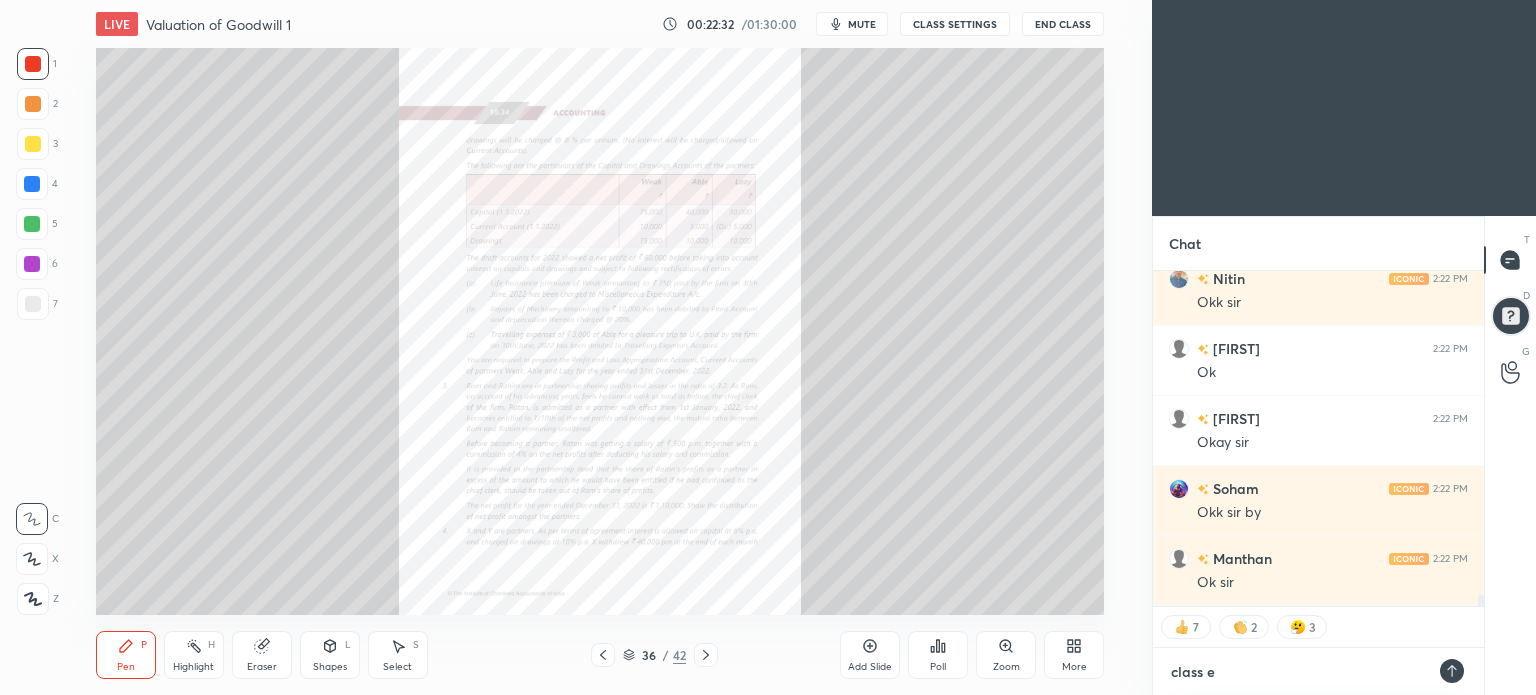 type on "class en" 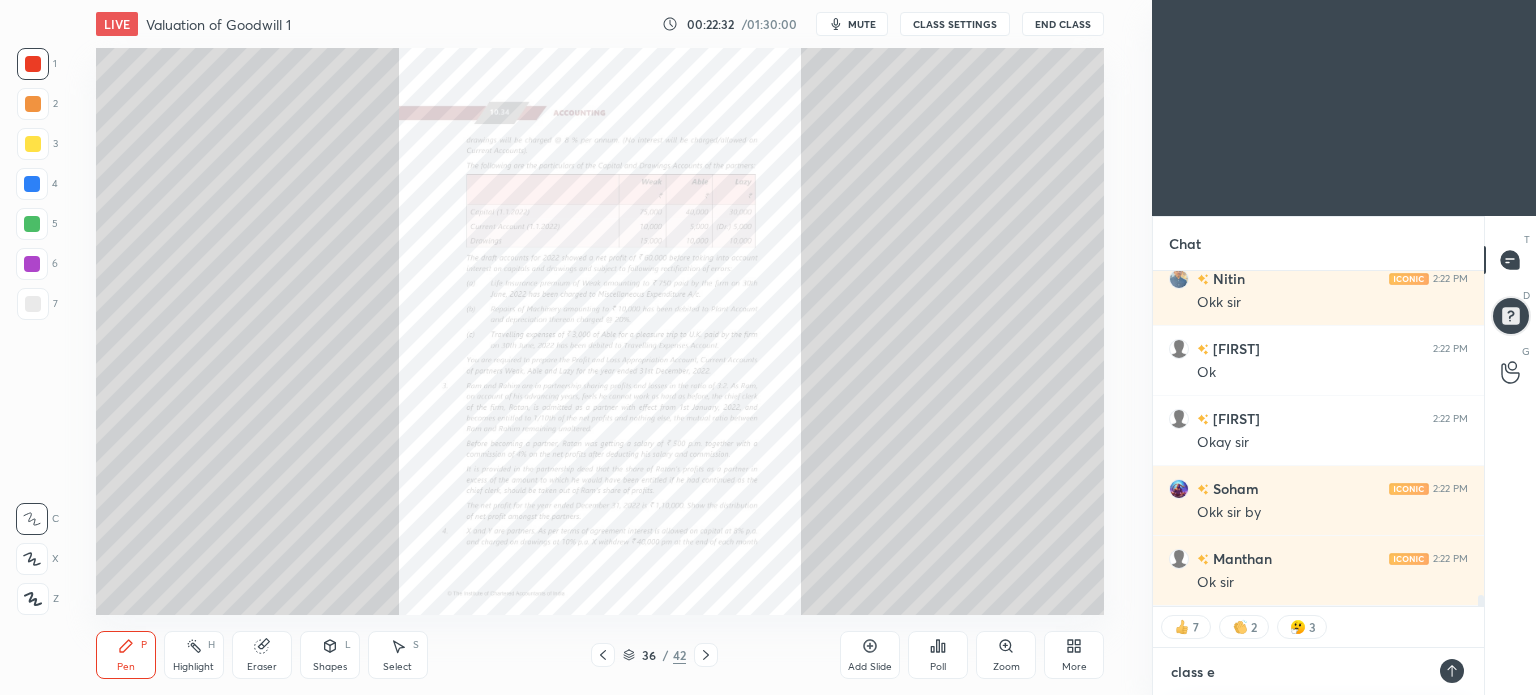 type on "x" 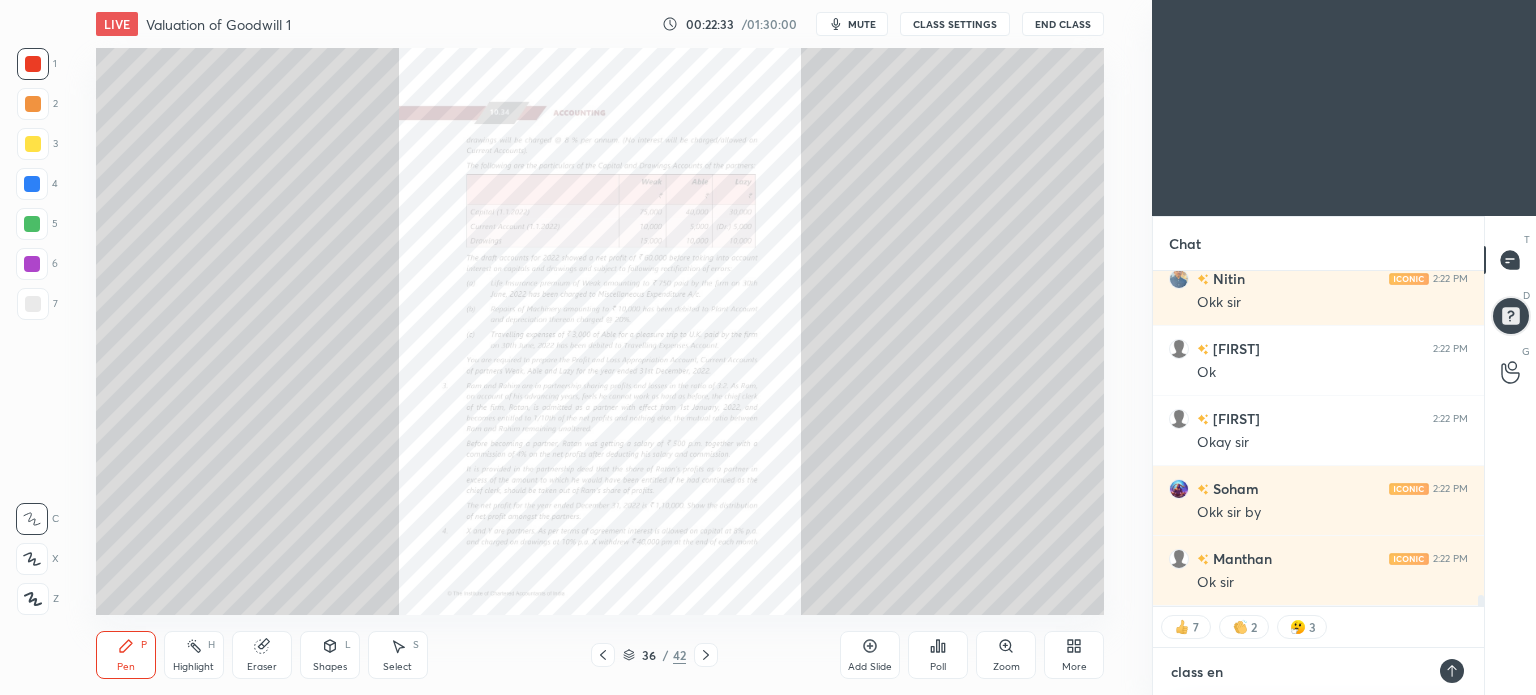 type on "class end" 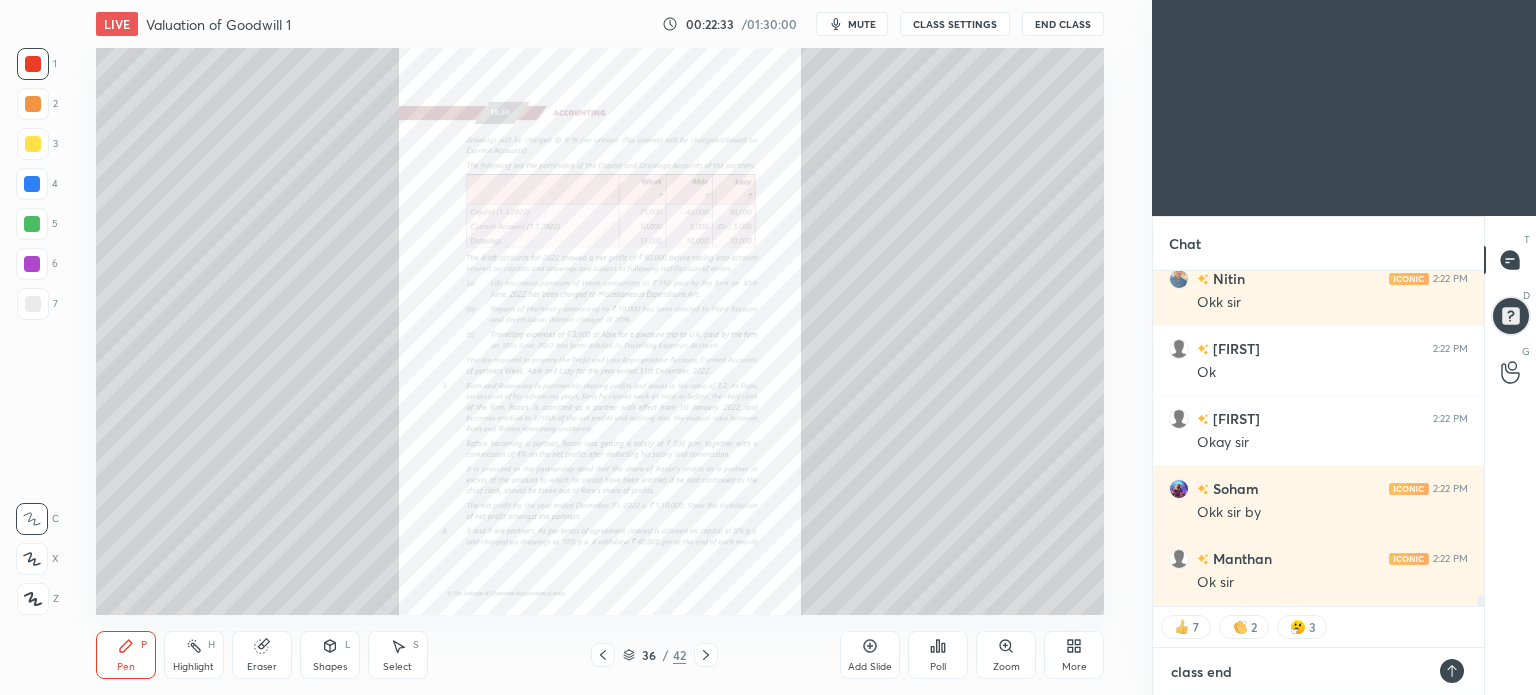 type on "x" 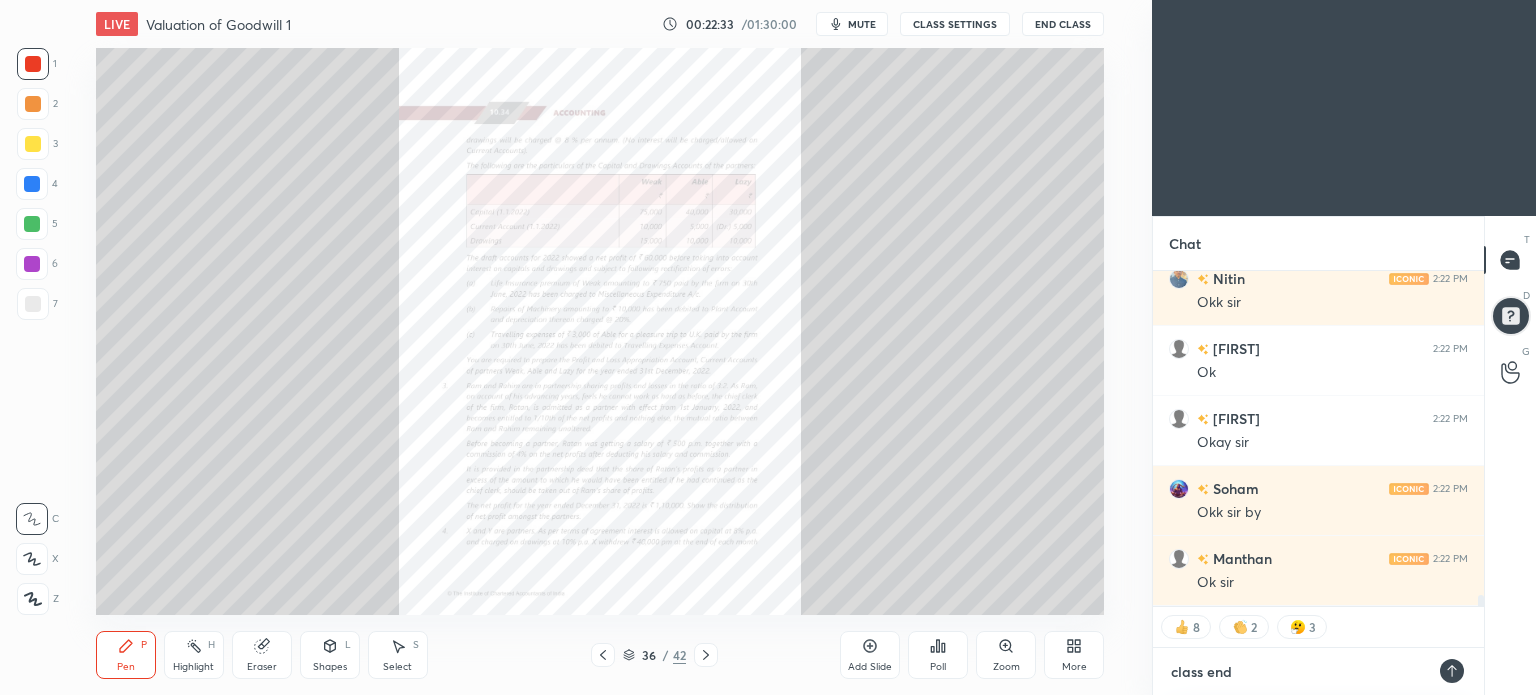 type on "class end" 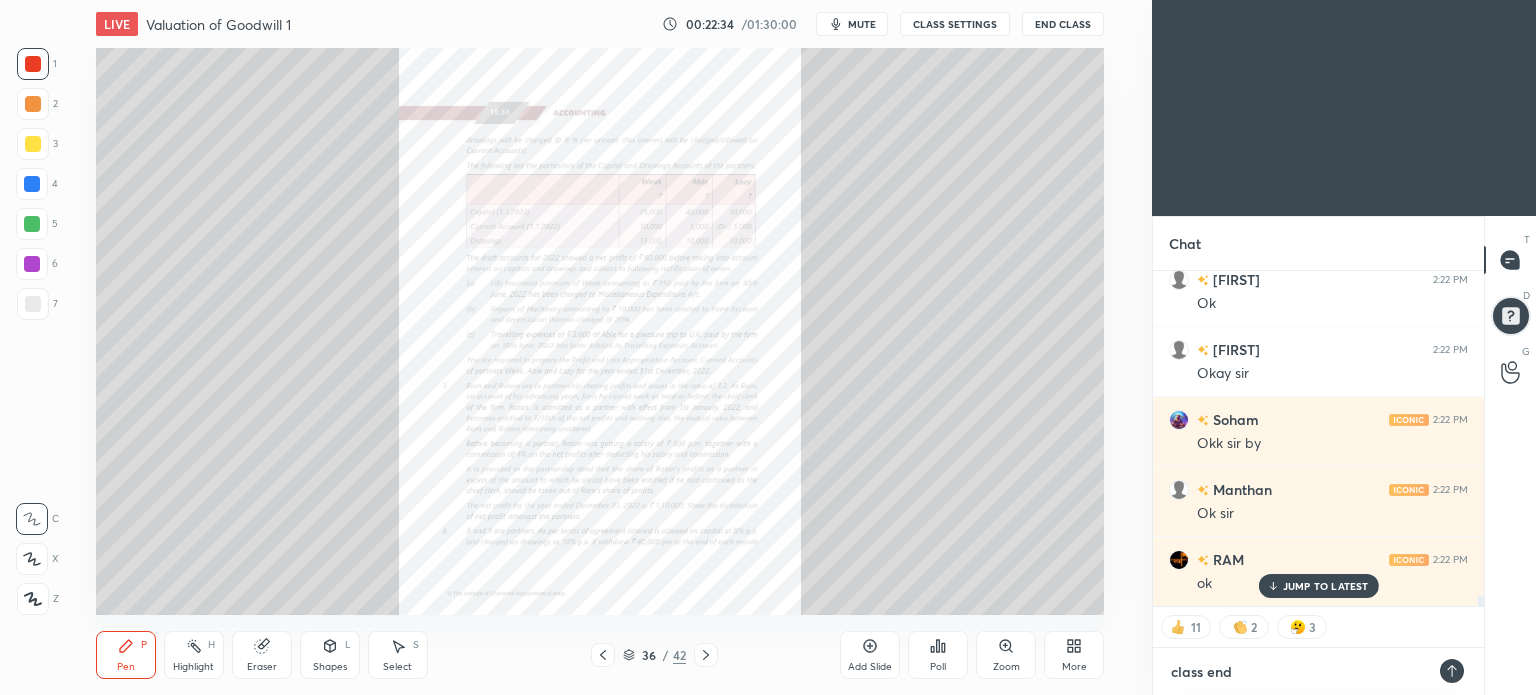 type on "x" 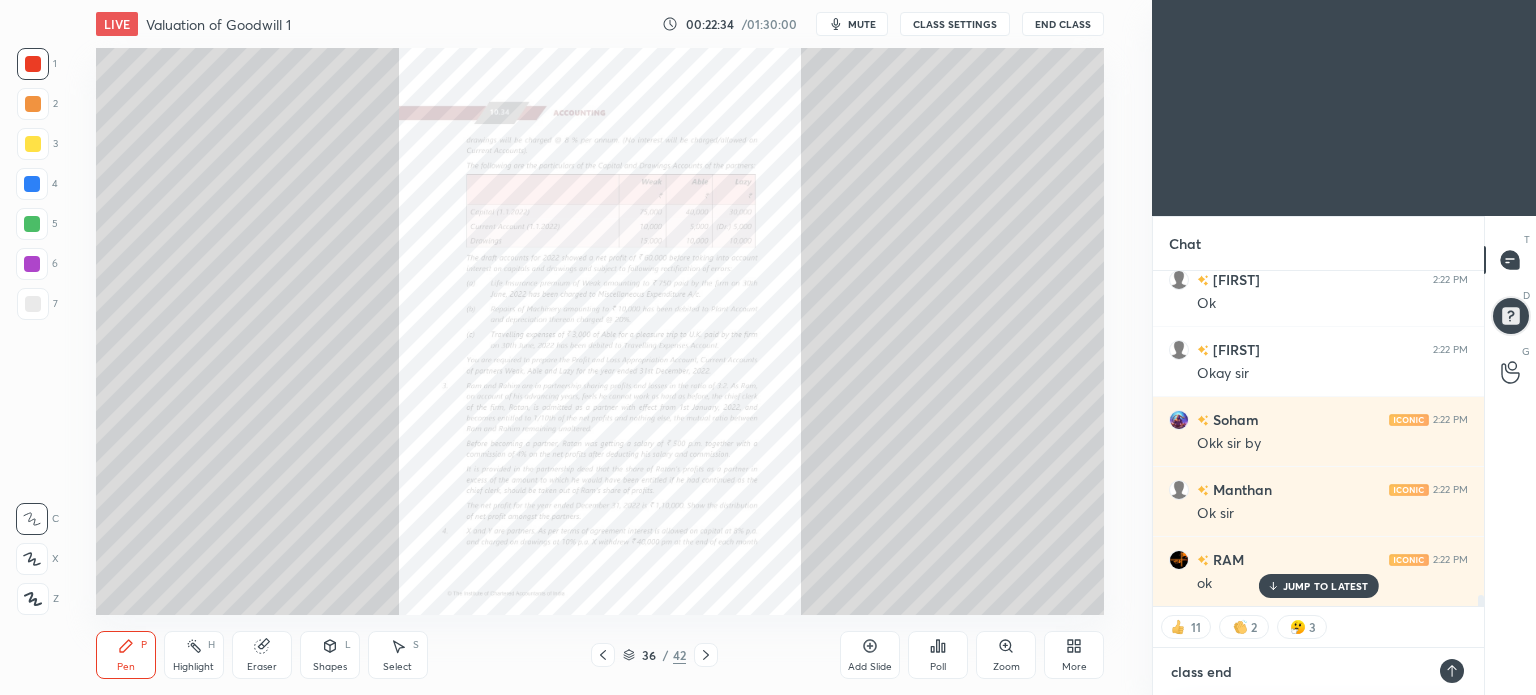 type on "class end d" 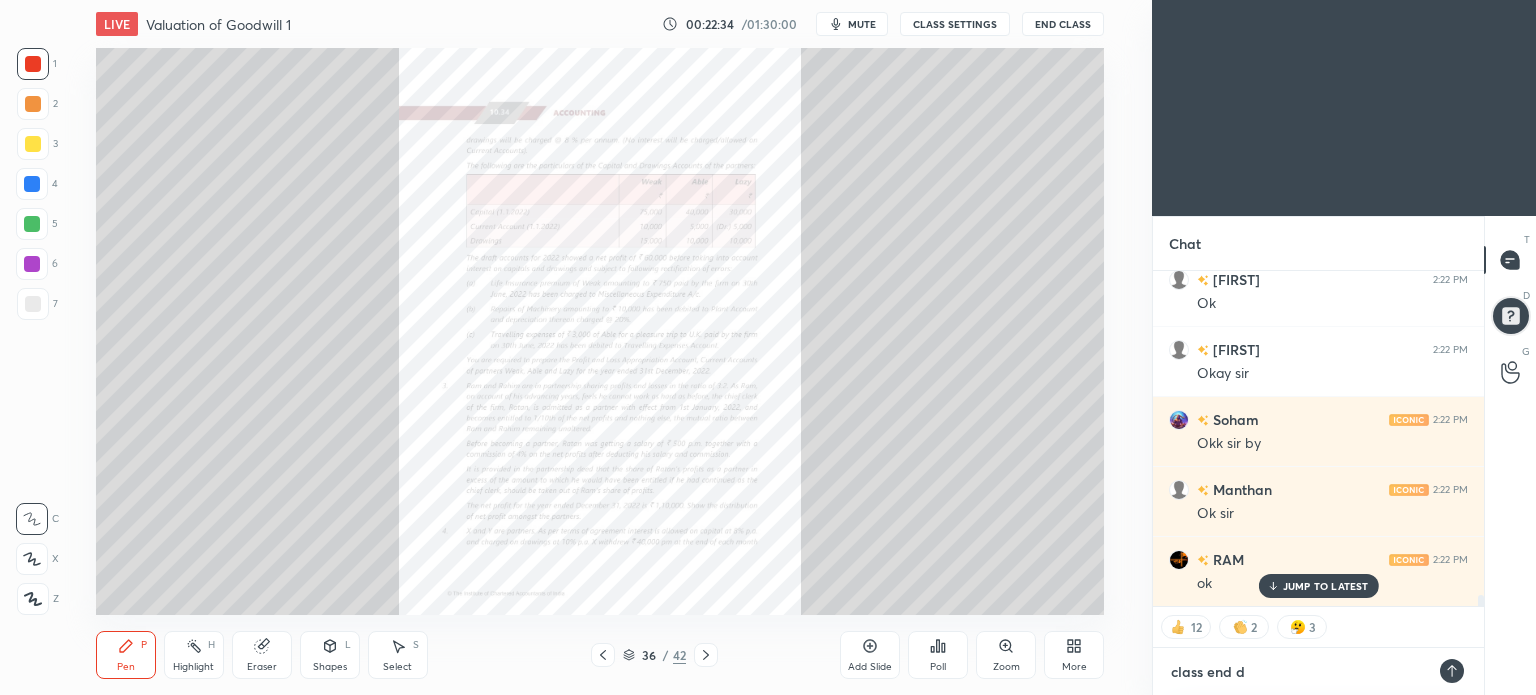 type on "x" 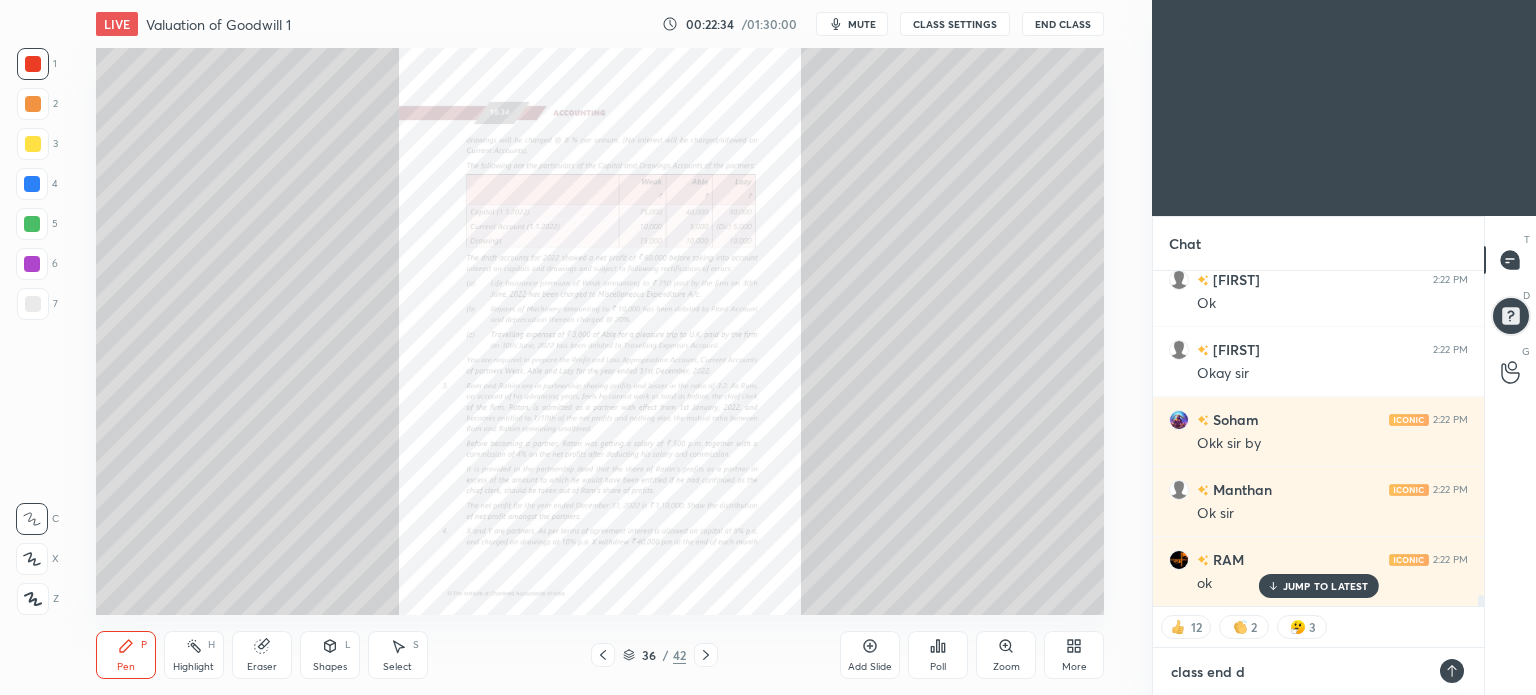 type on "class end du" 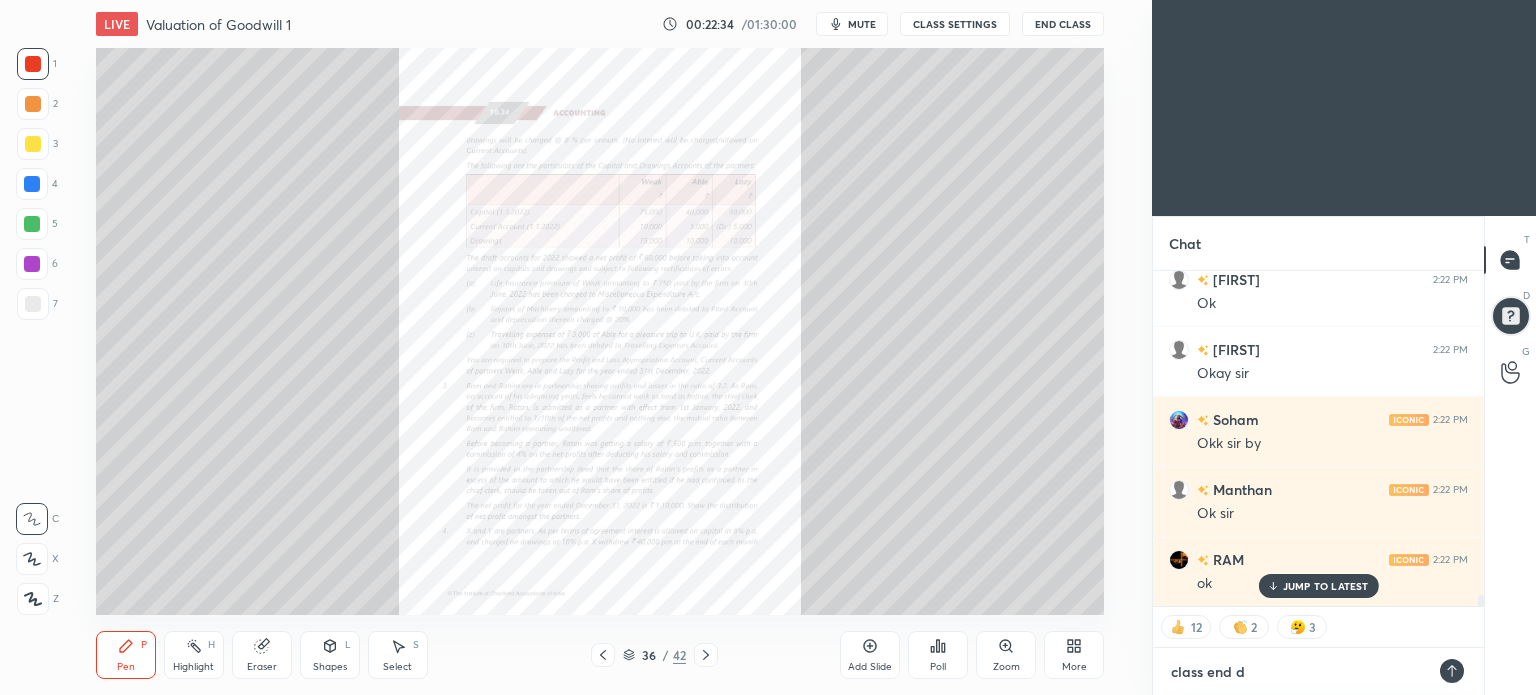 type on "x" 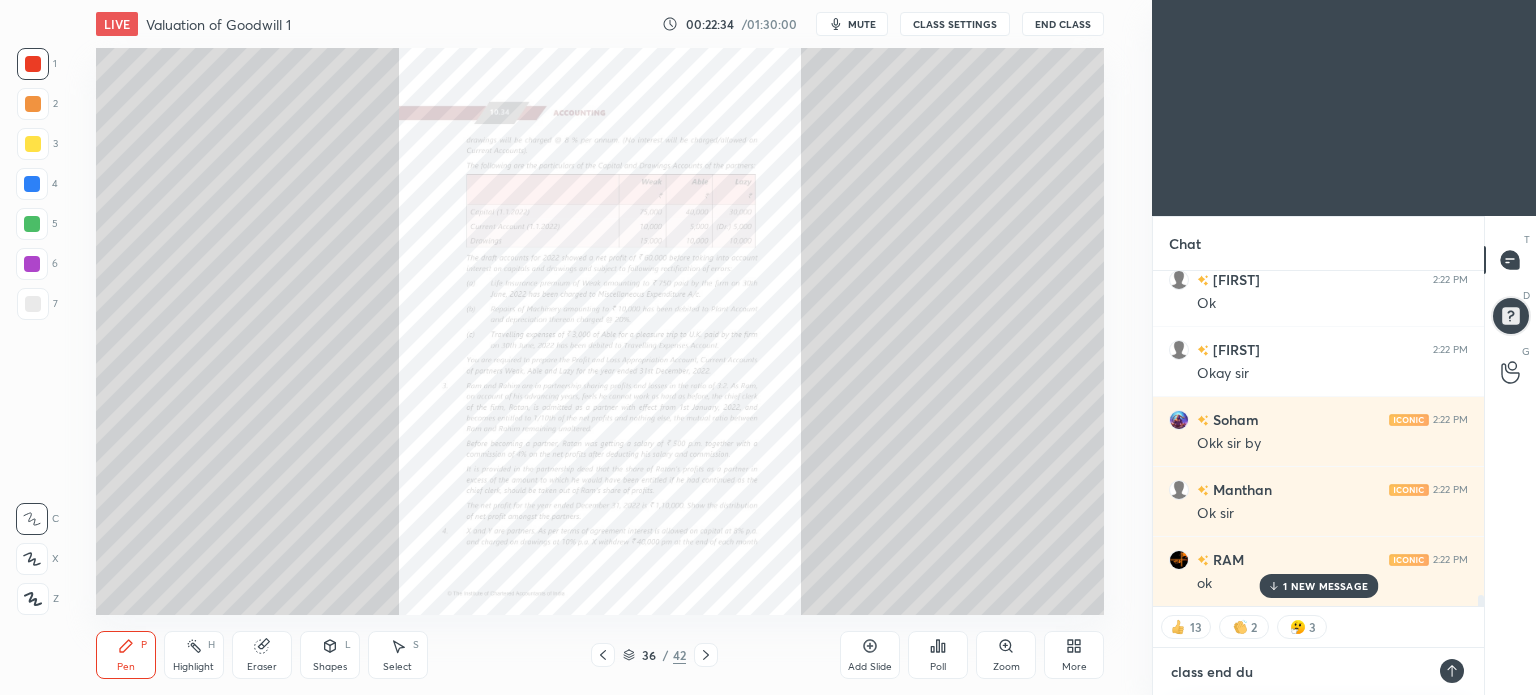 type on "class end due" 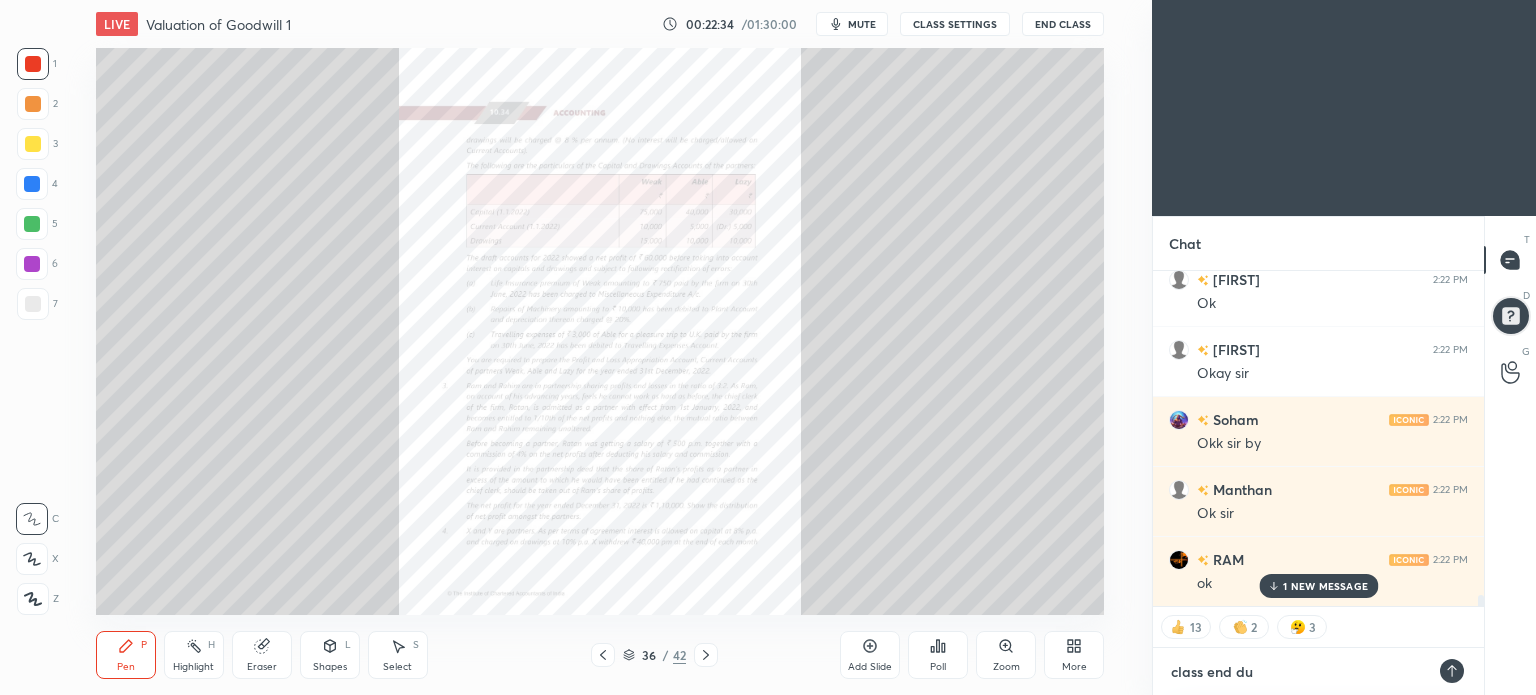 type on "x" 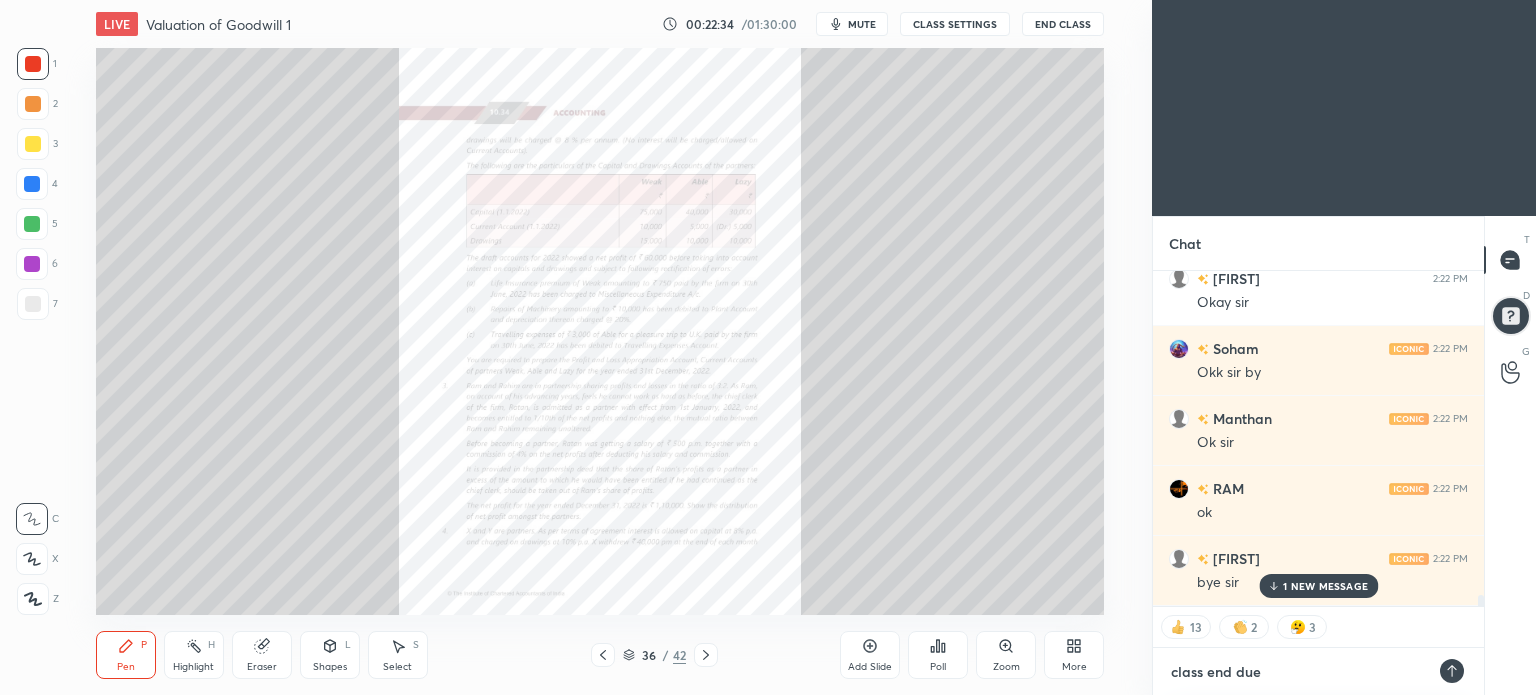 type on "class end due" 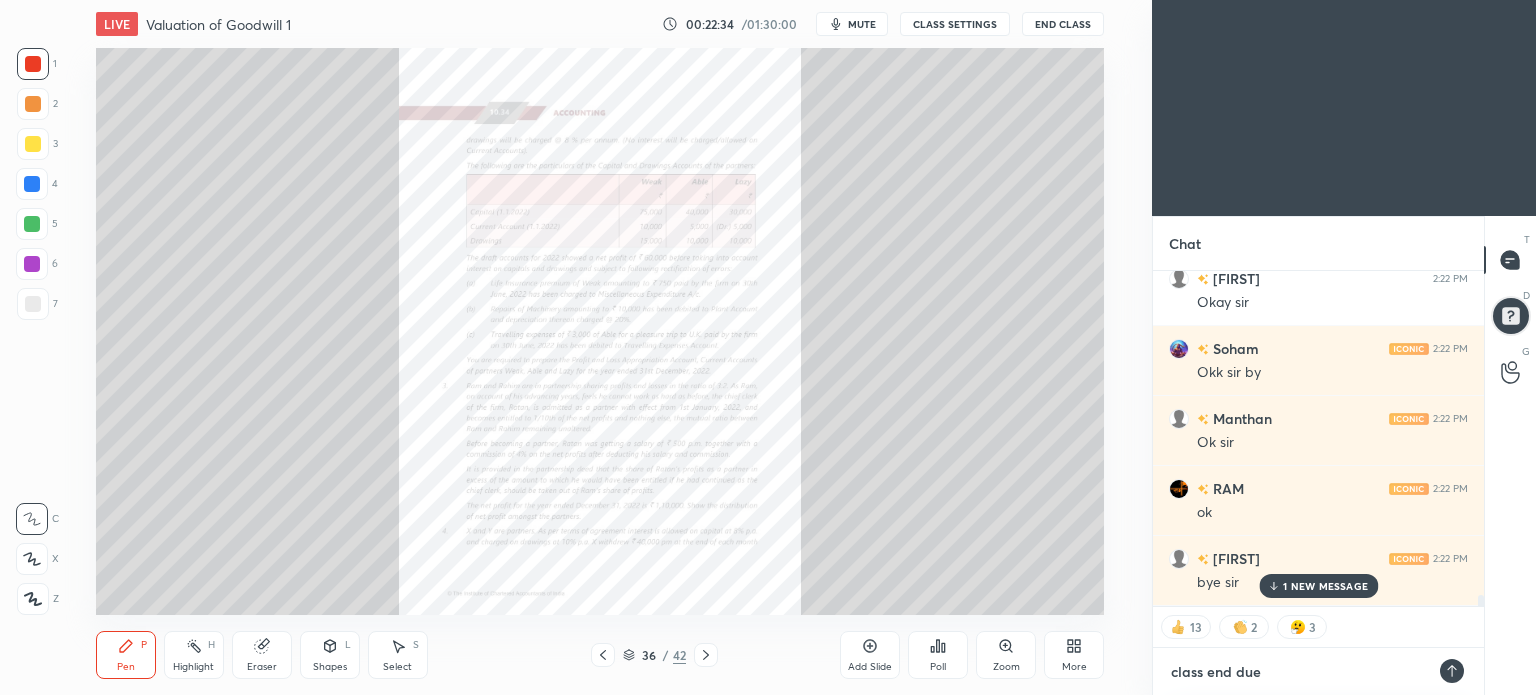 type on "x" 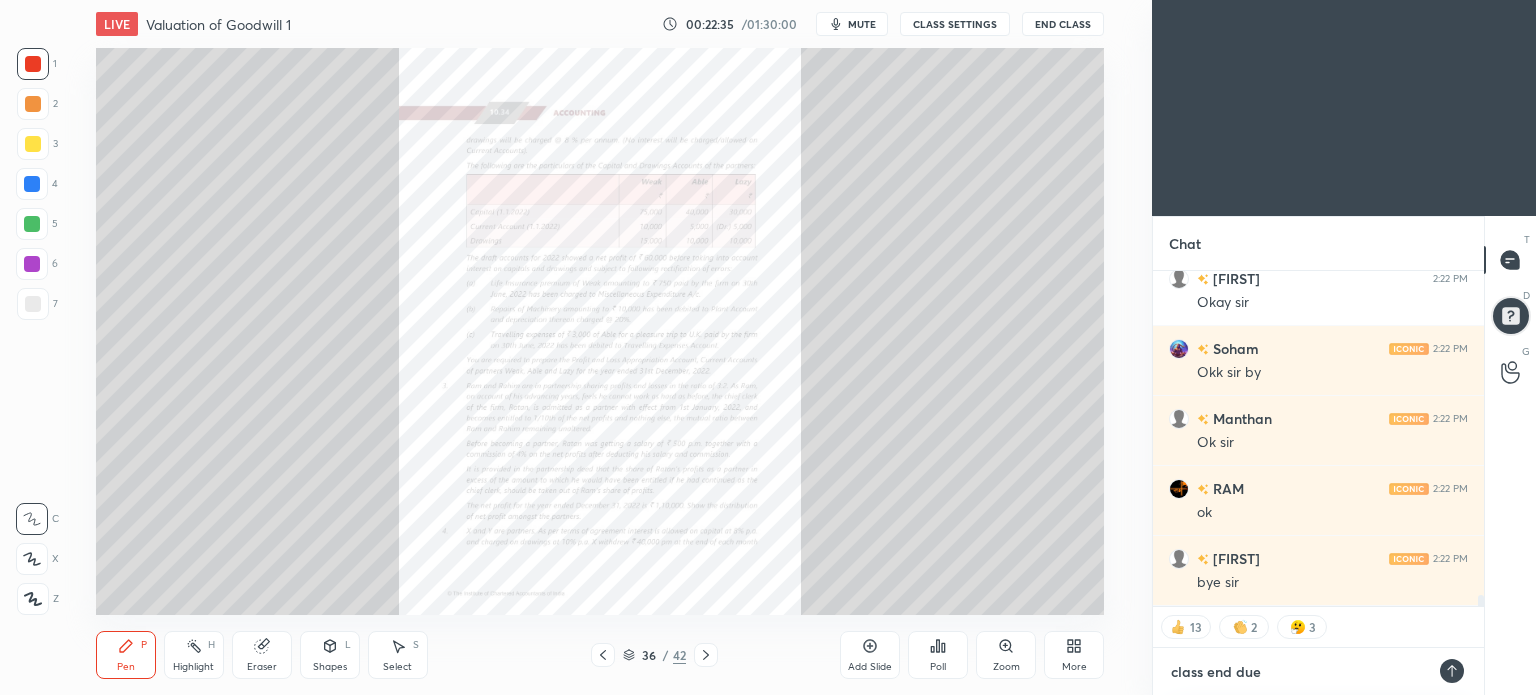 type on "class end due t" 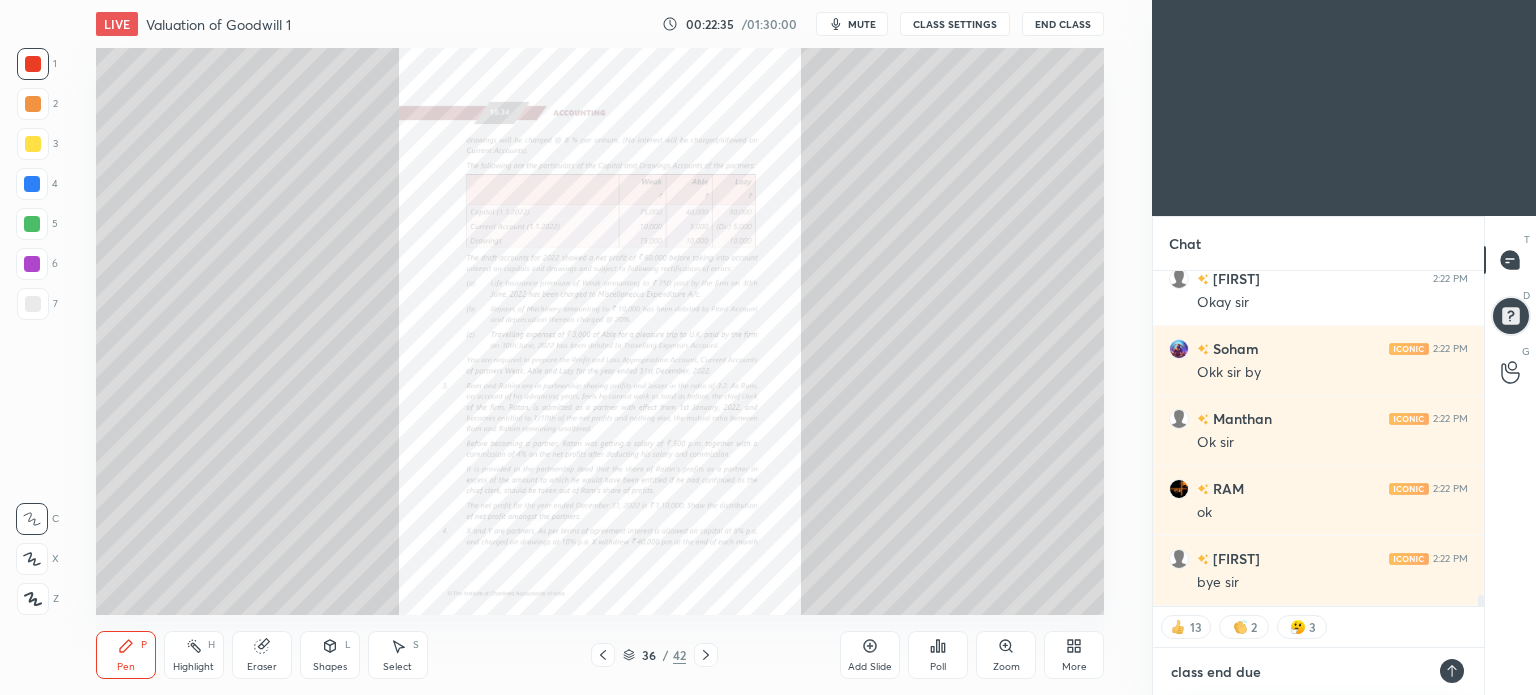 type on "x" 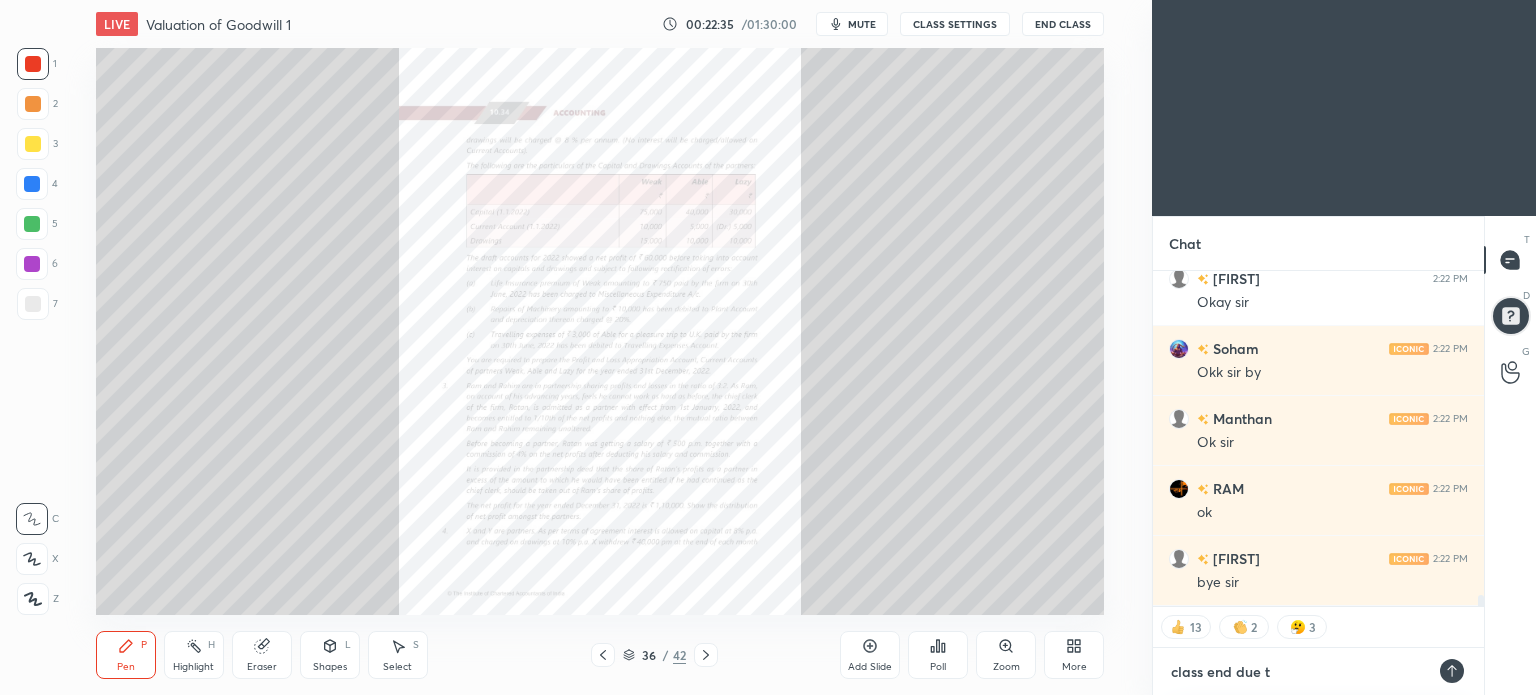 type on "class end due to" 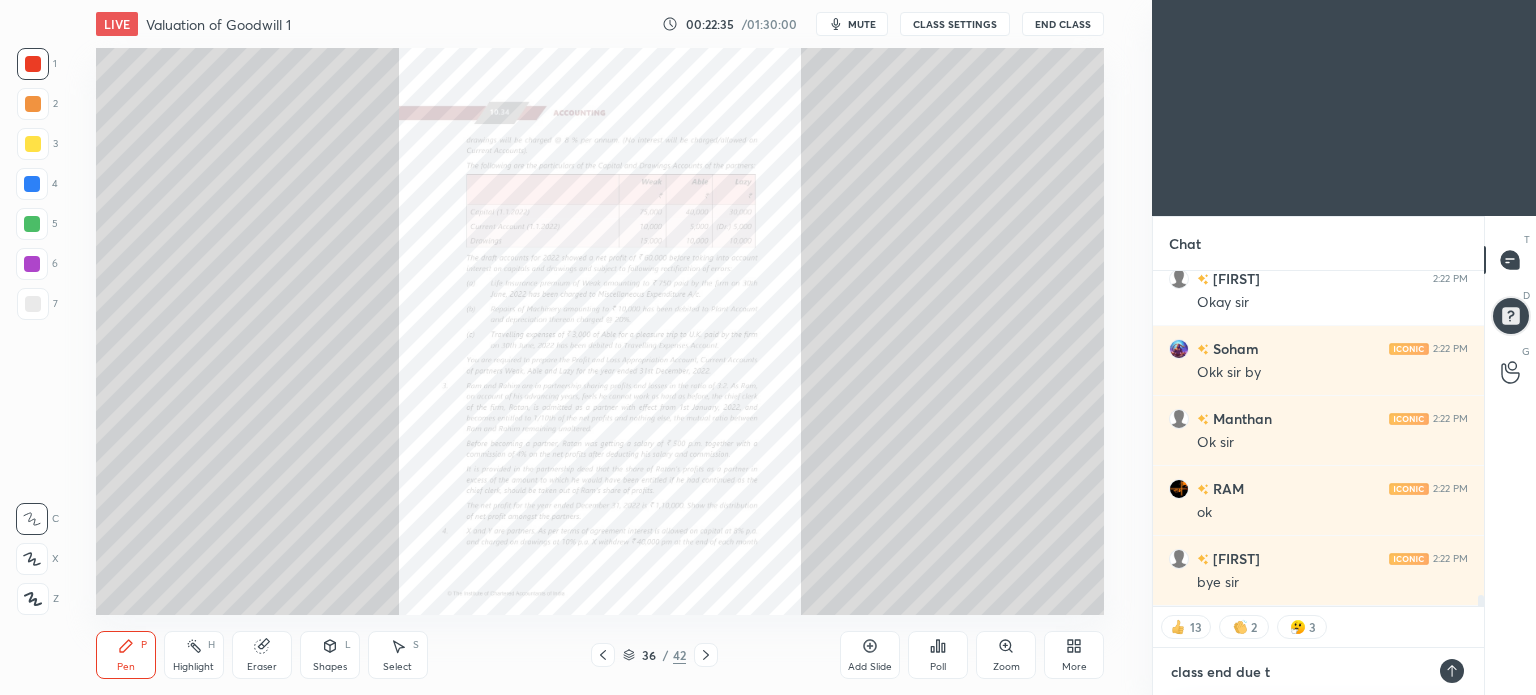 type on "x" 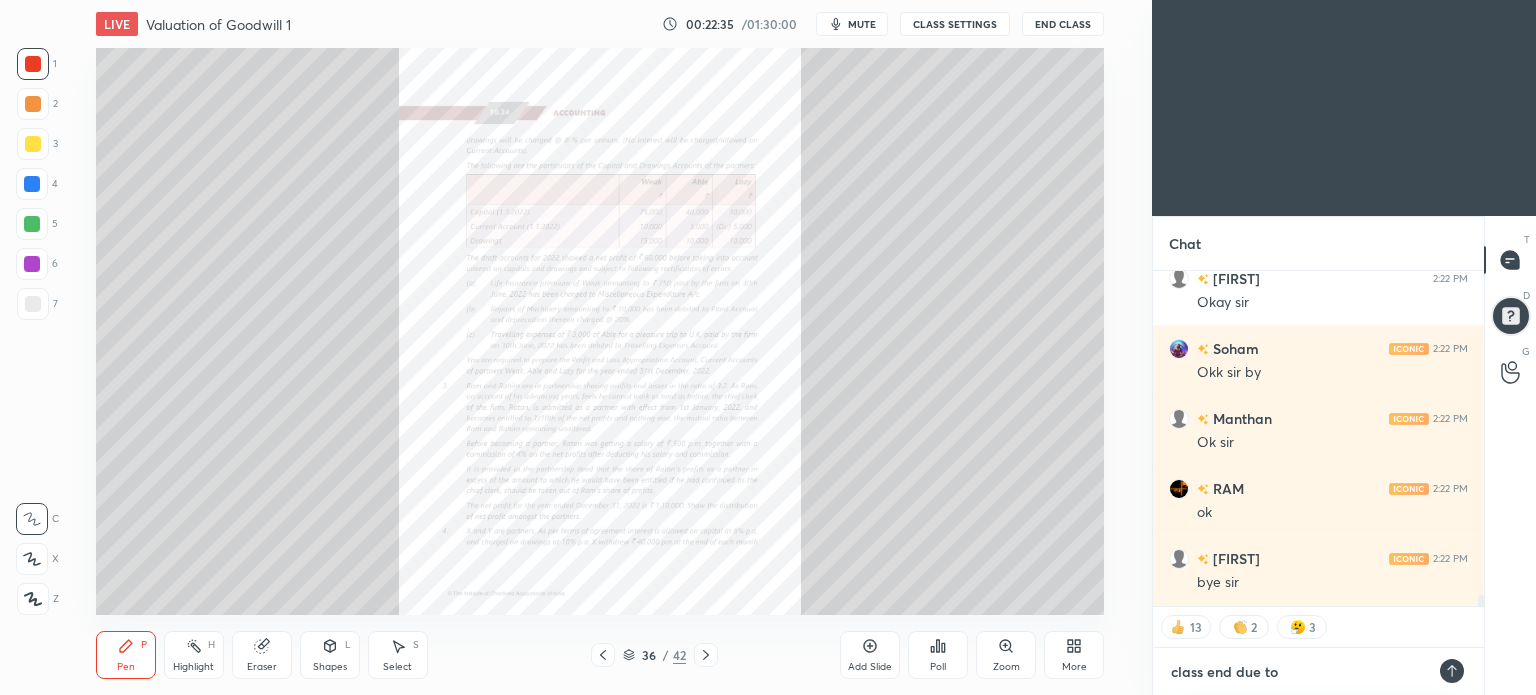 type on "class end due to" 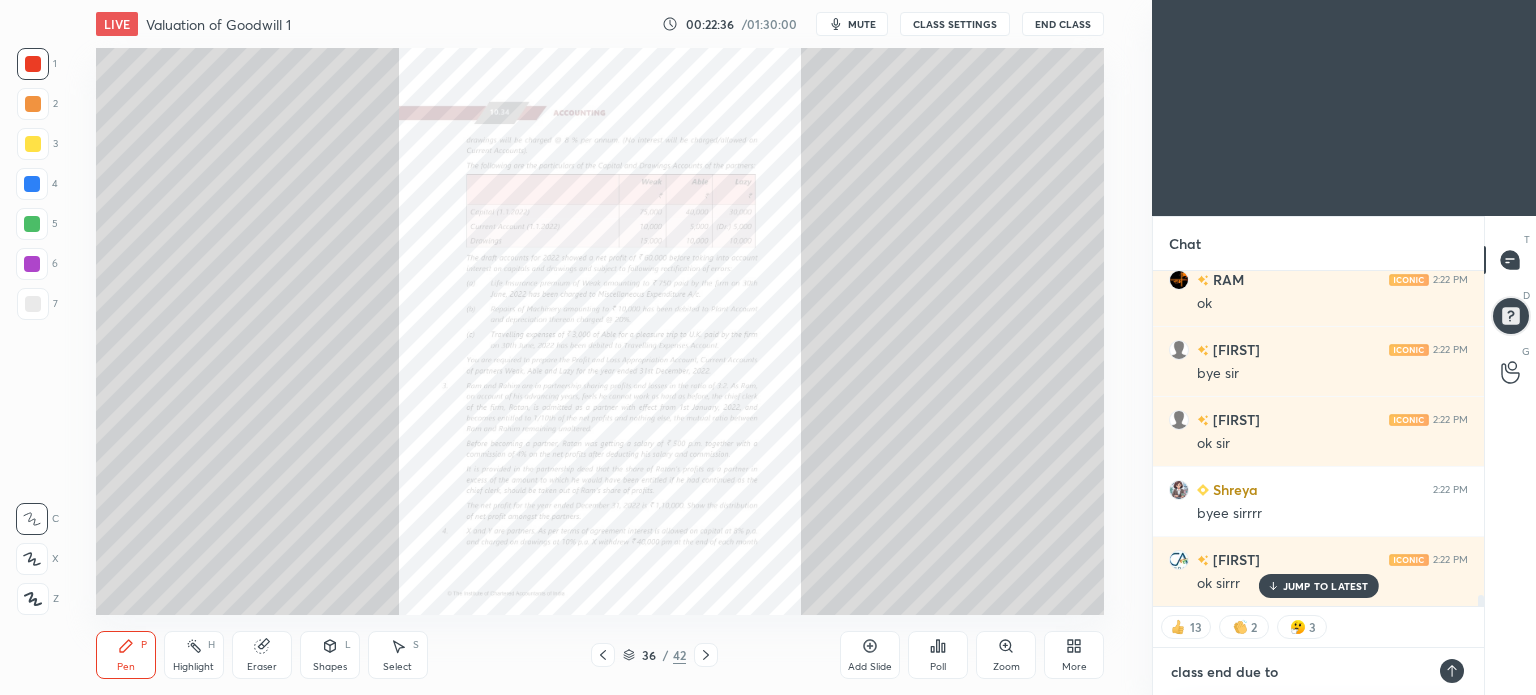 type on "x" 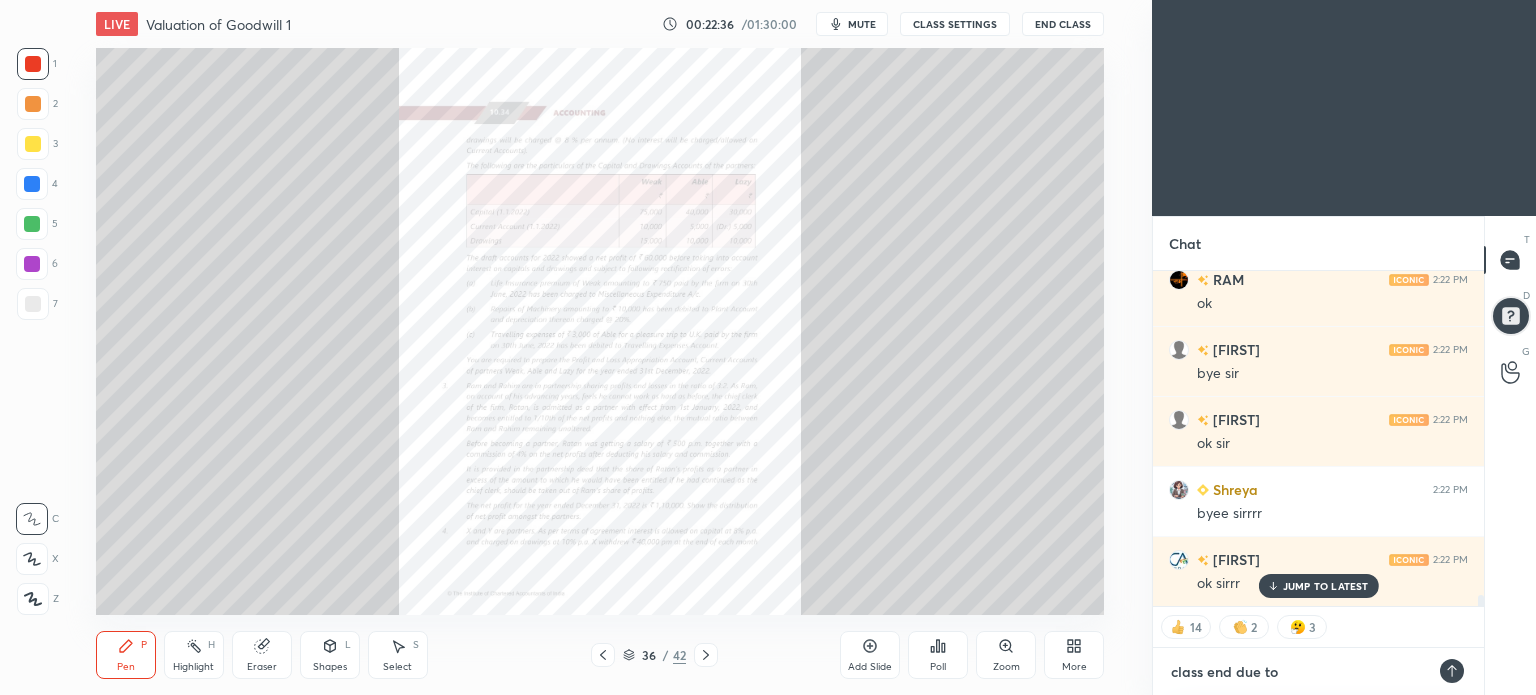 type on "class end due to t" 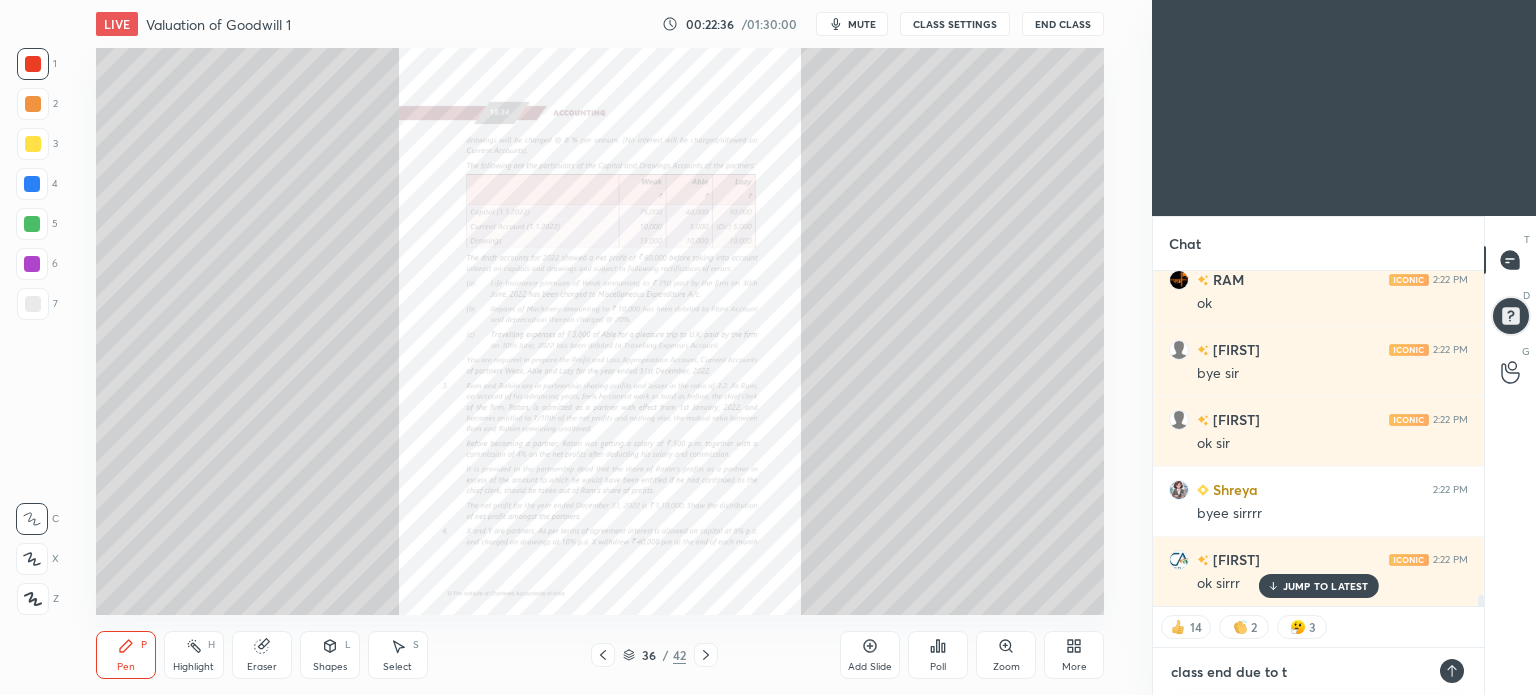 type on "x" 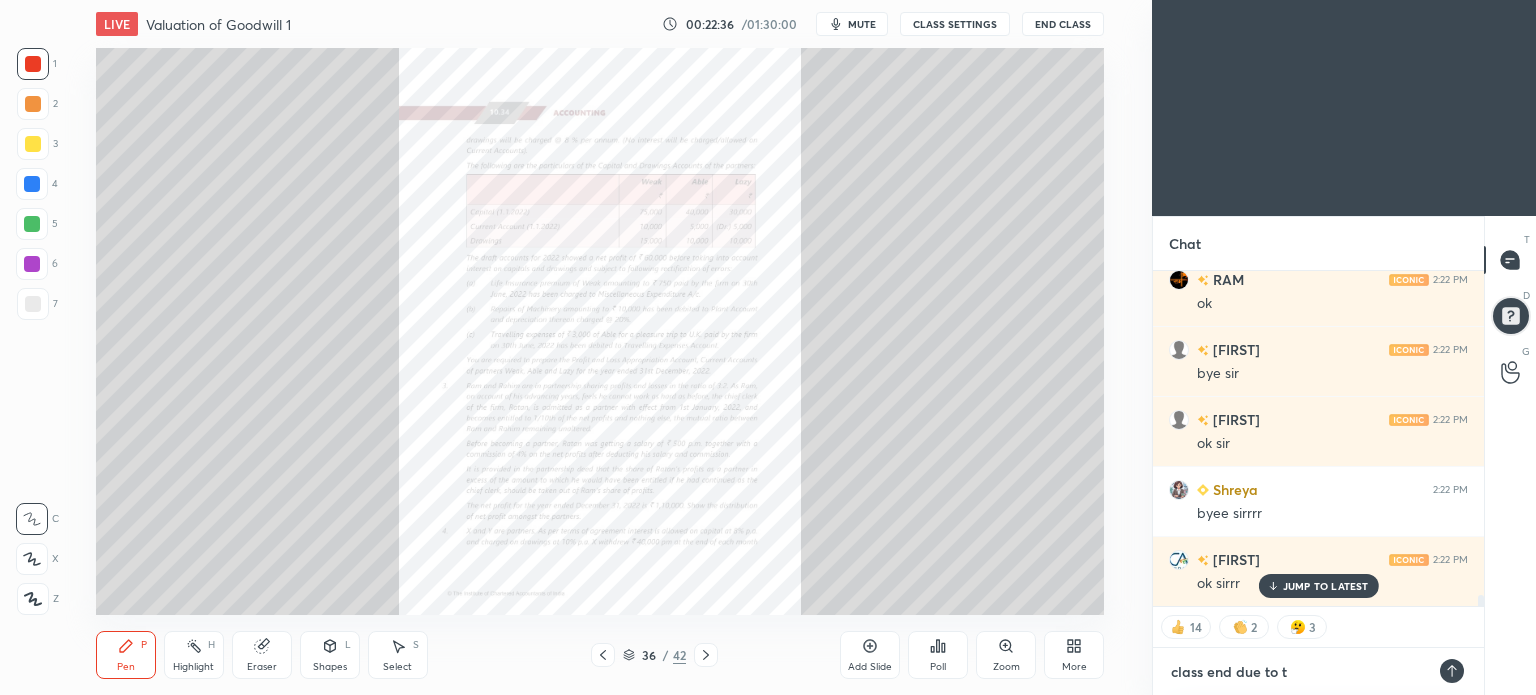 type on "class end due to te" 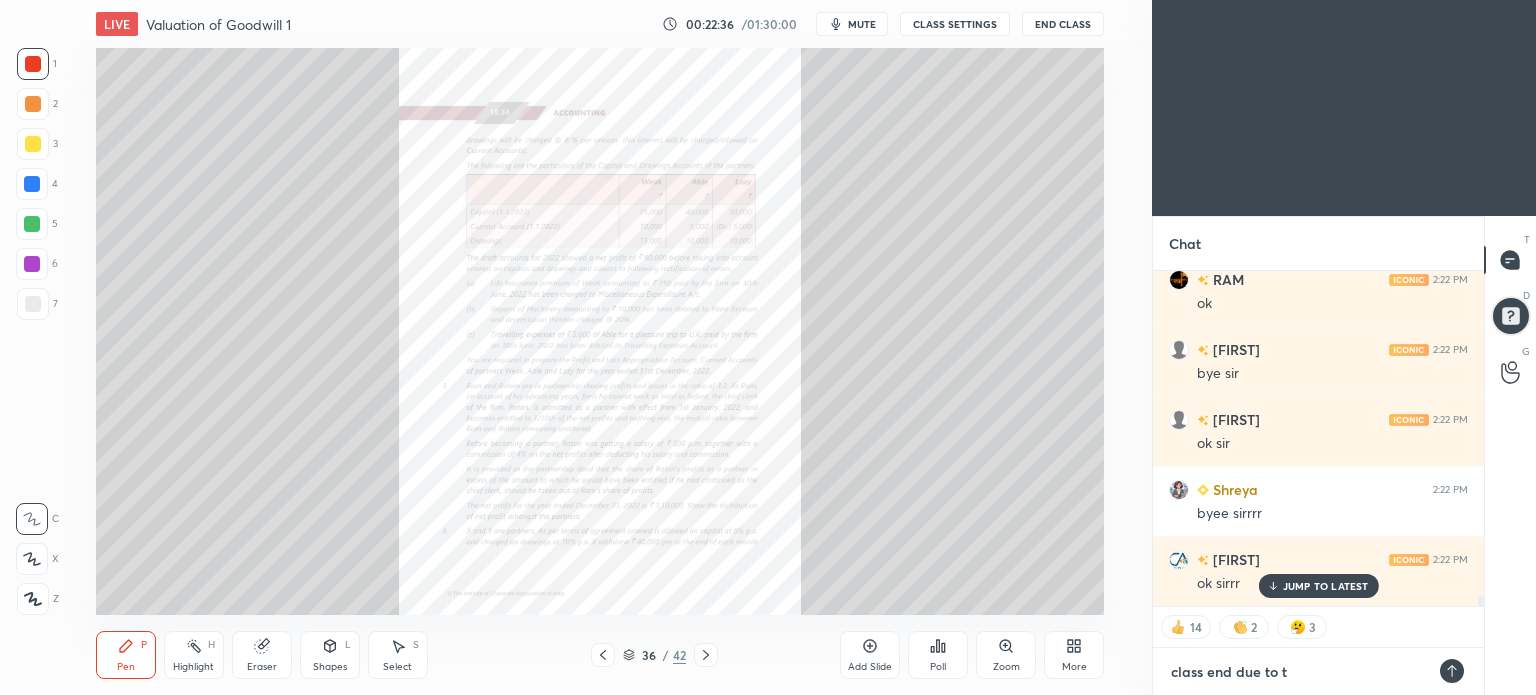 type on "x" 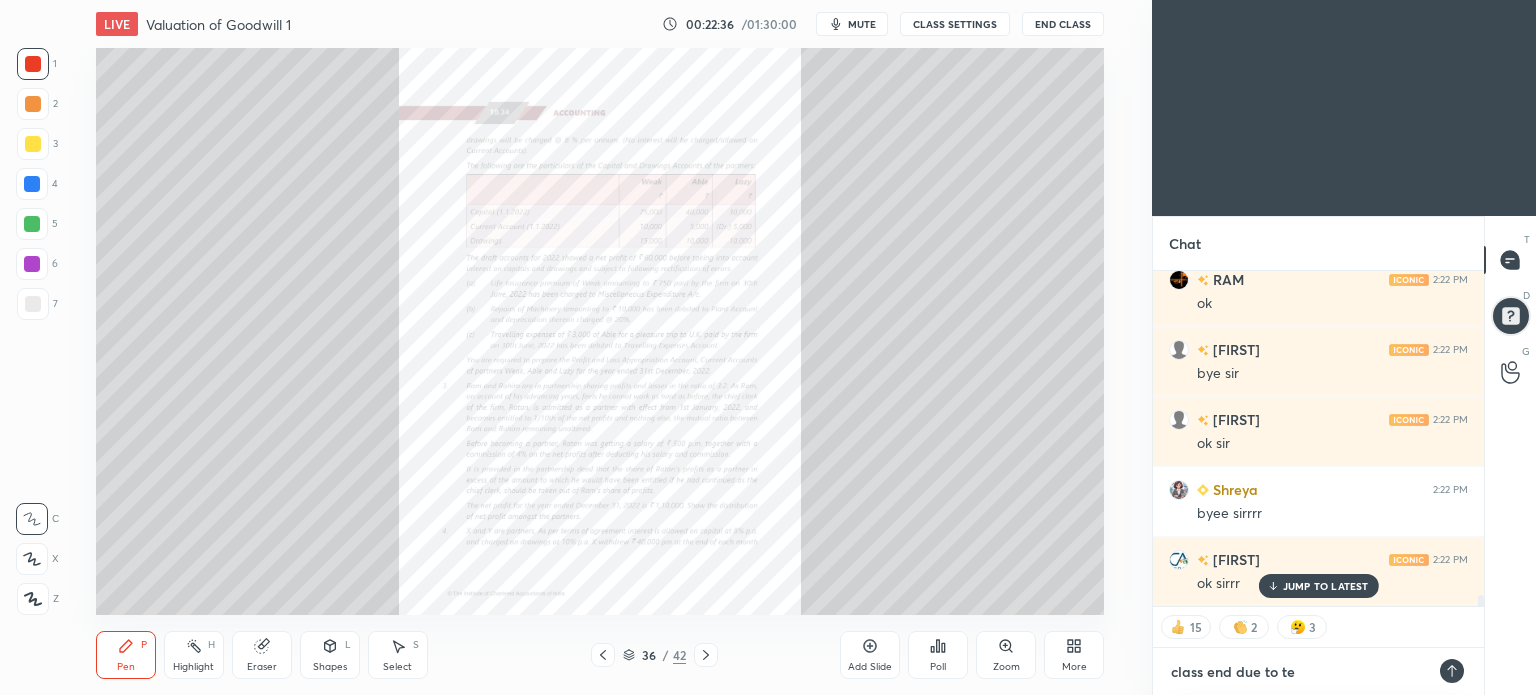 type on "class end due to tec" 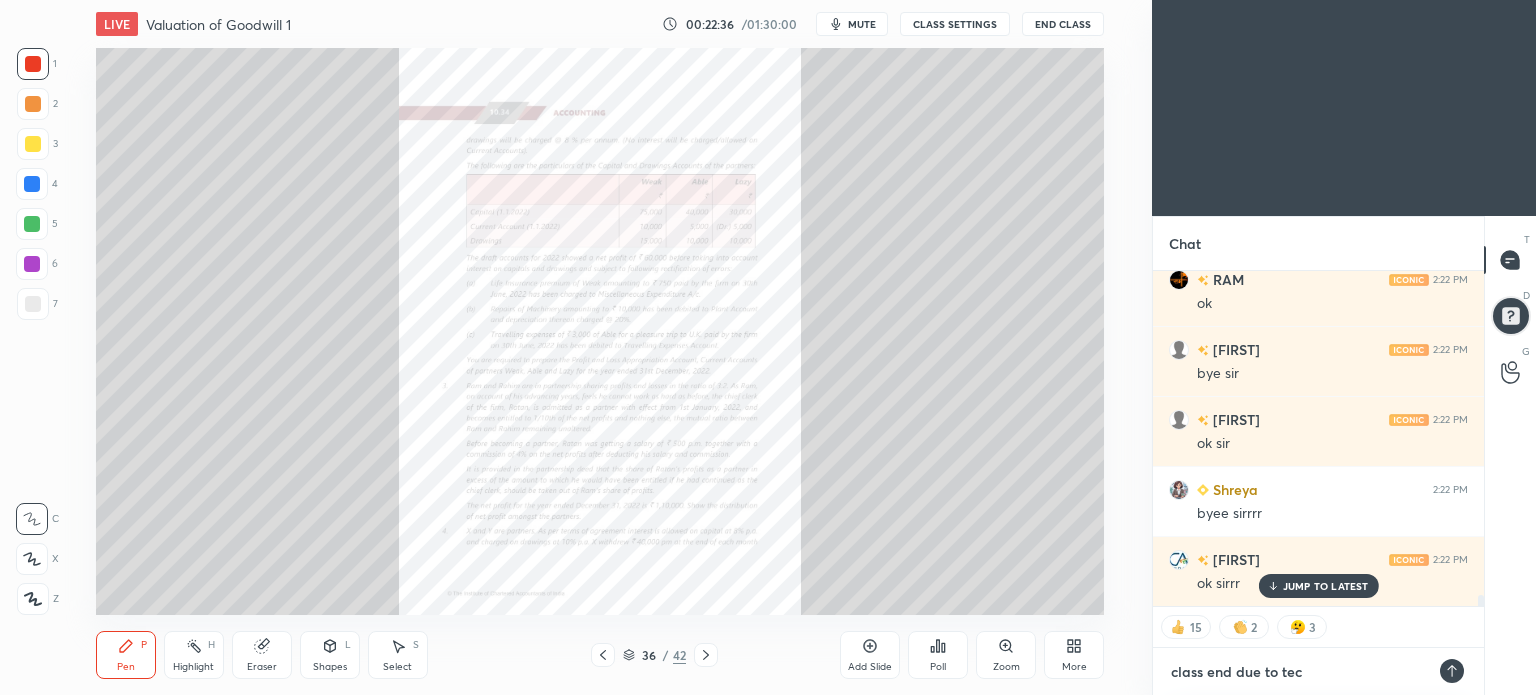 type on "x" 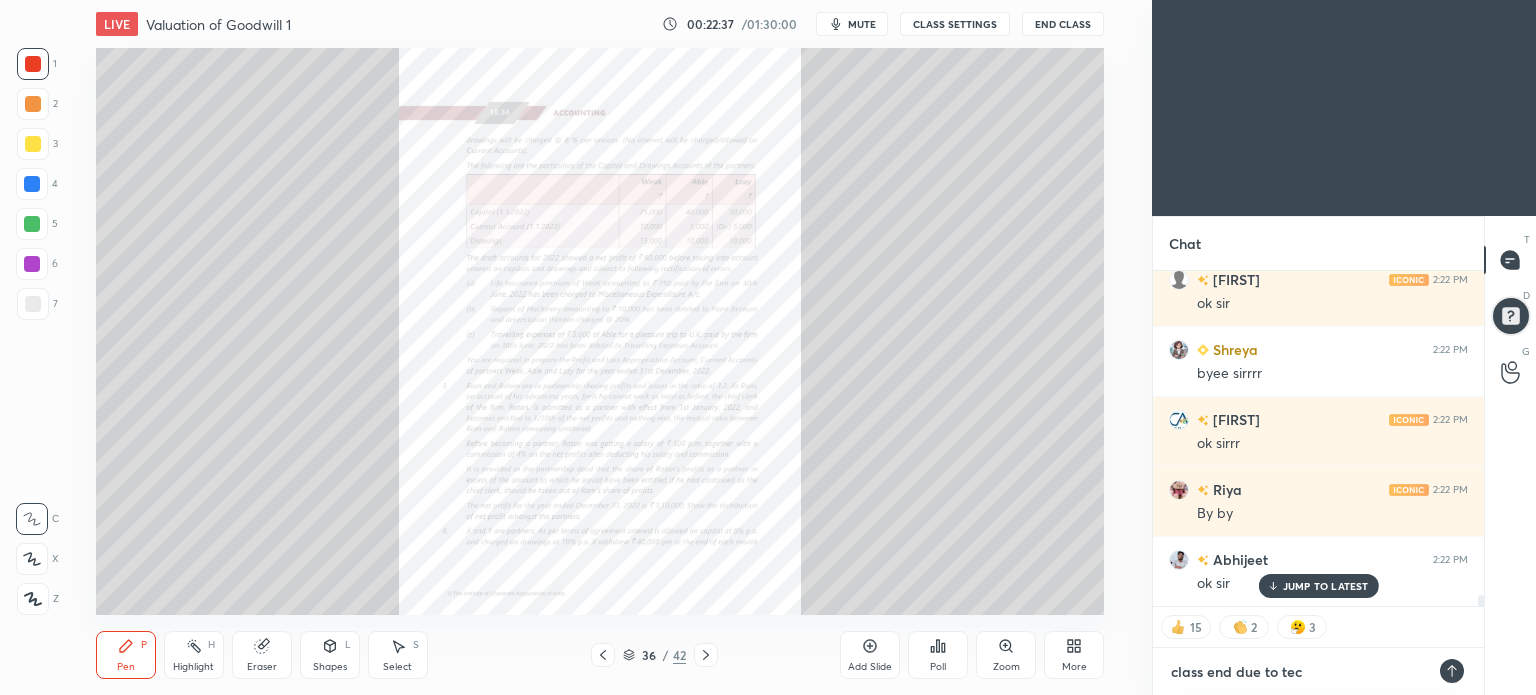 type on "class end due to tech" 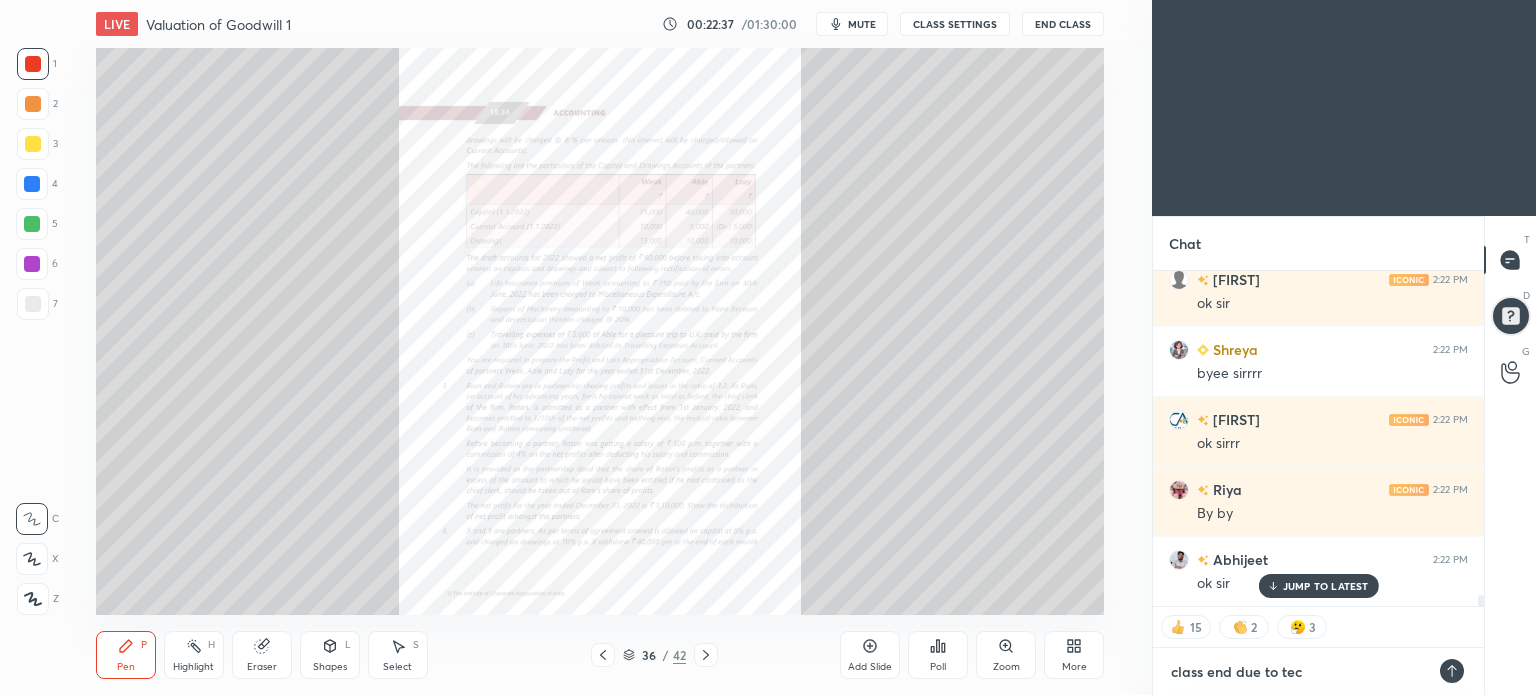 type on "x" 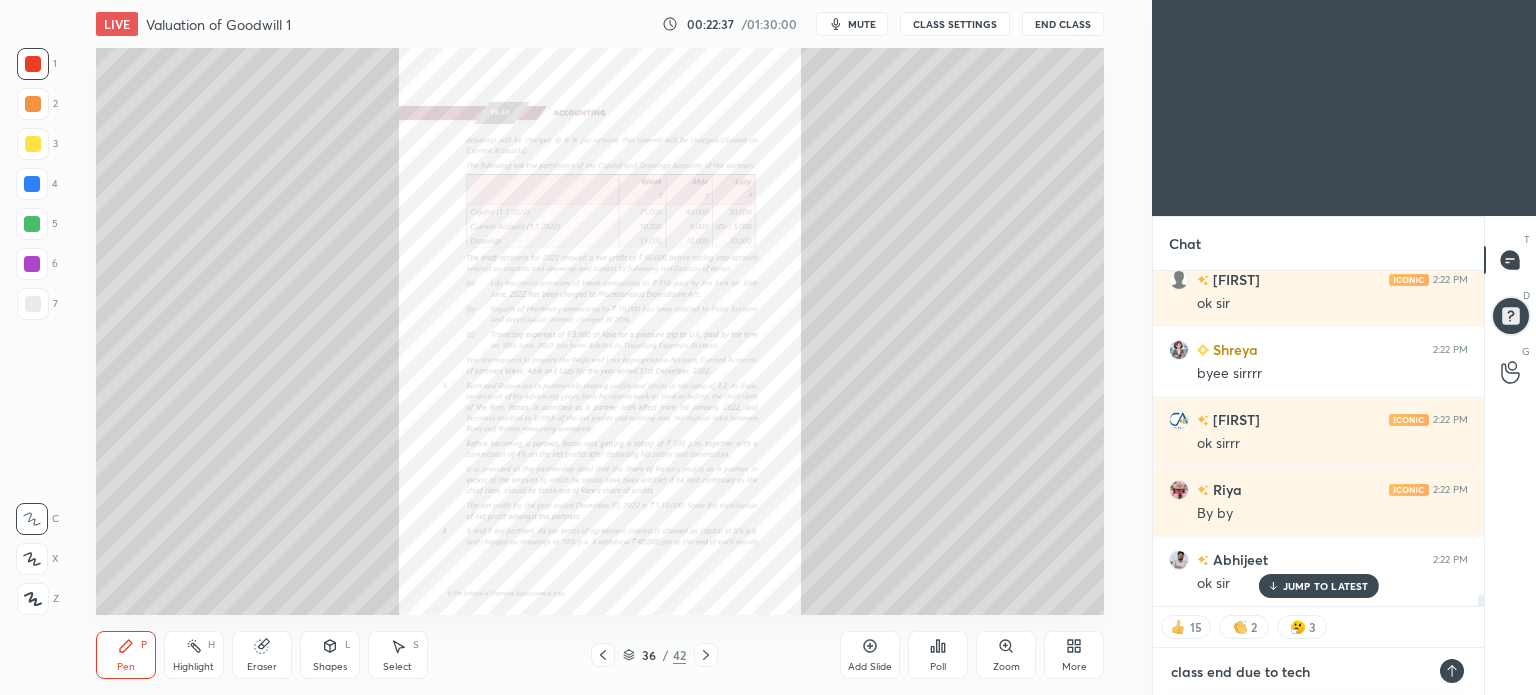 type on "class end due to techn" 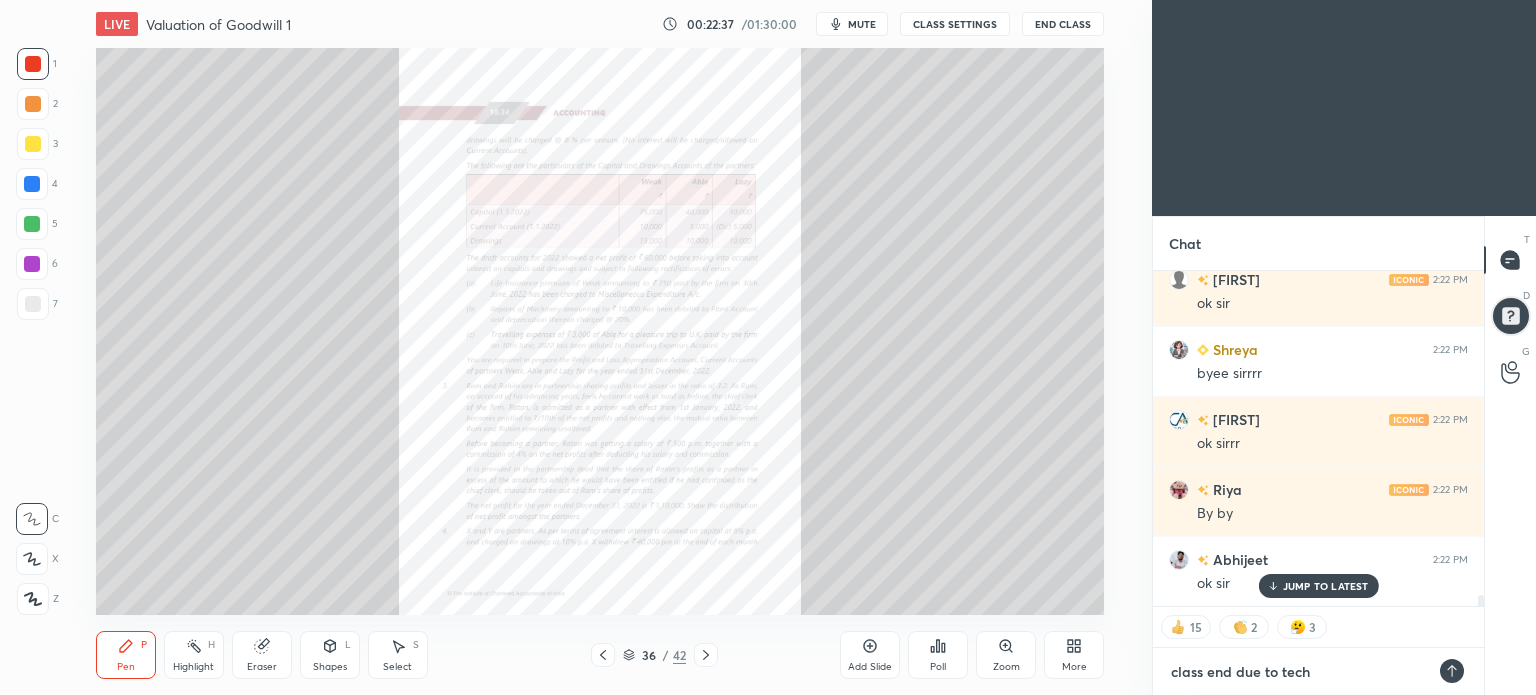 type on "x" 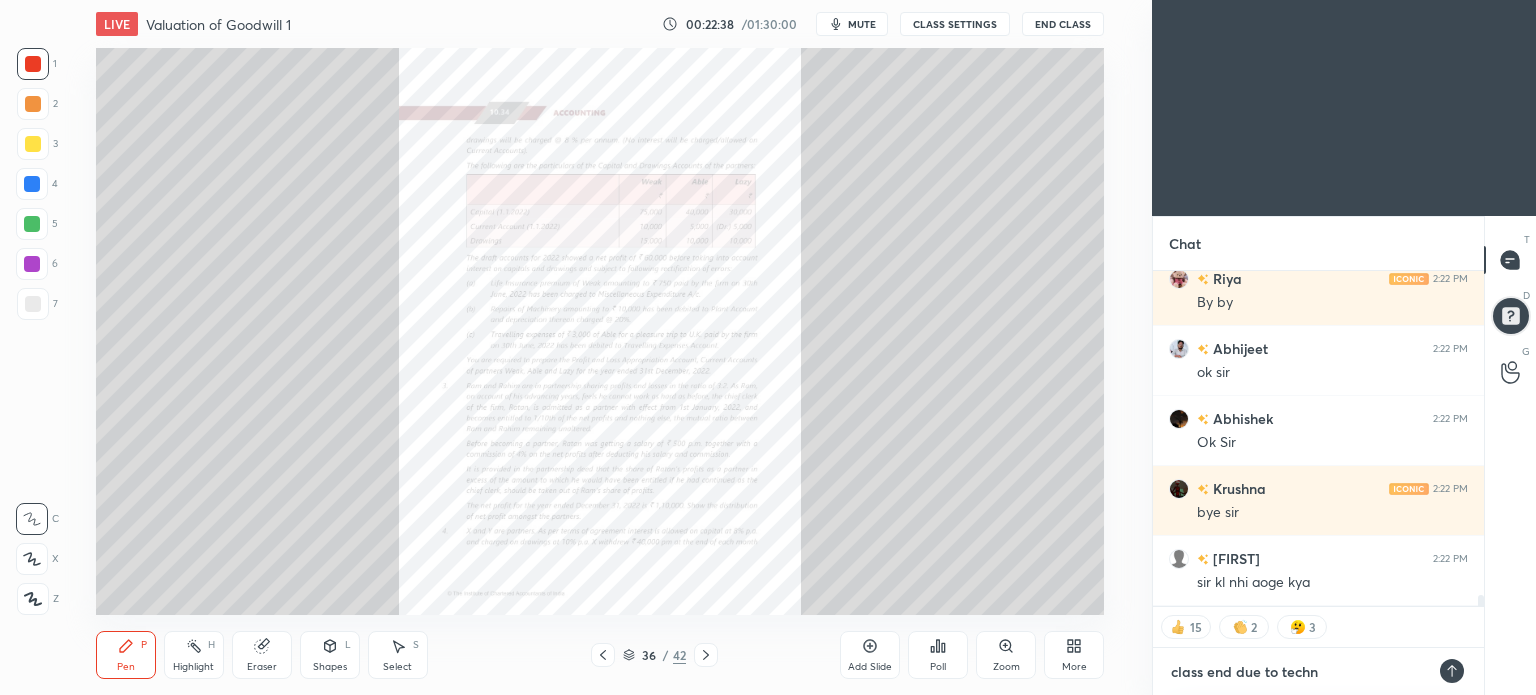 type on "class end due to techni" 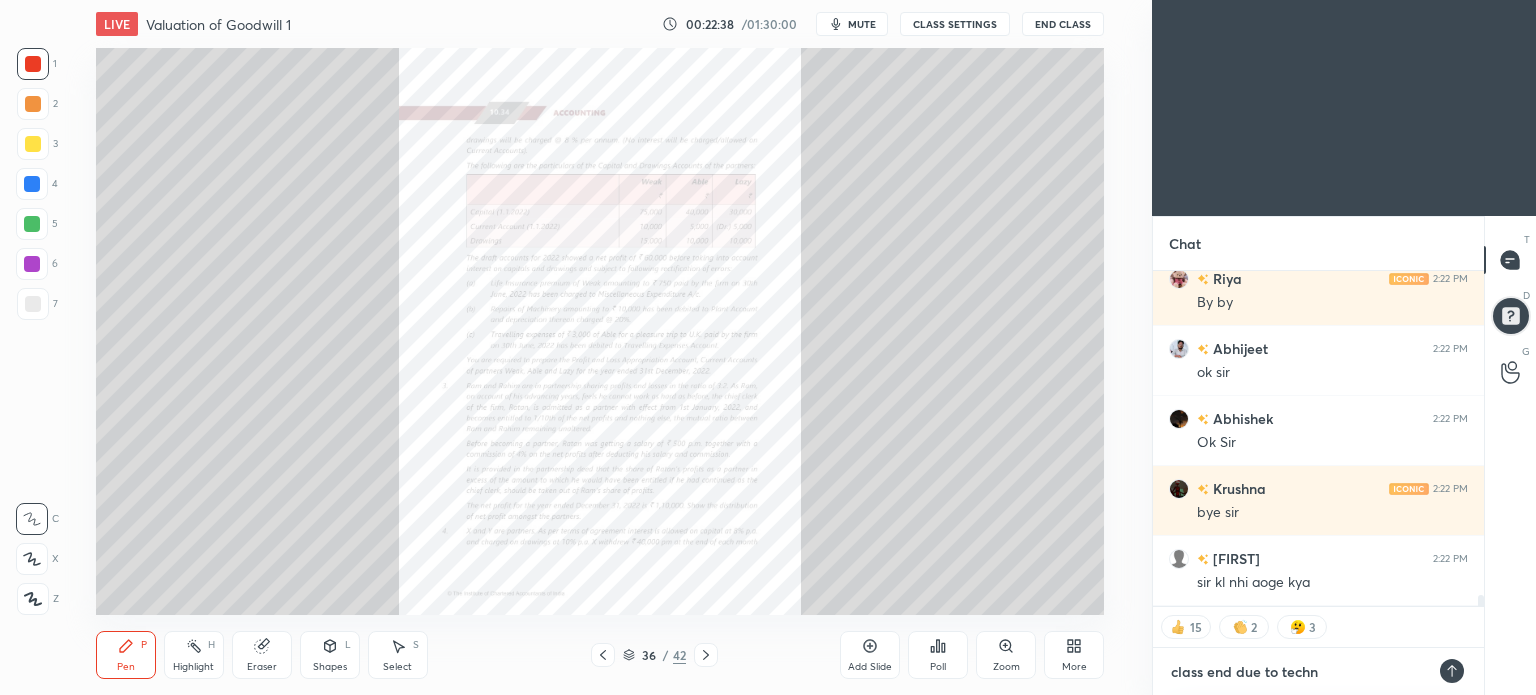 type on "x" 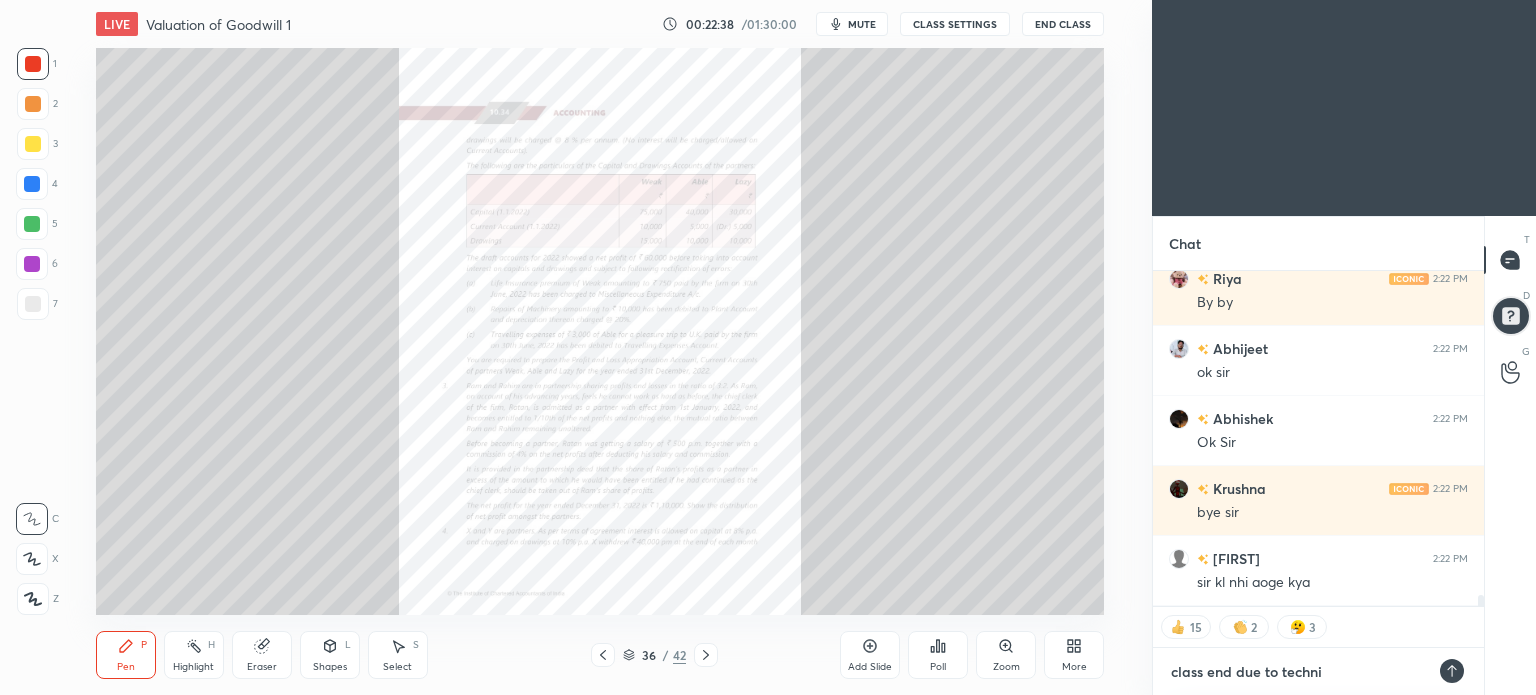 type on "class end due to technic" 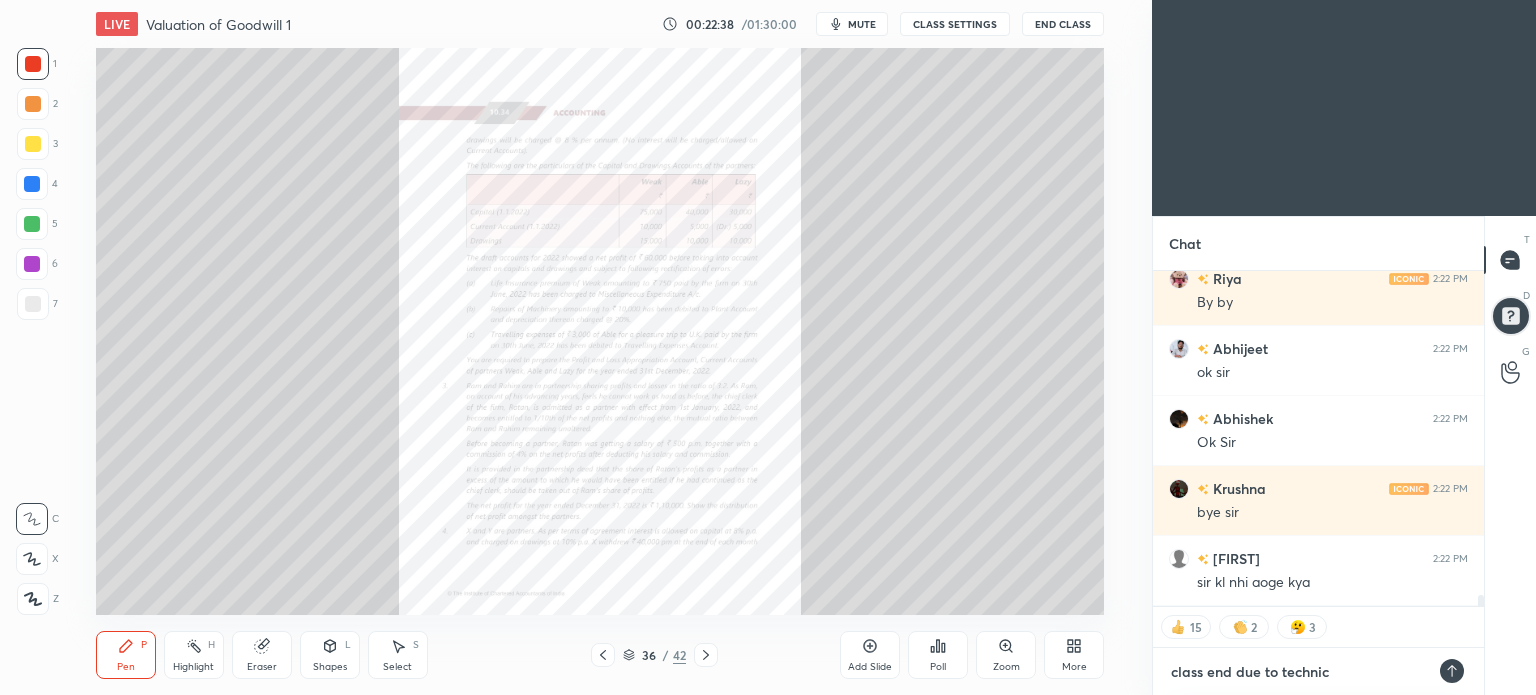 type on "class end due to technica" 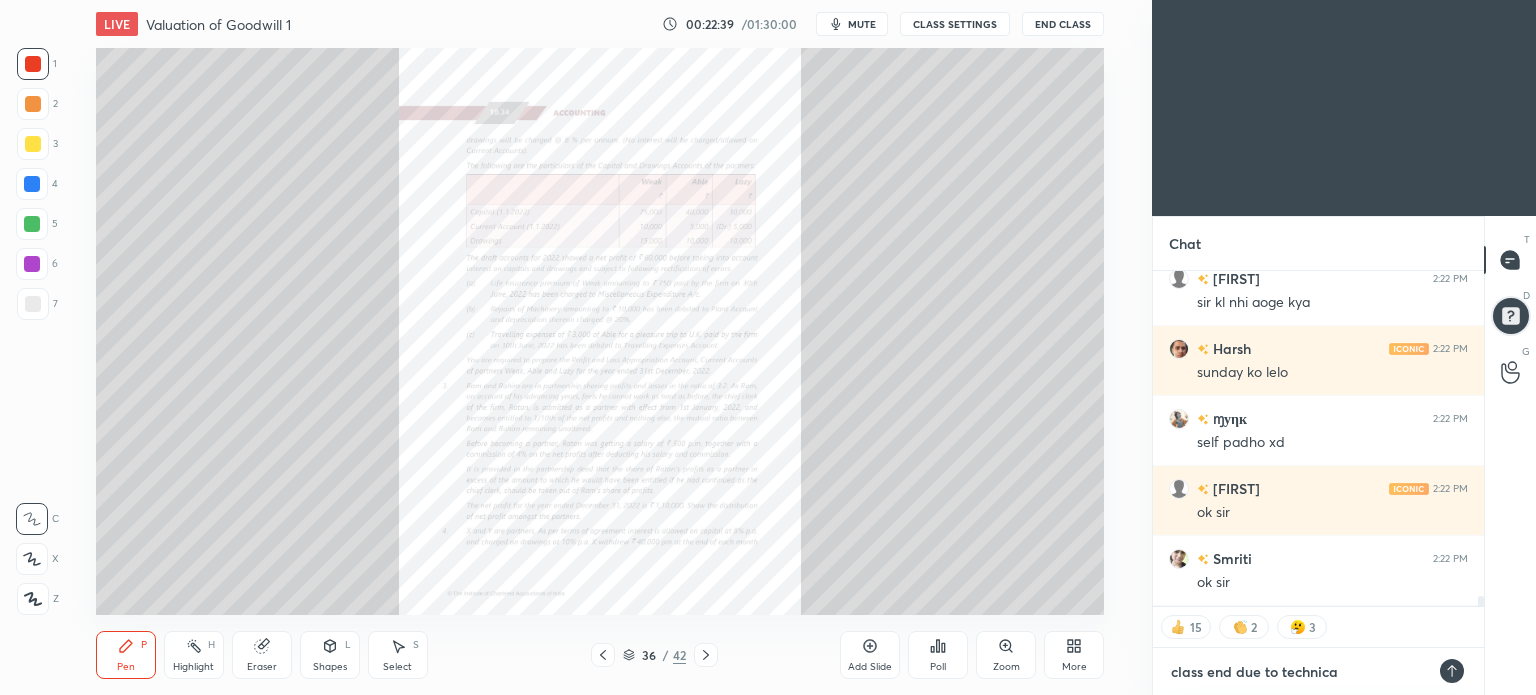 type on "class end due to technical" 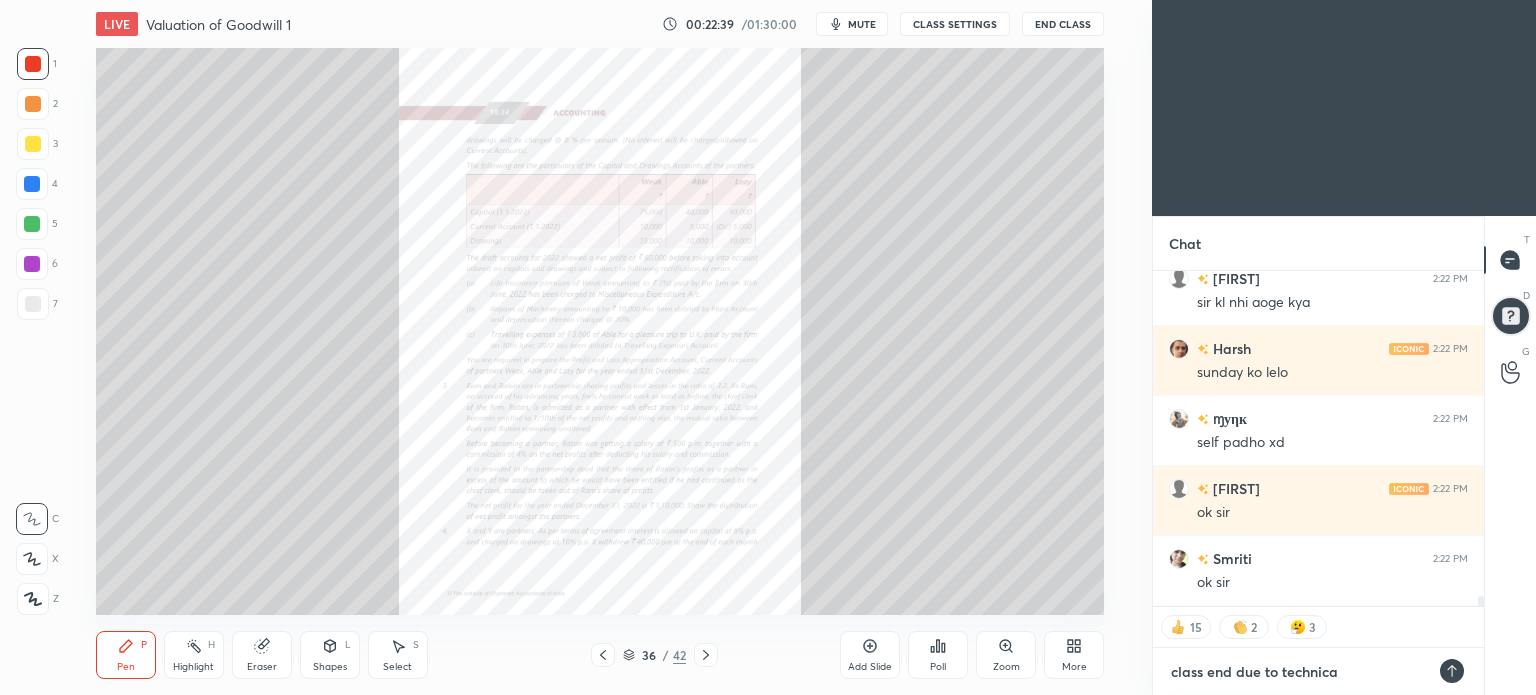 type on "x" 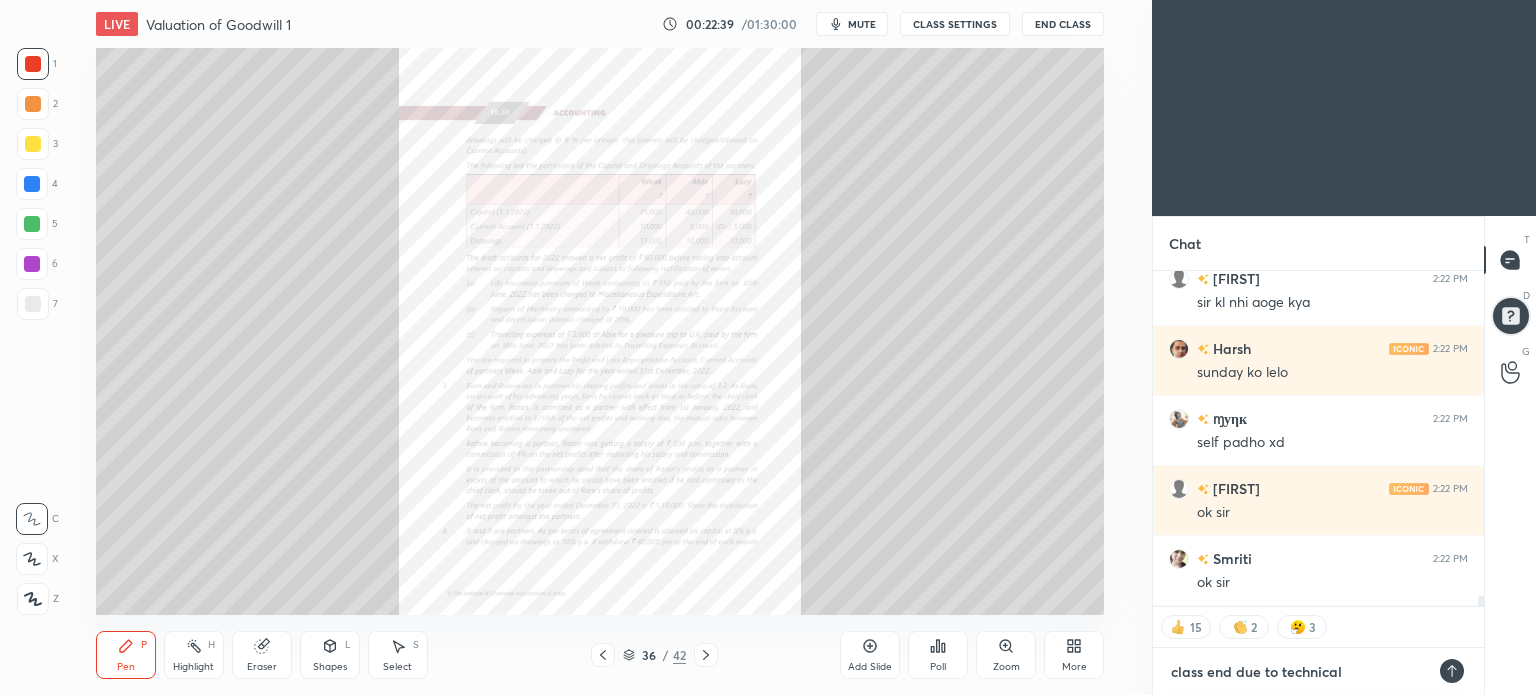 type on "class end due to technical" 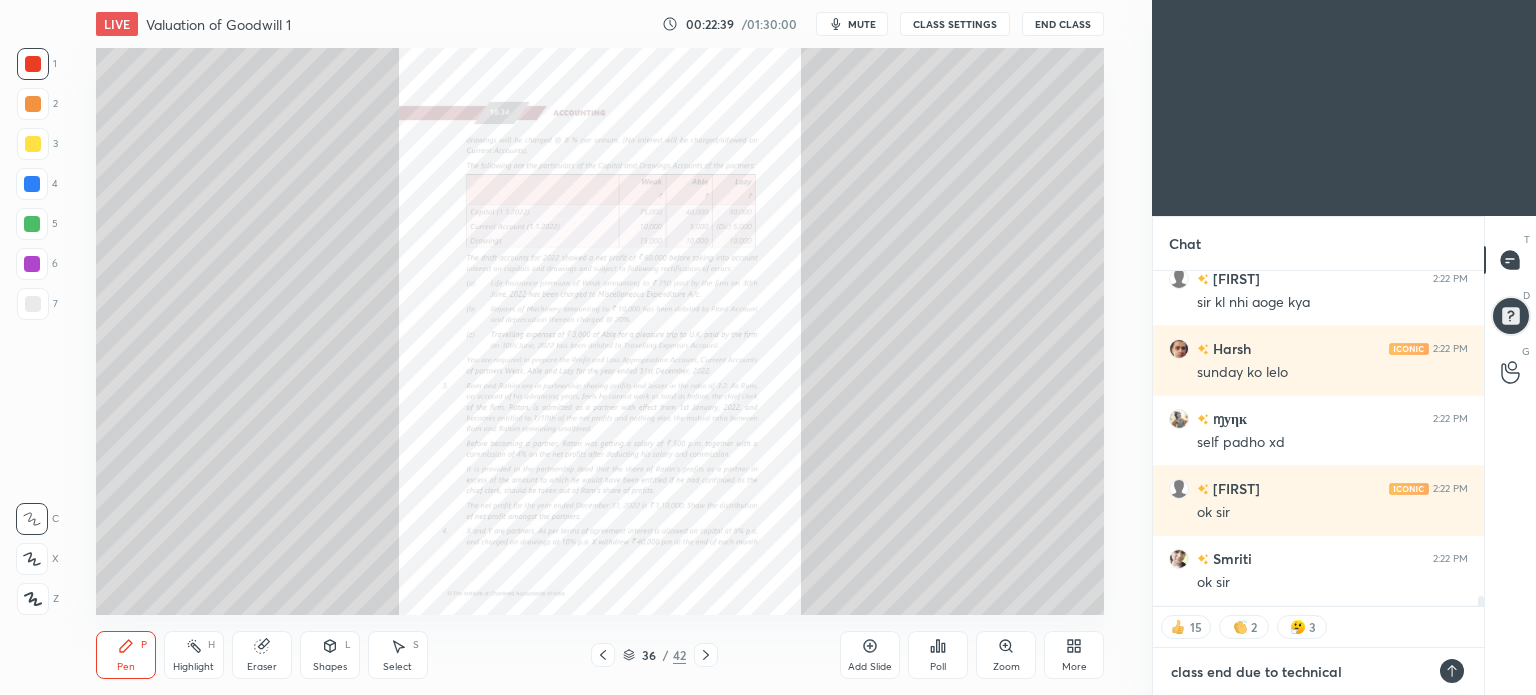 type on "x" 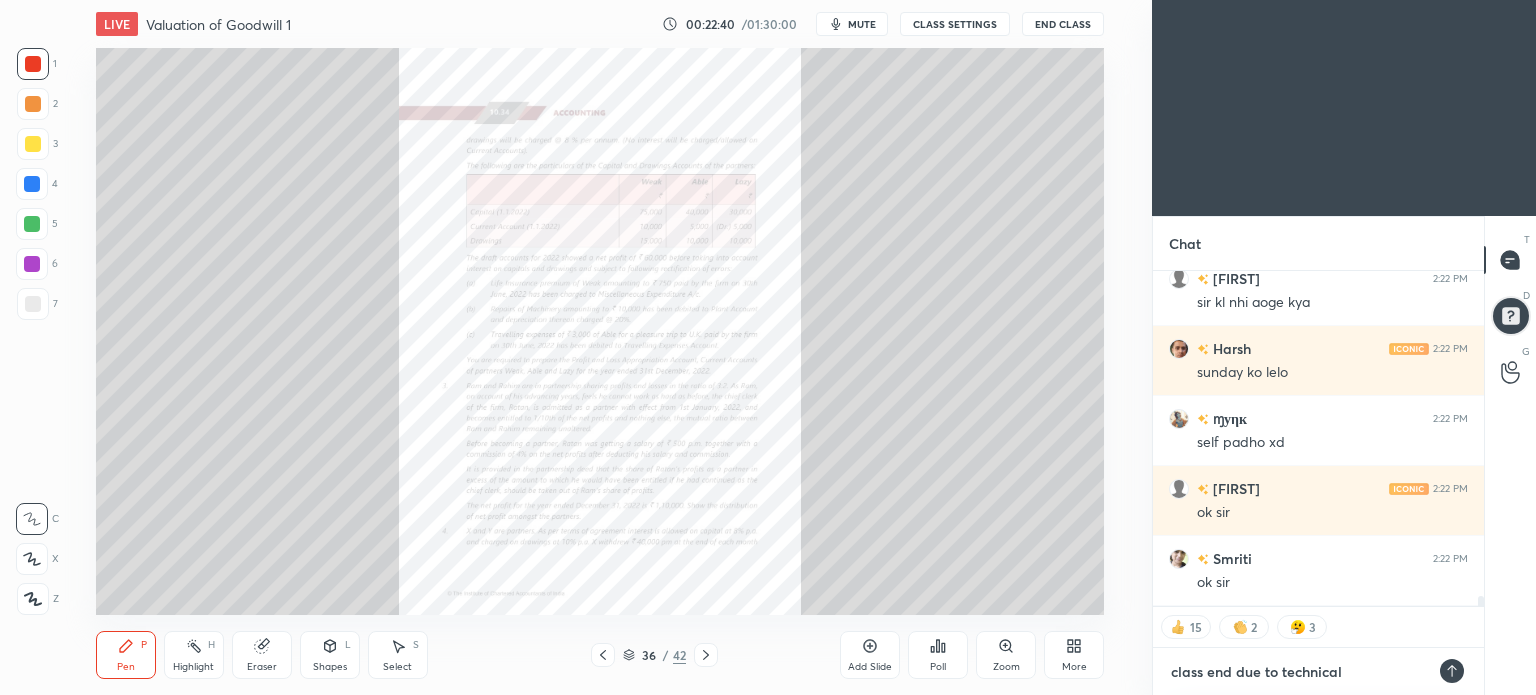 type on "class end due to technical i" 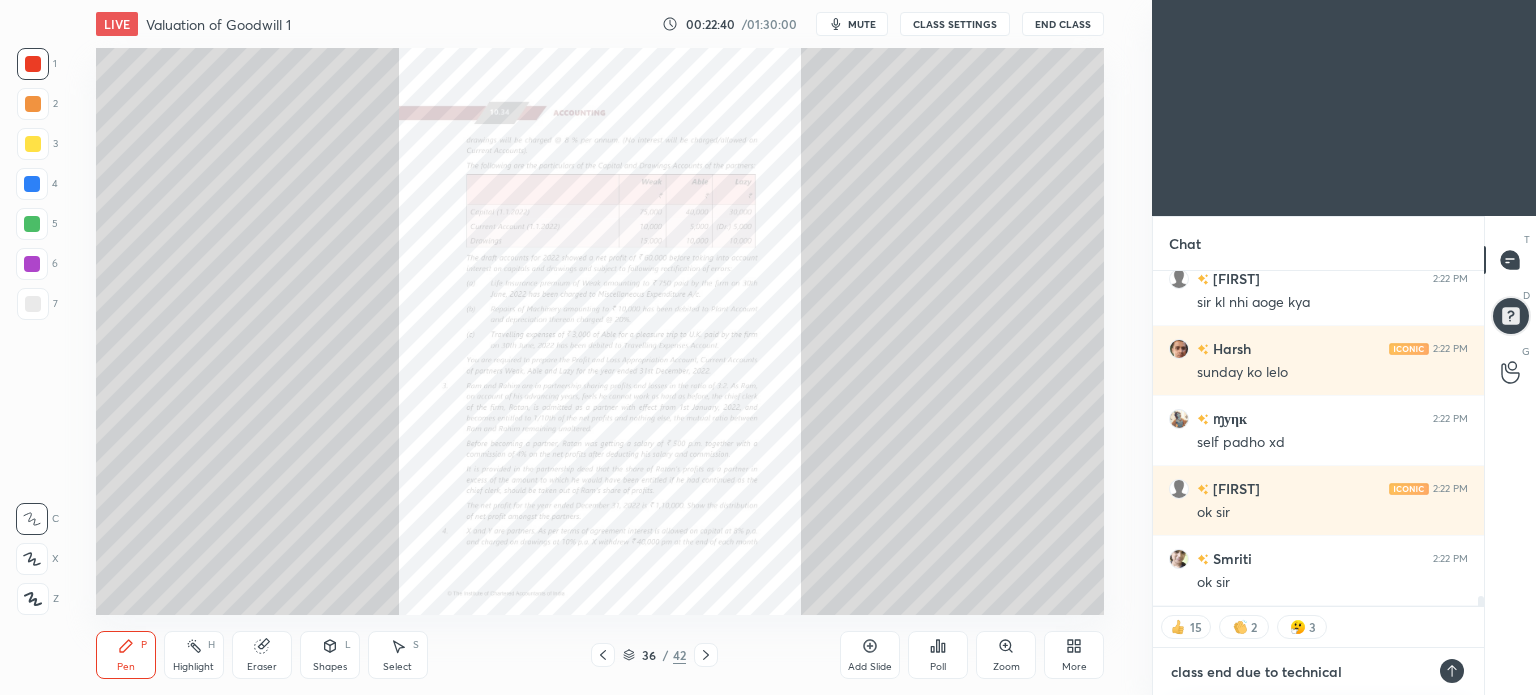 type on "x" 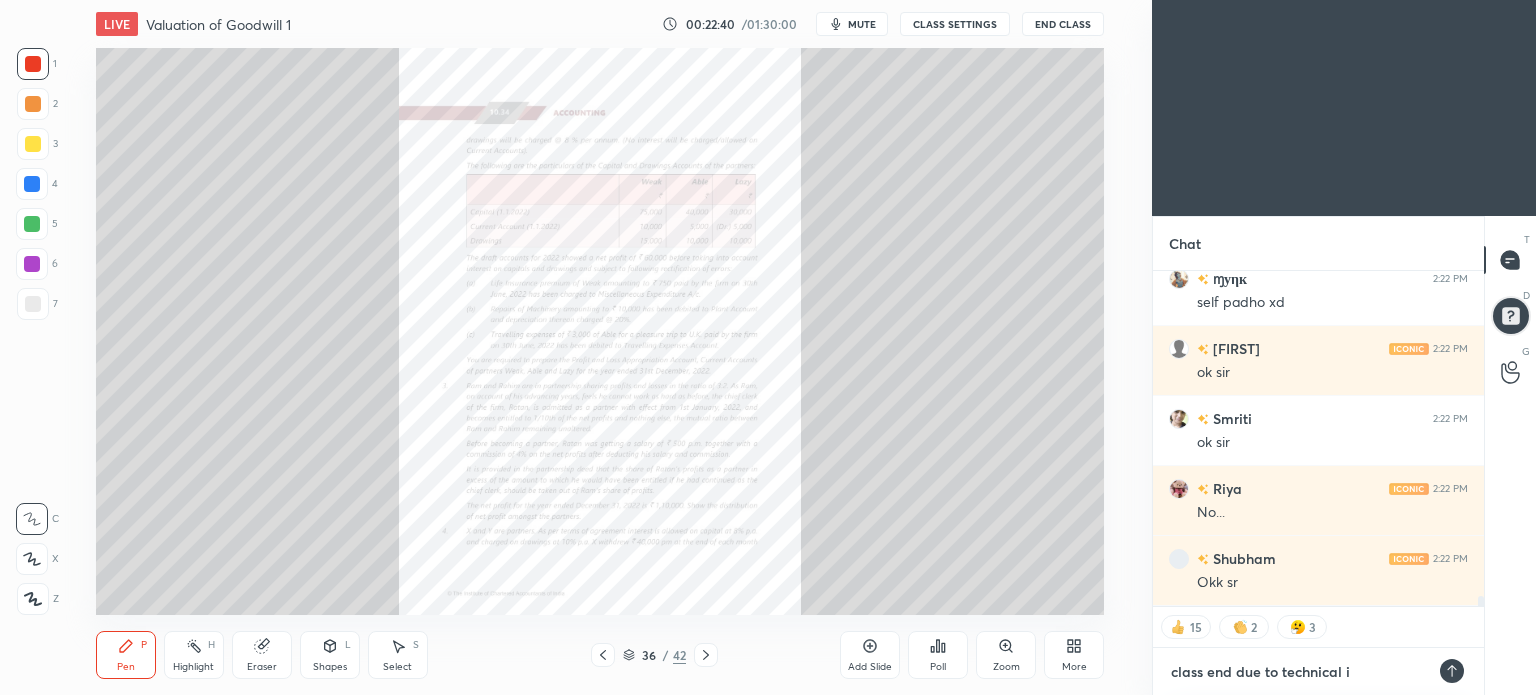 type on "class end due to technical is" 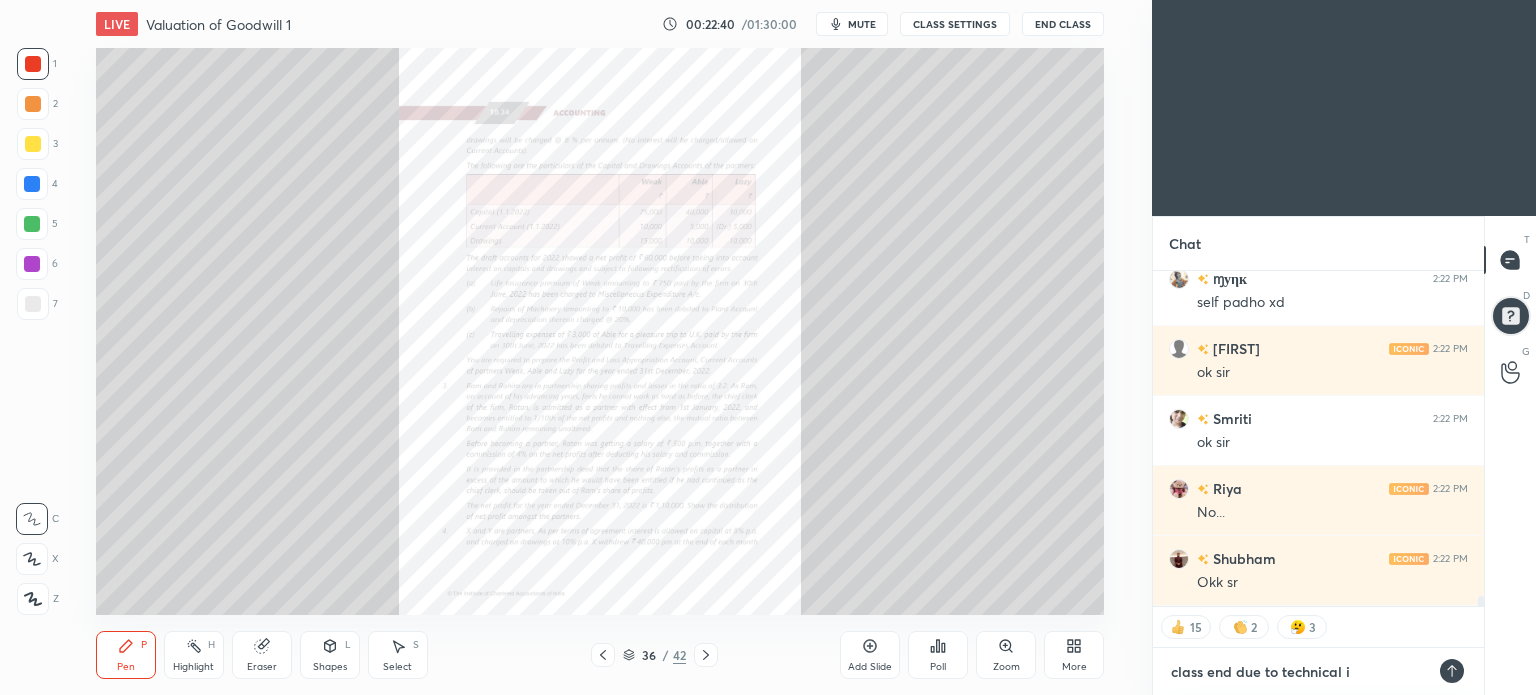 type on "x" 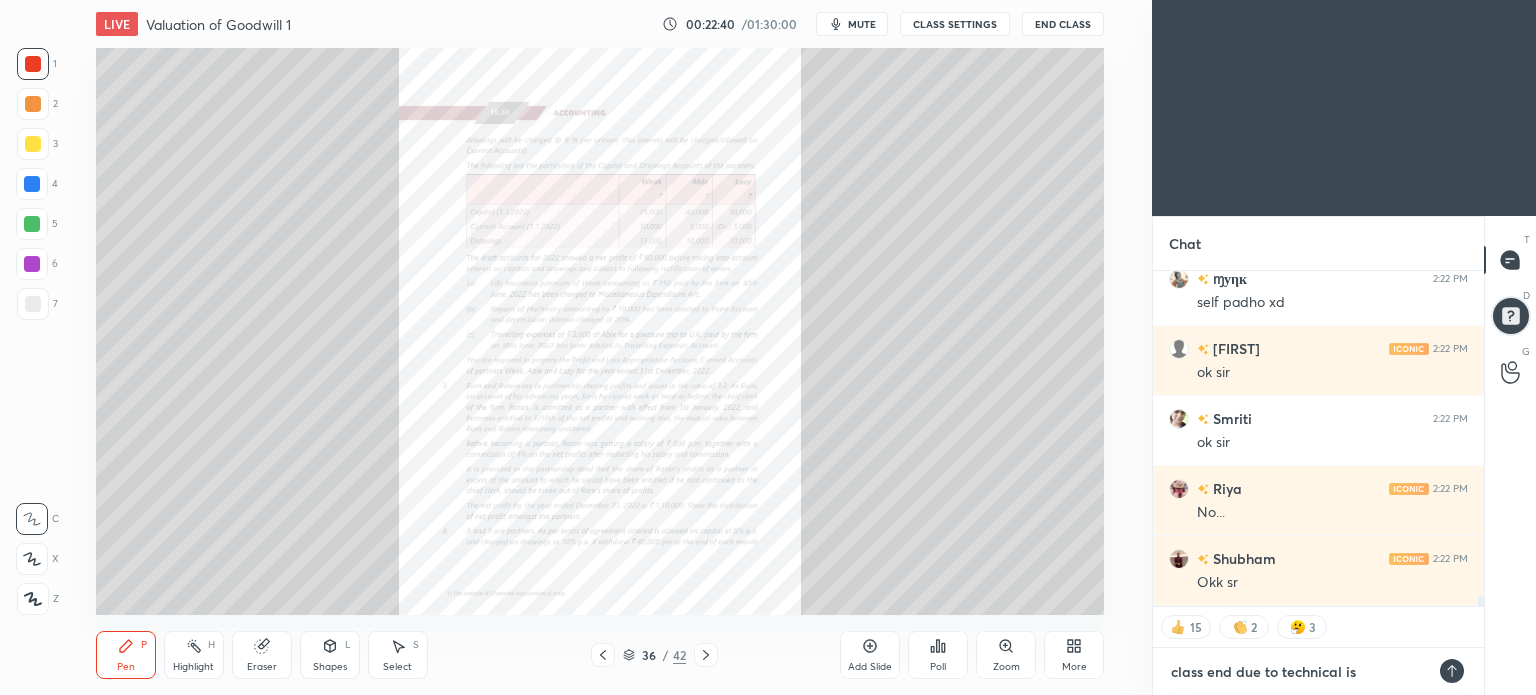 type on "class end due to technical iss" 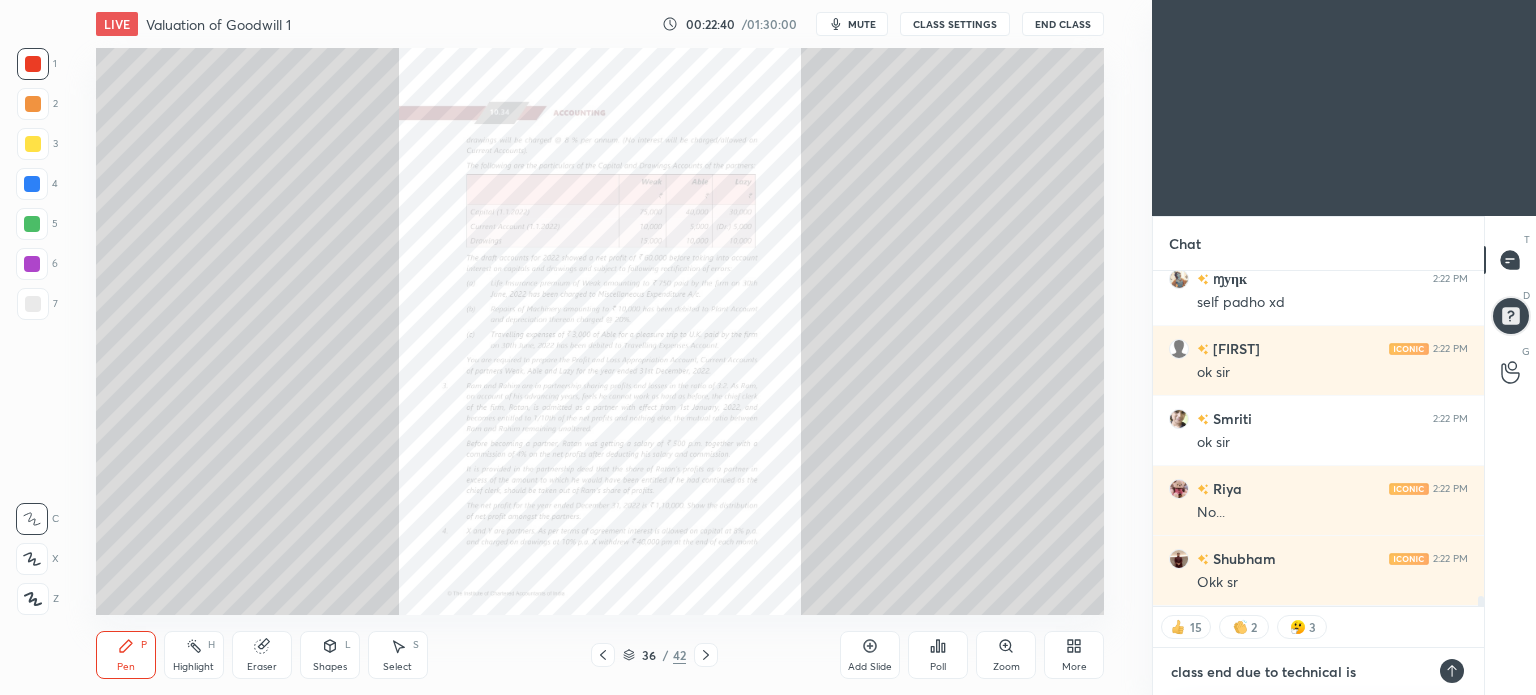 type on "x" 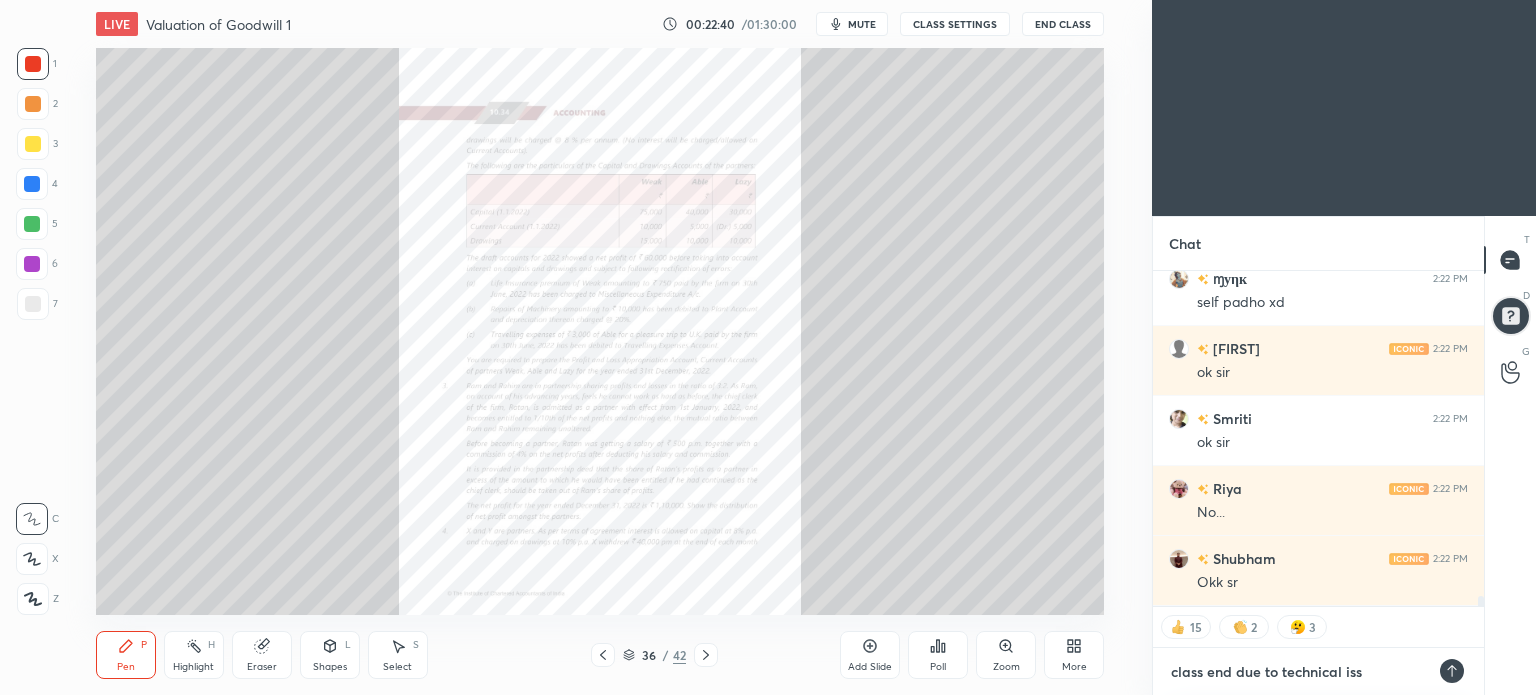 type on "class end due to technical issu" 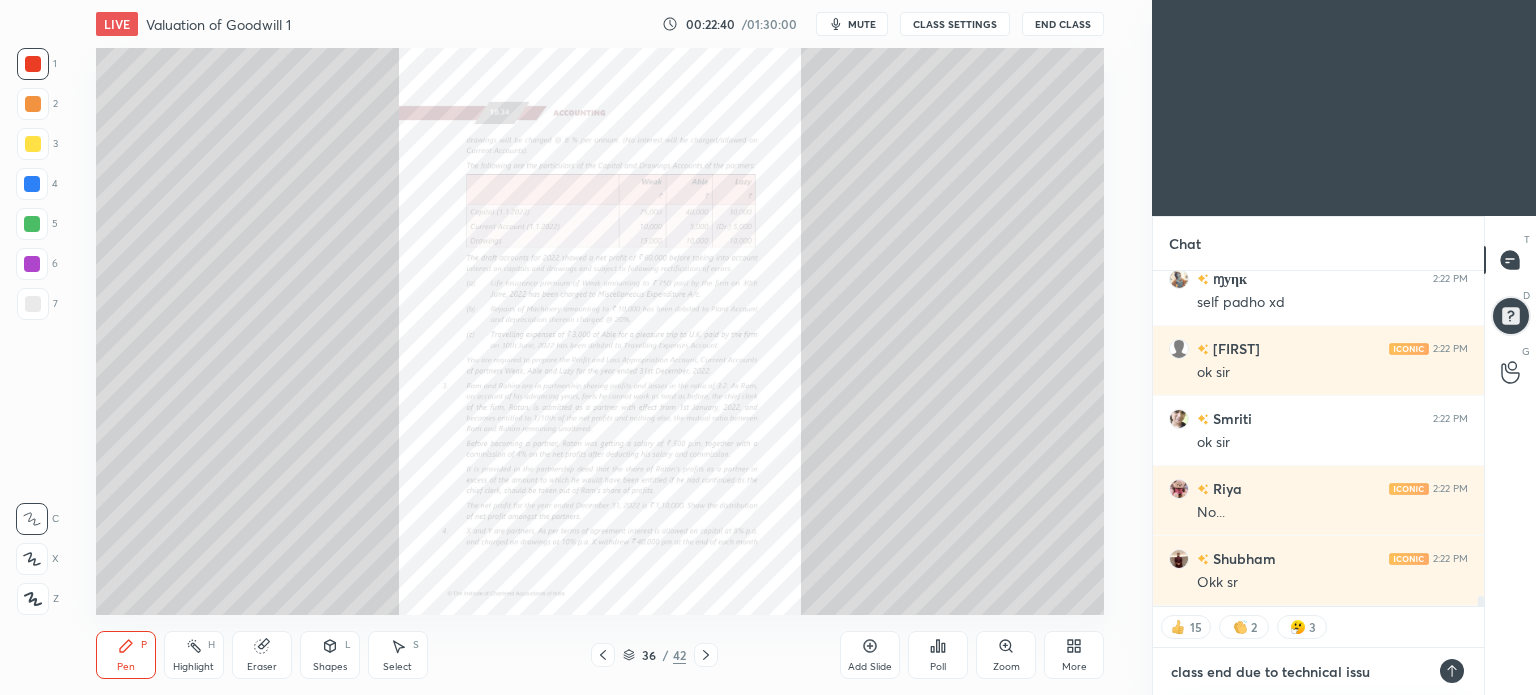 type on "class end due to technical issue" 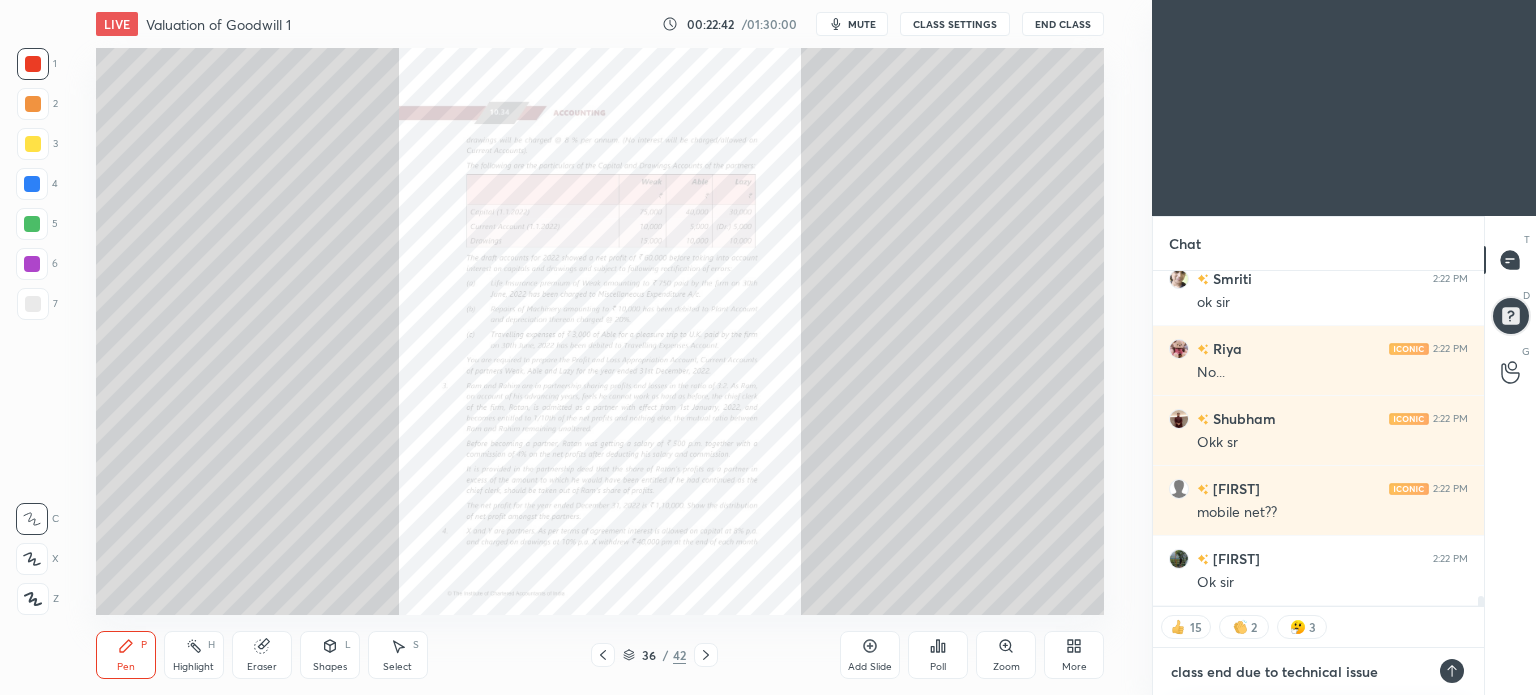 type on "class end due to technical issue" 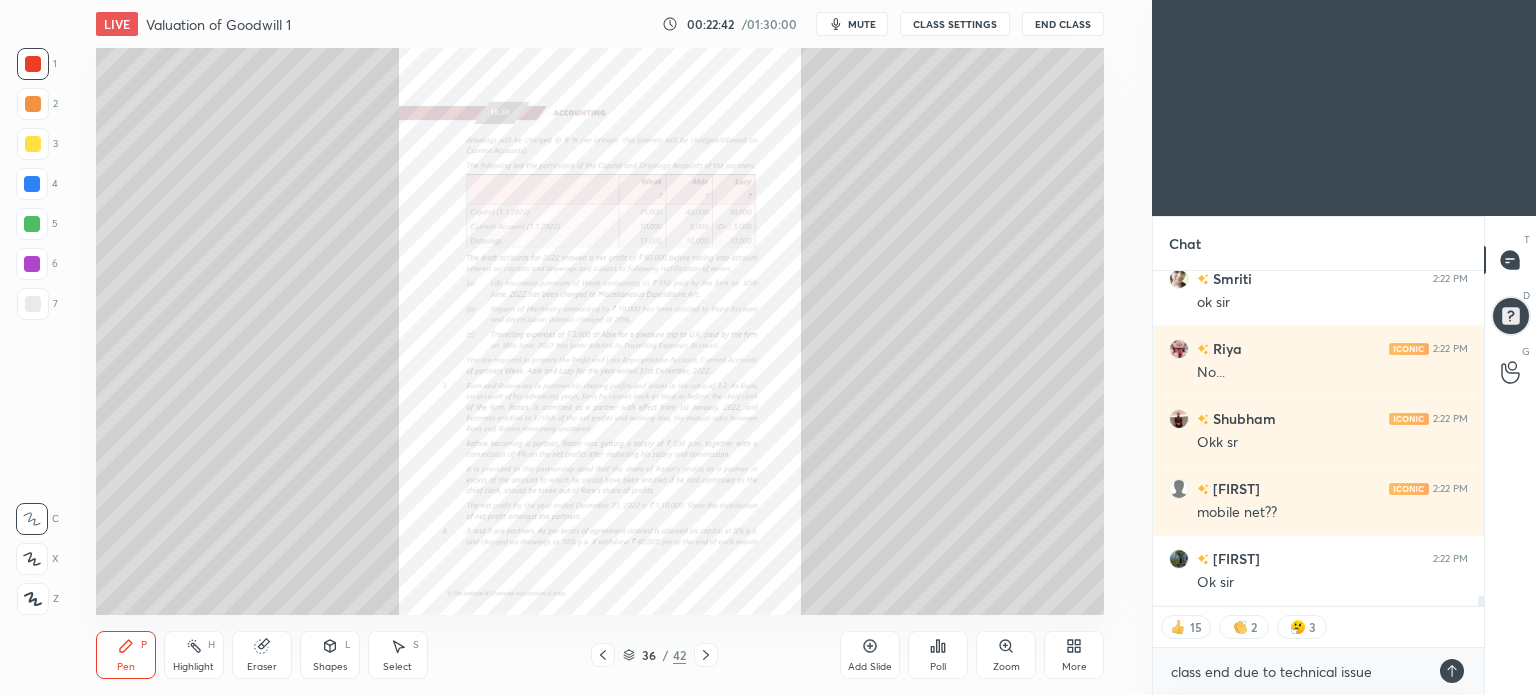 type on "x" 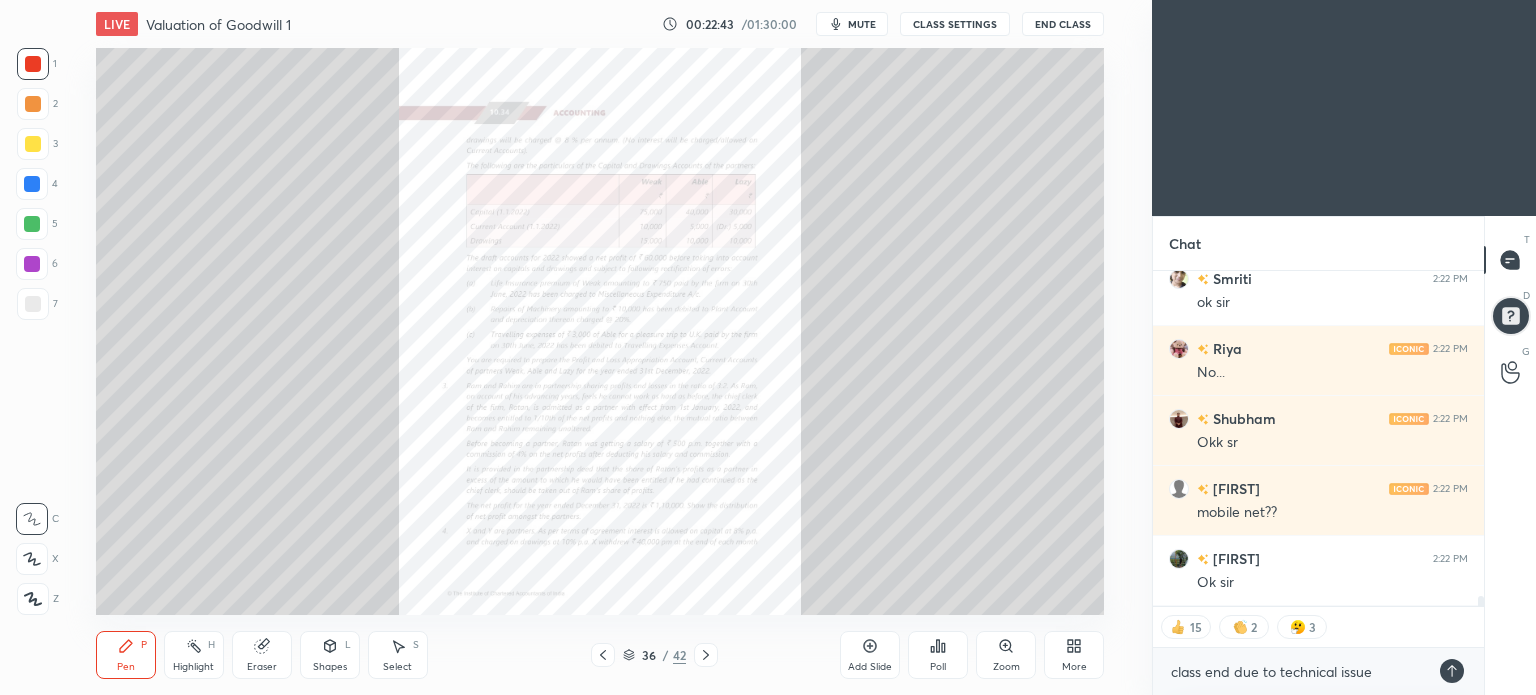 click 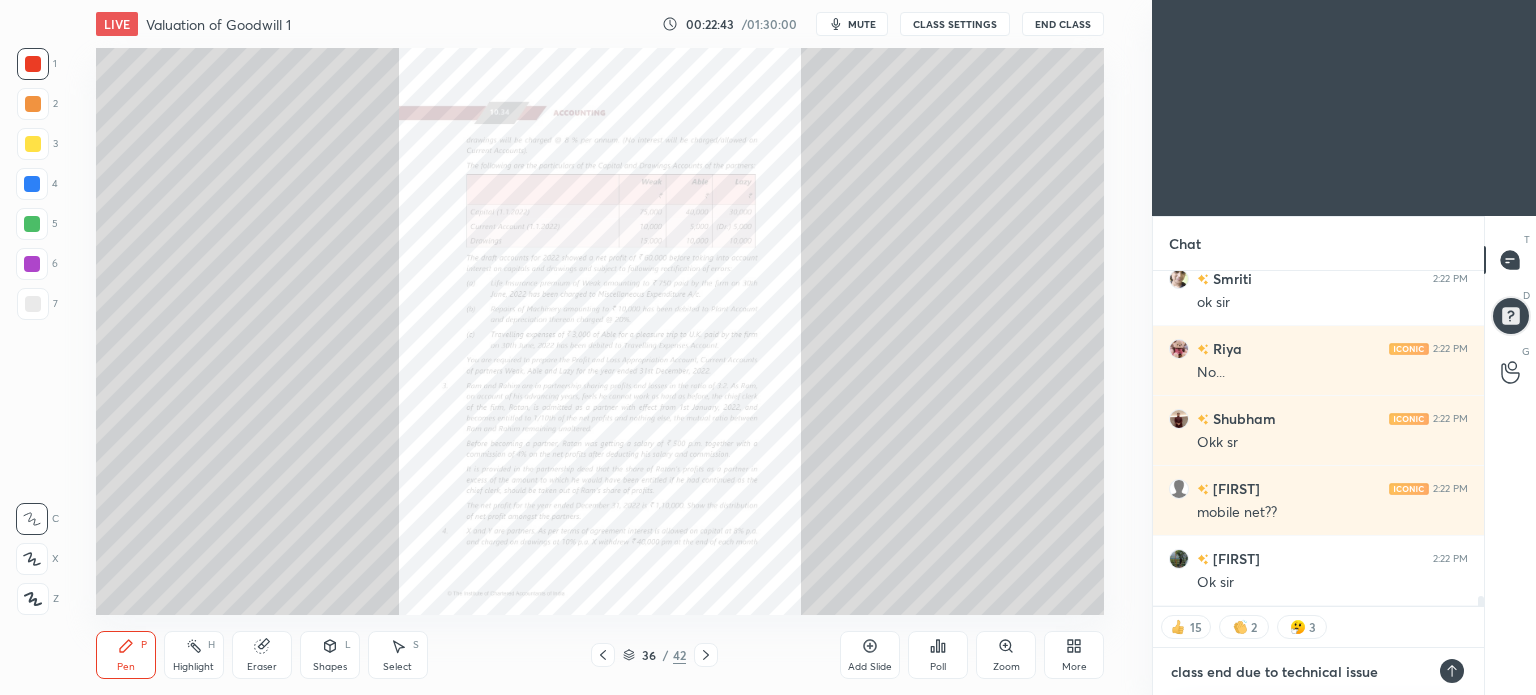 type 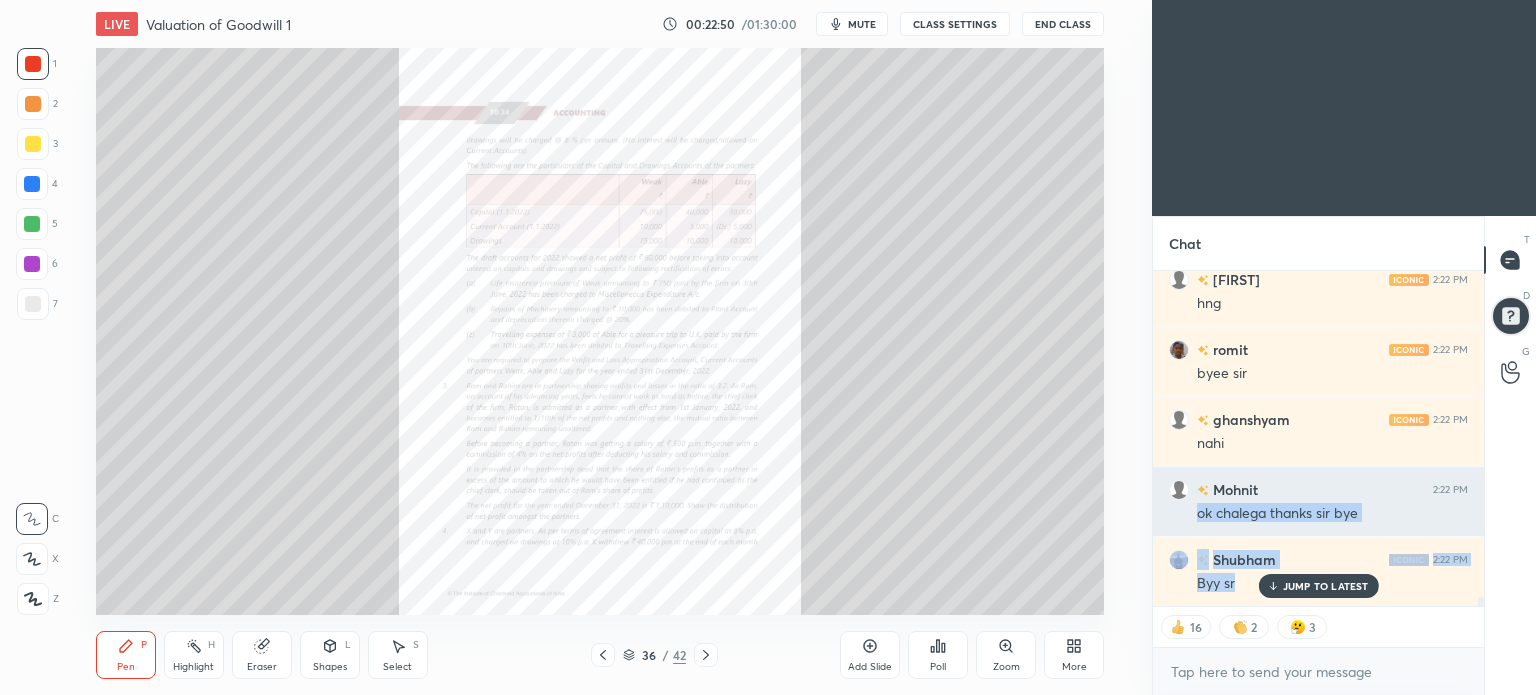 drag, startPoint x: 1469, startPoint y: 587, endPoint x: 1469, endPoint y: 471, distance: 116 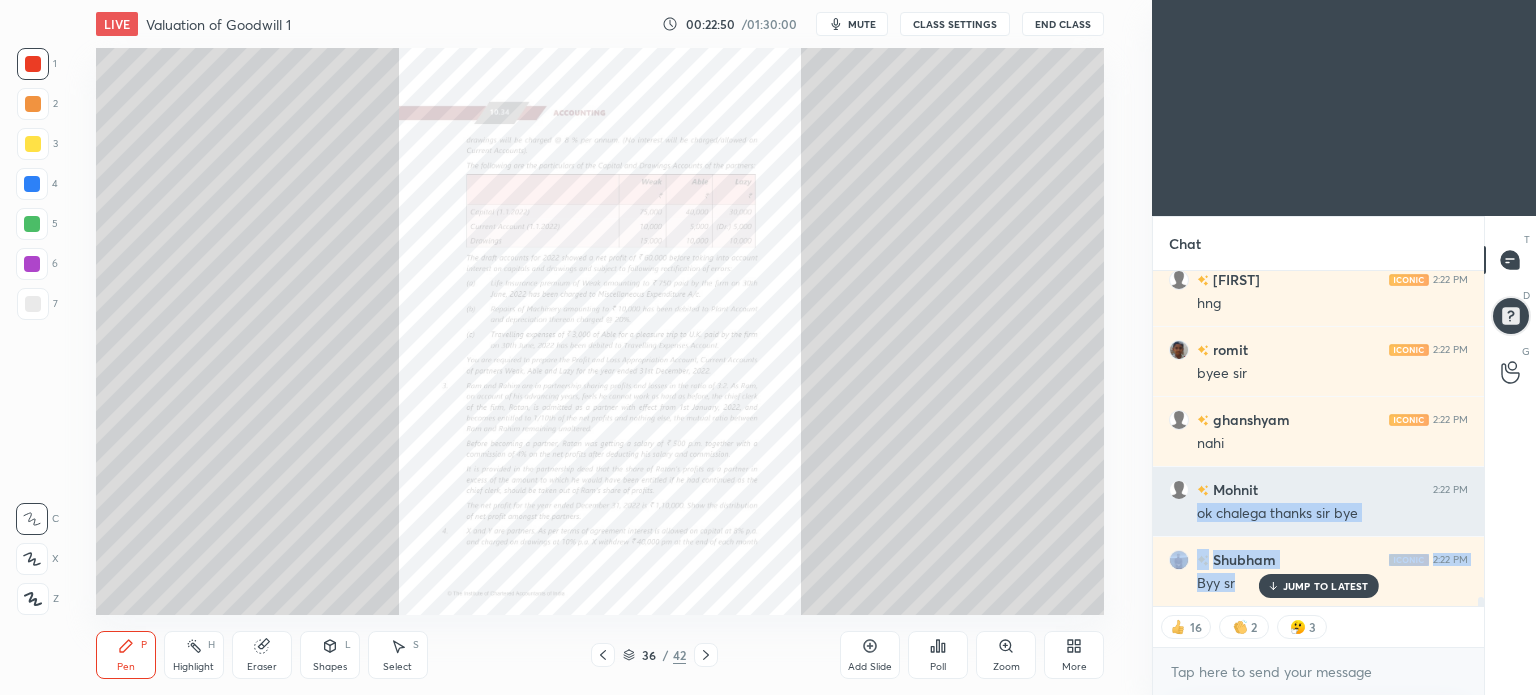 click on "Riya 2:22 PM No... Shubham 2:22 PM Okh sr ishant 2:22 PM mobile net?? anshi 2:22 PM Ok sir Riya 2:22 PM boi boi sir Payal 2:22 PM Bye bye sir HARNOOR 2:22 PM hng You 2:22 PM class end due to technical issue Pin message HARNOOR 2:22 PM hng Fathima 2:22 PM Bye sir
Take care HARNOOR 2:22 PM hng romit 2:22 PM byee sir ghanshyam 2:22 PM nahi Mohnit 2:22 PM ok chalega thanks sir bye Shubham 2:22 PM Byy sr" at bounding box center [1318, -5323] 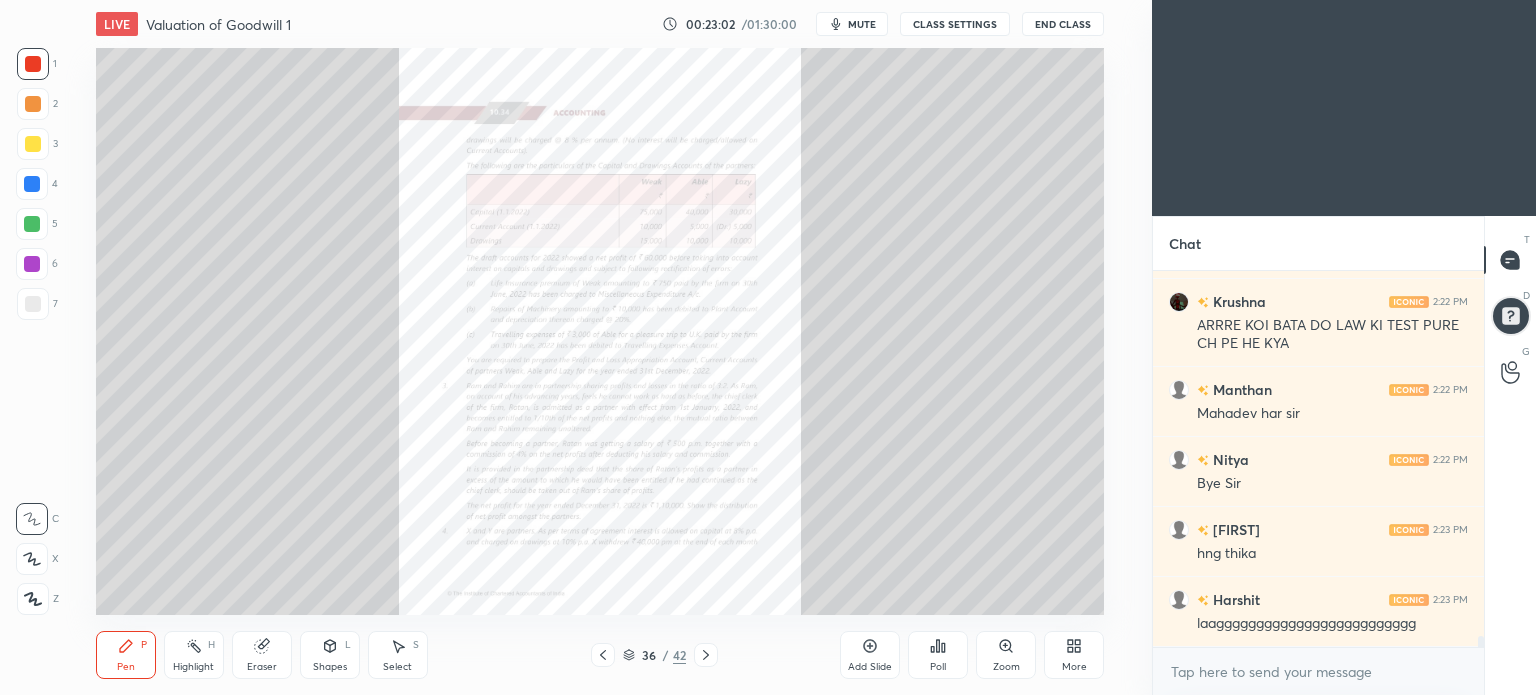 click on "HARNOOR 2:22 PM hng Fathima 2:22 PM Bye sir
Take care HARNOOR 2:22 PM hng romit 2:22 PM byee sir ghanshyam 2:22 PM nahi Mohnit 2:22 PM ok chalega thanks sir bye Shubham 2:22 PM Byy sr Anshuman 2:22 PM Sir chalne do horaha hai sahi HARNOOR 2:22 PM hng Riya 2:22 PM okk Riya 2:22 PM Backlog krlo Krushna 2:22 PM ARRRE KOI BATA DO LAW KI TEST PURE CH PE HE KYA Manthan 2:22 PM Mahadev har sir Nitya 2:22 PM Bye Sir HARNOOR 2:23 PM hng thika Harshit 2:23 PM laaggggggggggggggggggggggggg" at bounding box center (1318, 459) 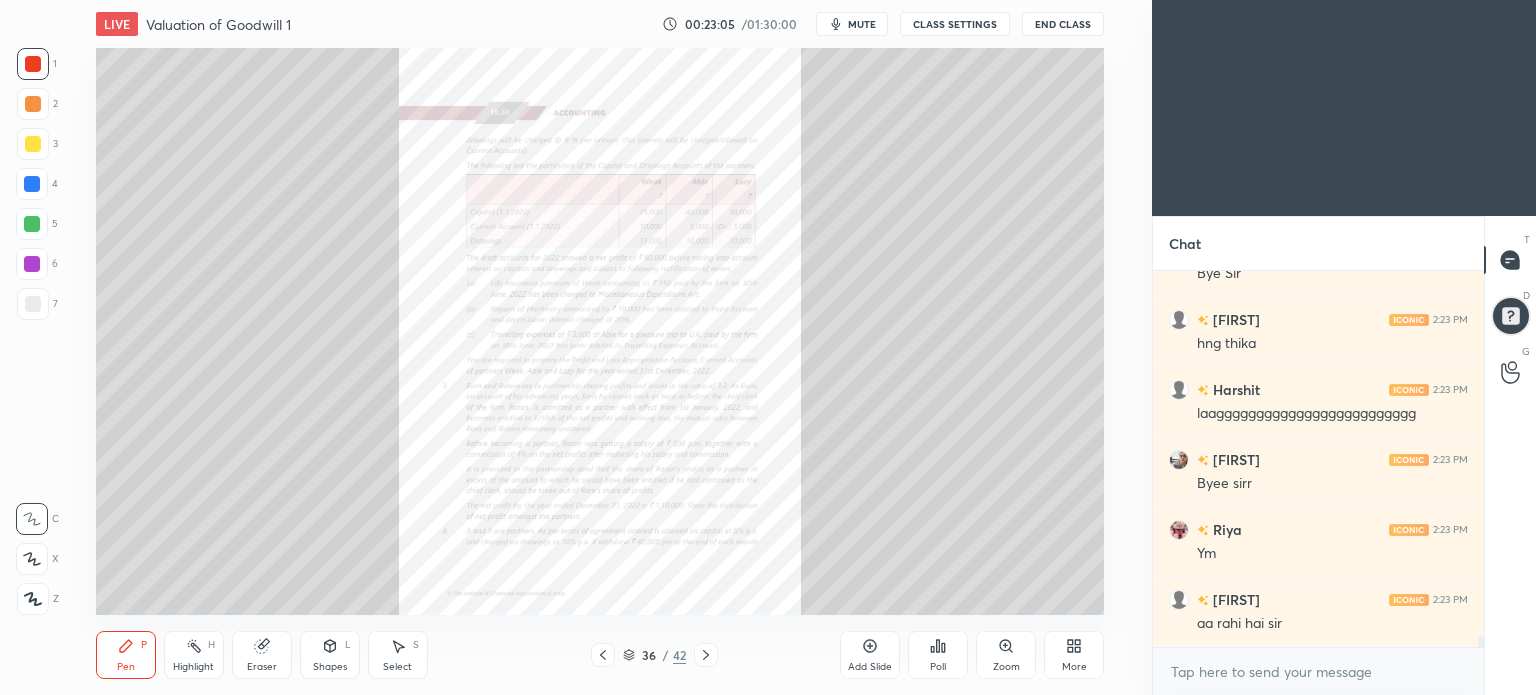 drag, startPoint x: 1488, startPoint y: 620, endPoint x: 1493, endPoint y: 531, distance: 89.140335 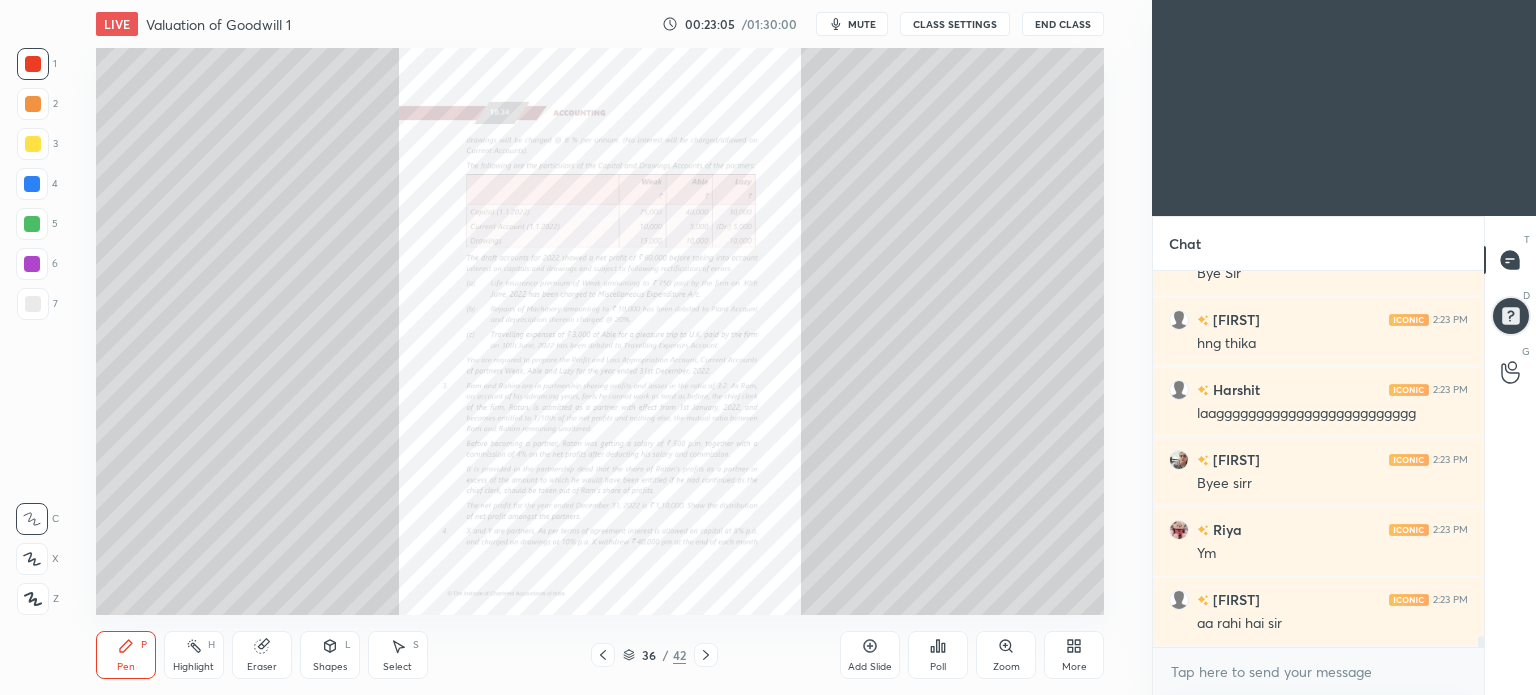 click on "T Messages (T) D Doubts (D) G Raise Hand (G)" at bounding box center [1510, 455] 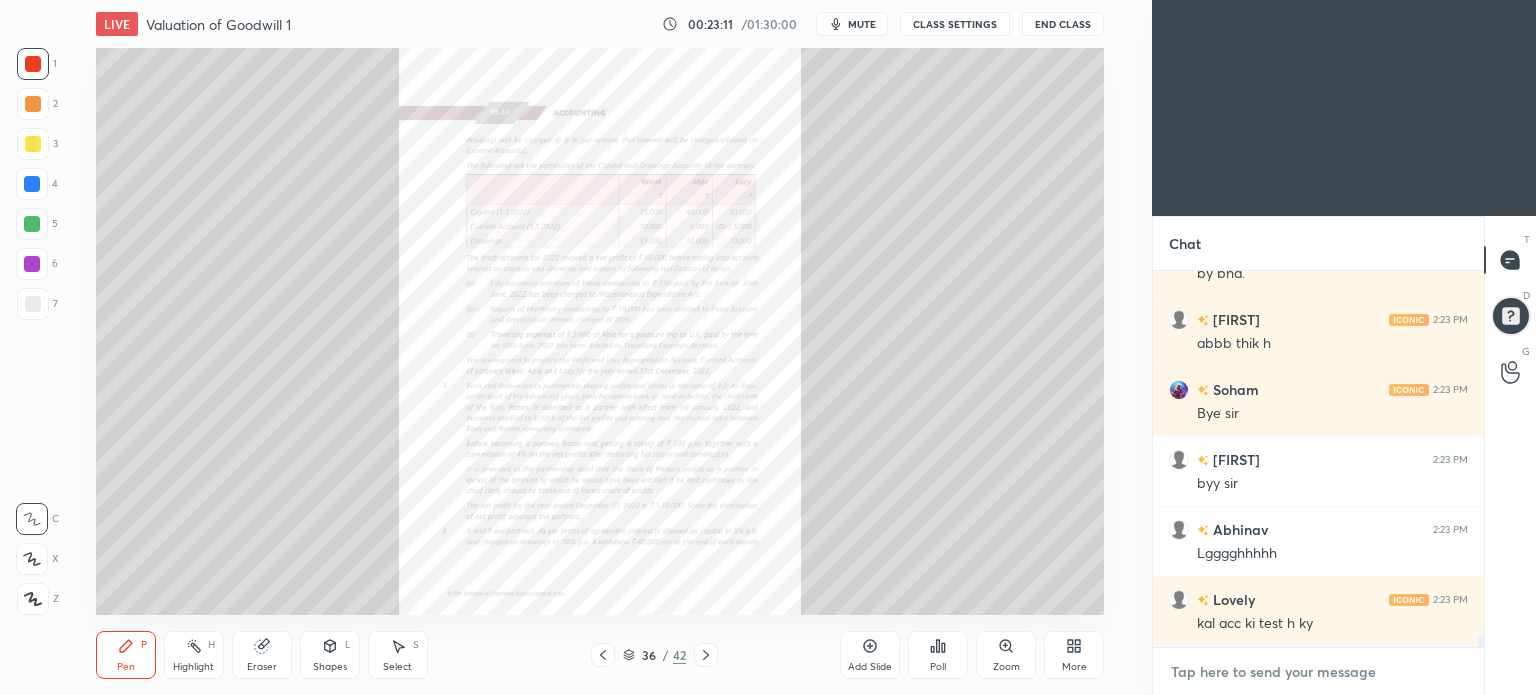 type on "x" 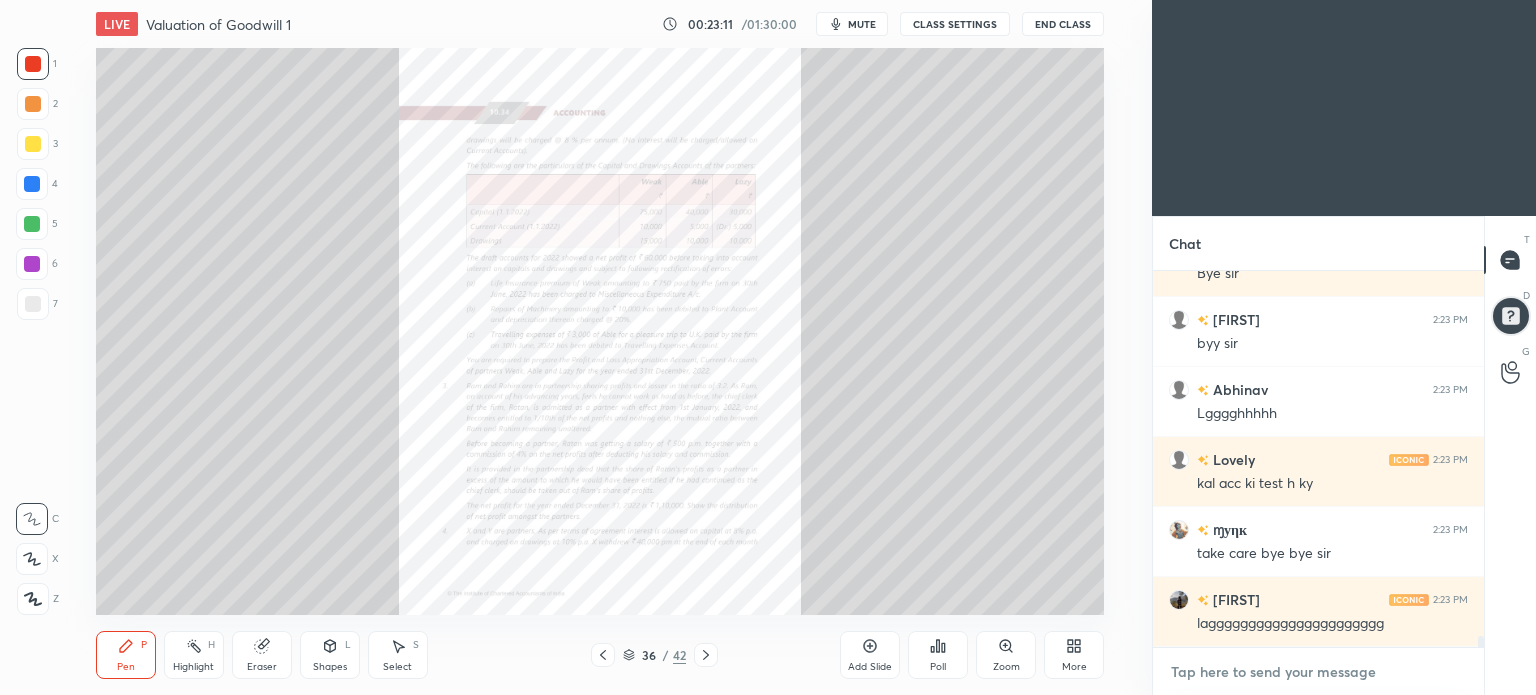 click at bounding box center (1318, 672) 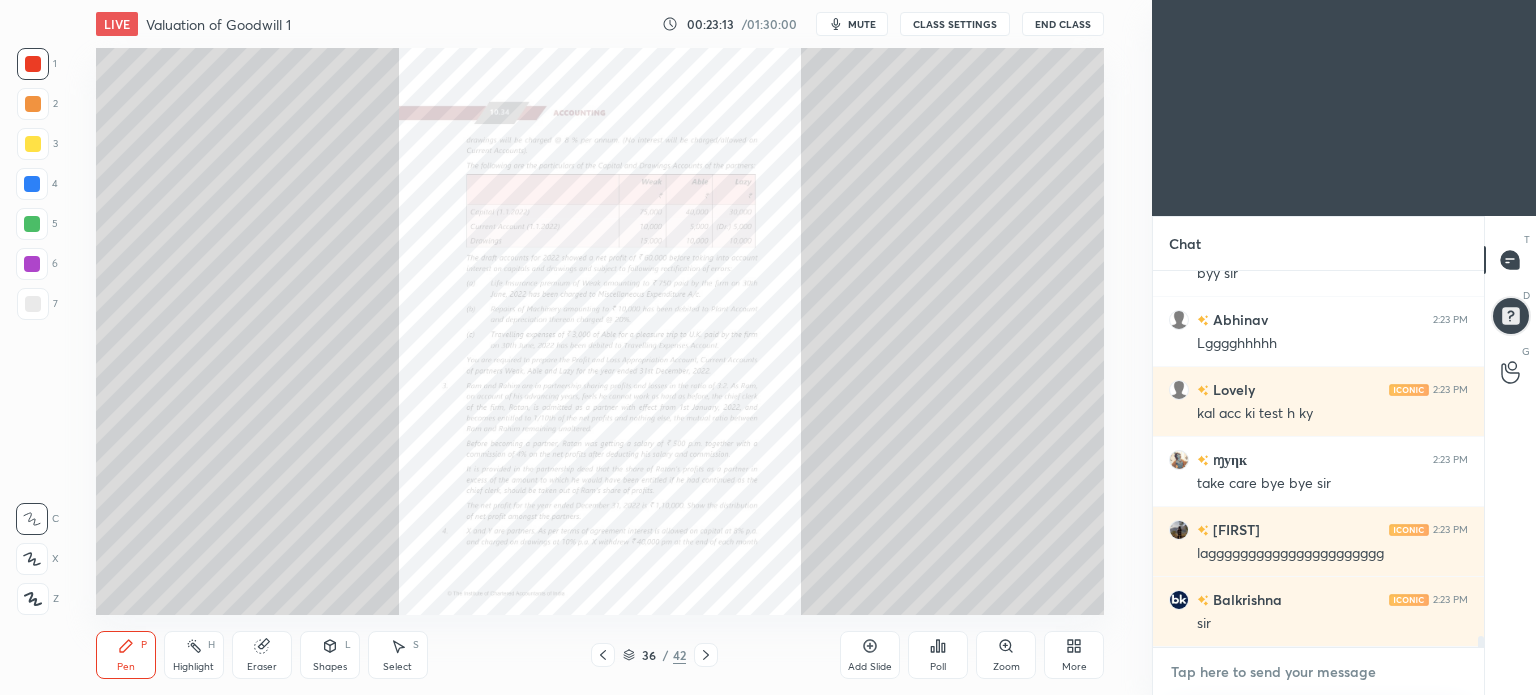 type on "c" 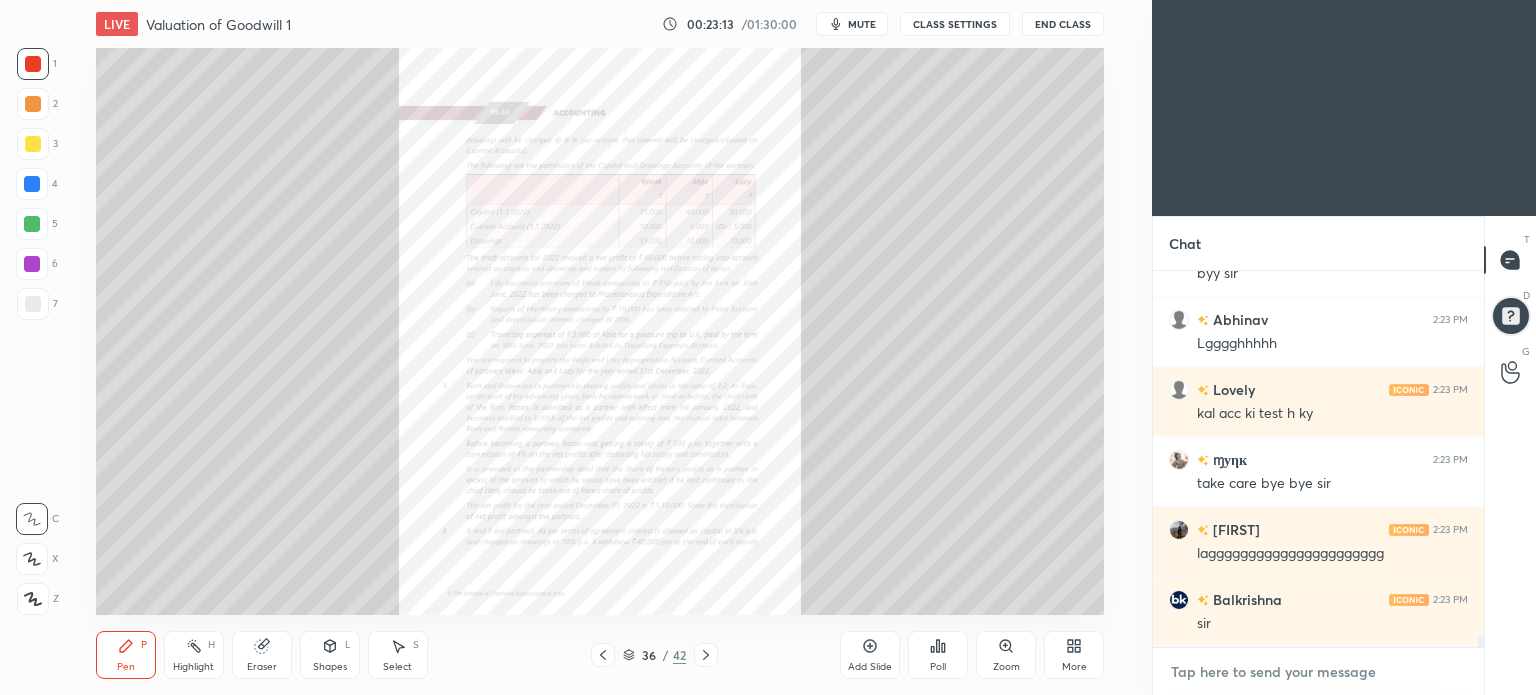type on "x" 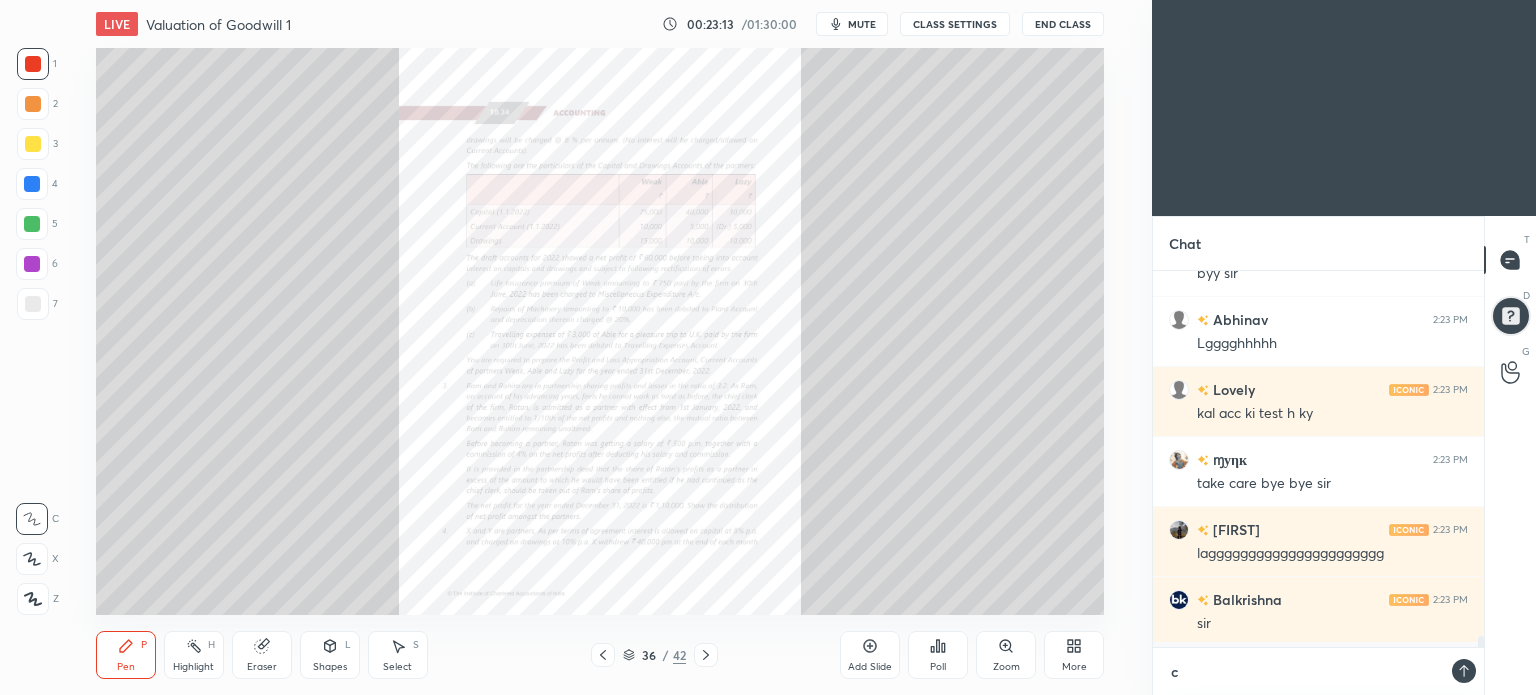 type on "cl" 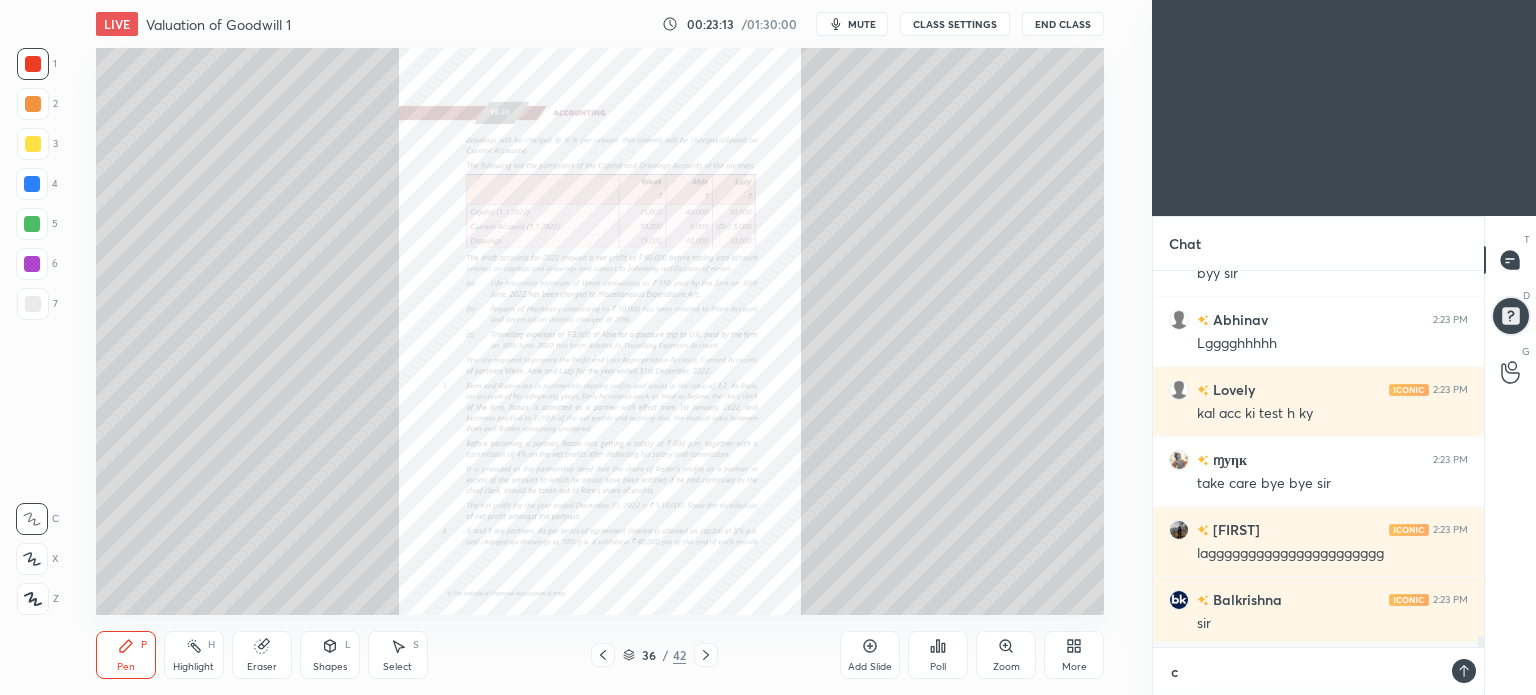 type on "x" 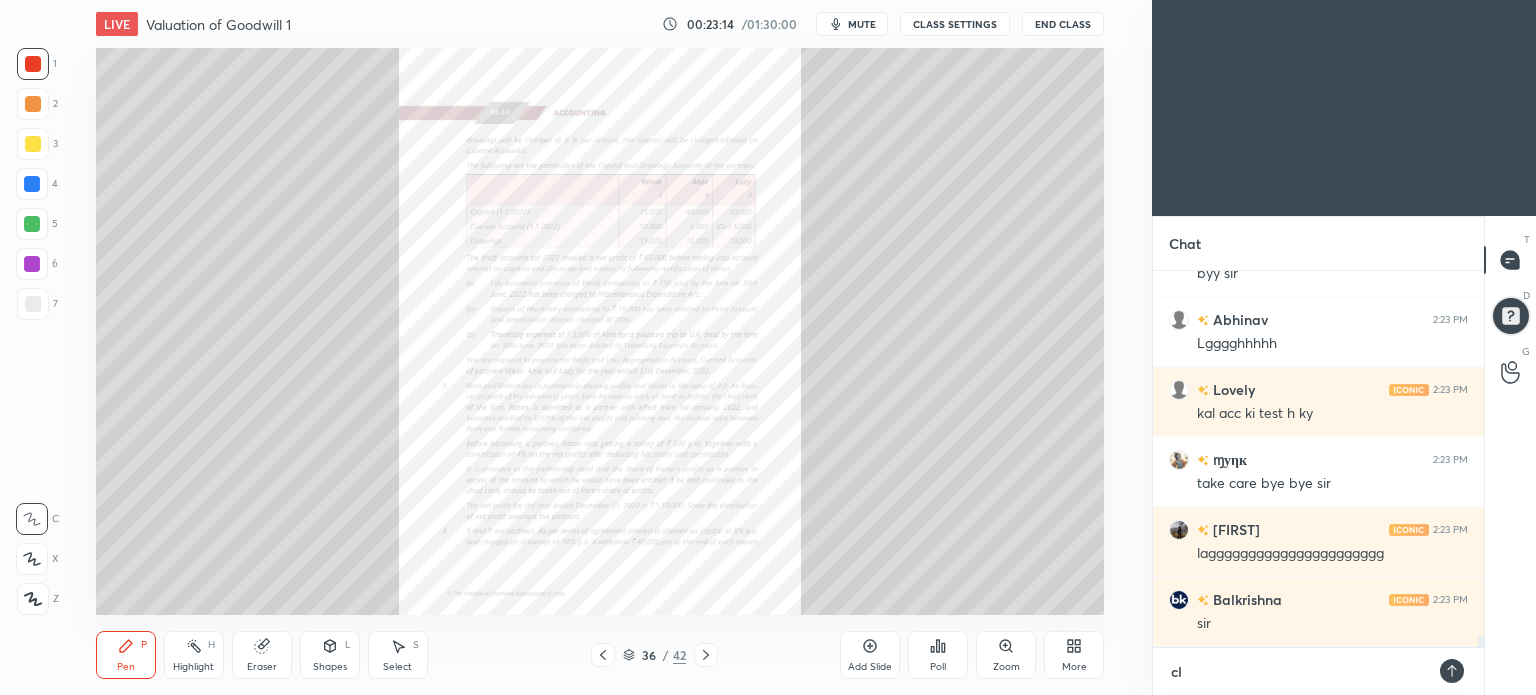 type on "cla" 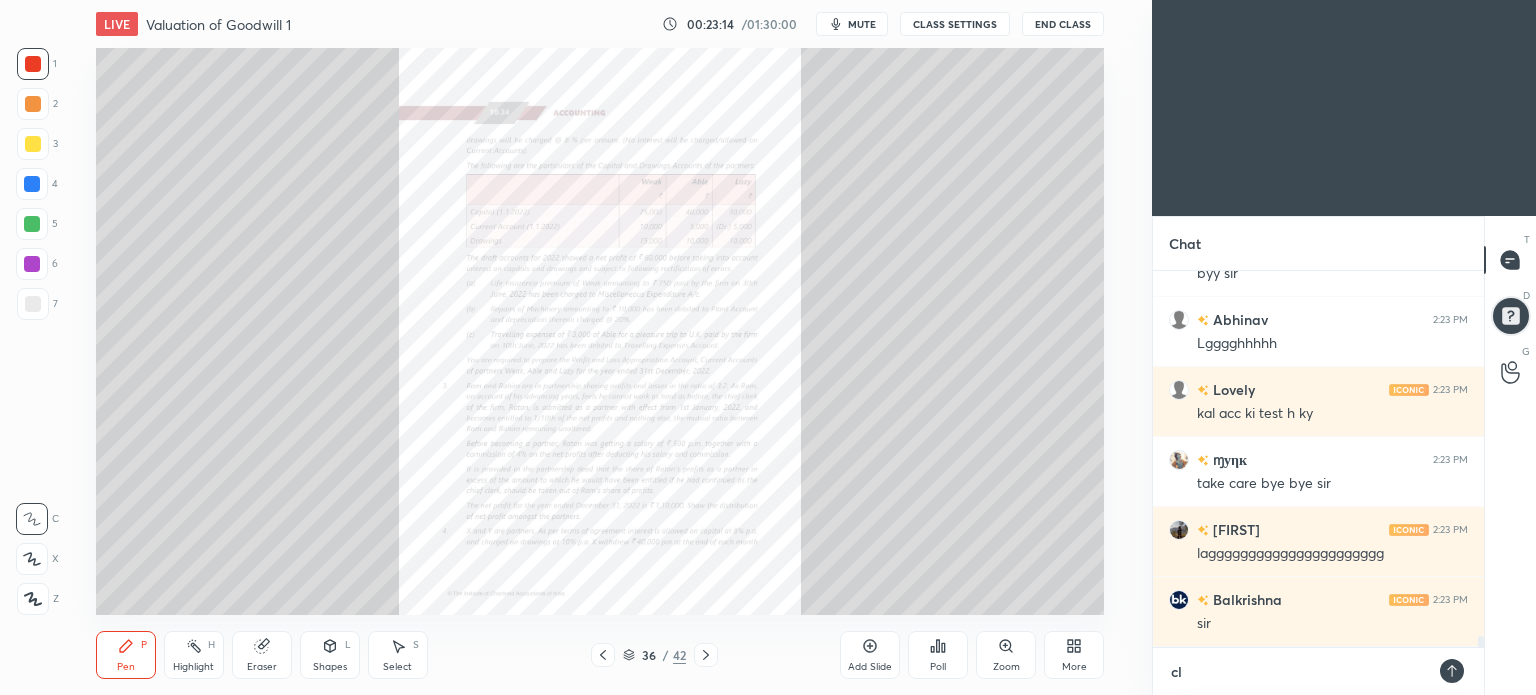 type on "x" 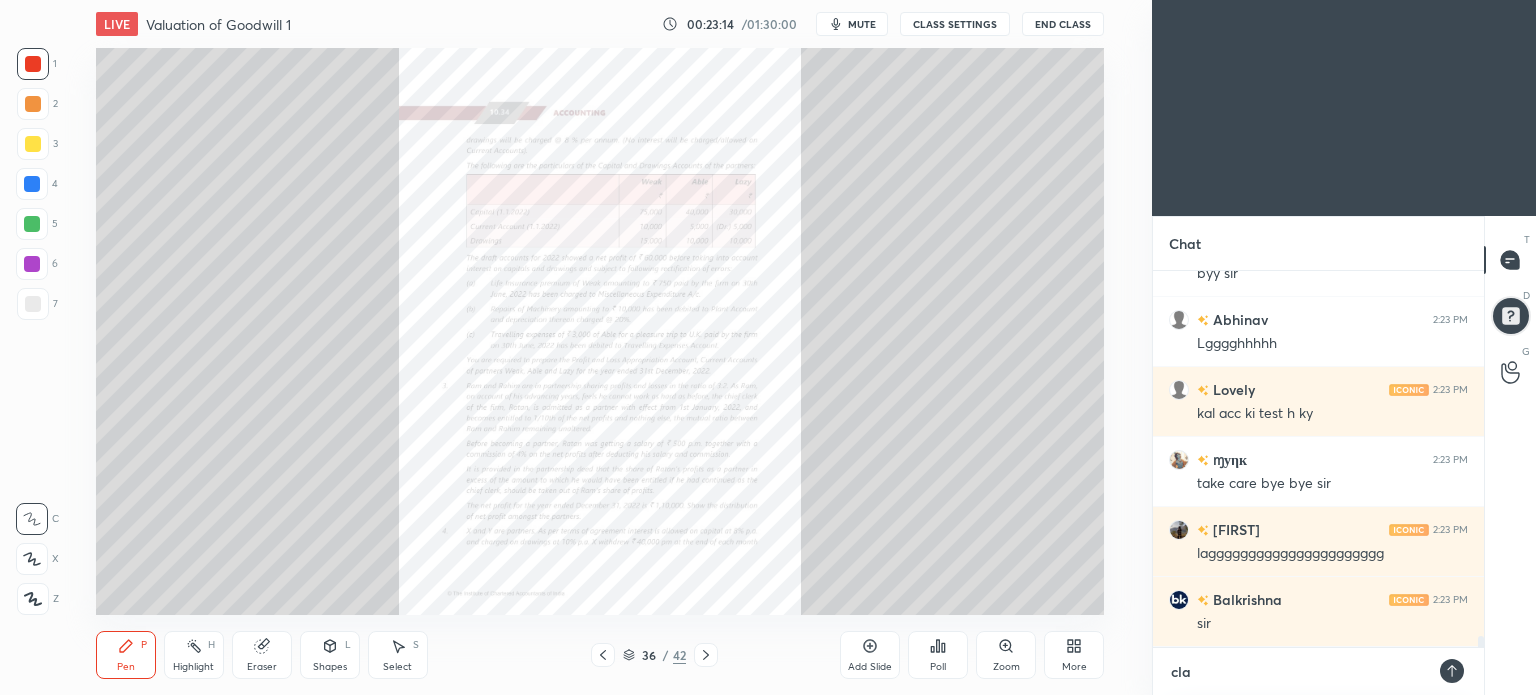 type on "clas" 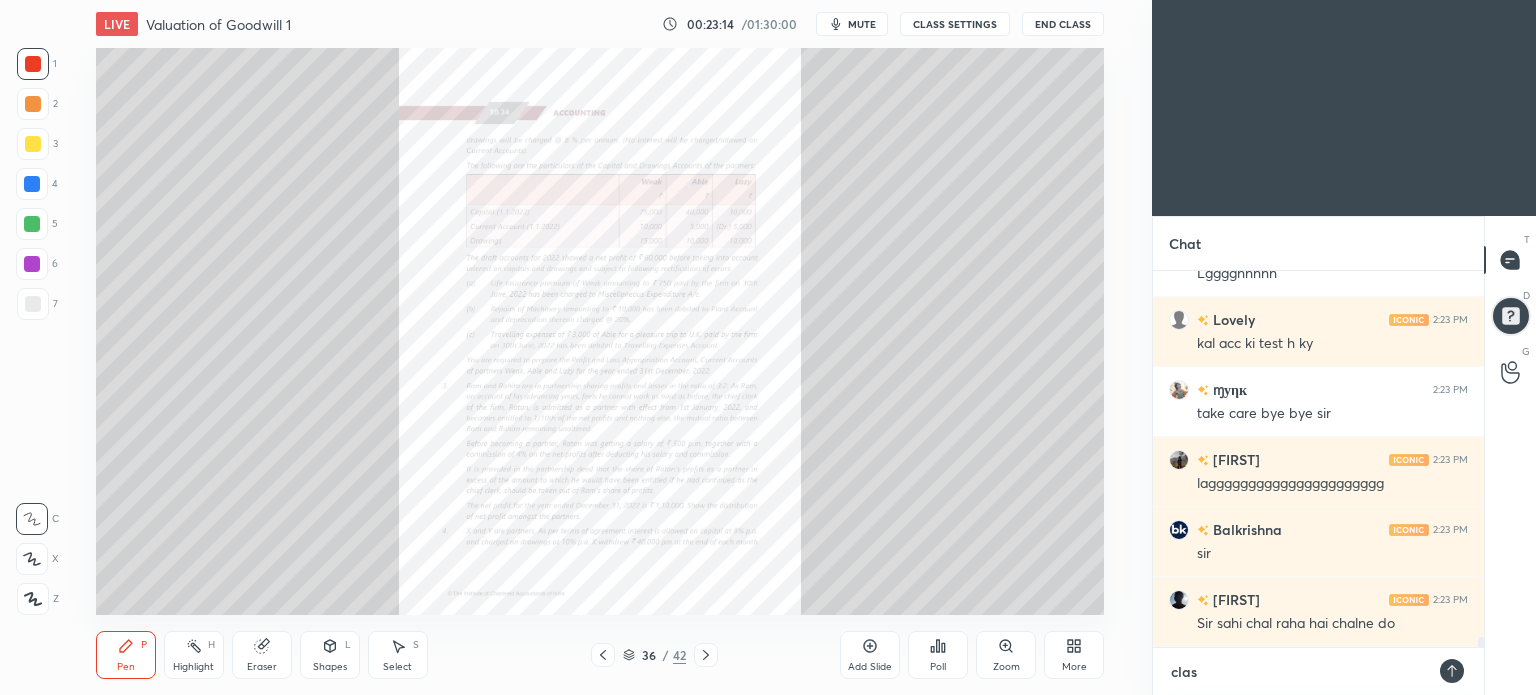 type on "class" 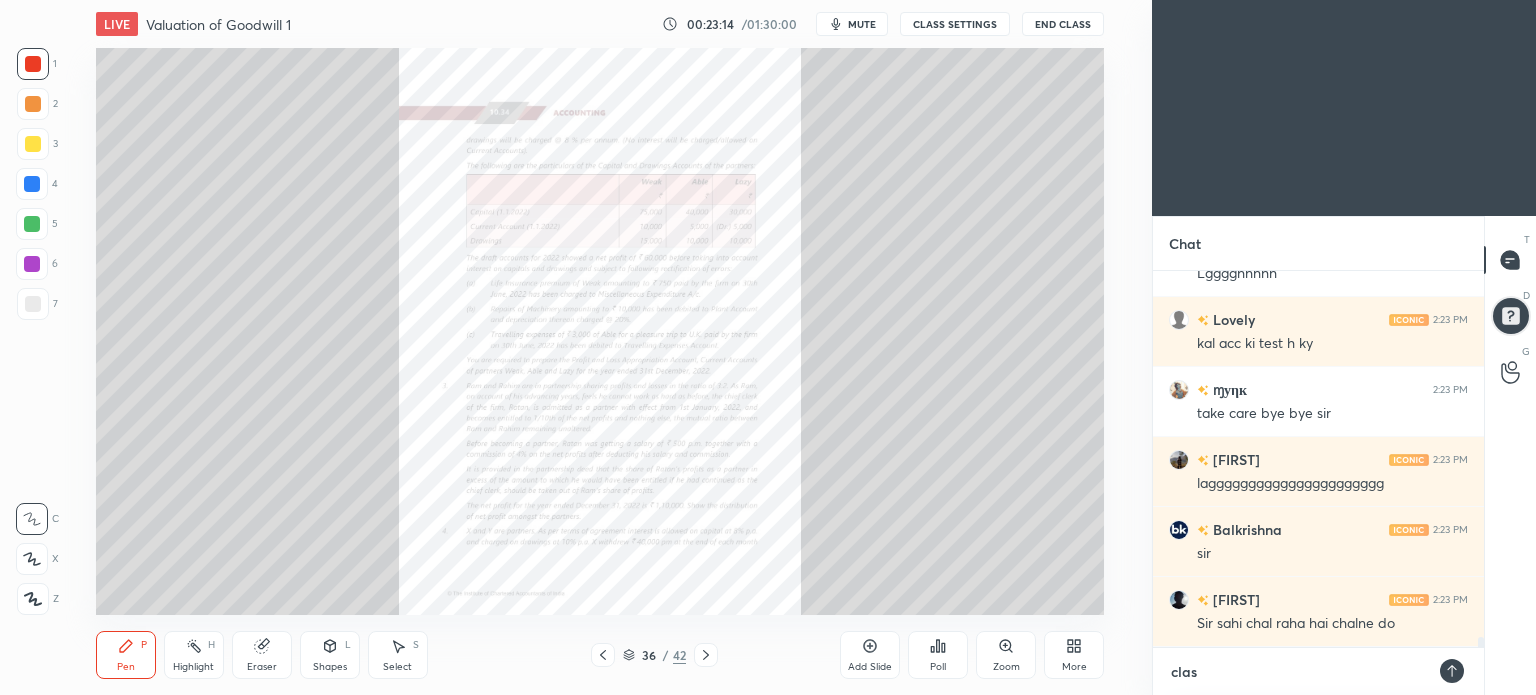 type on "x" 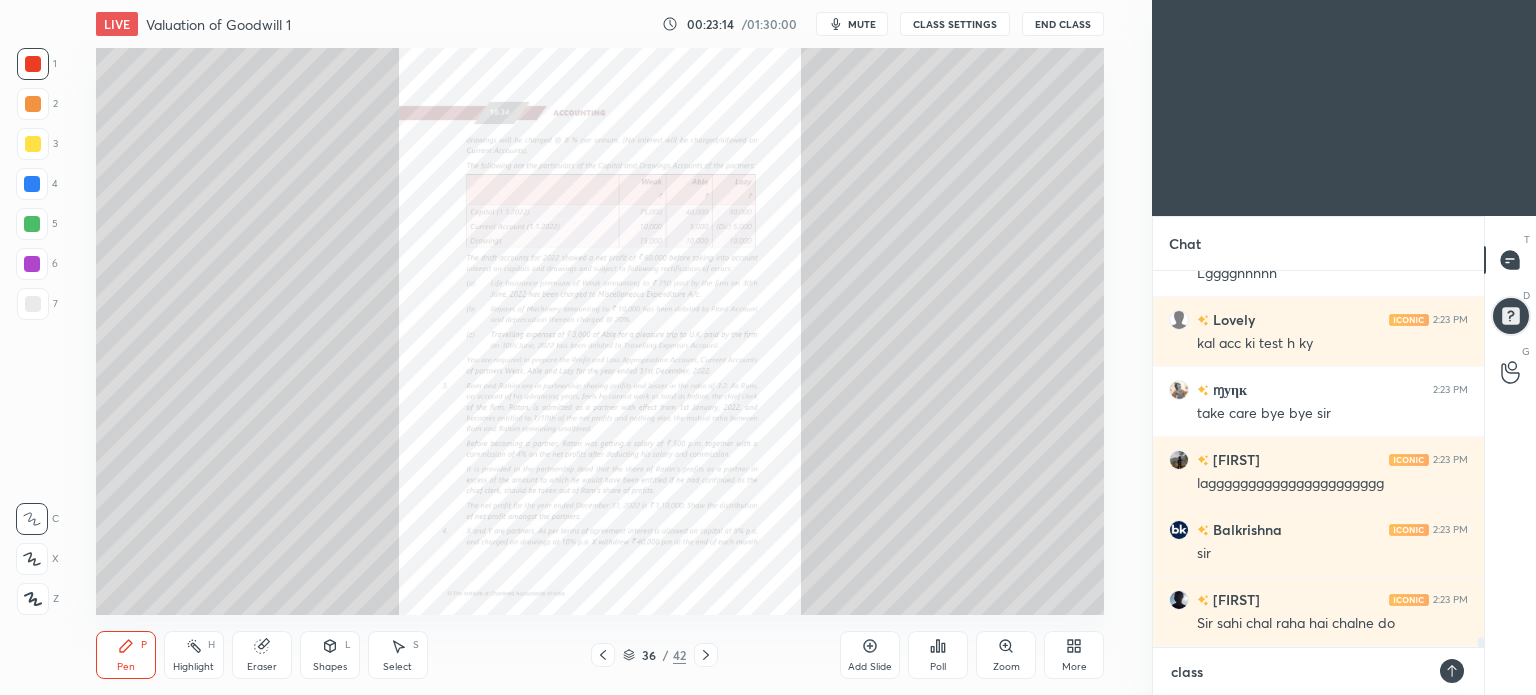 type on "class" 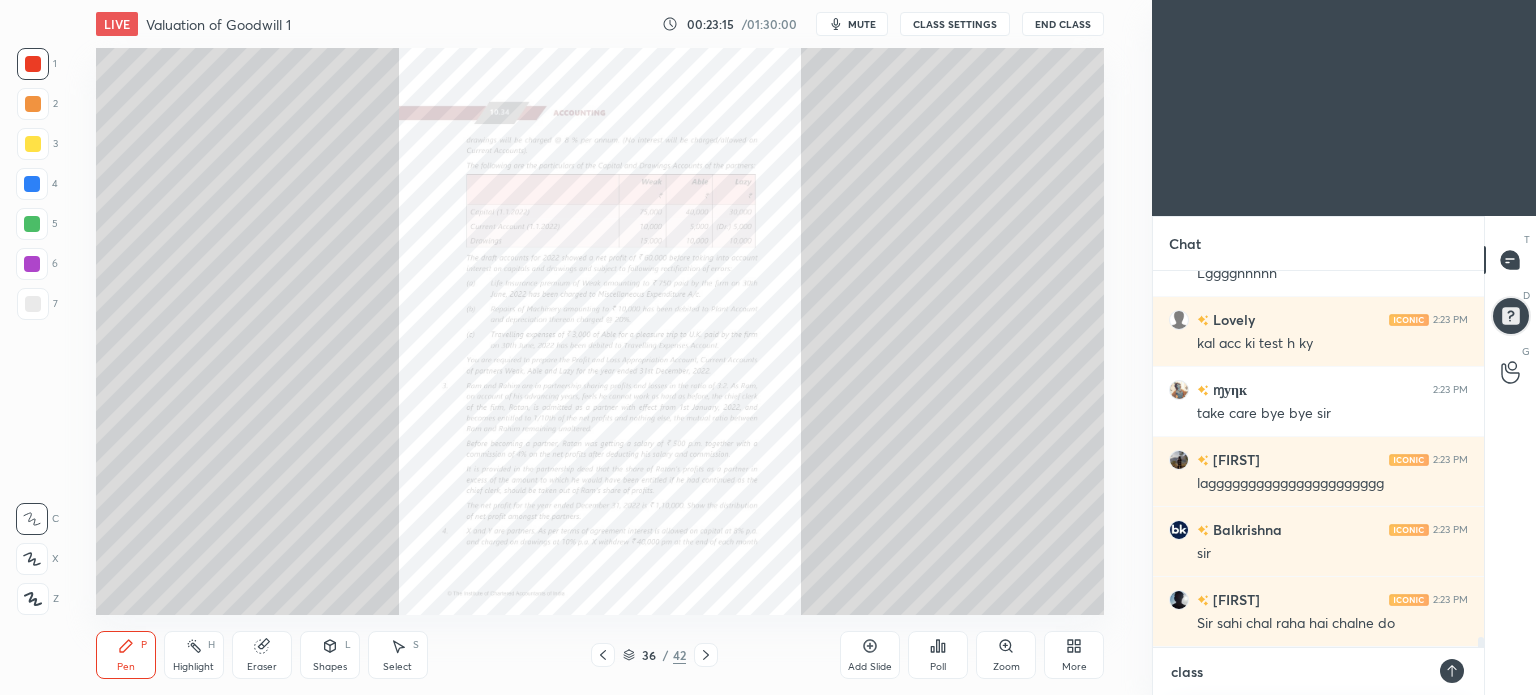 type on "class e" 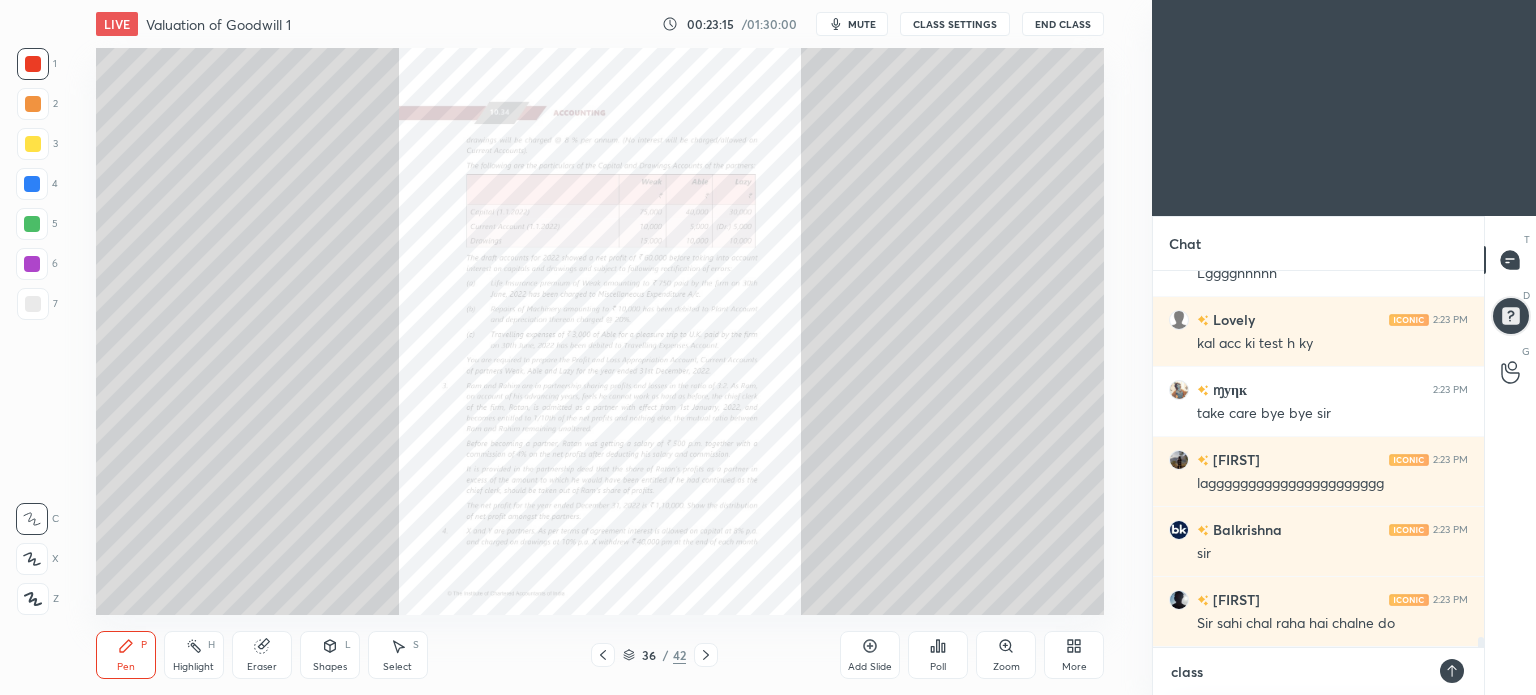 type on "x" 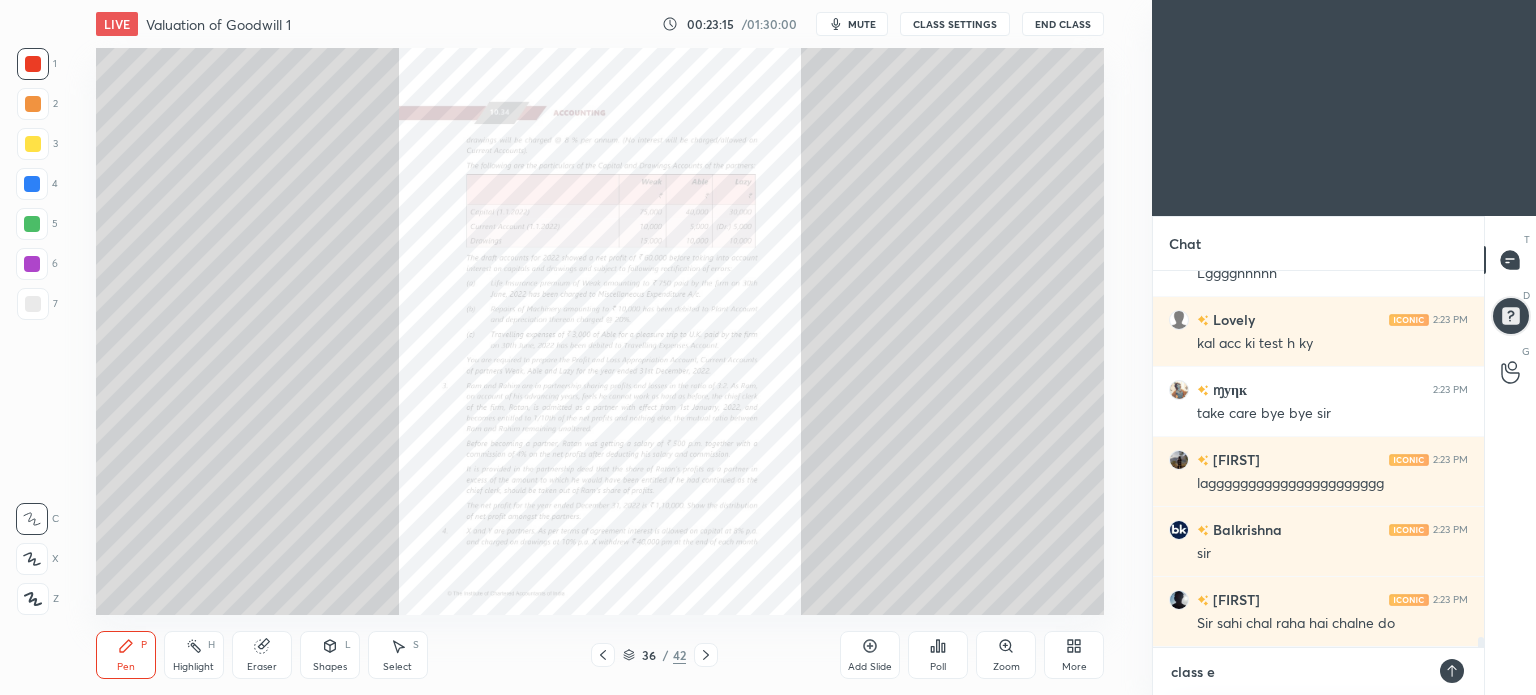 type on "class en" 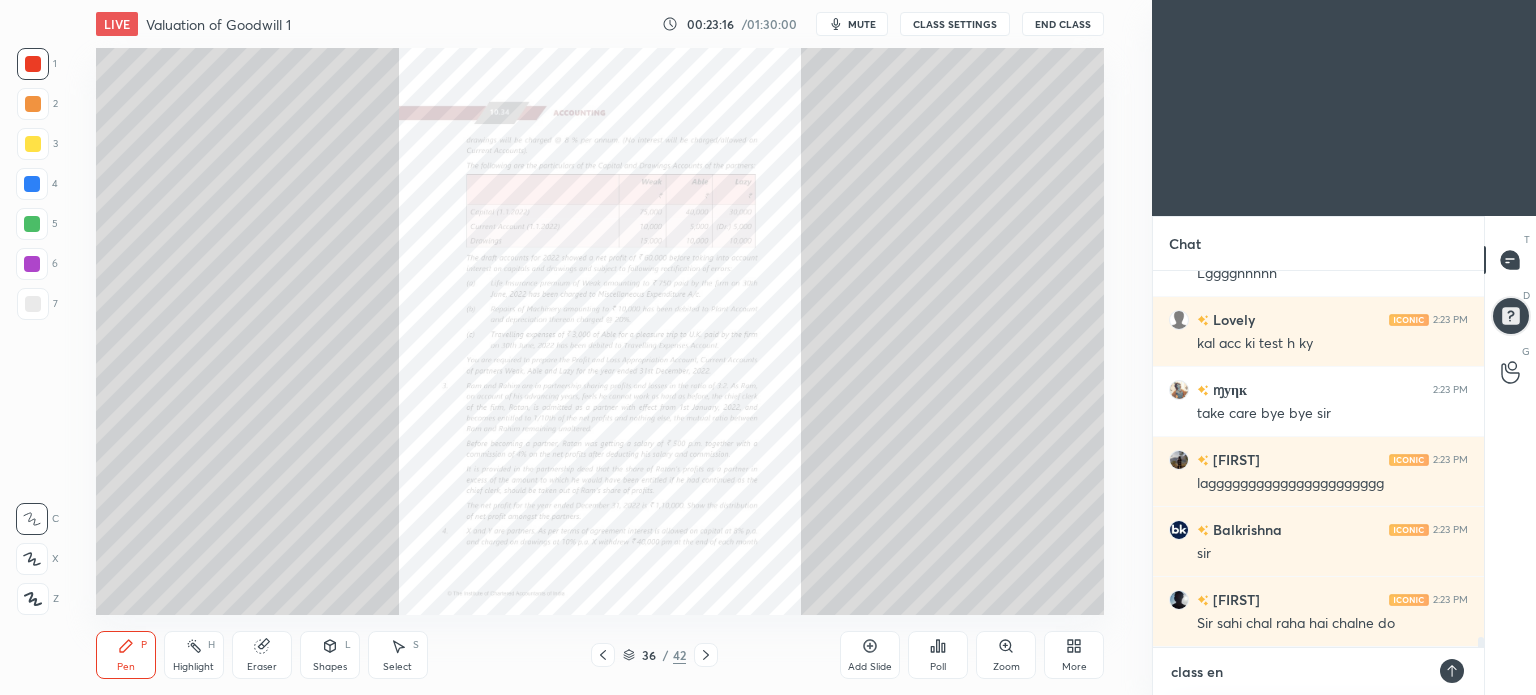 type on "class end" 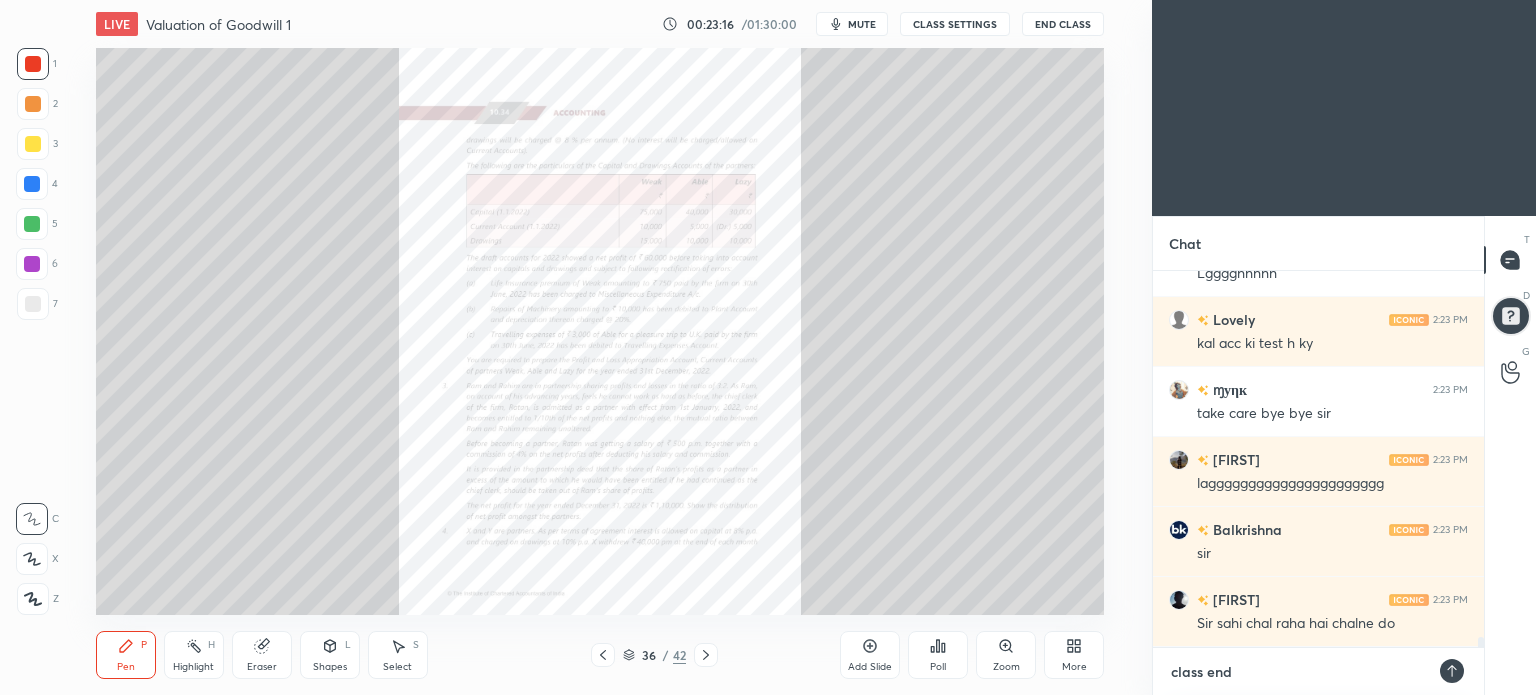 type on "class end" 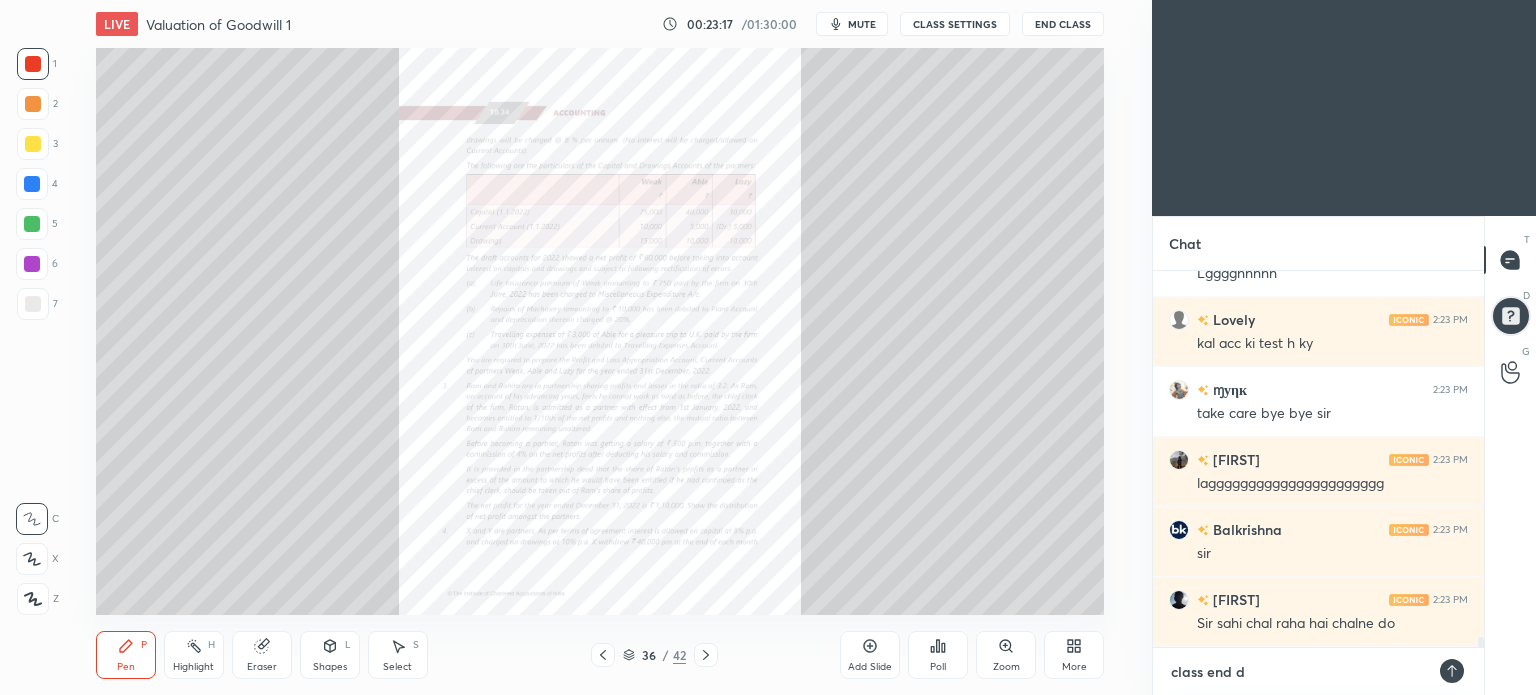 type on "class end di" 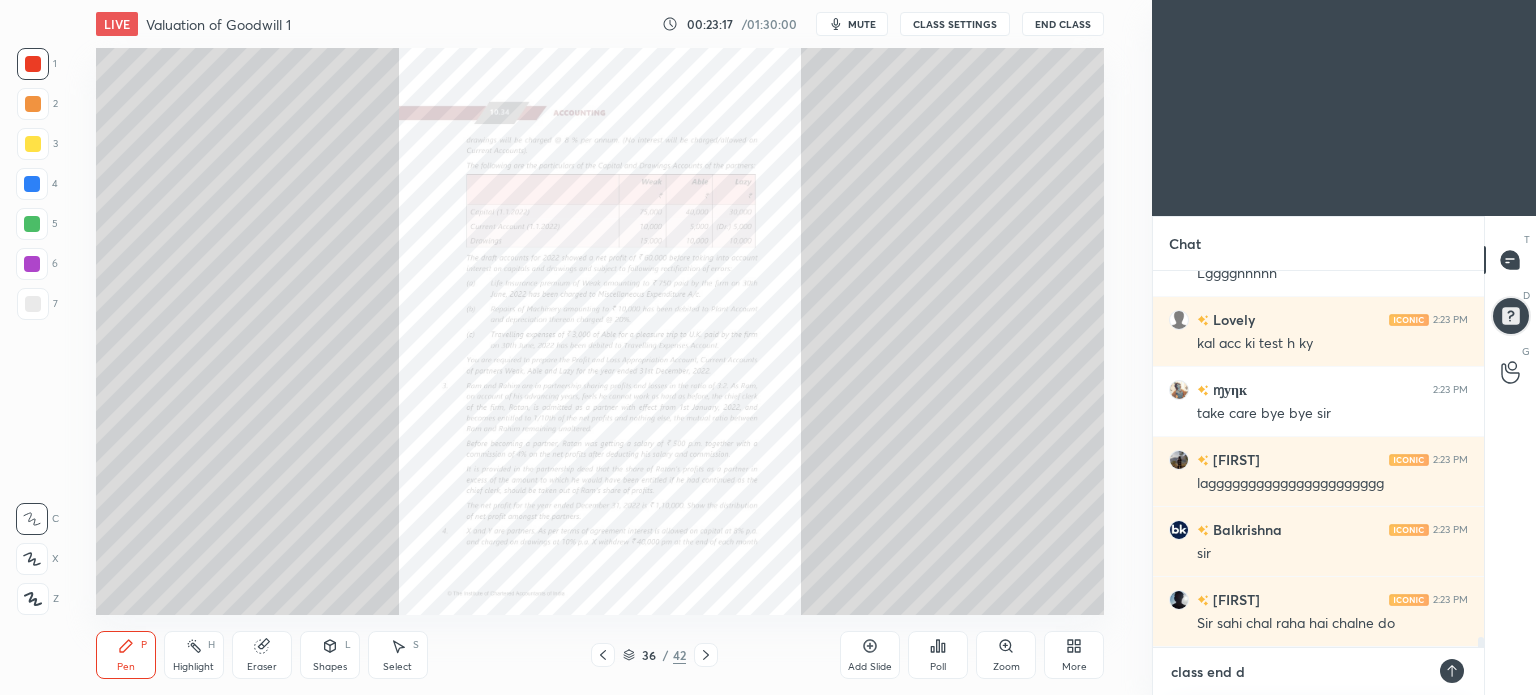 type on "x" 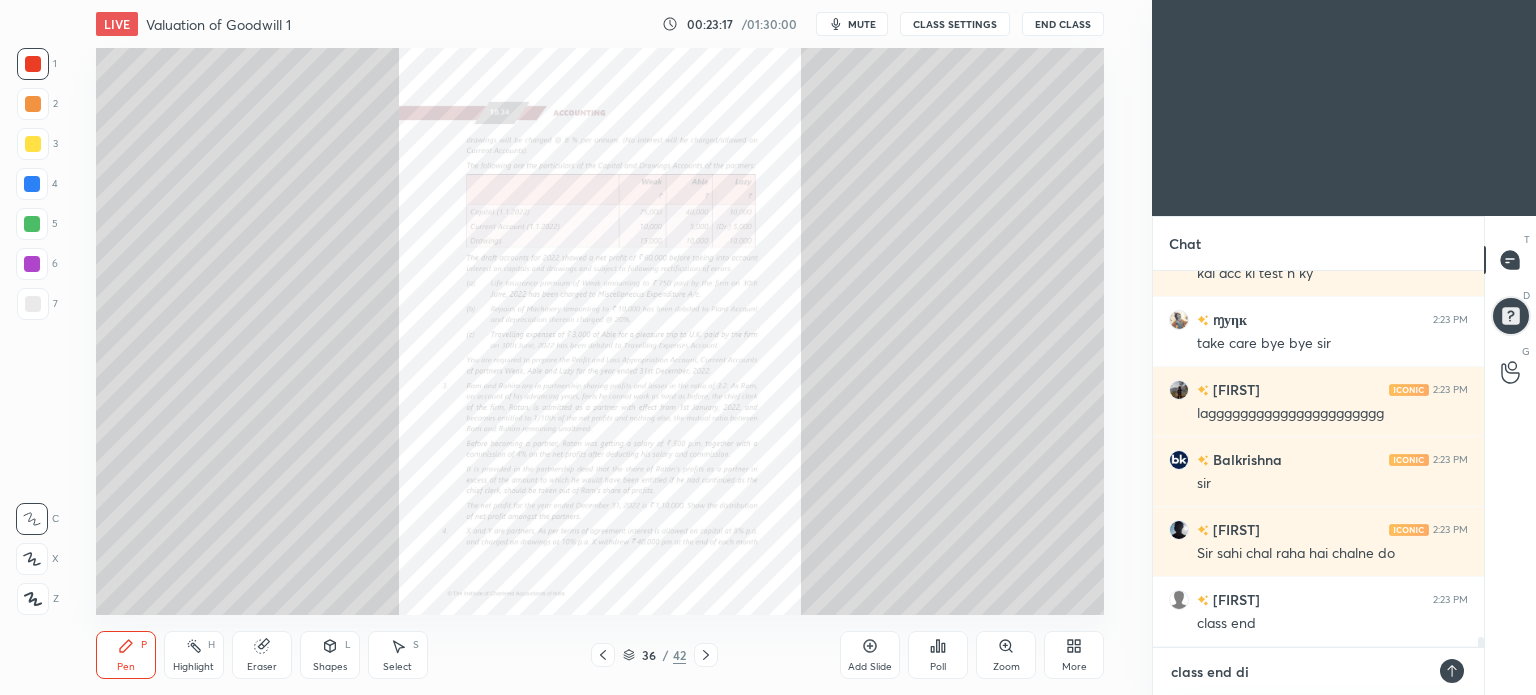 type on "class end d" 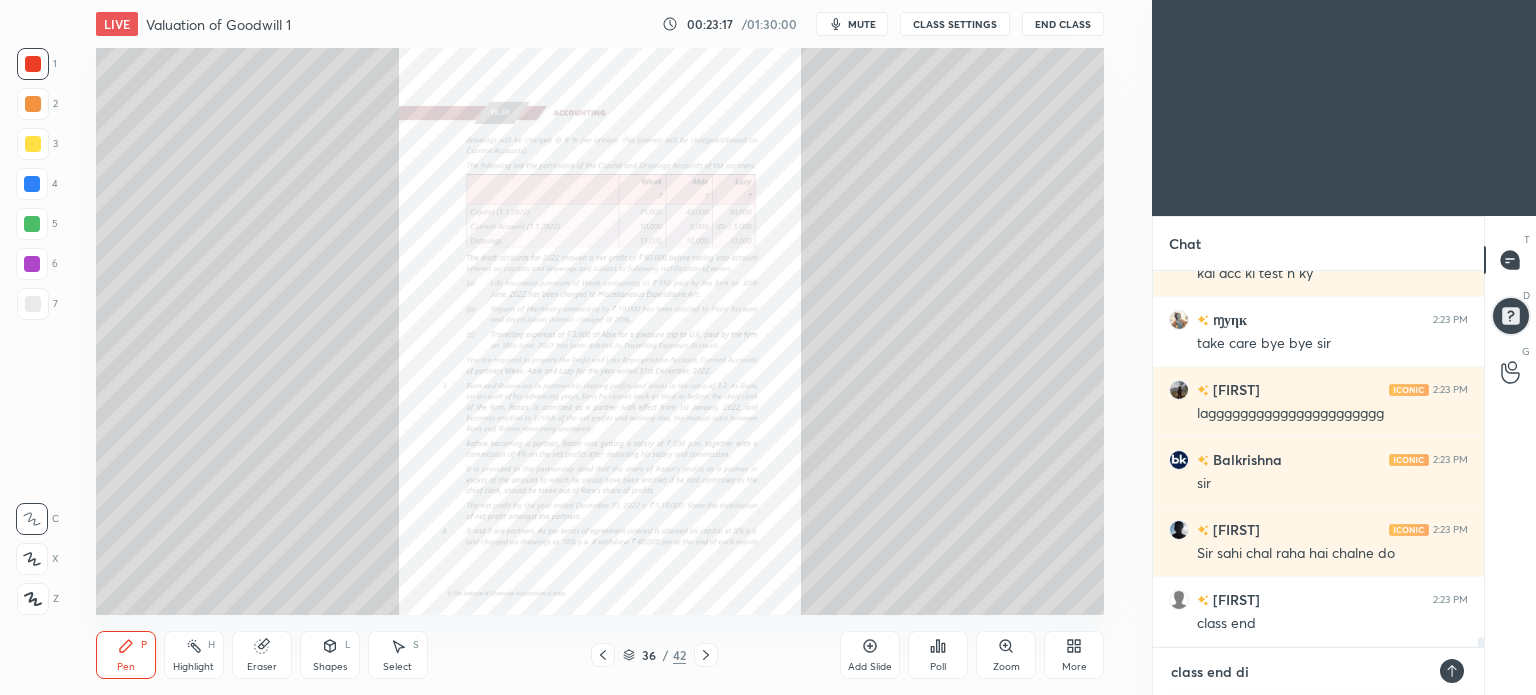 type on "x" 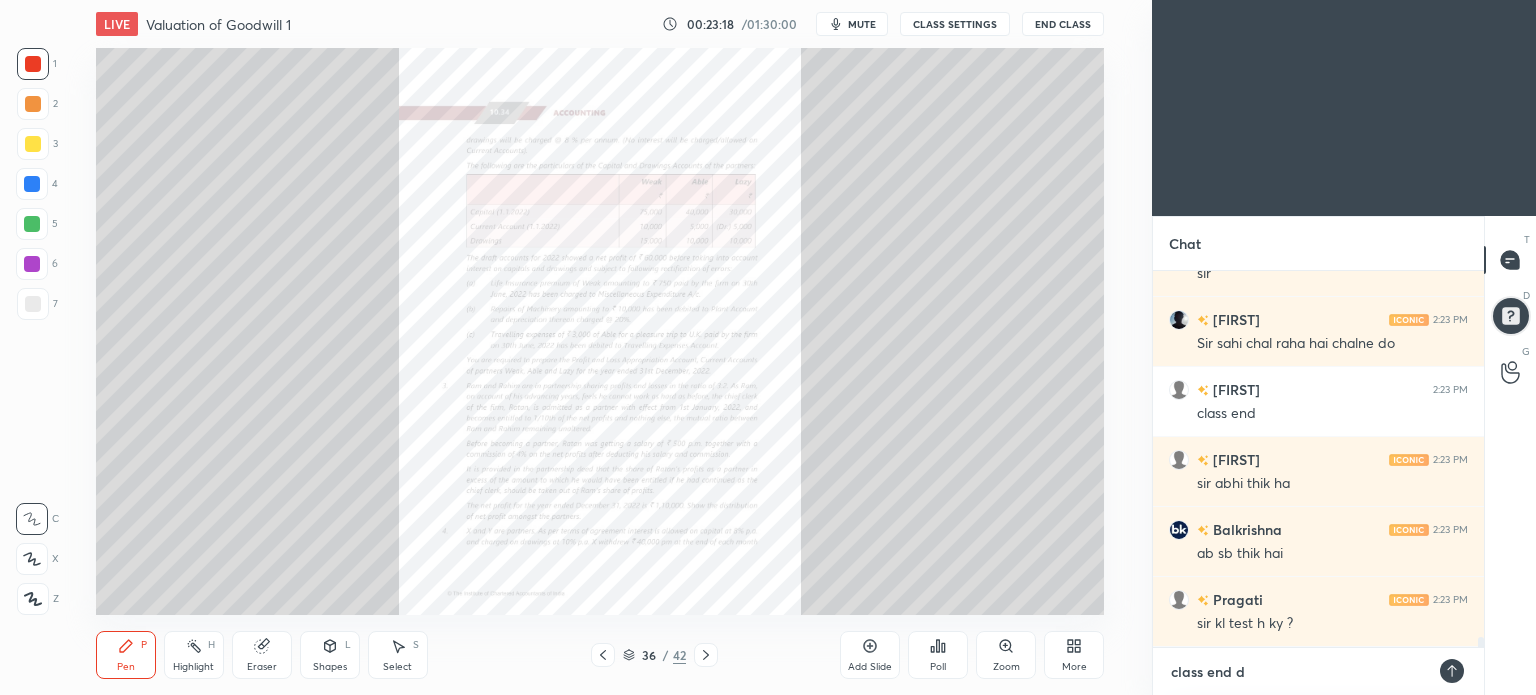 type on "class end du" 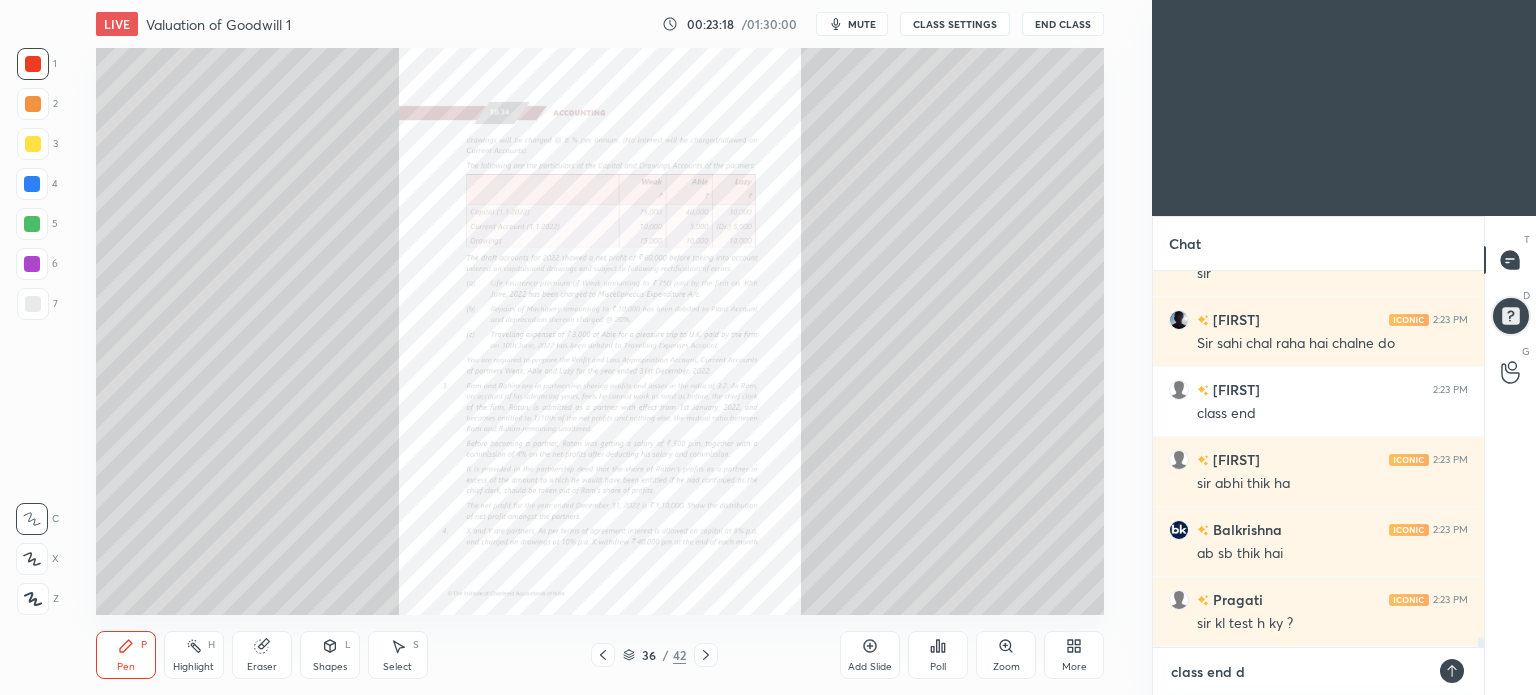 type on "x" 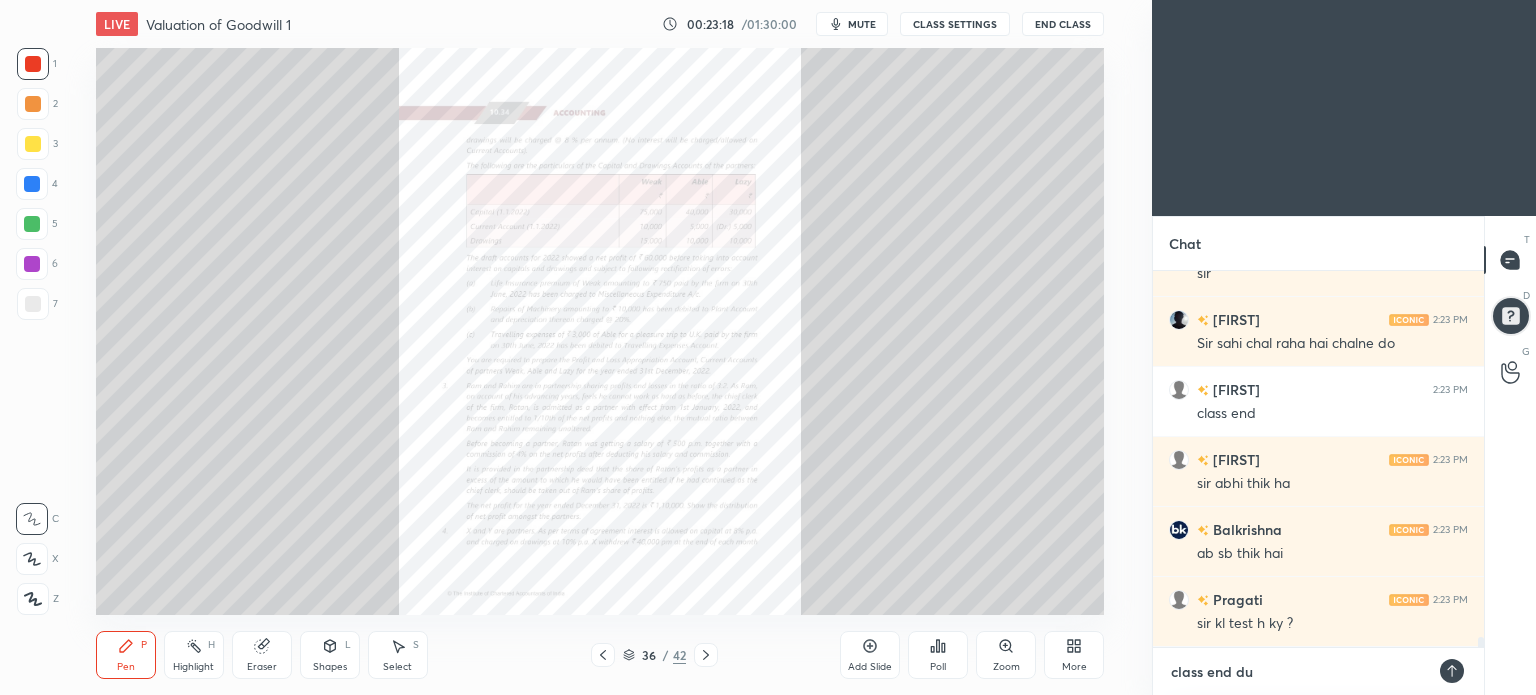 type on "class end due" 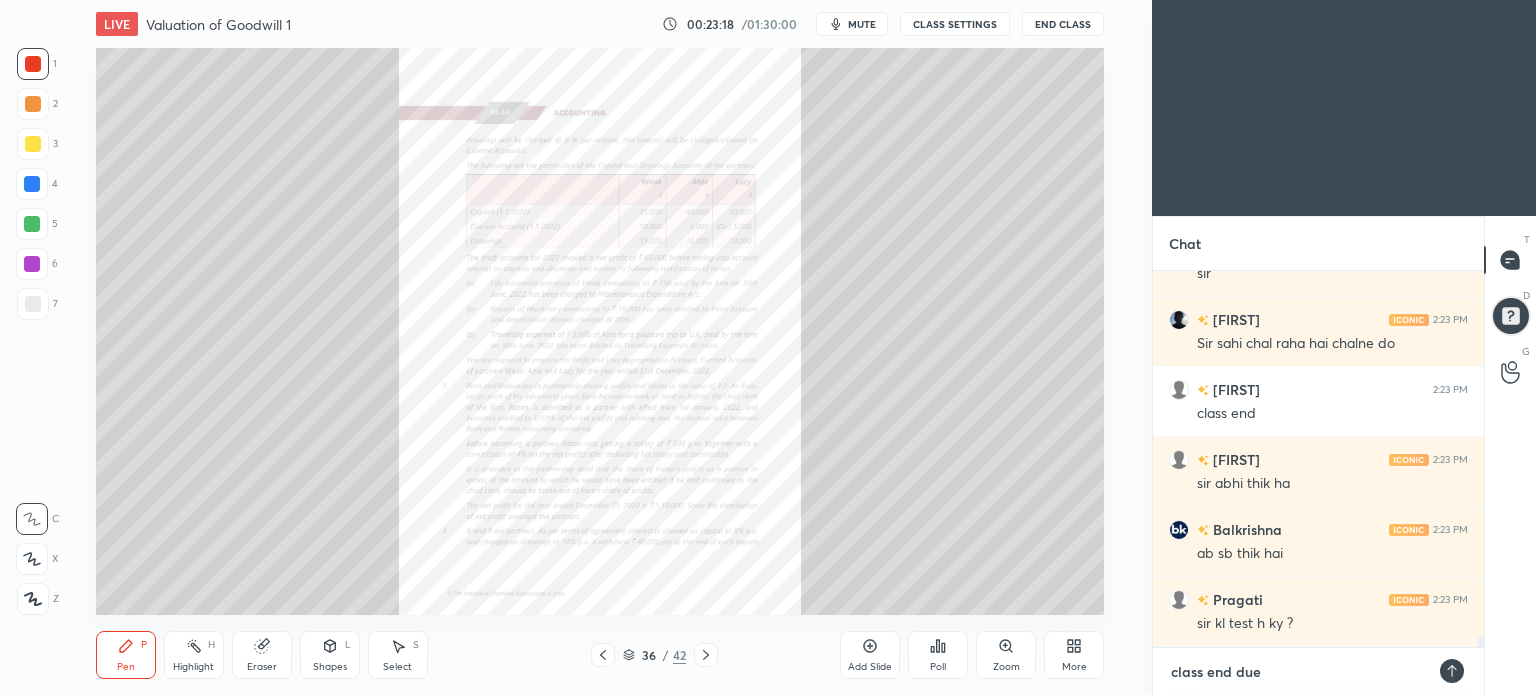 type on "class end due" 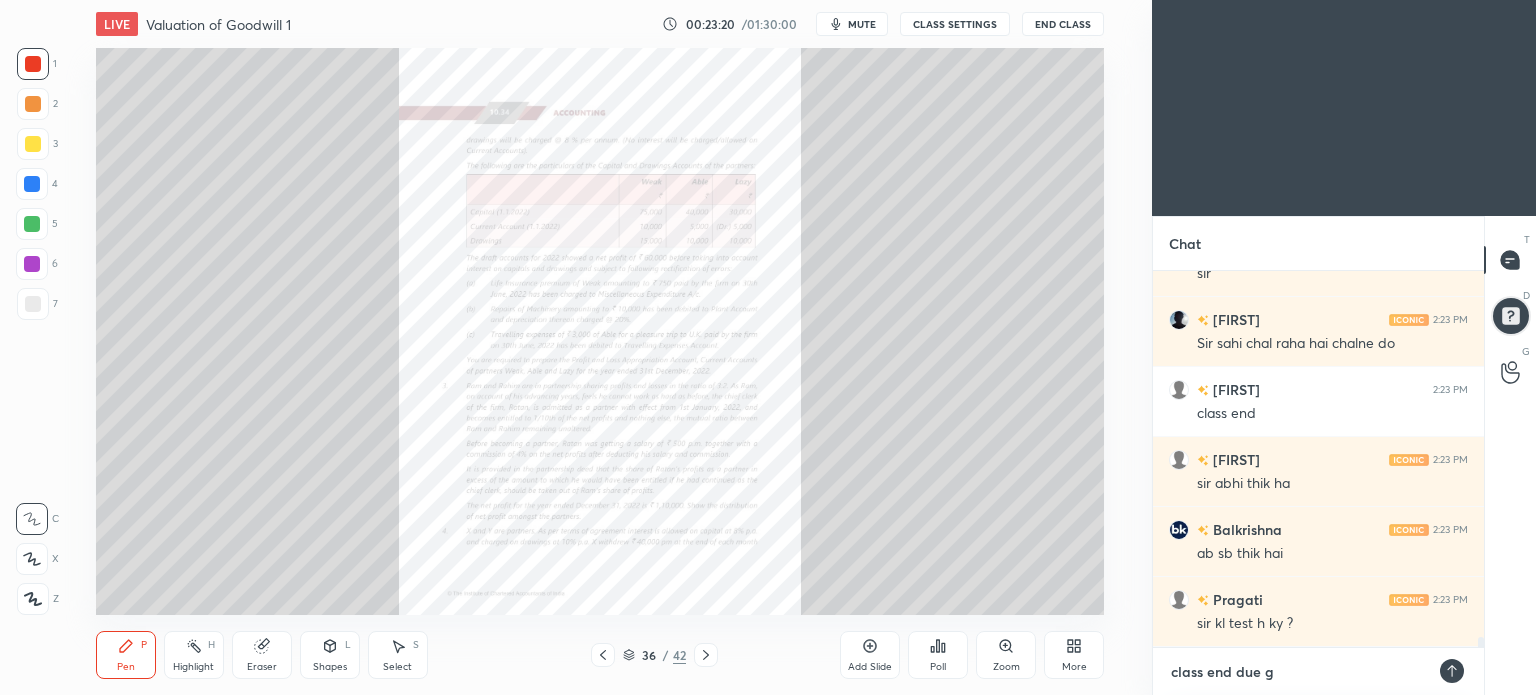 type on "class end due gt" 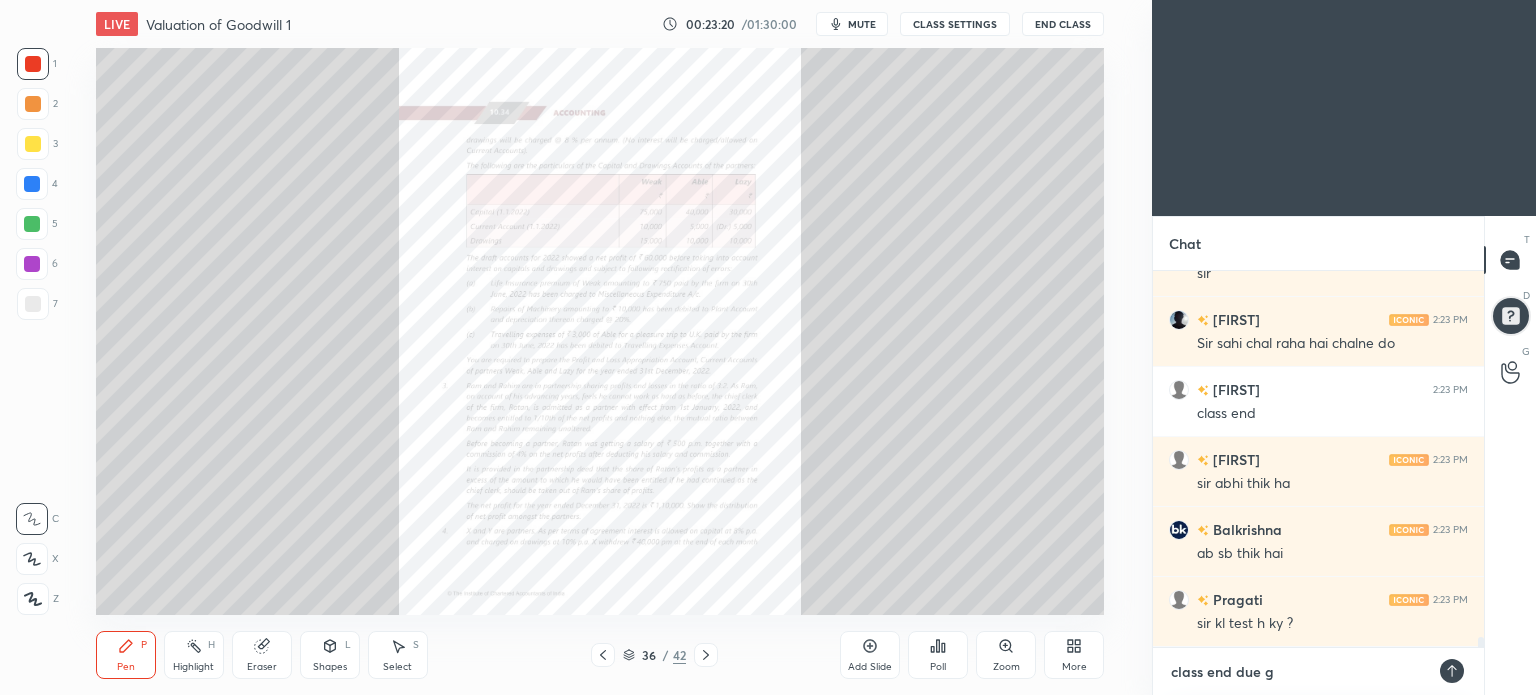 type on "x" 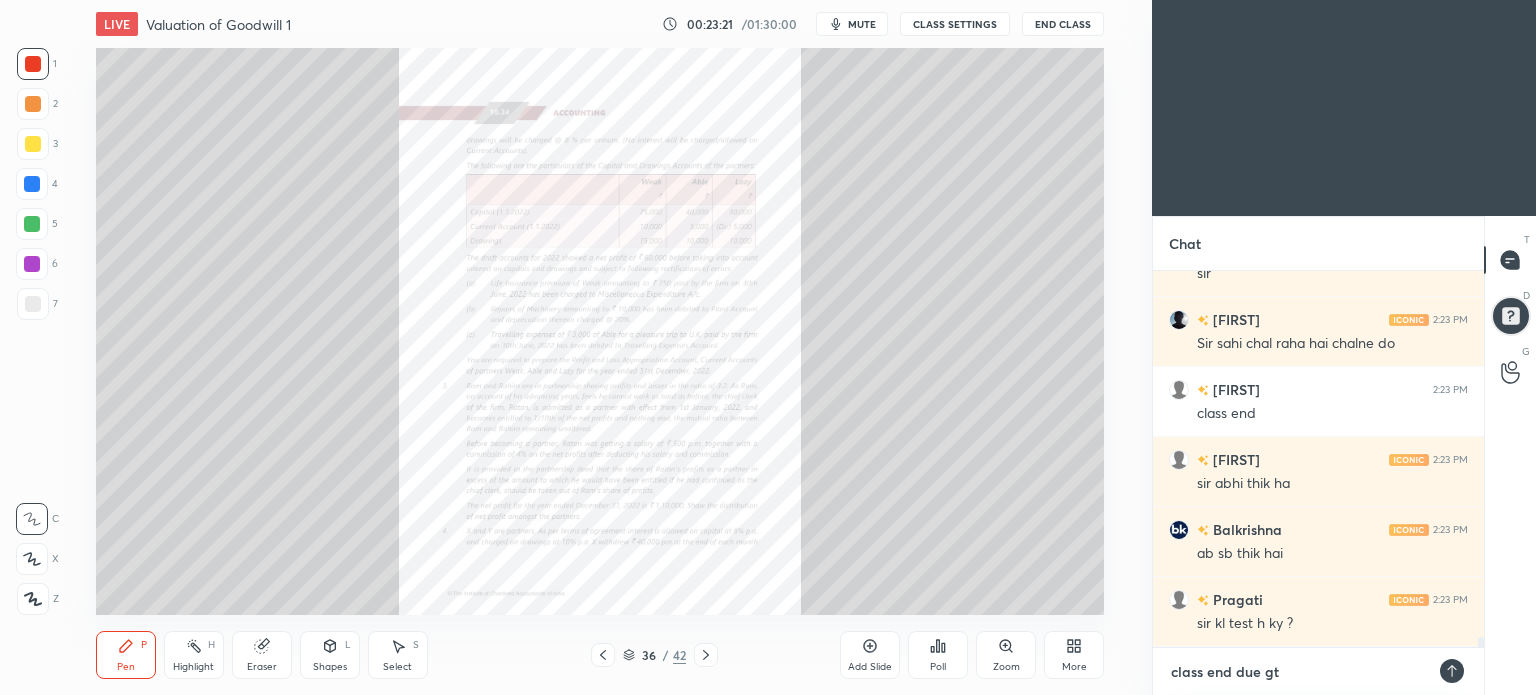 type on "class end due g" 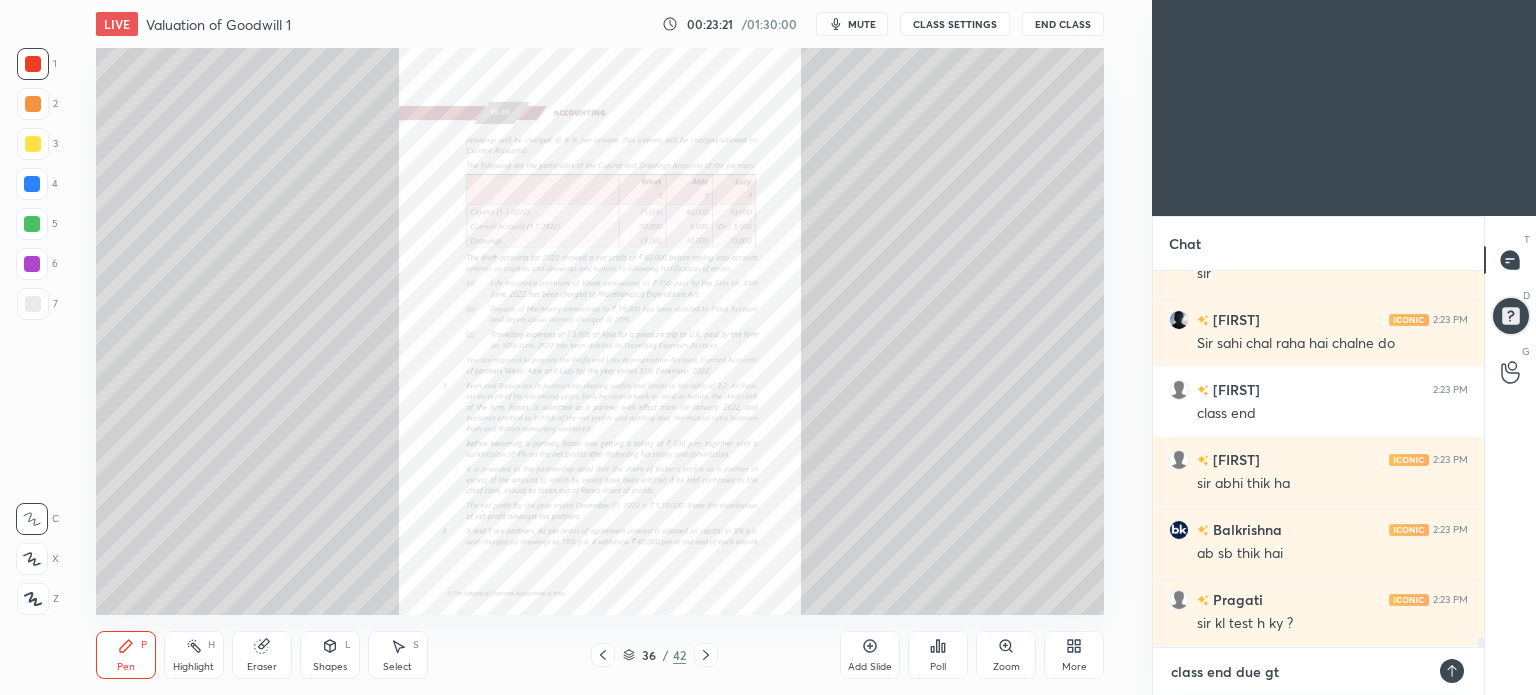 type on "x" 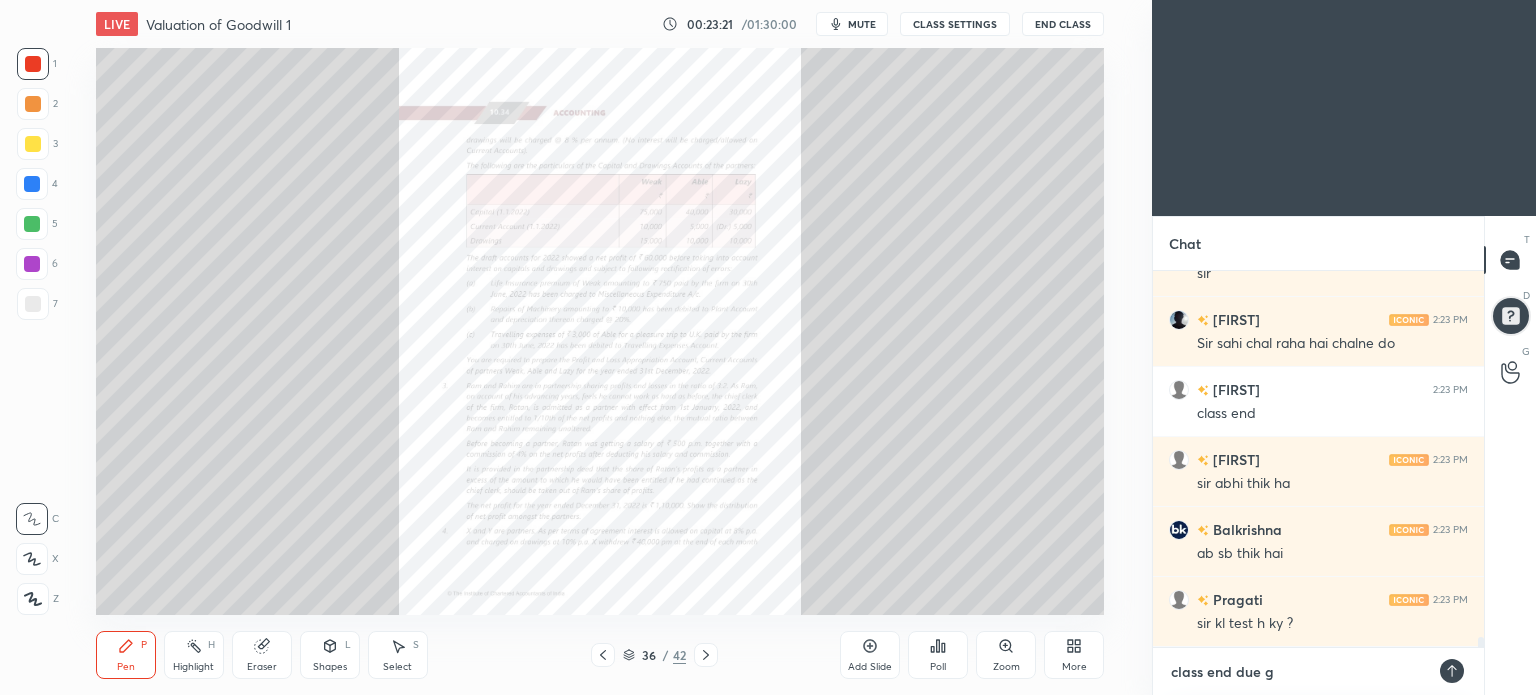 type on "class end due" 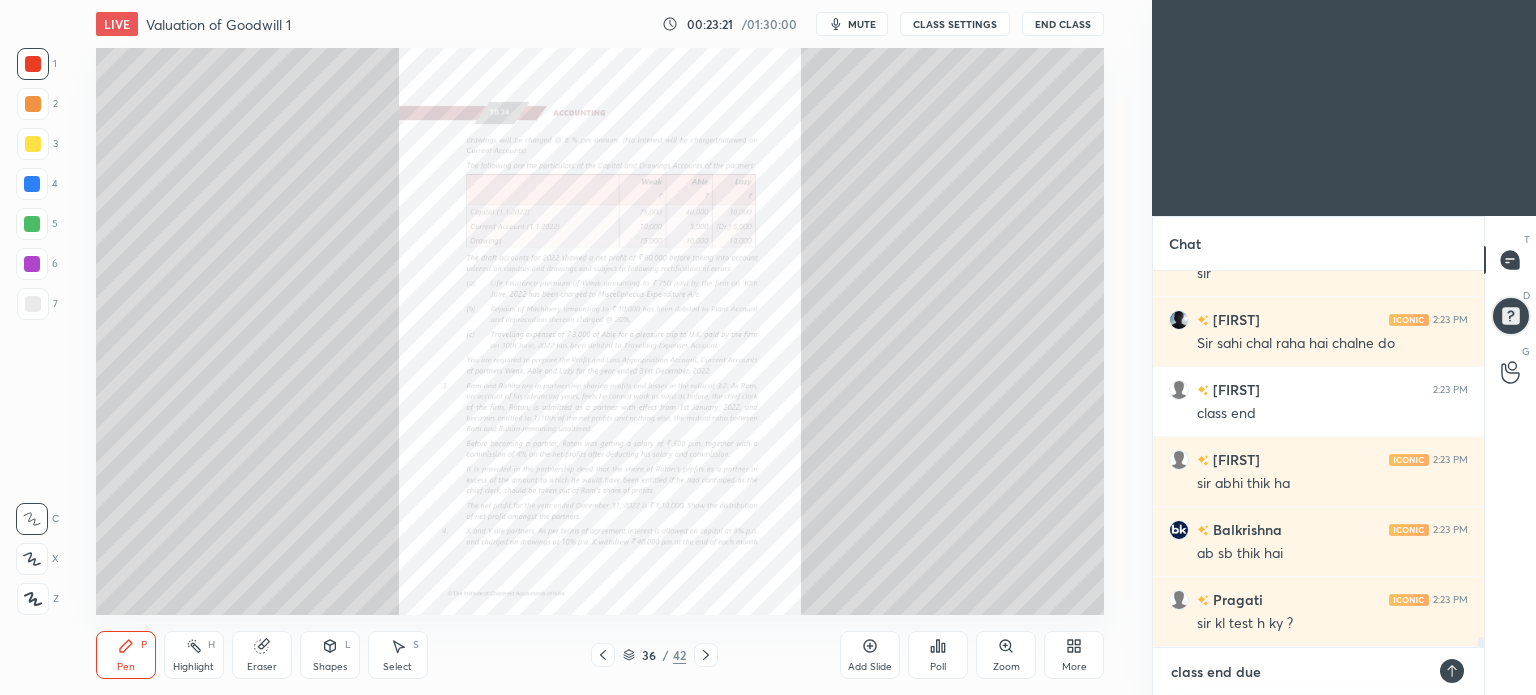 type on "x" 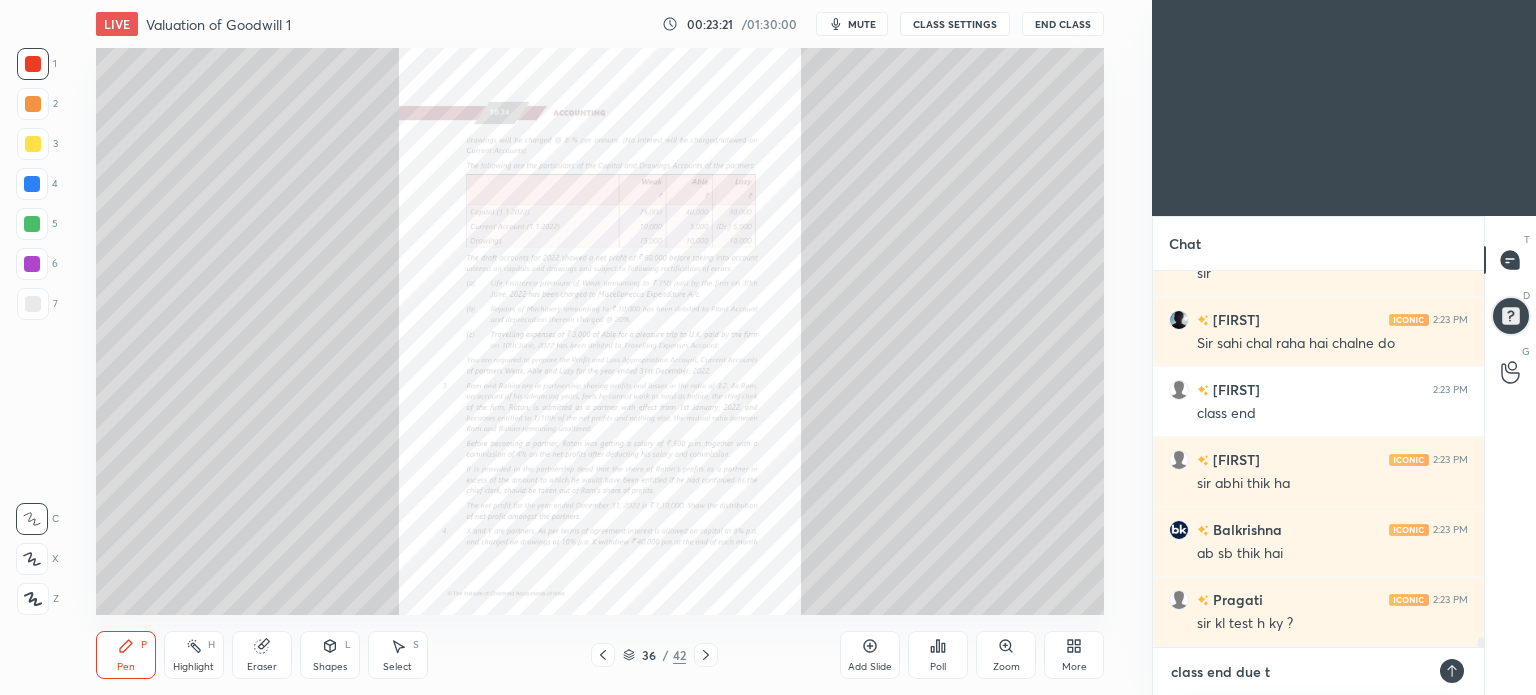 type on "class end due to" 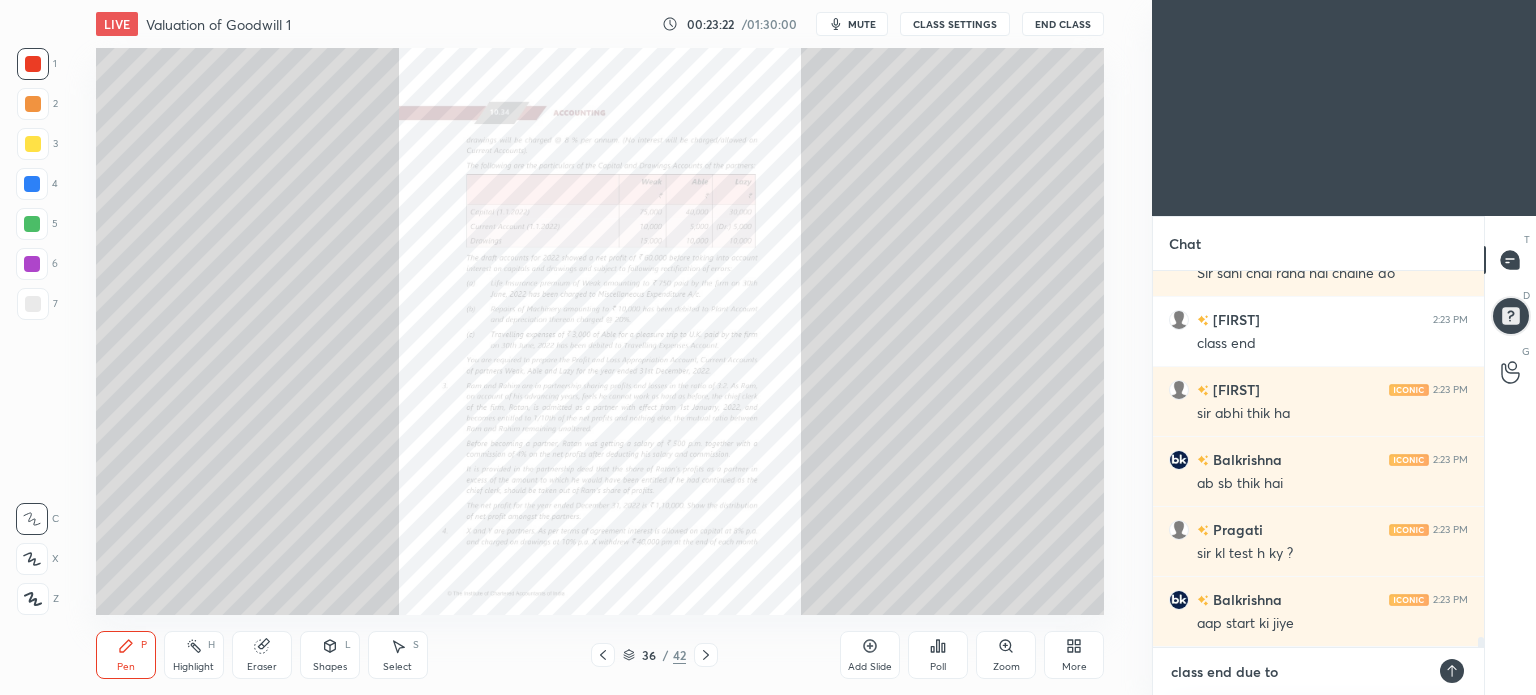 type on "class end due to" 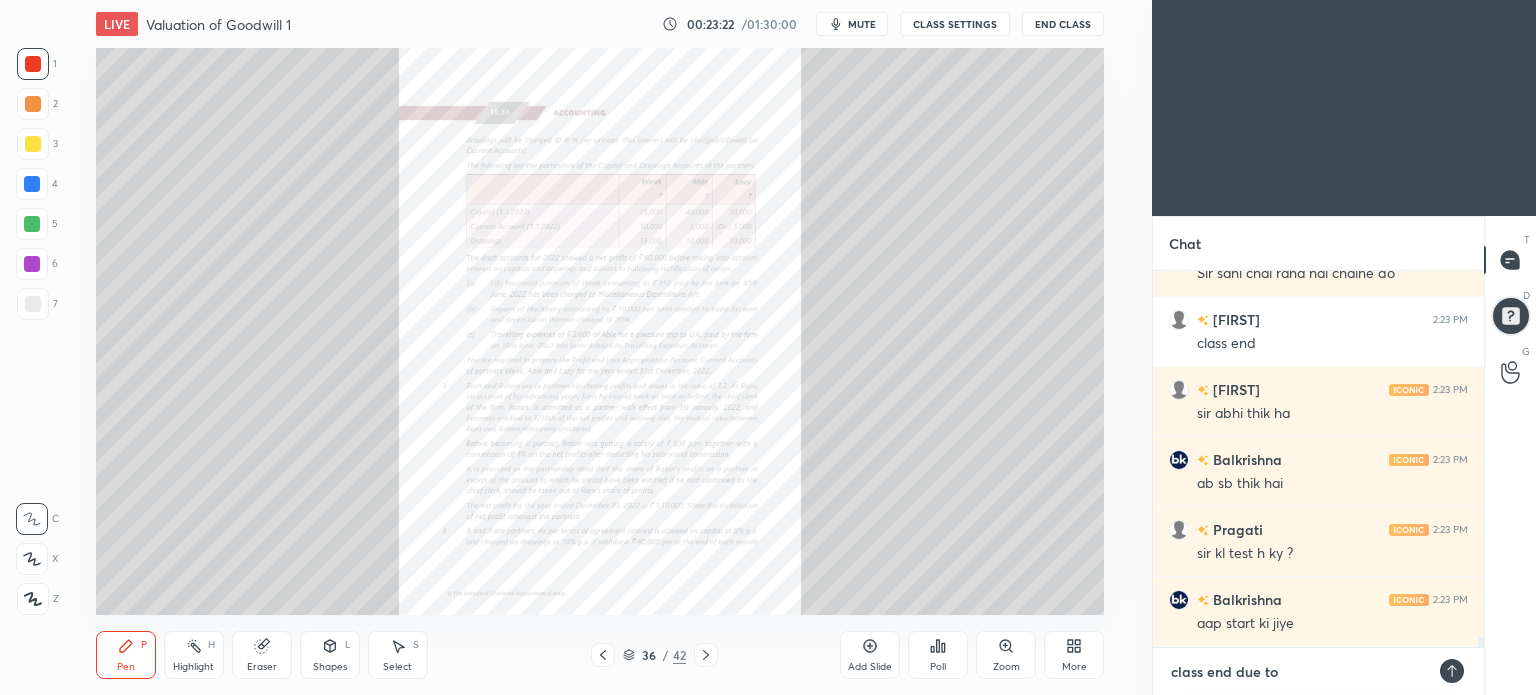 type on "x" 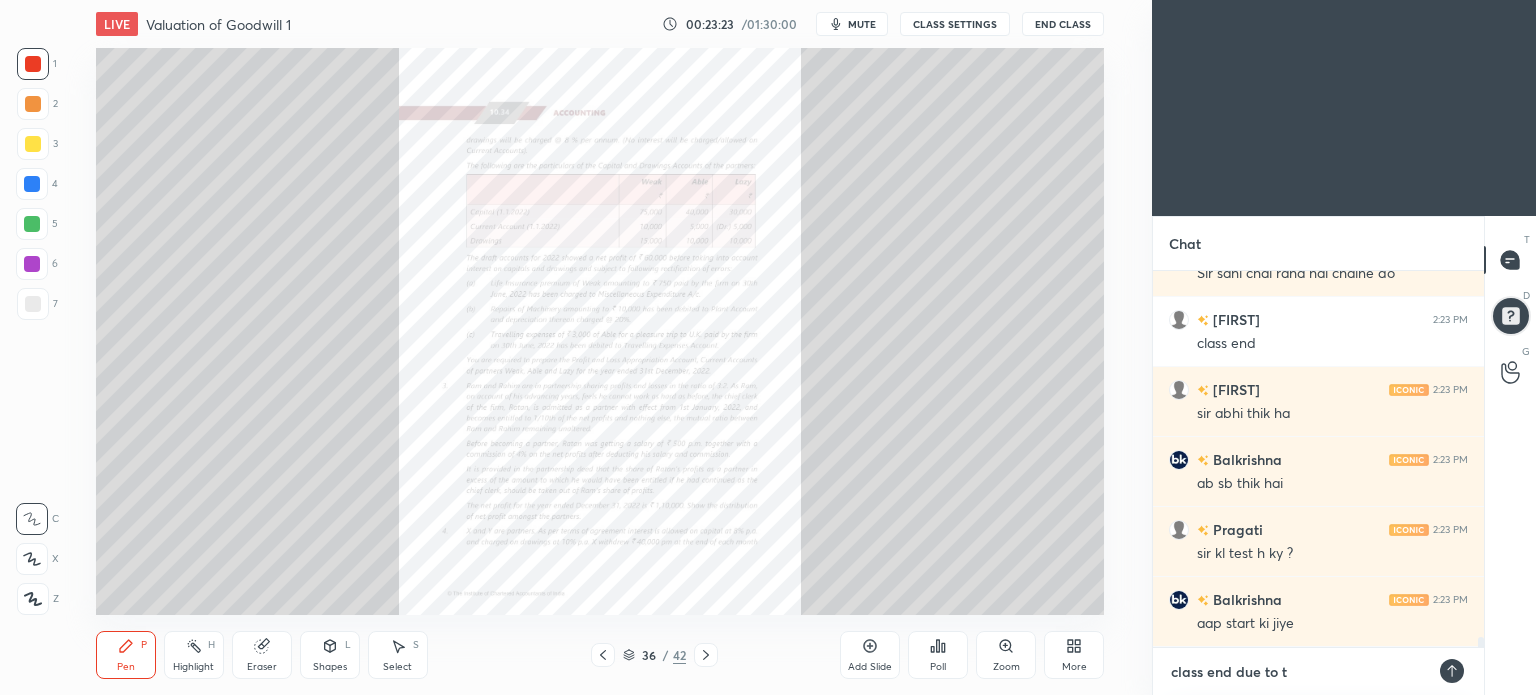 type on "class end due to te" 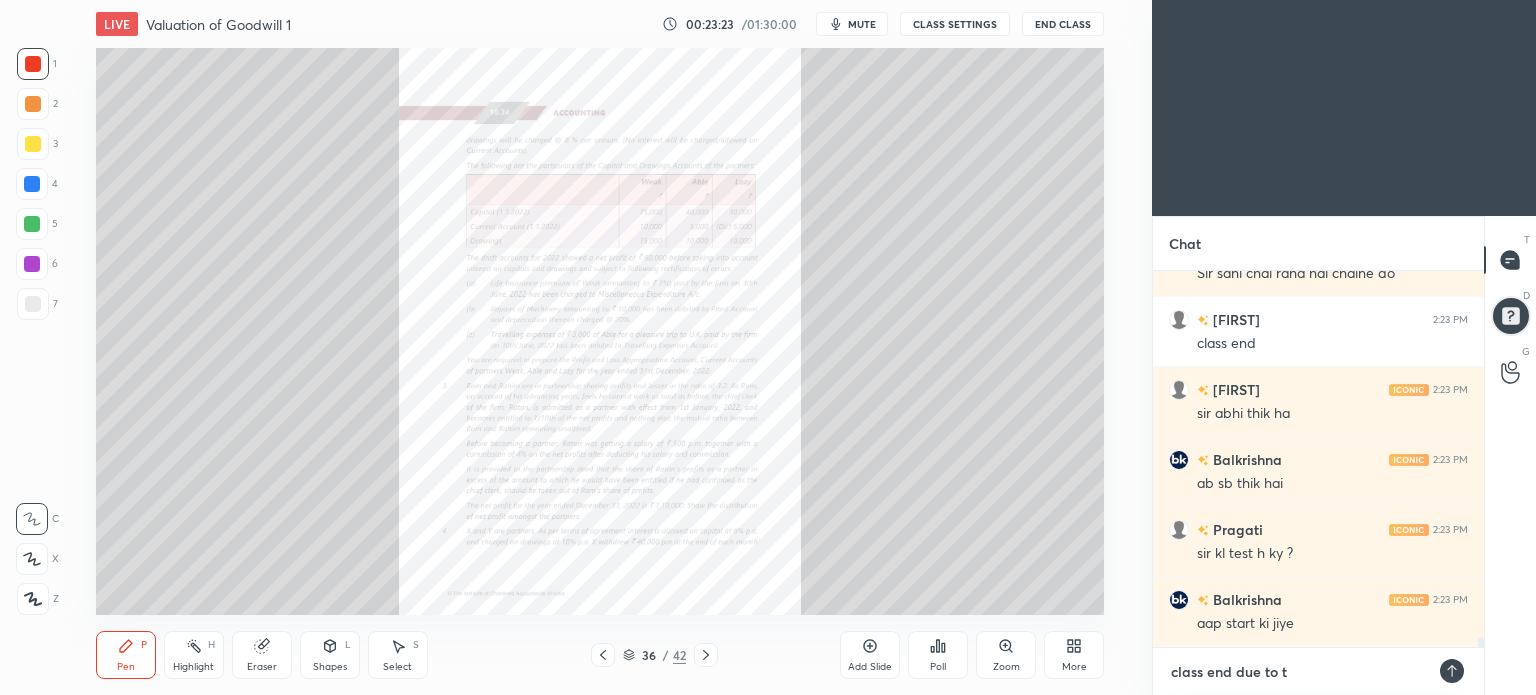type on "x" 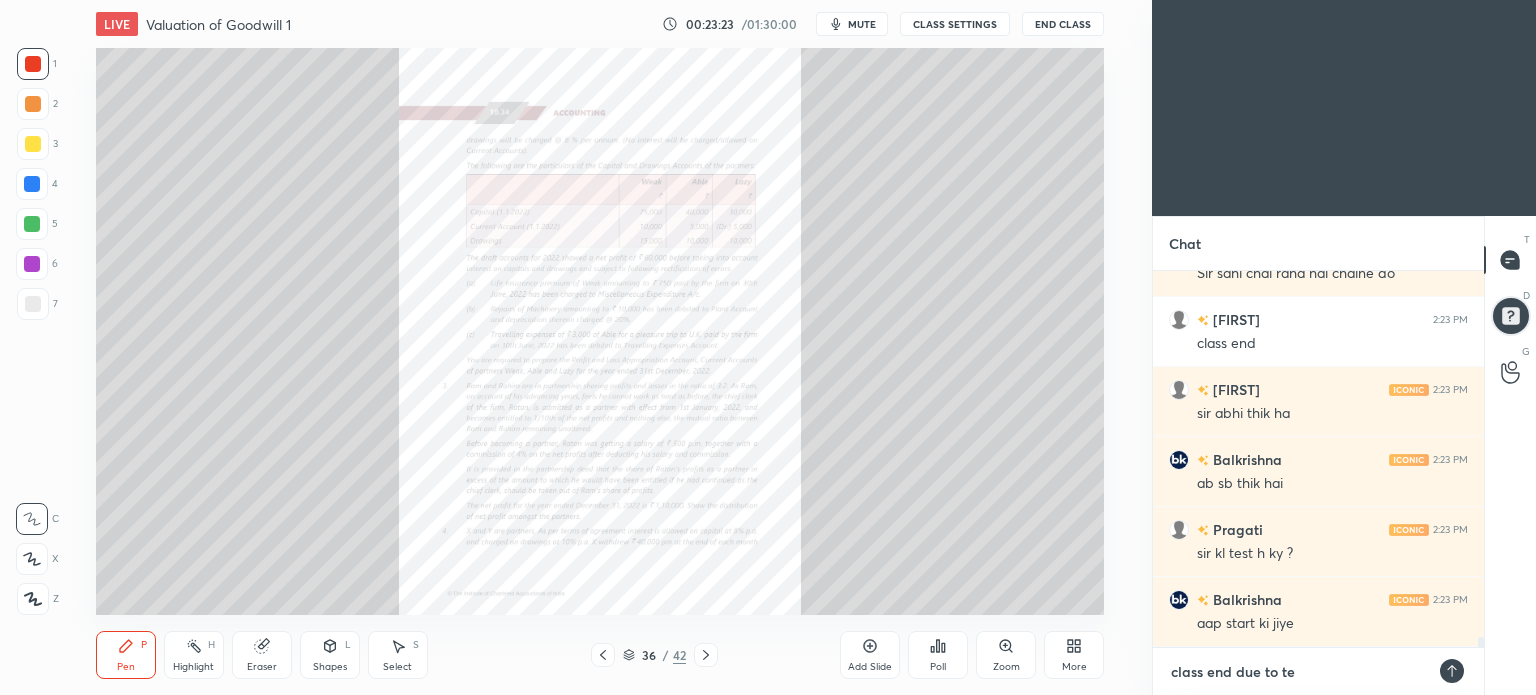 type on "class end due to tec" 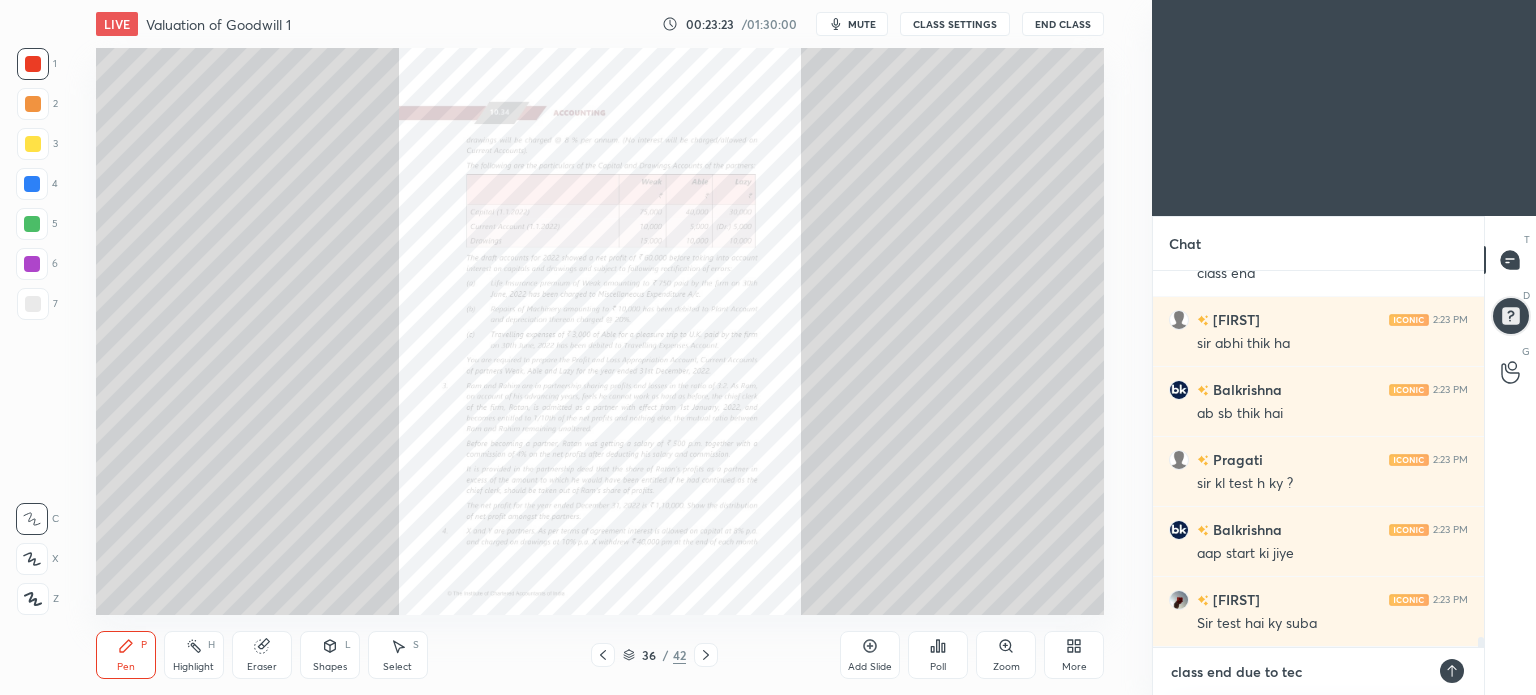 type on "class end due to tech" 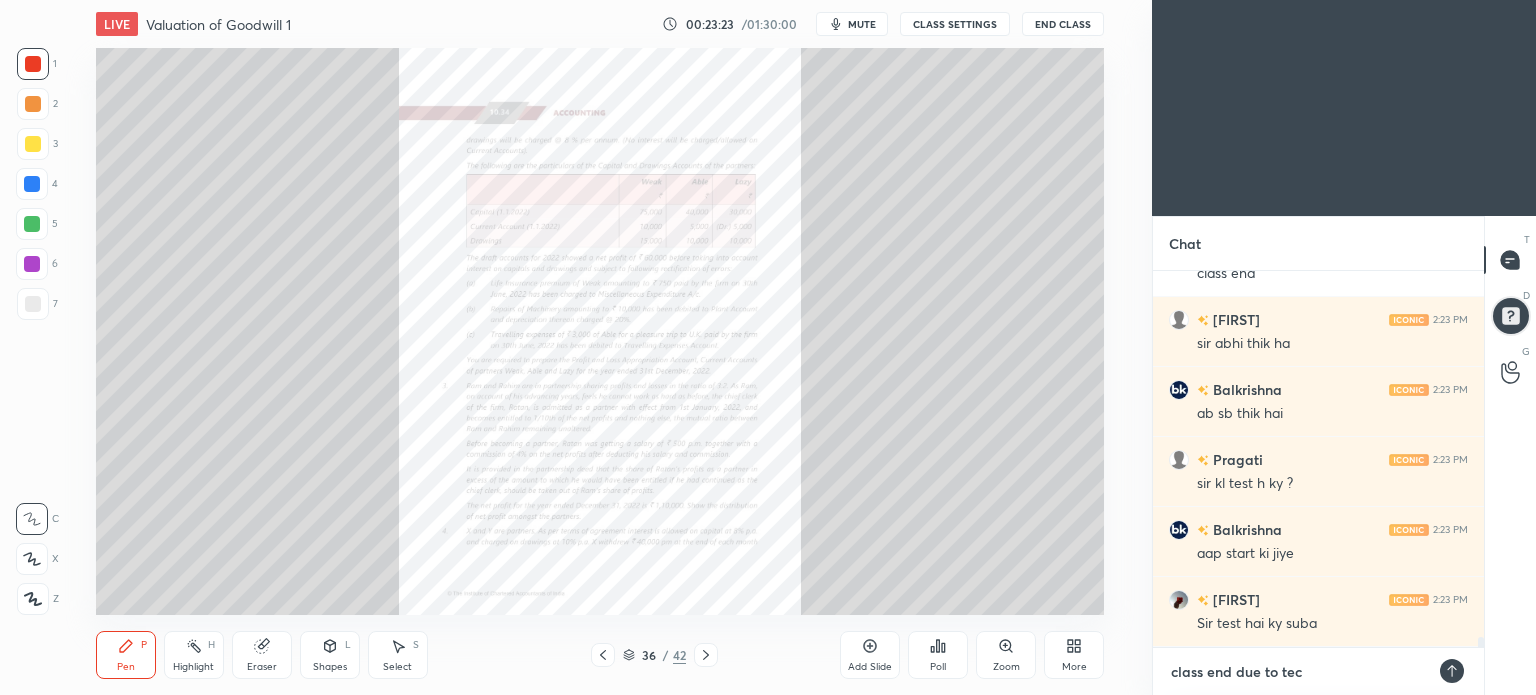 type on "x" 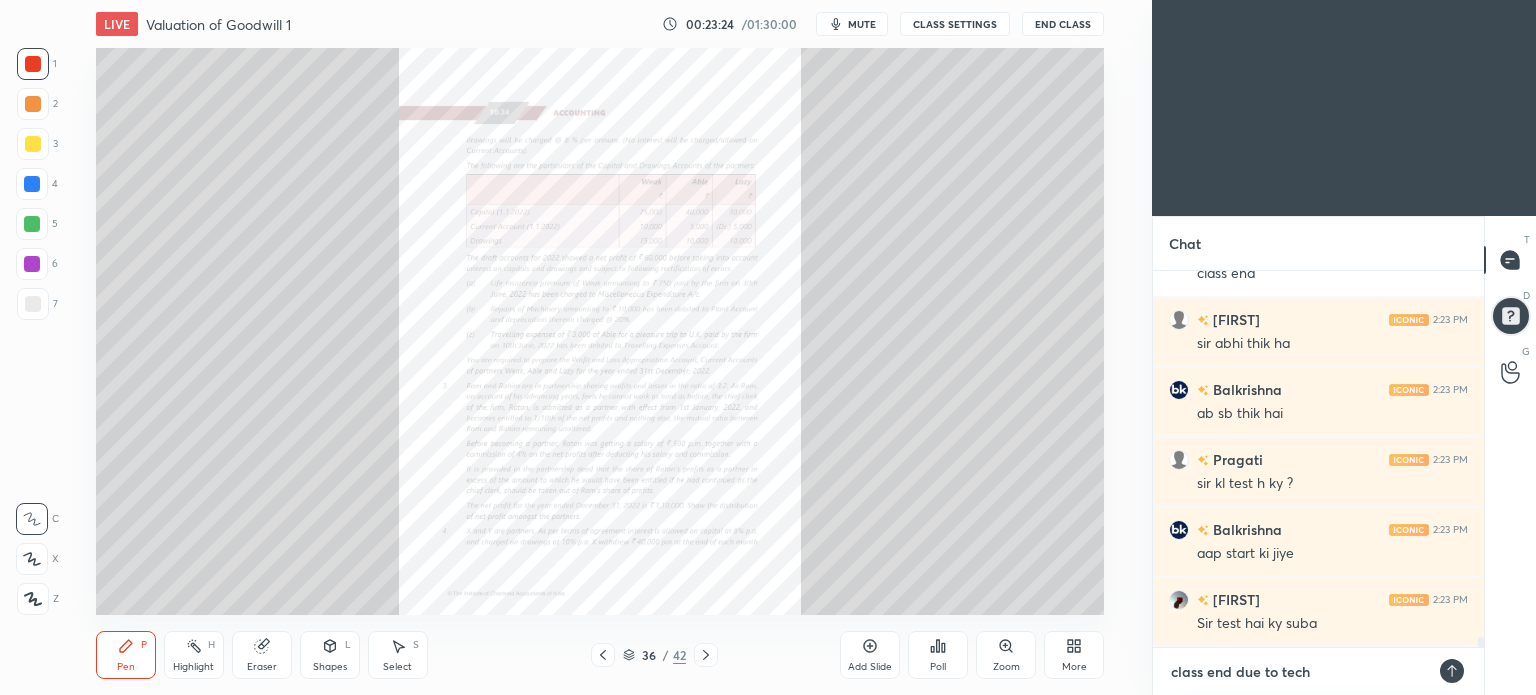 type on "class end due to techn" 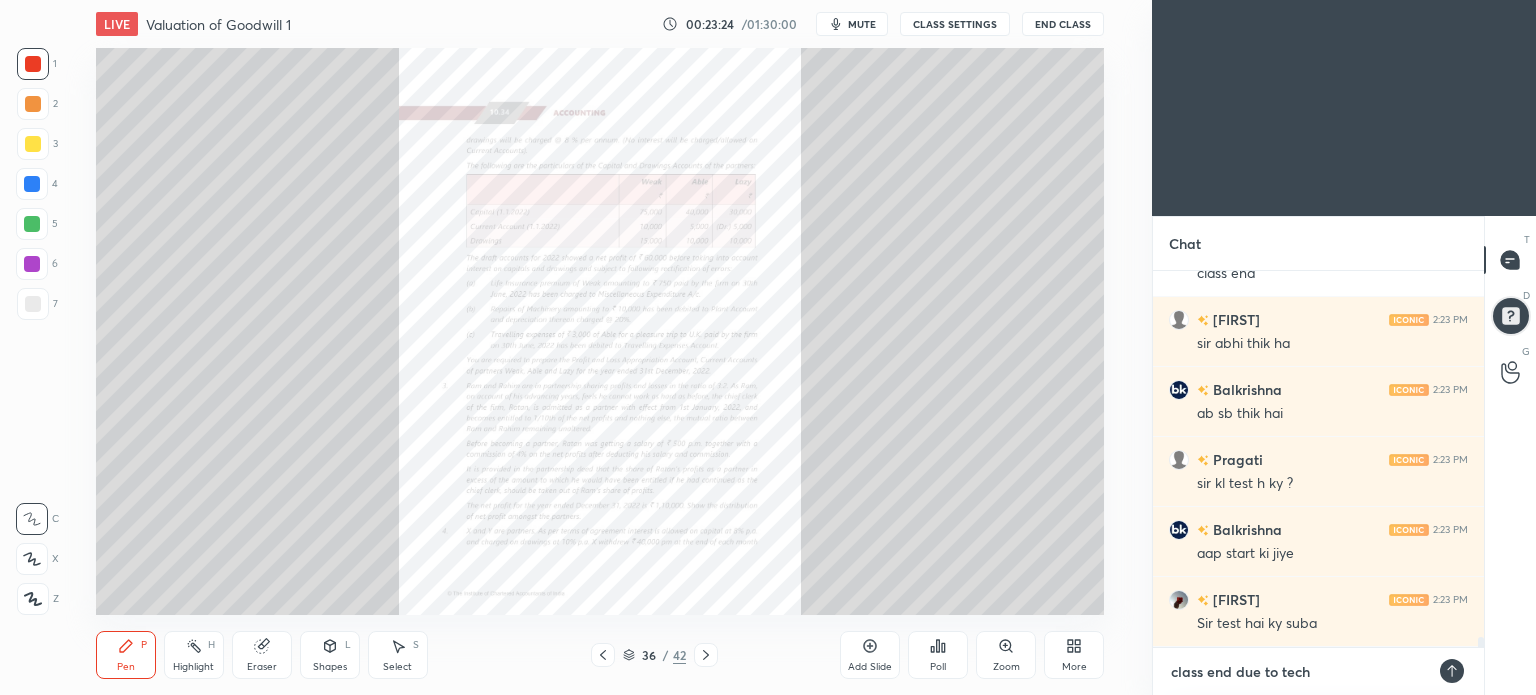 type on "x" 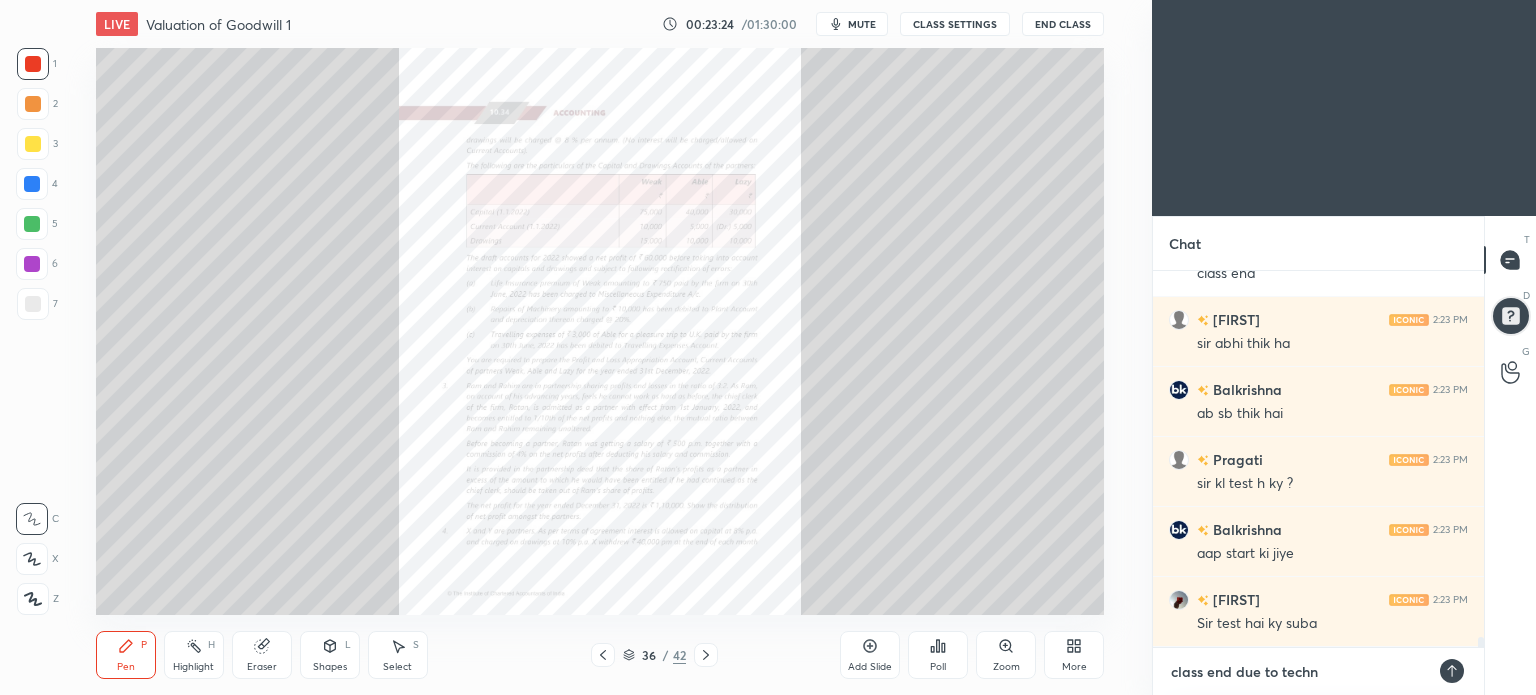 type on "class end due to techni" 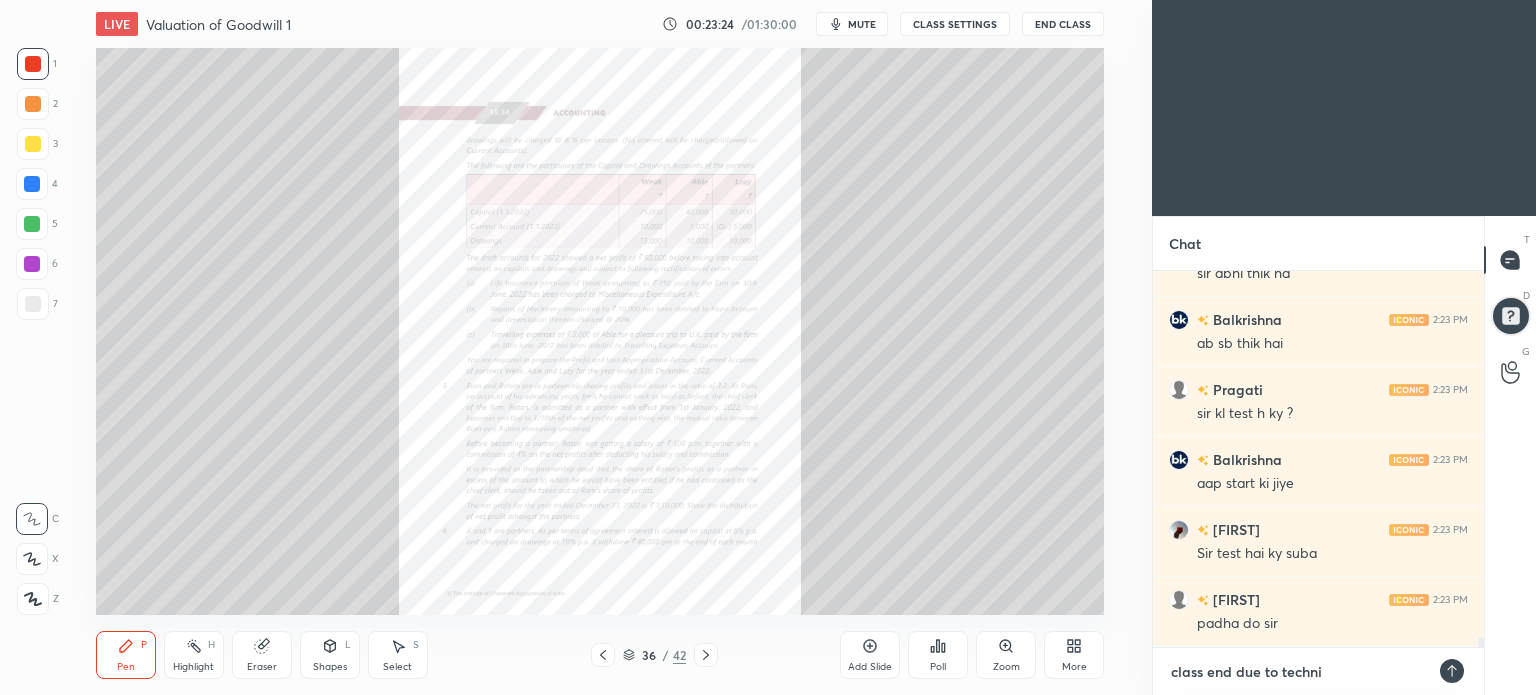 type on "class end due to technic" 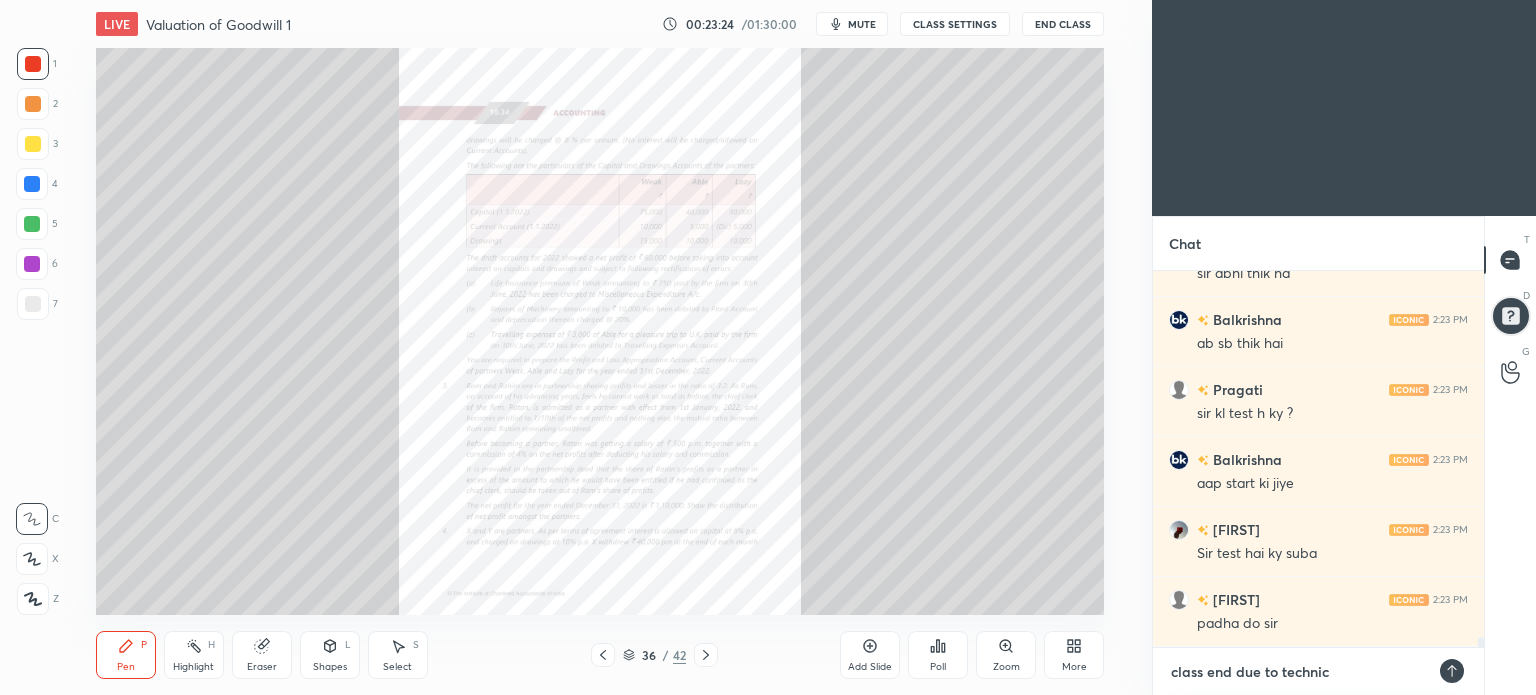 type on "class end due to technica" 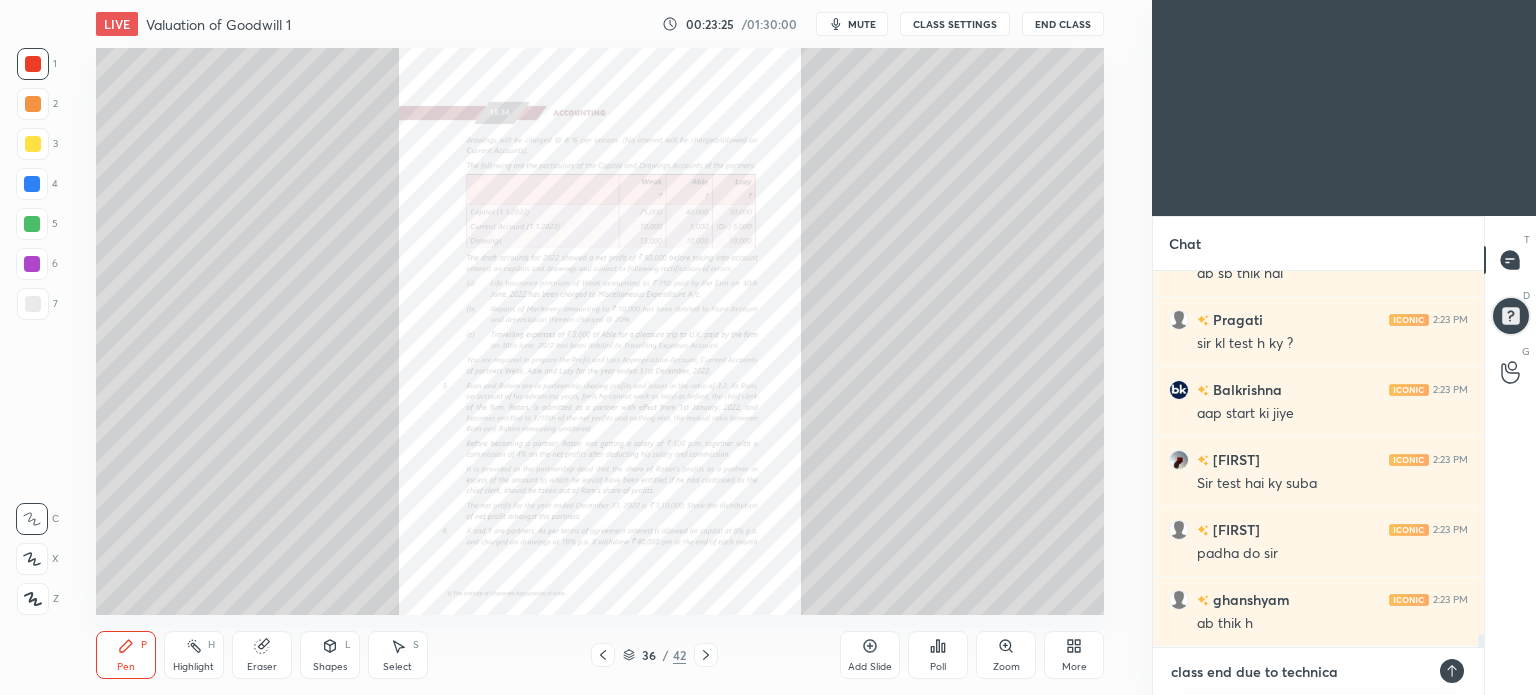 type on "class end due to technical" 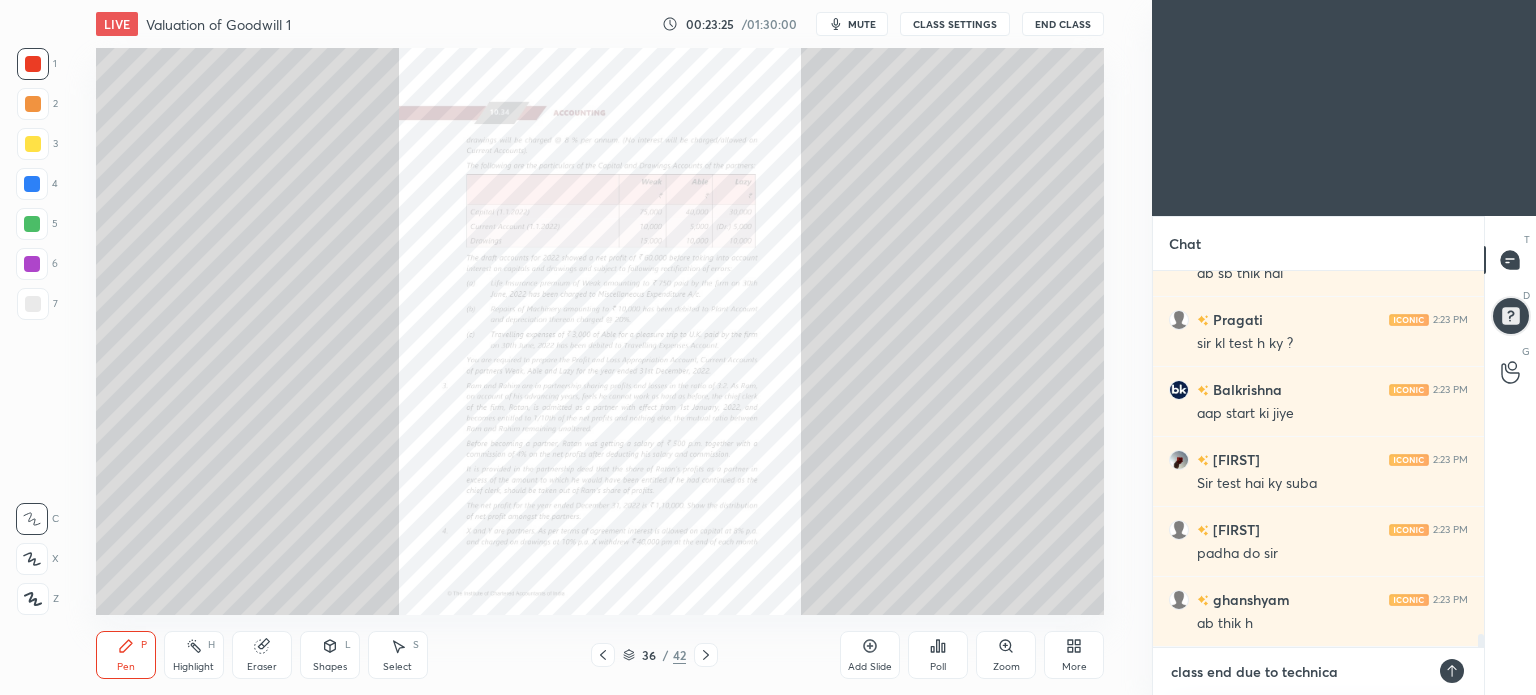 type on "x" 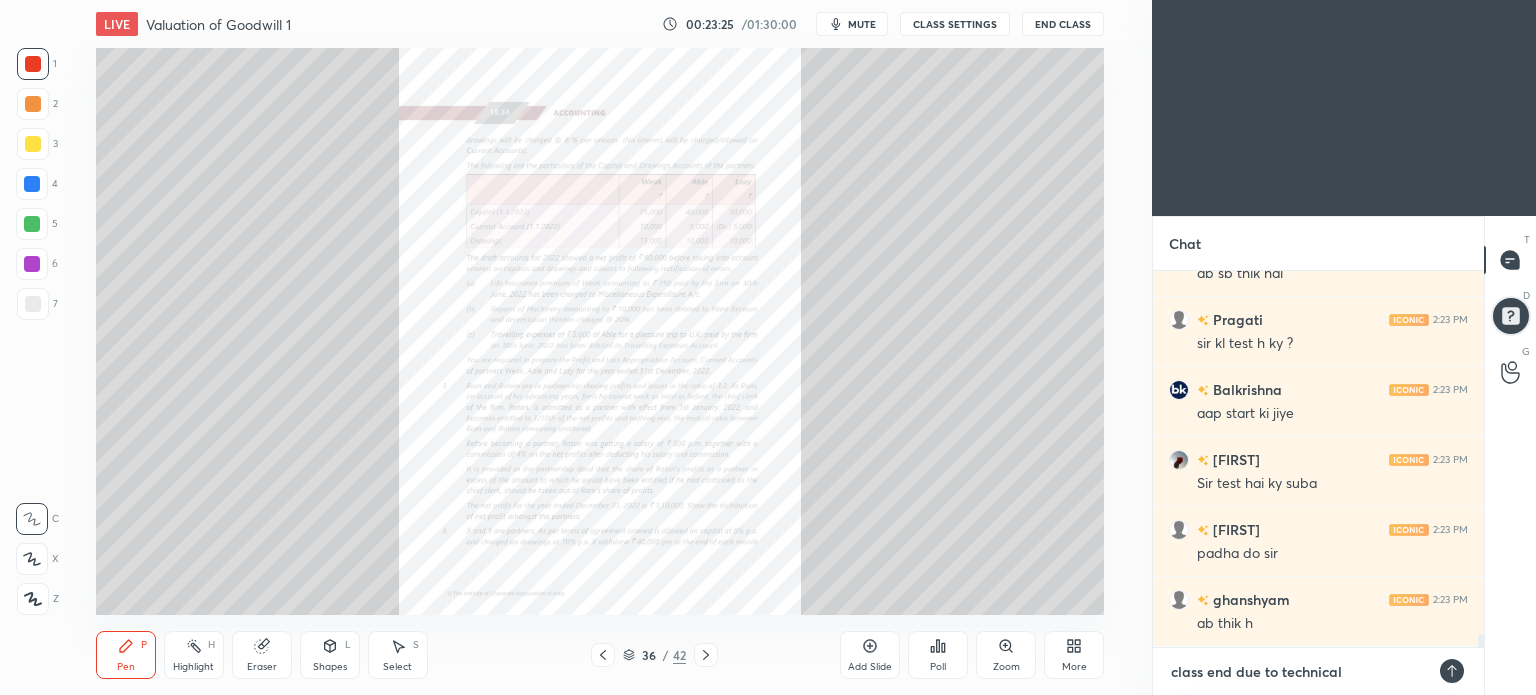 type on "class end due to technical" 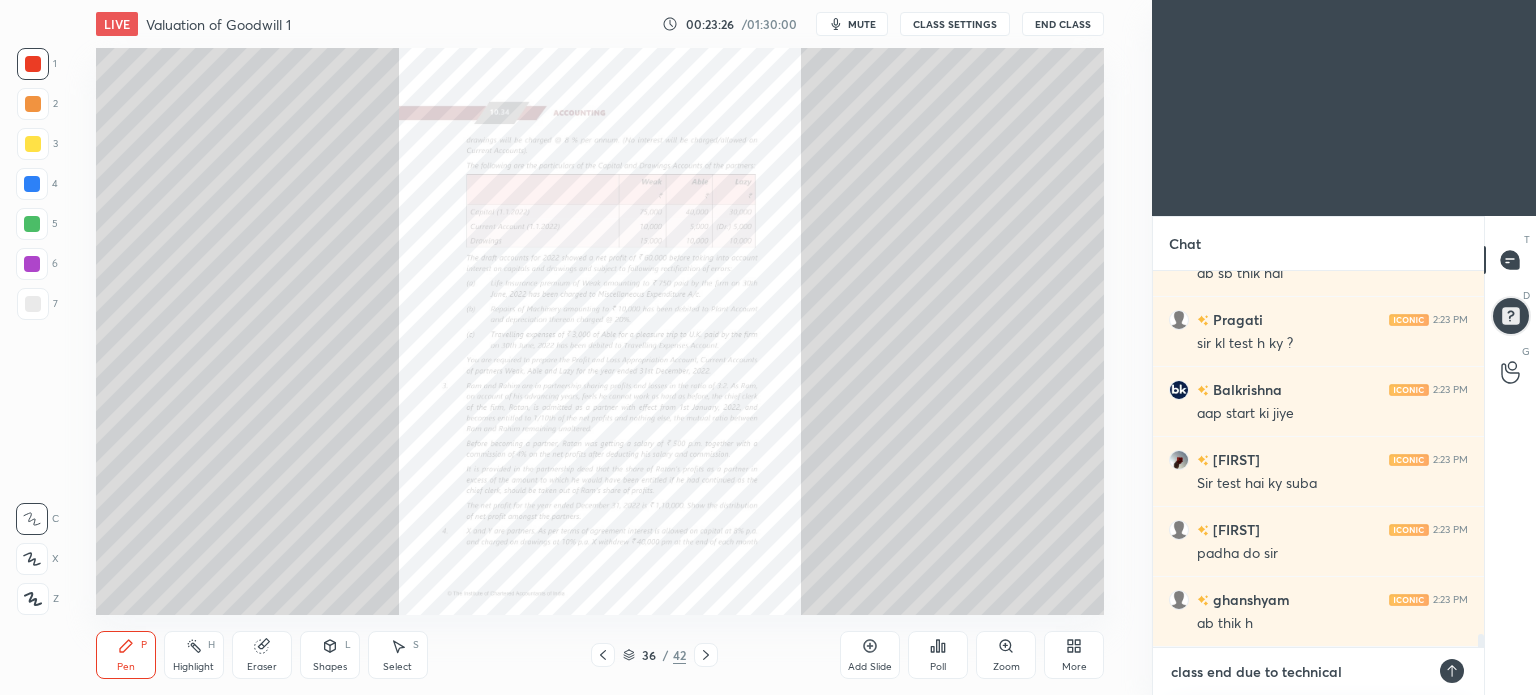 type on "class end due to technical i" 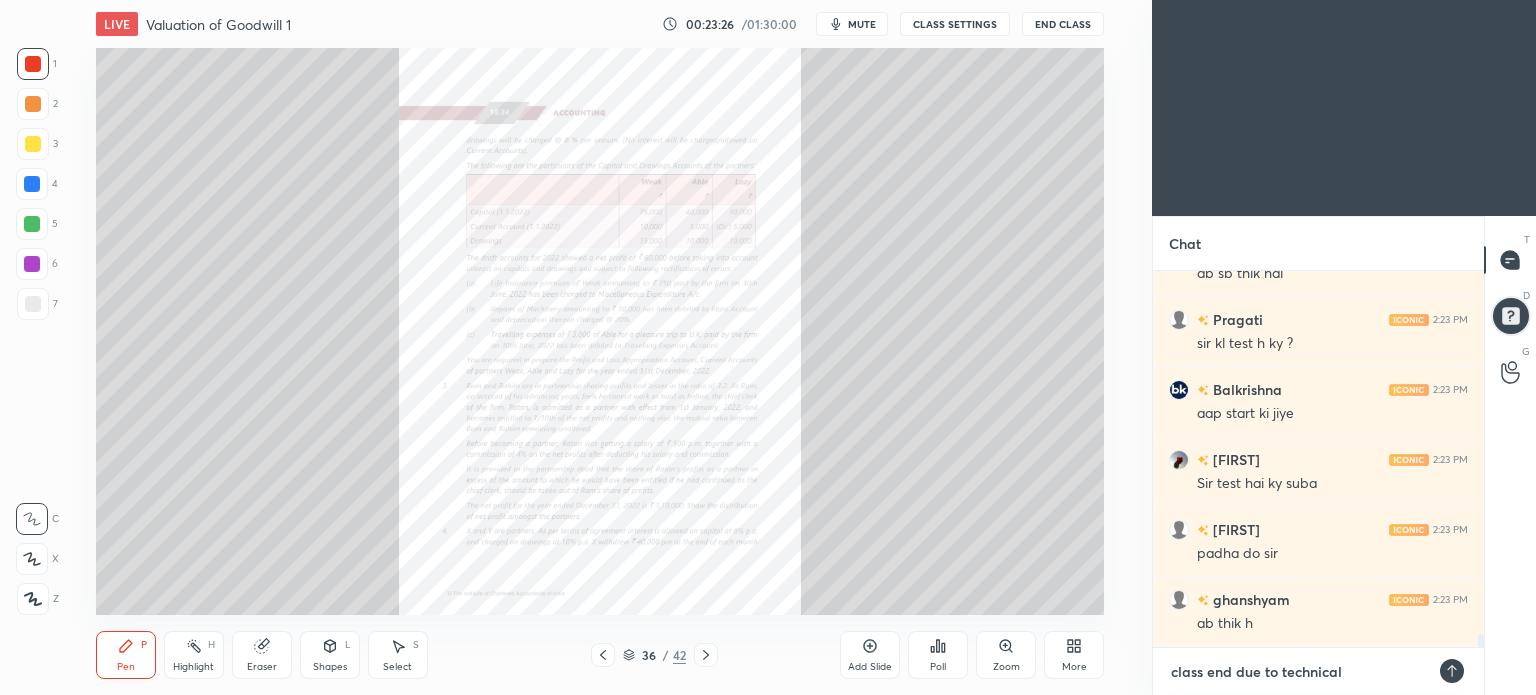 type on "x" 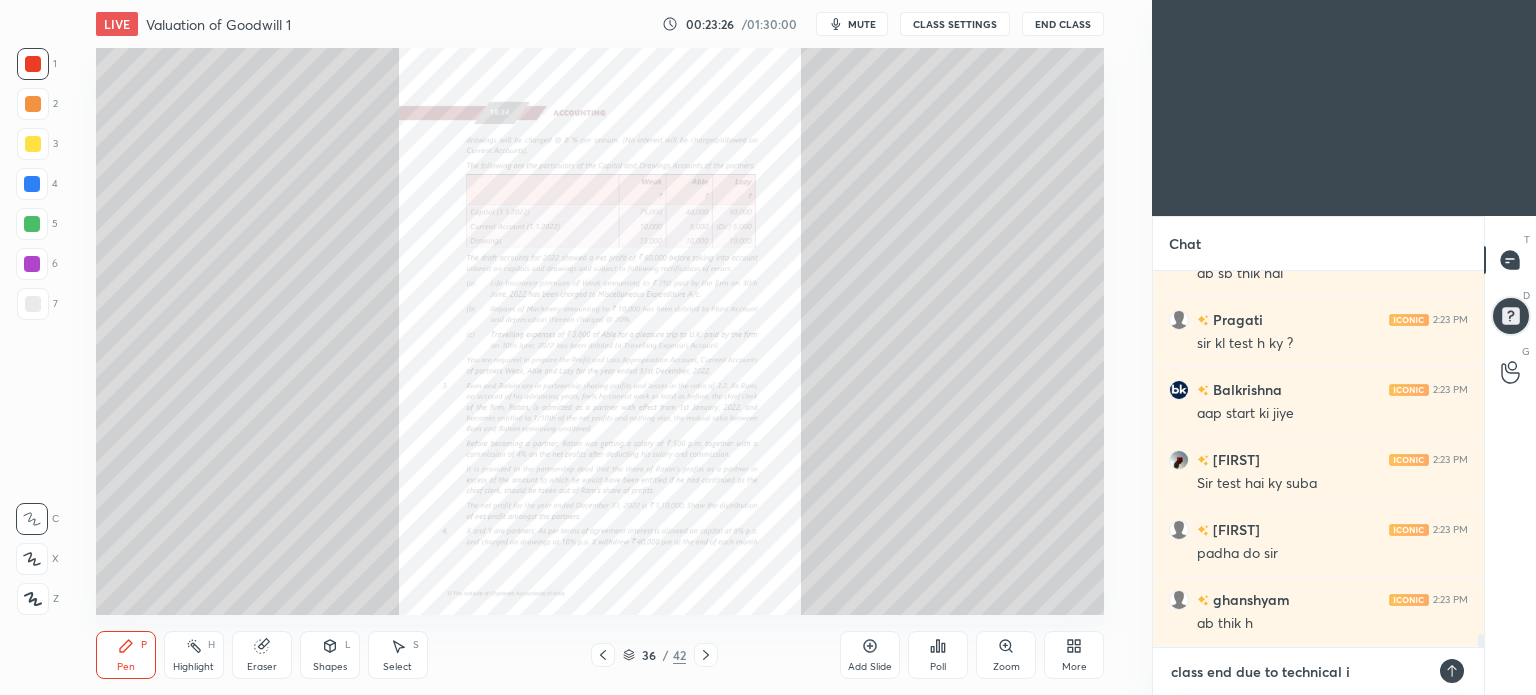type on "class end due to technical is" 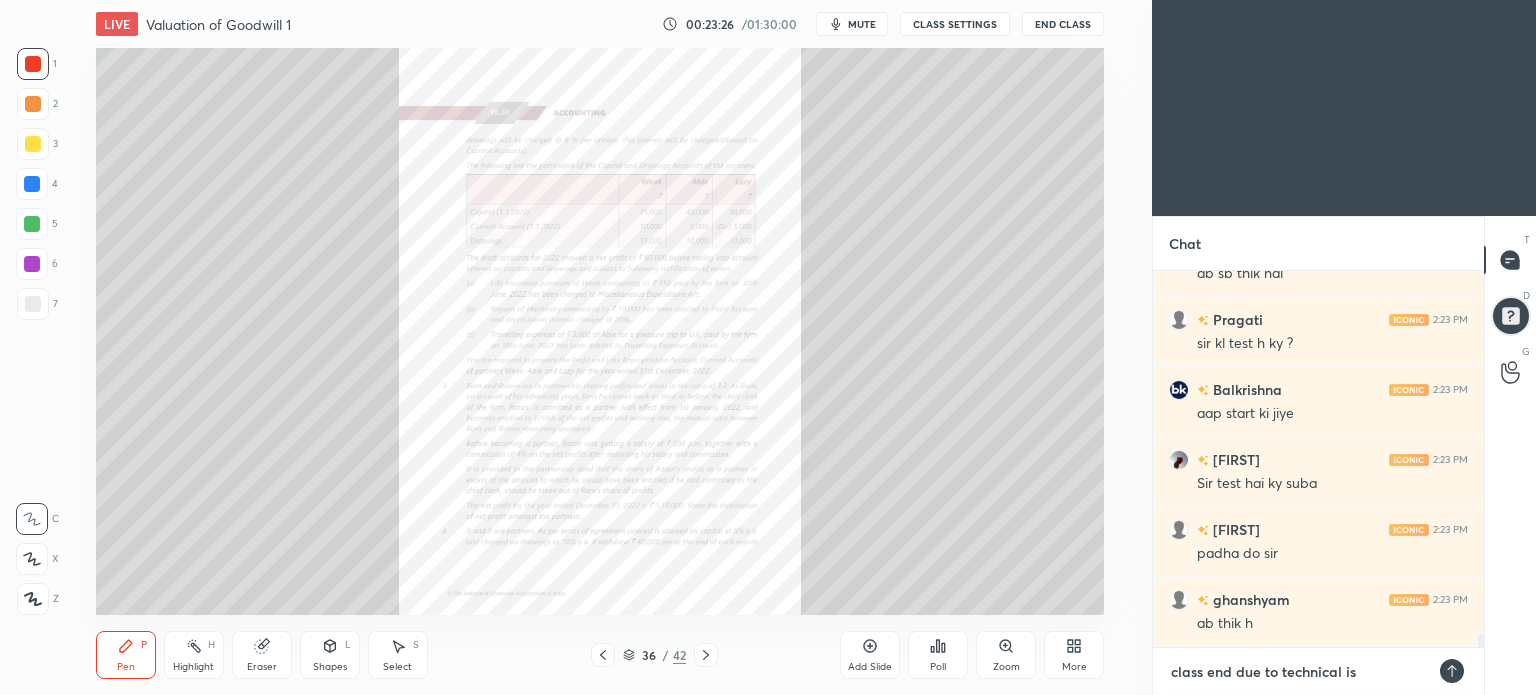 type on "class end due to technical iss" 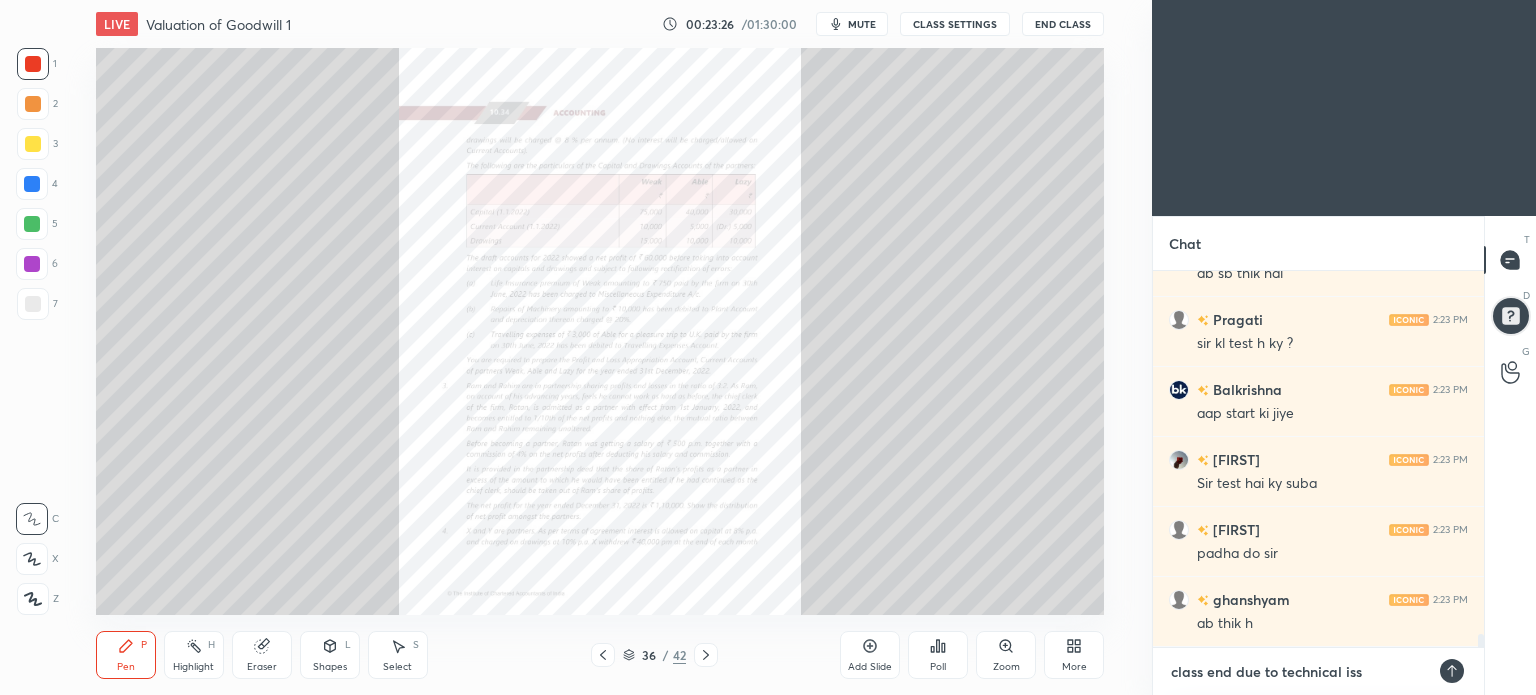 type on "class end due to technical issu" 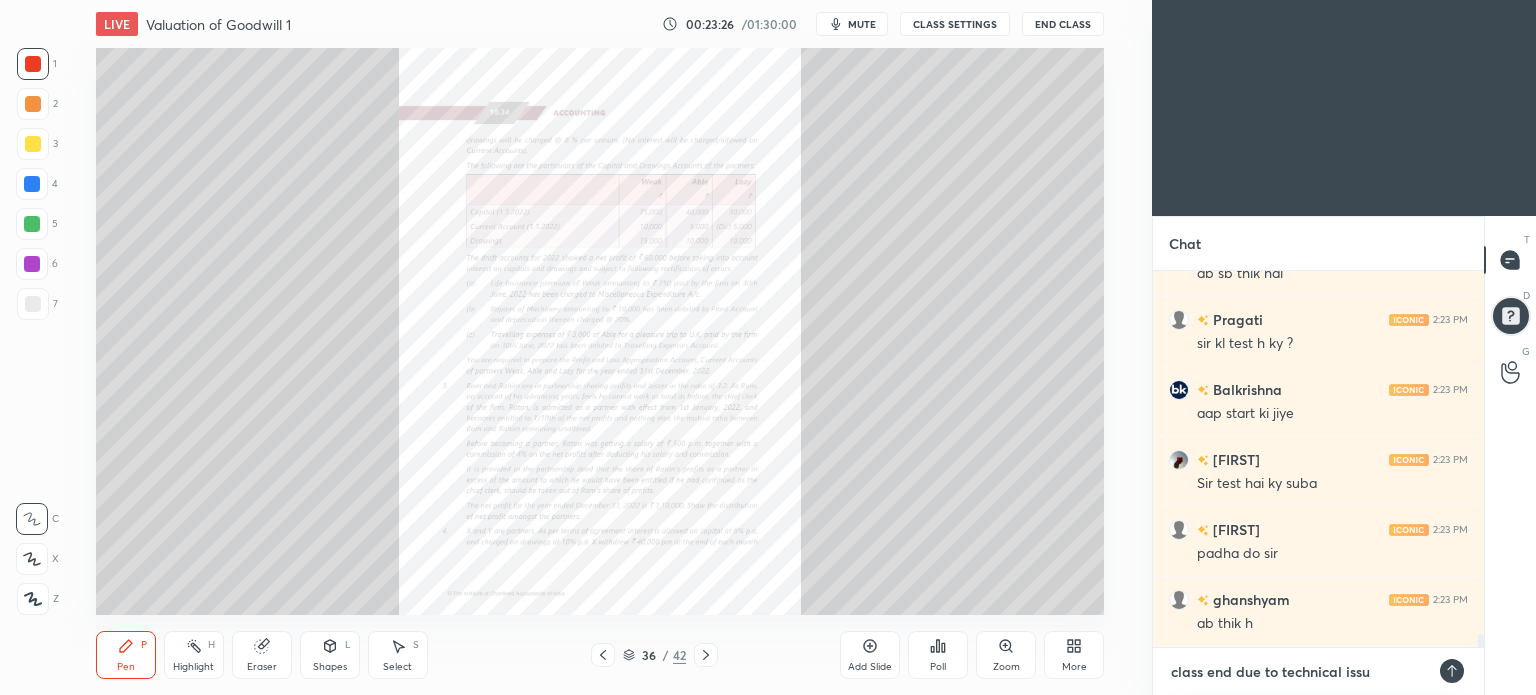 type on "class end due to technical issue" 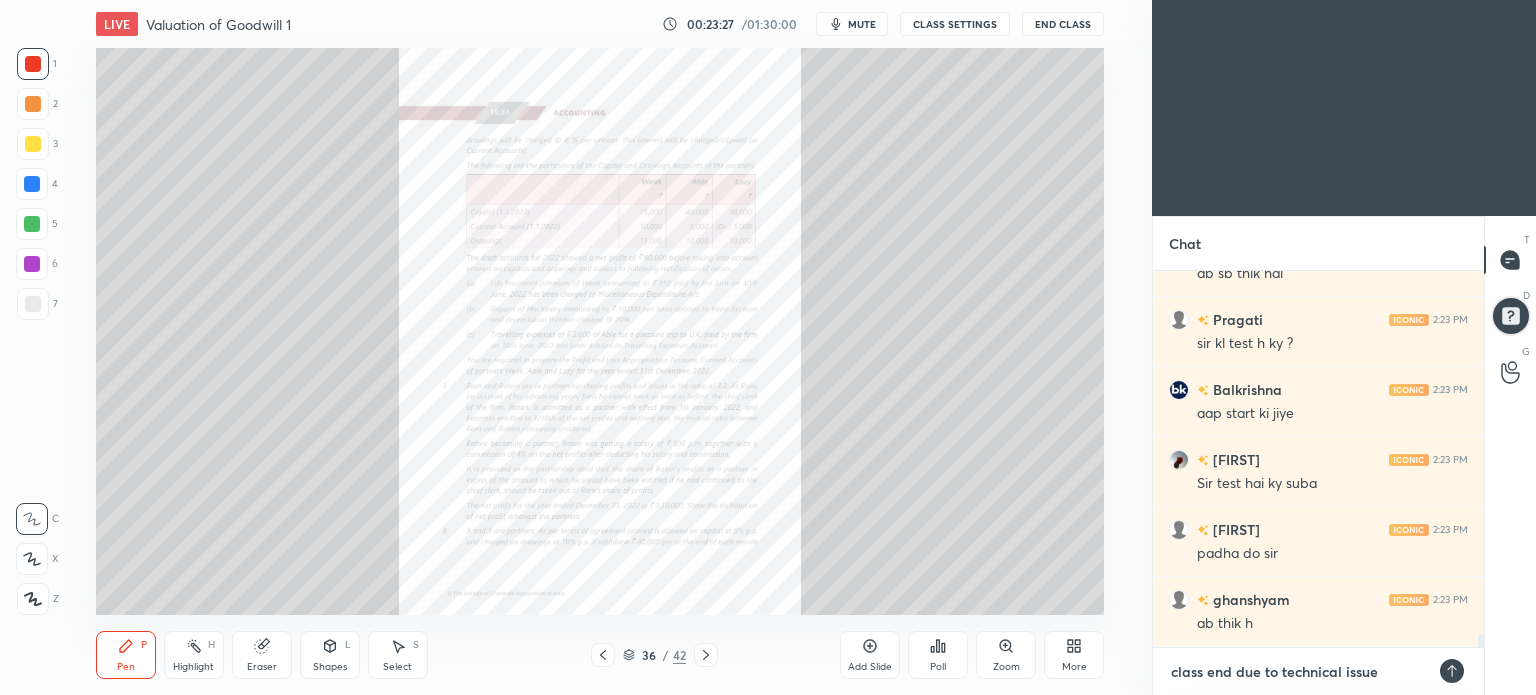 type on "class end due to technical issu" 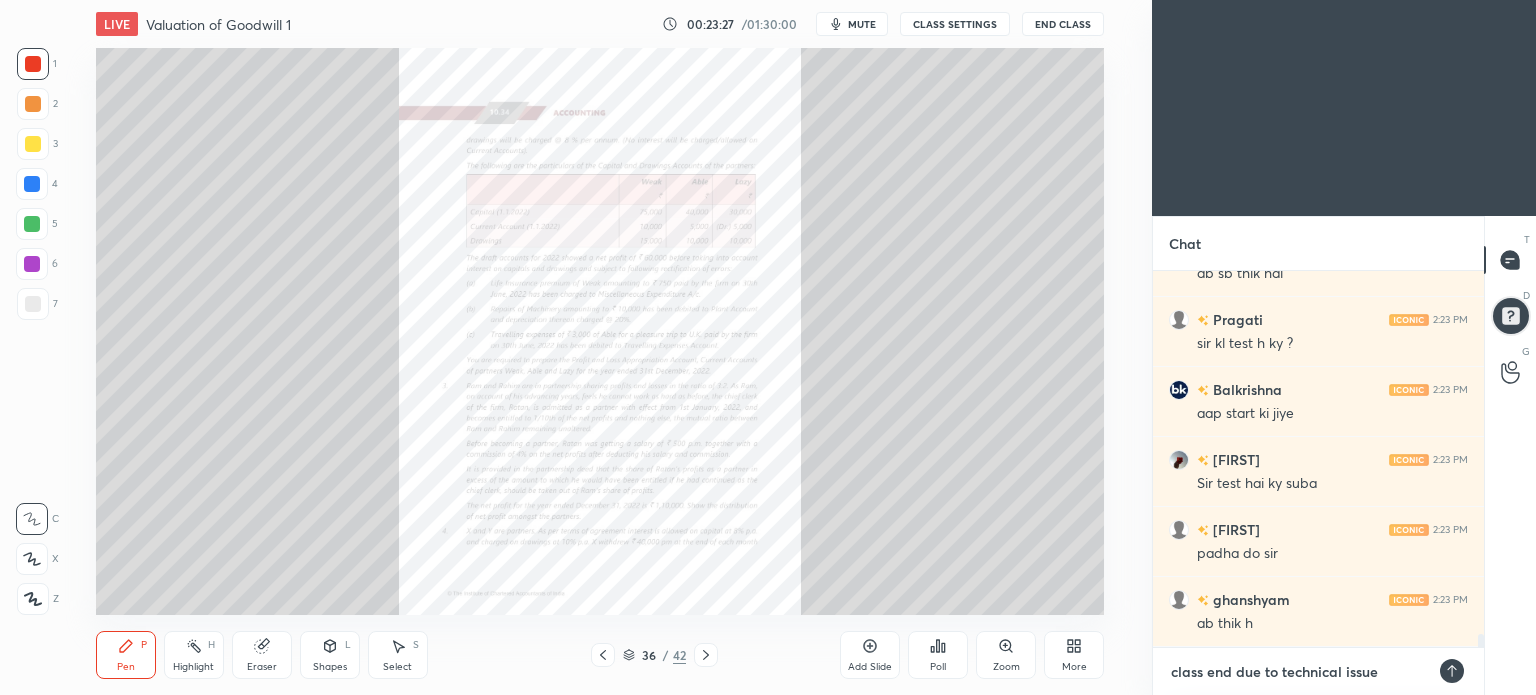 type on "x" 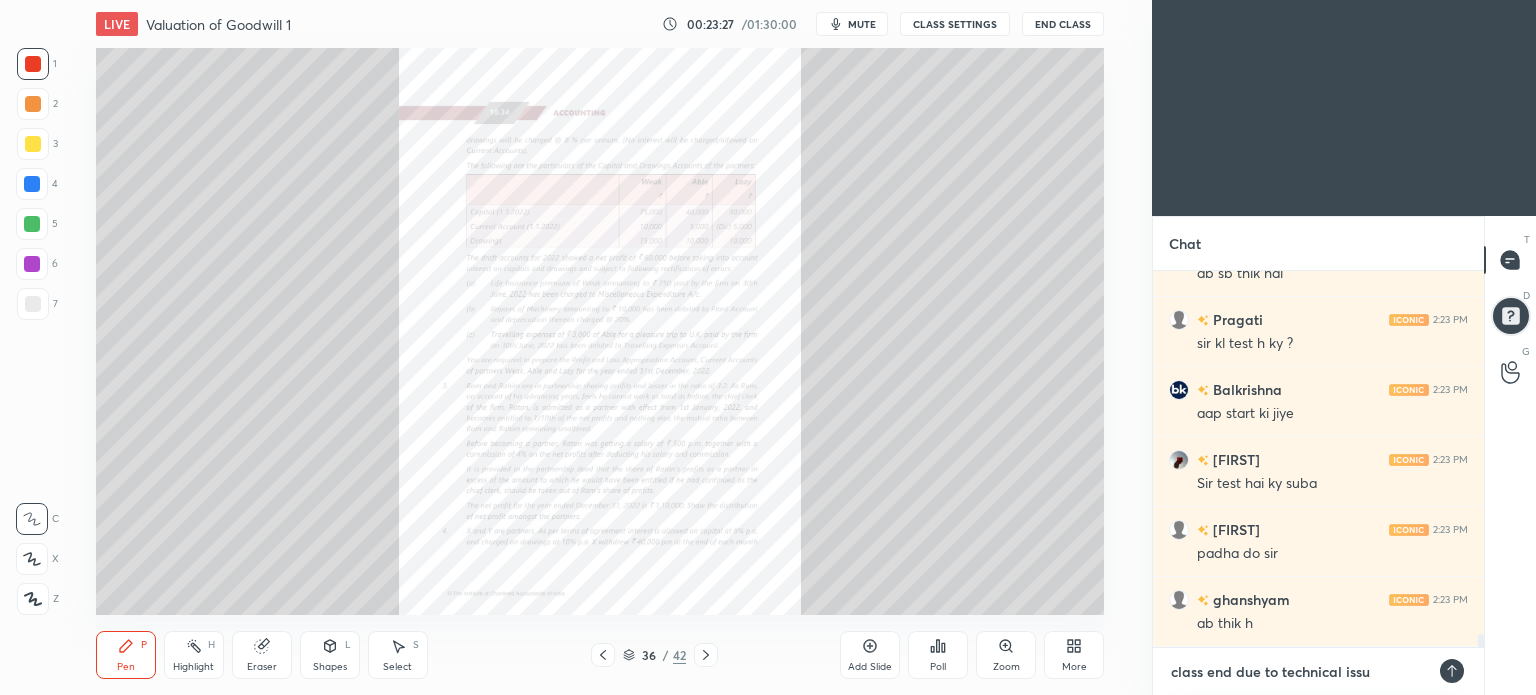 type on "class end due to technical iss" 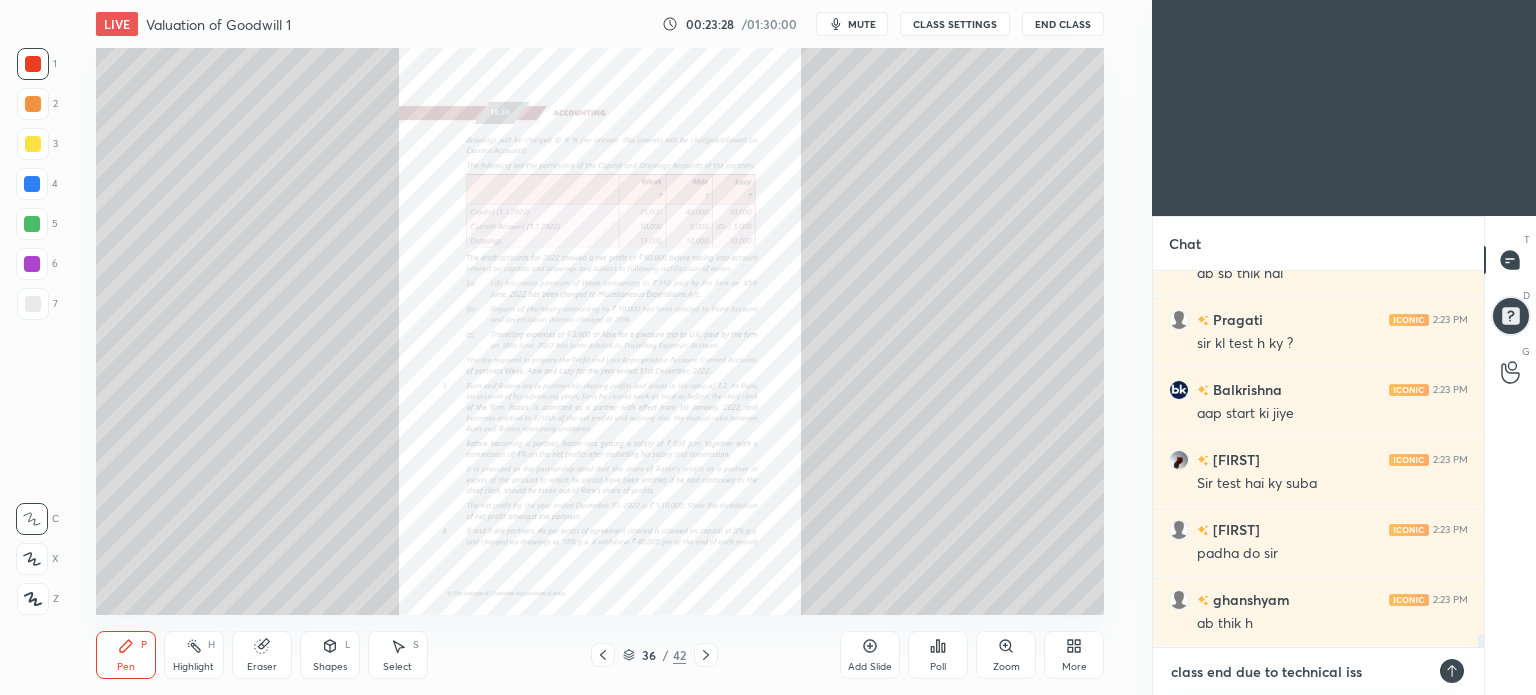 type on "class end due to technical is" 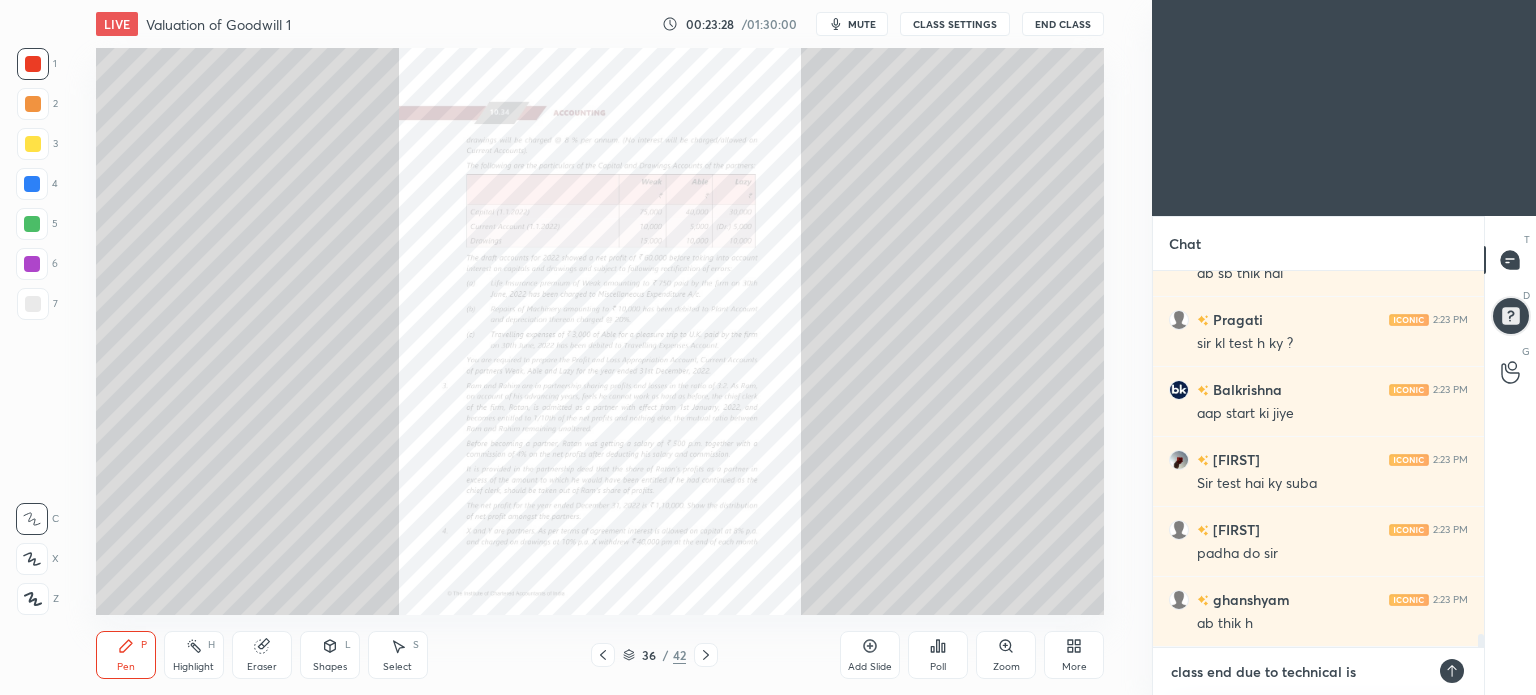 type on "class end due to technical i" 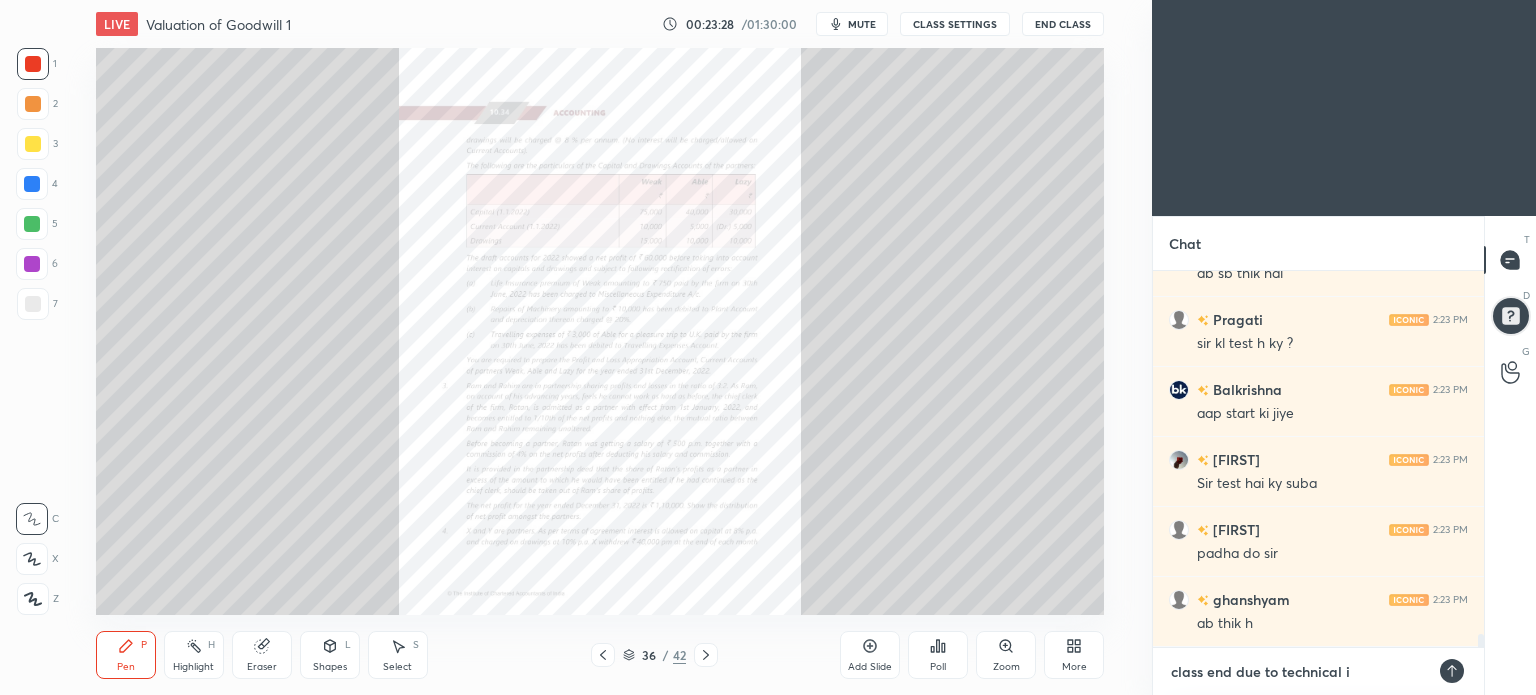 type on "class end due to technical" 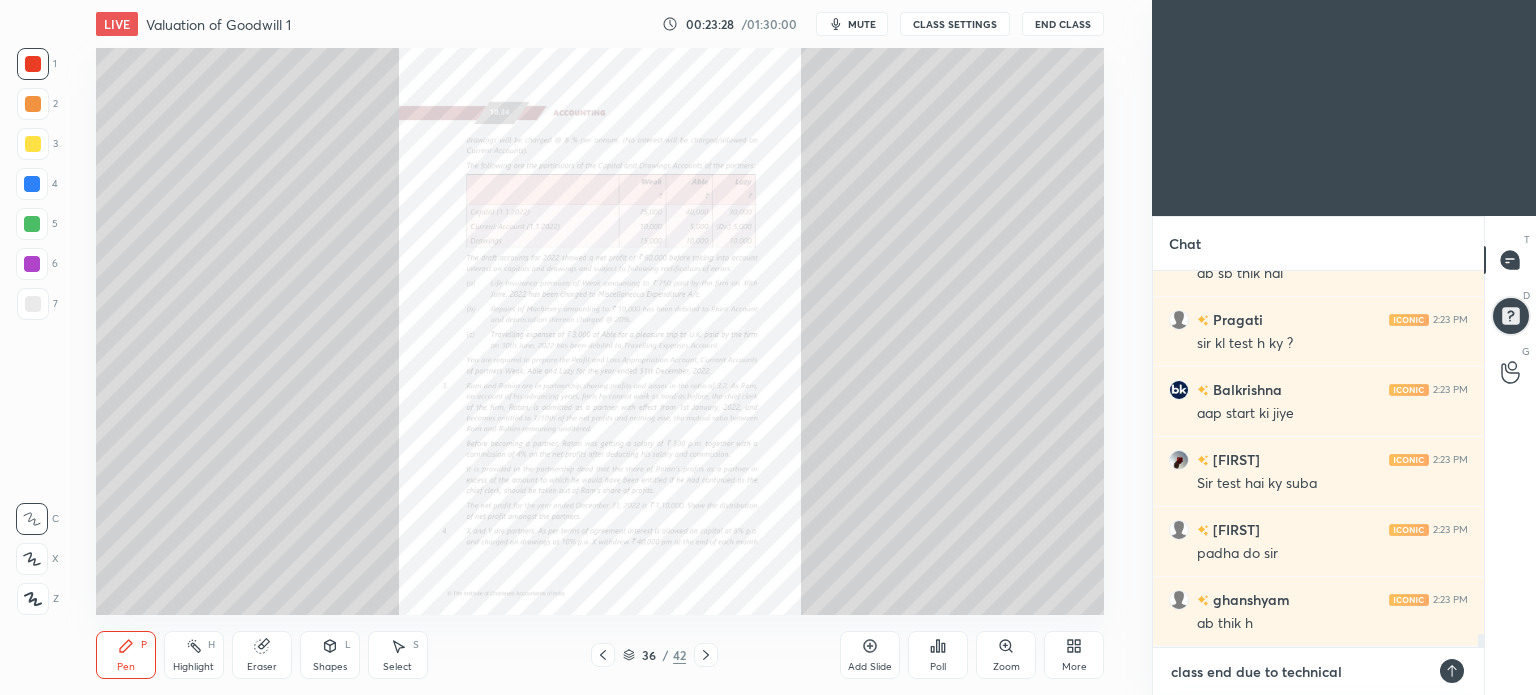 type on "class end due to technical" 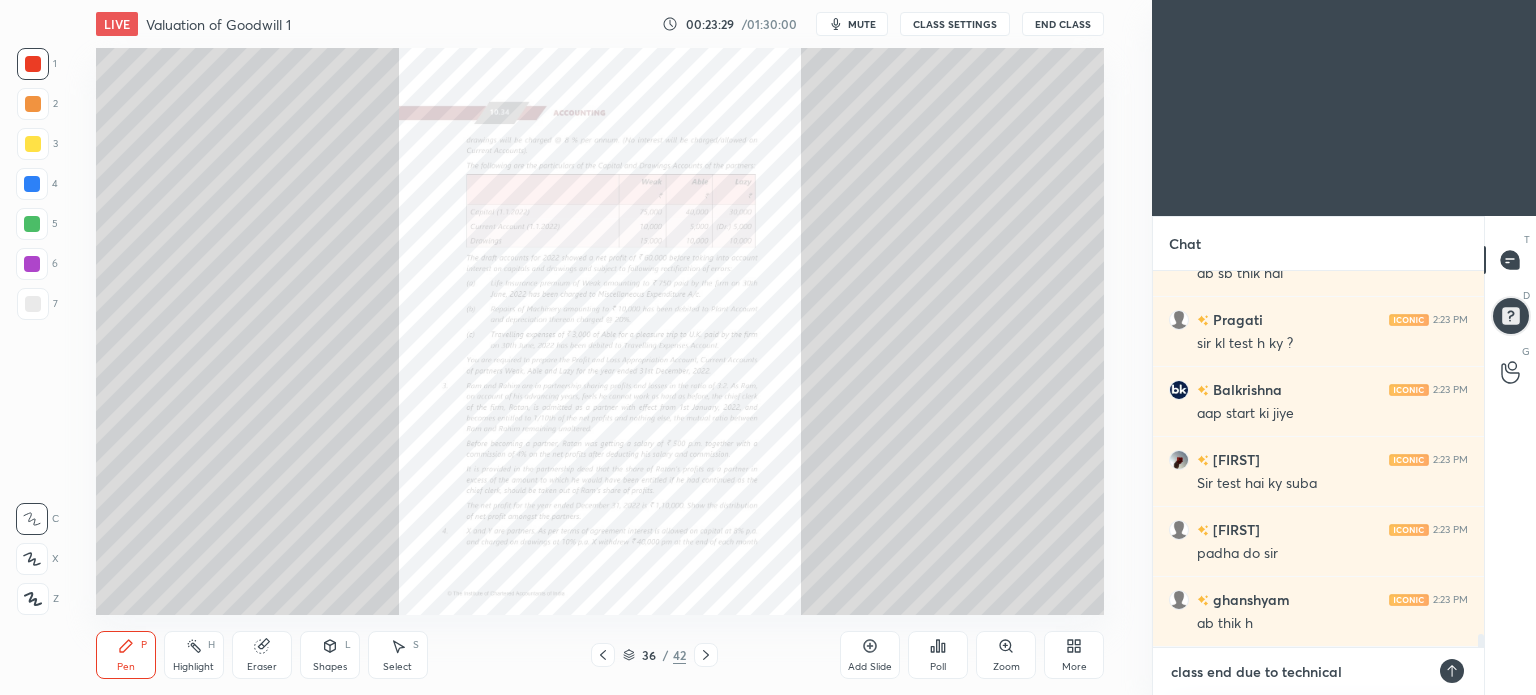 type on "class end due to technica" 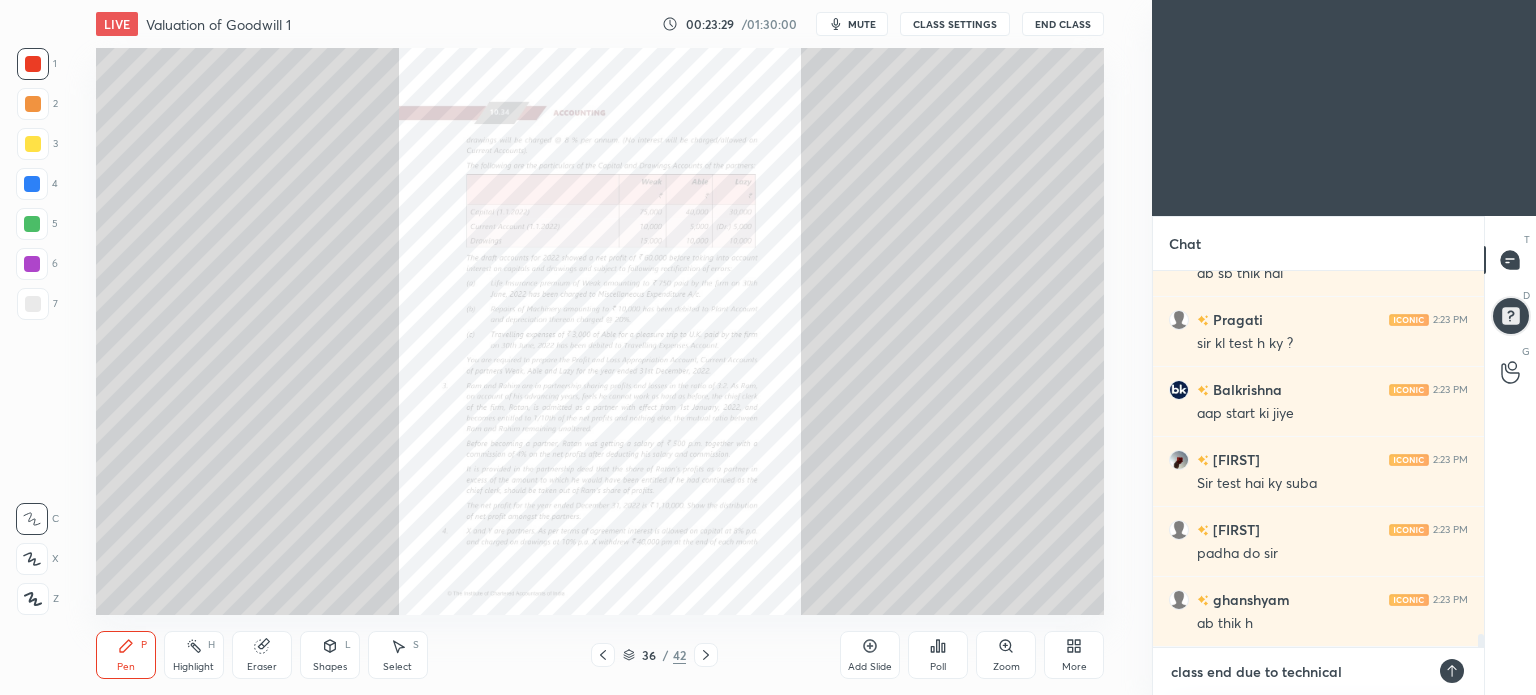 type on "x" 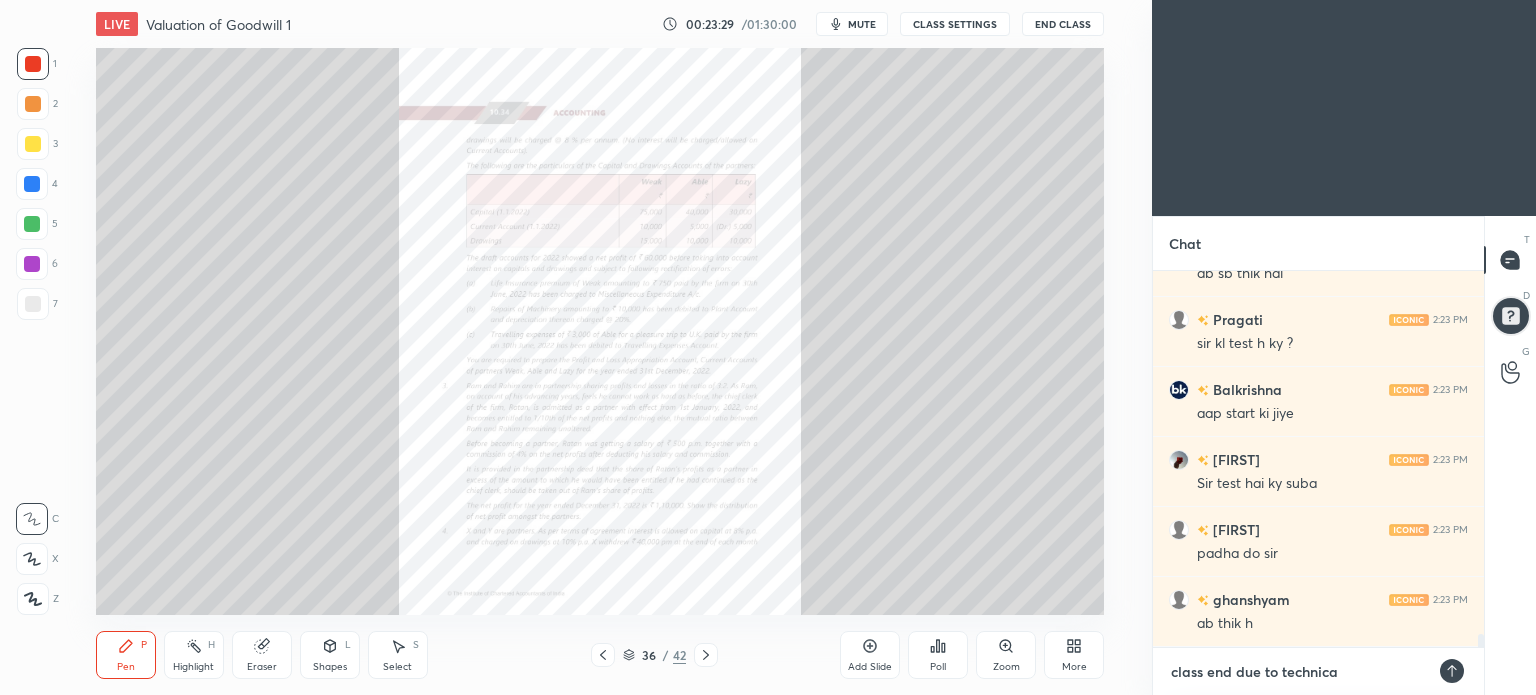 type on "class end due to technic" 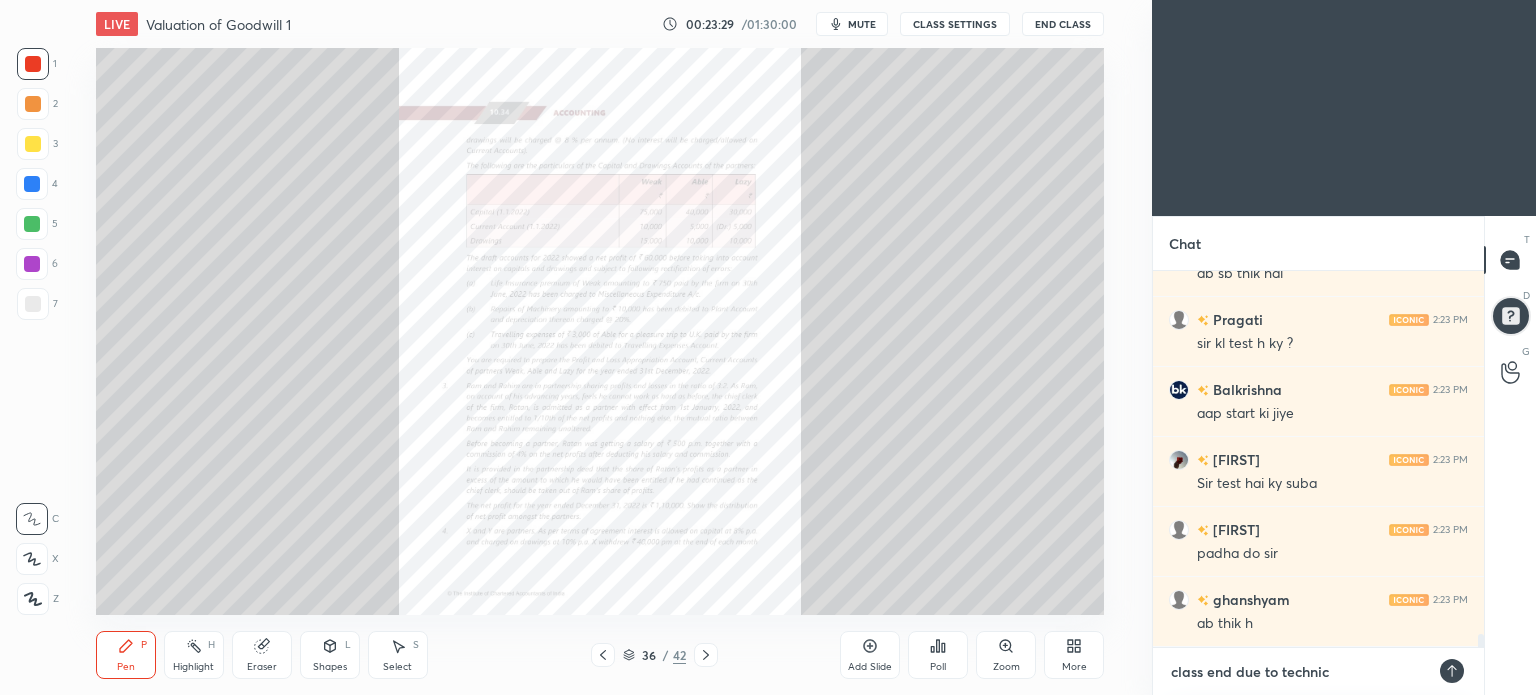 type on "class end due to techni" 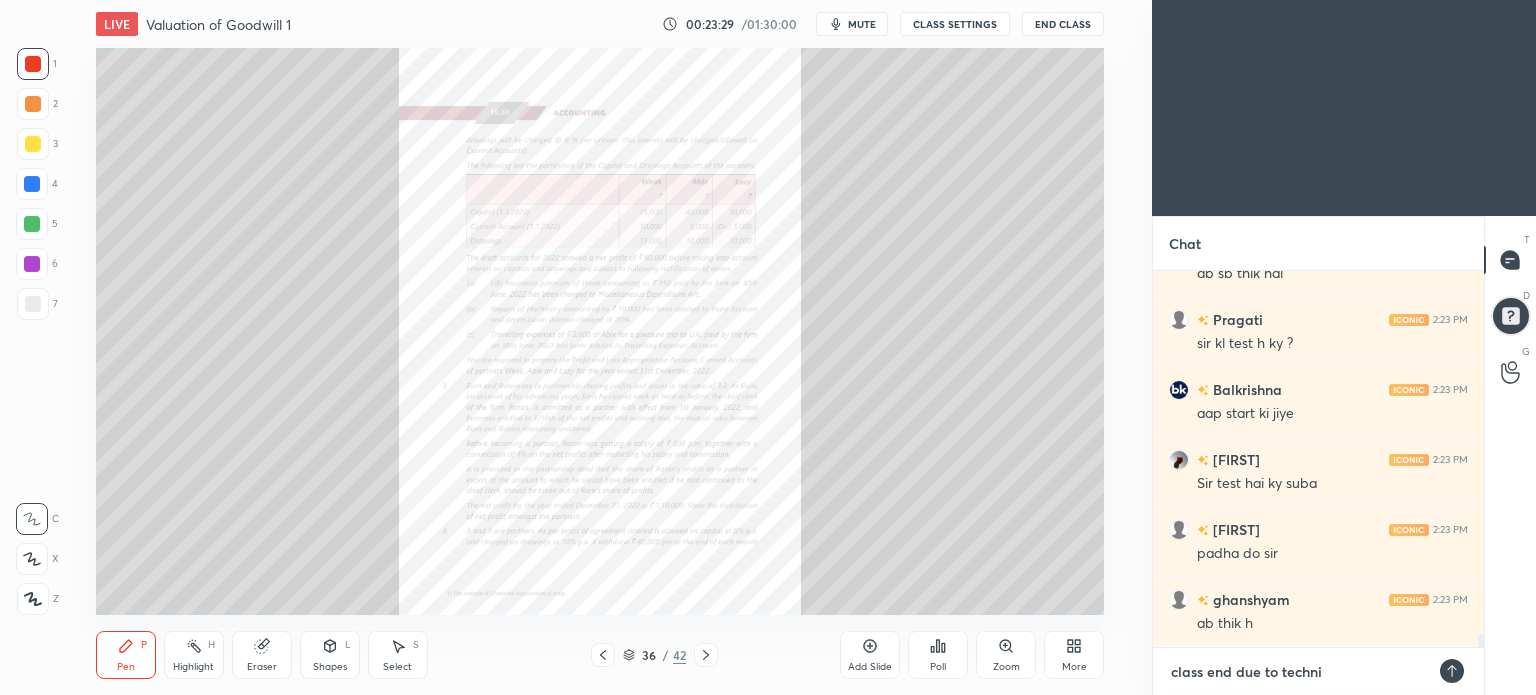 type on "x" 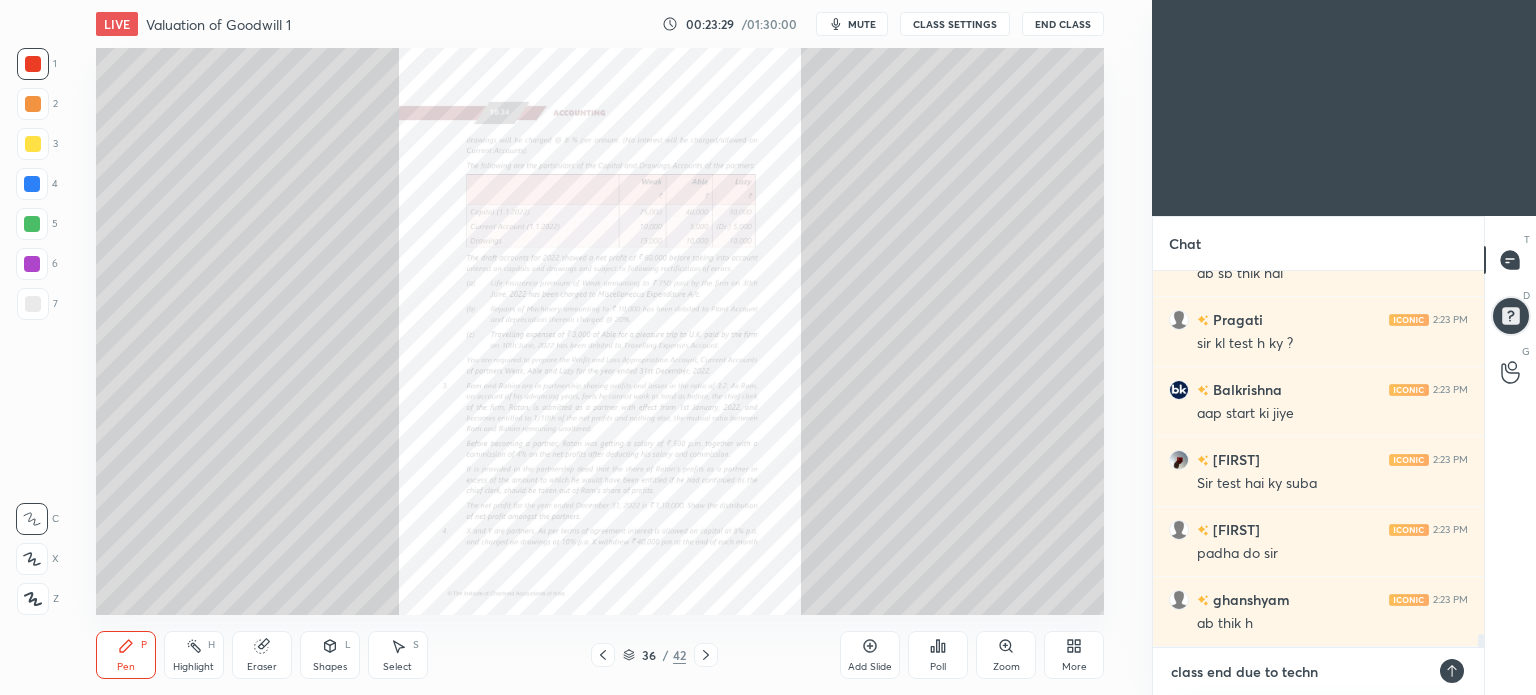 type on "x" 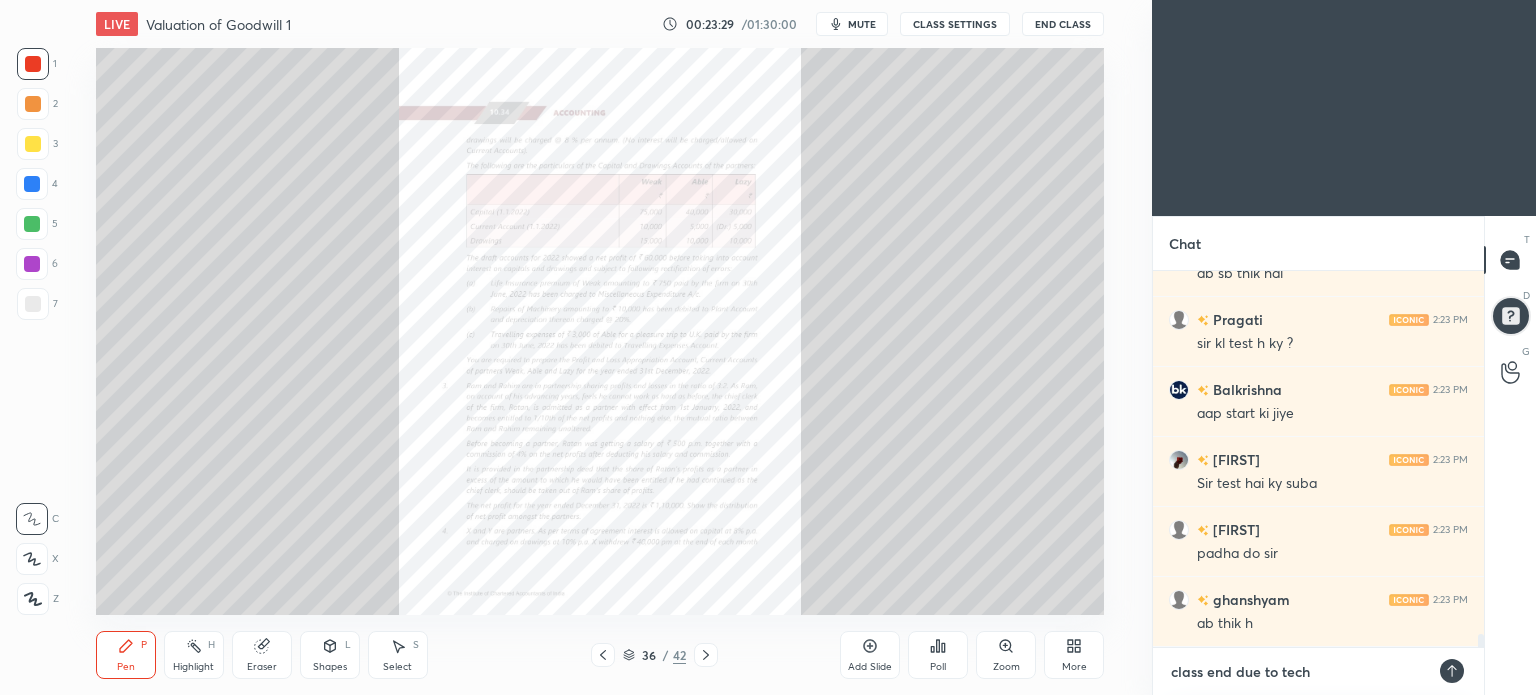 type on "class end due to tec" 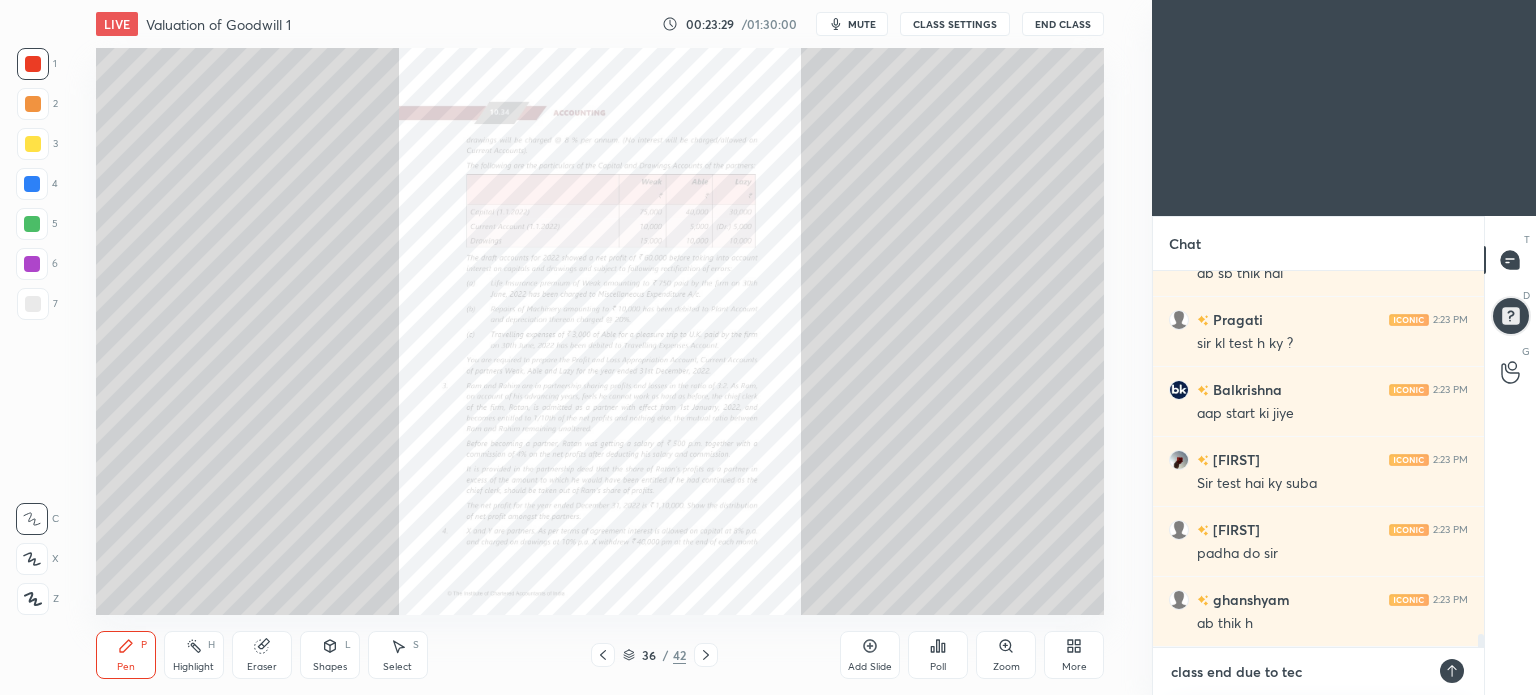 type on "class end due to te" 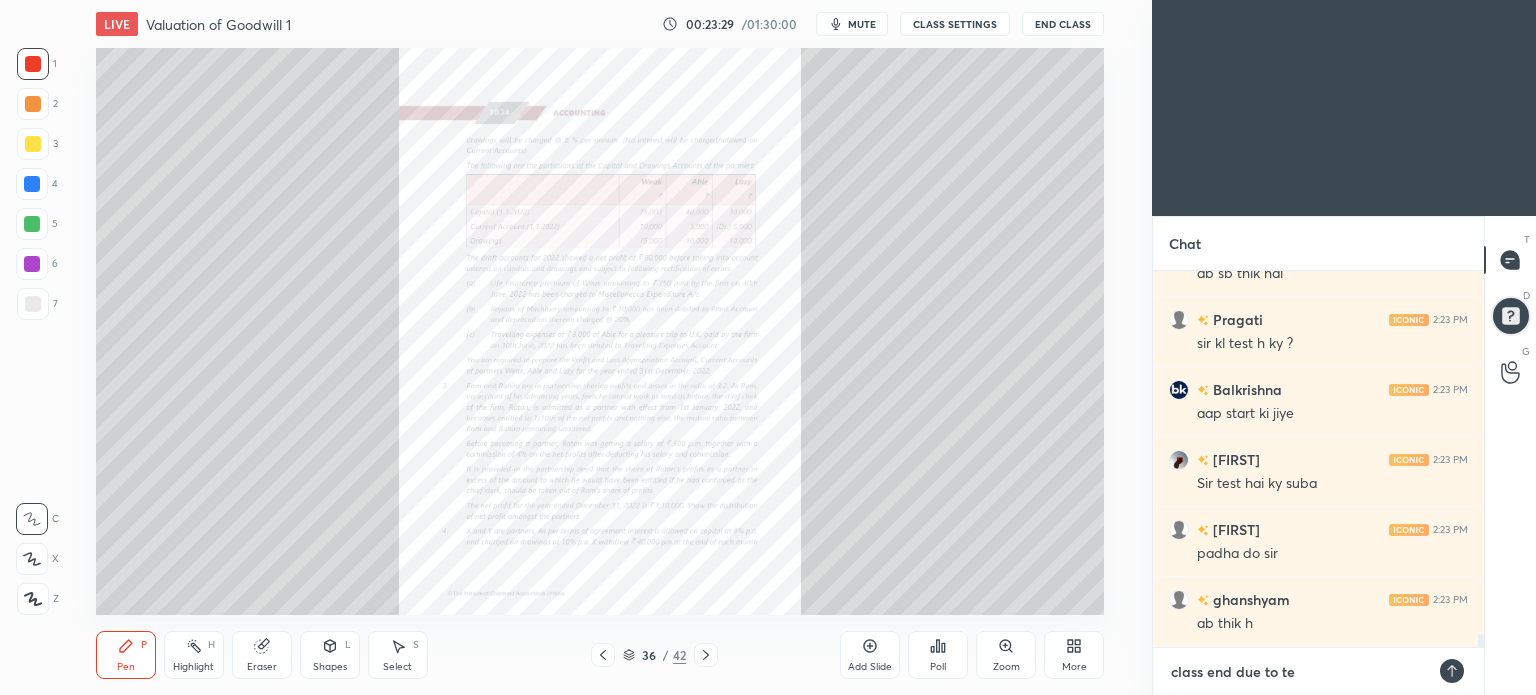 type on "class end due to t" 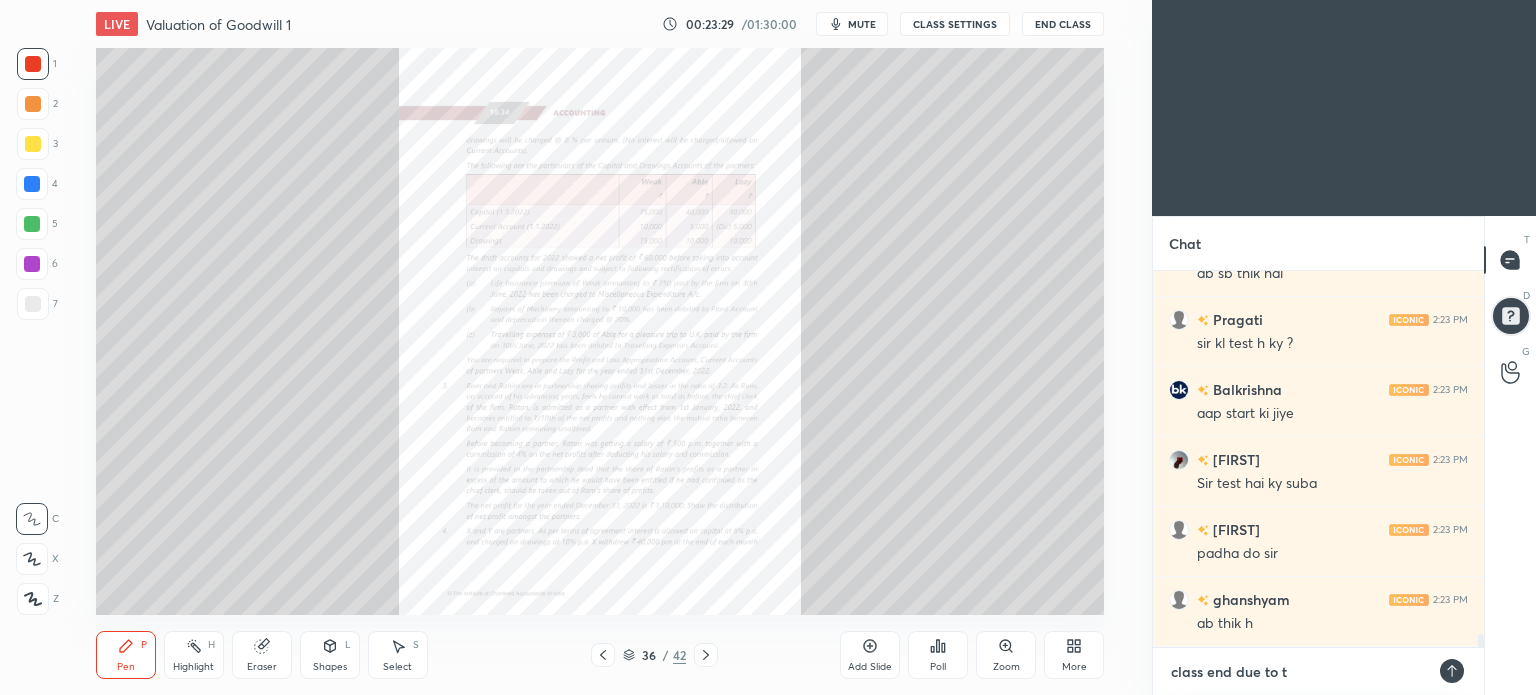 type on "class end due to" 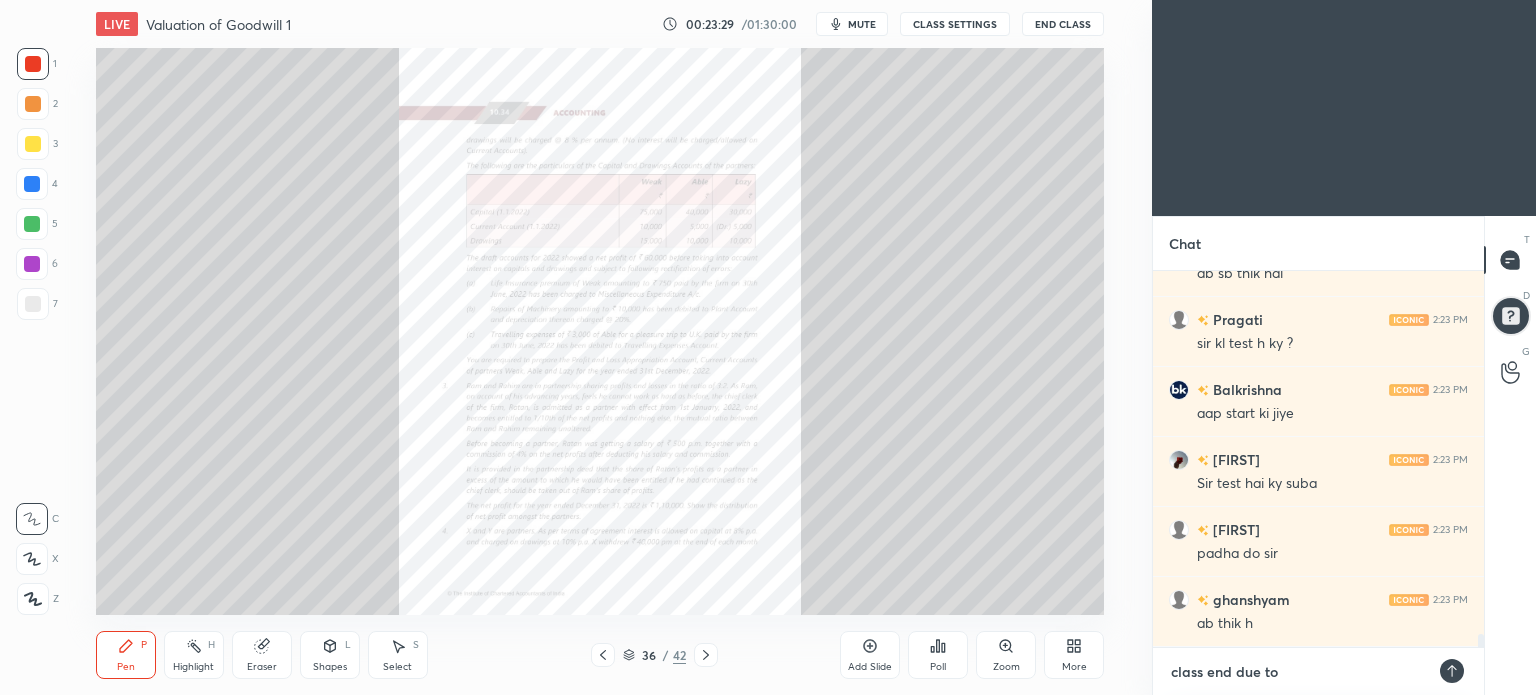 type on "class end due to" 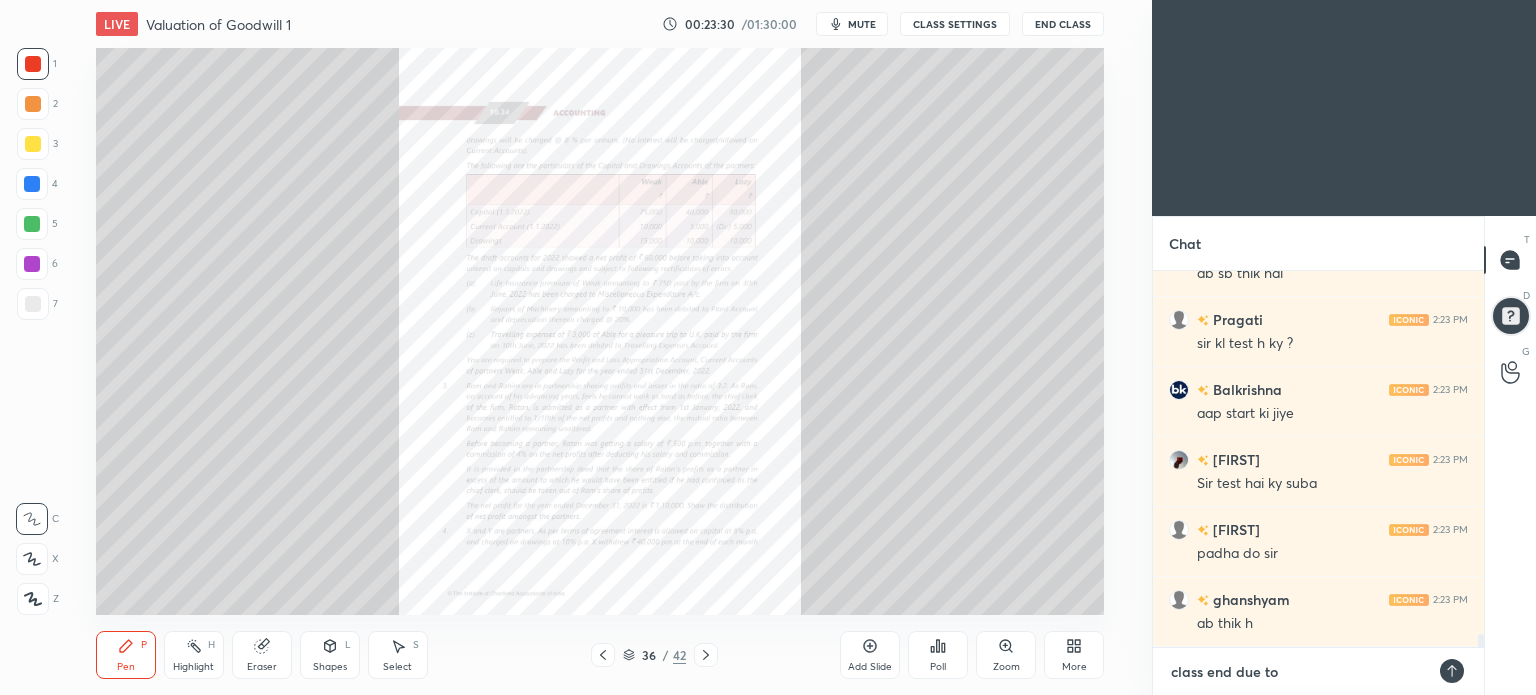 type on "class end due to" 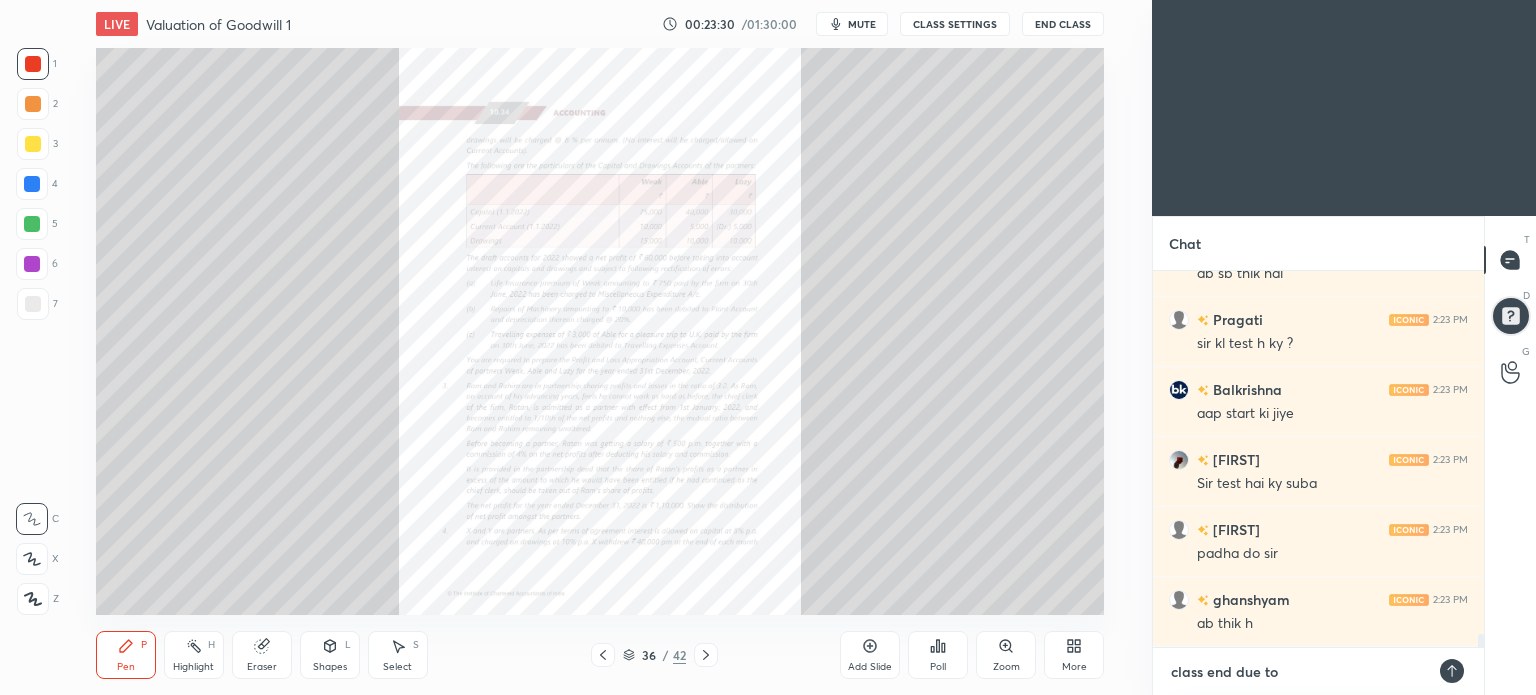 type on "x" 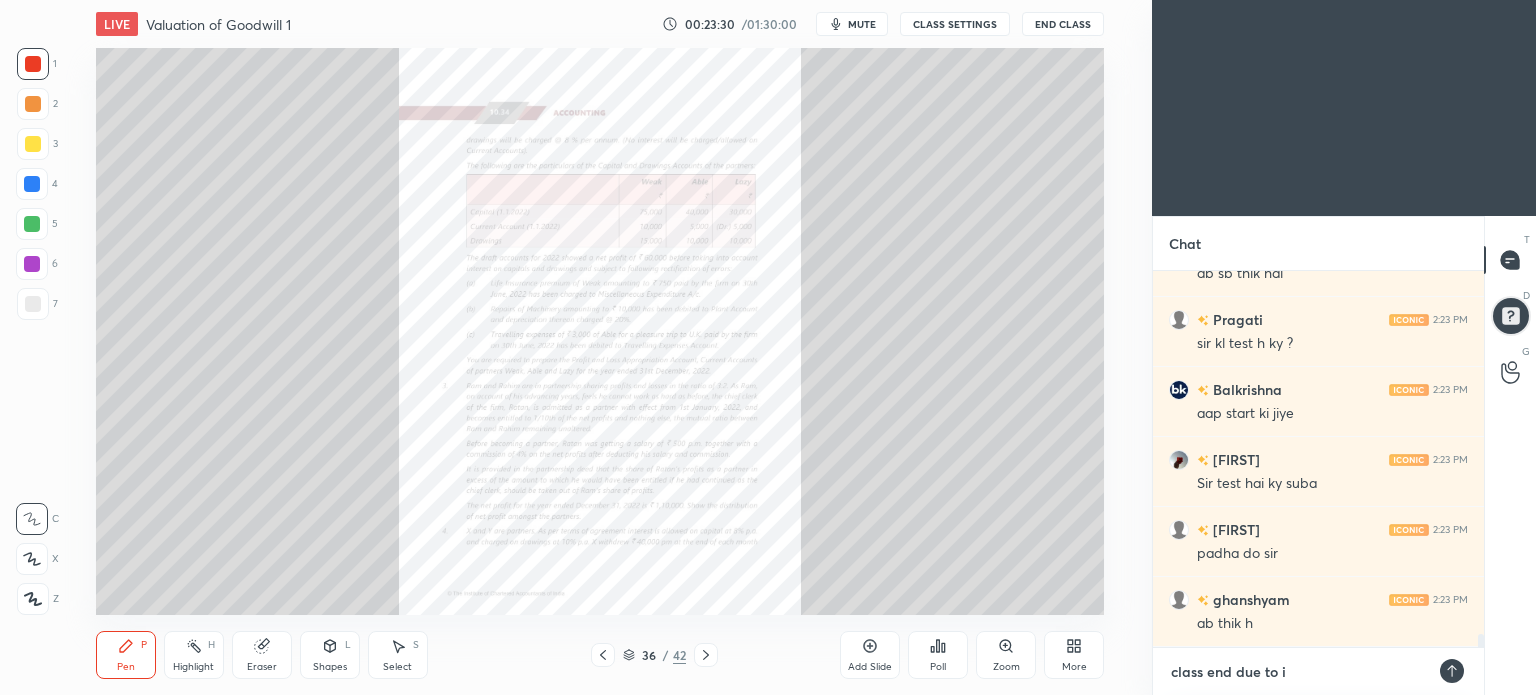 type on "class end due to in" 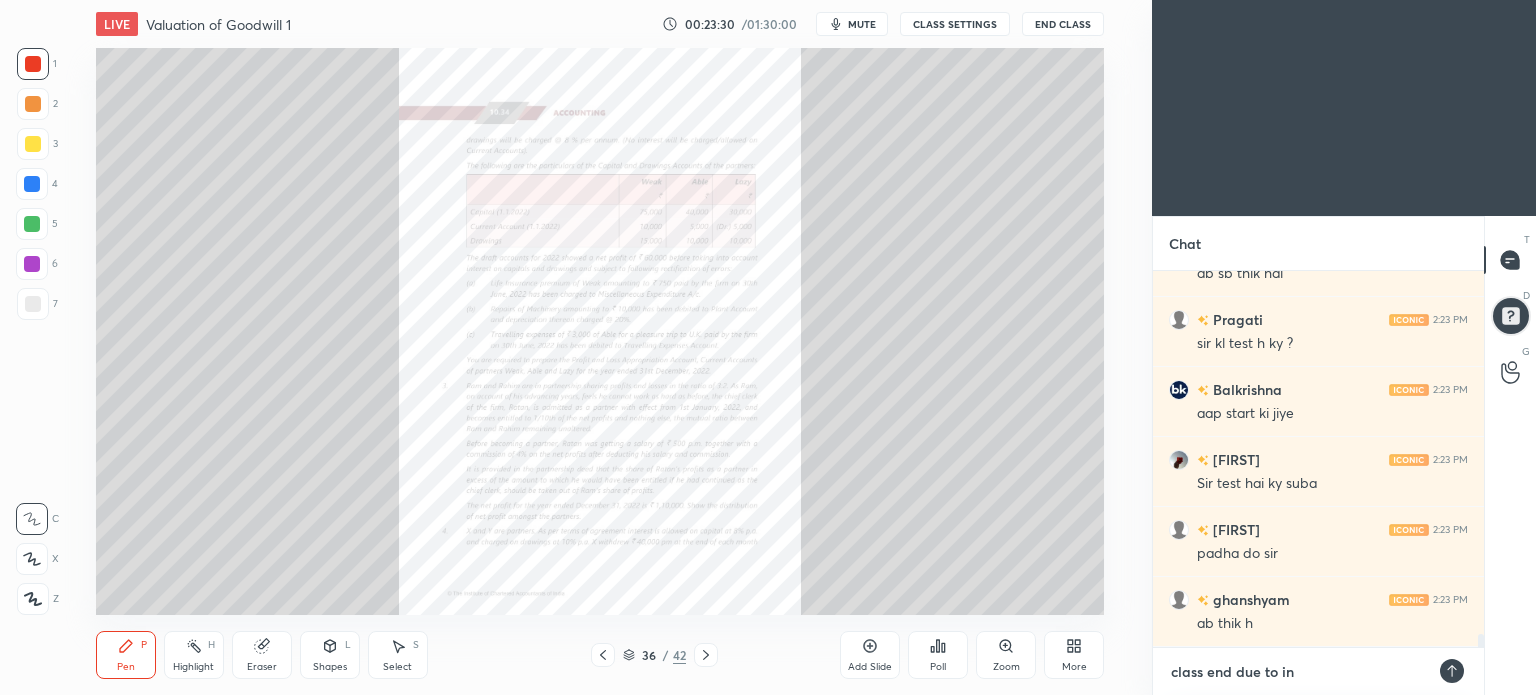 type on "class end due to int" 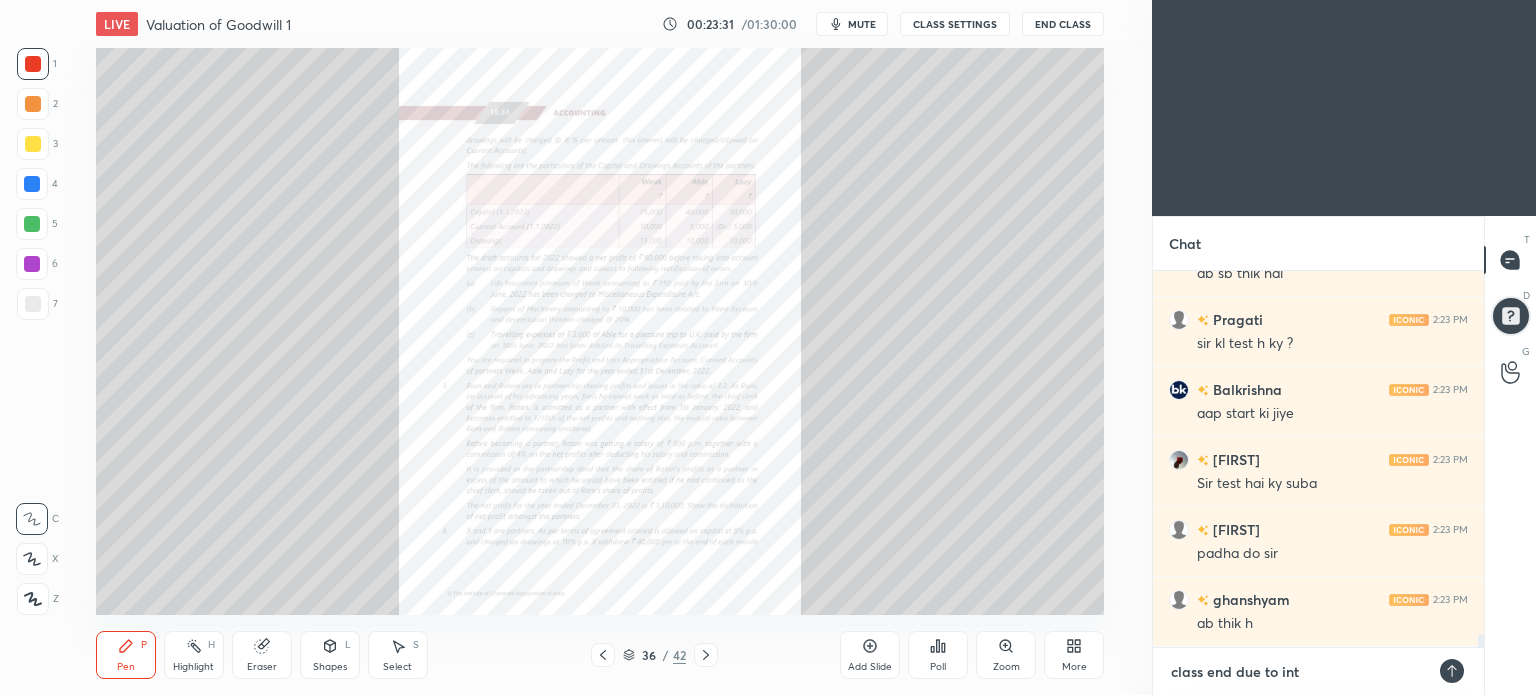 type on "class end due to inte" 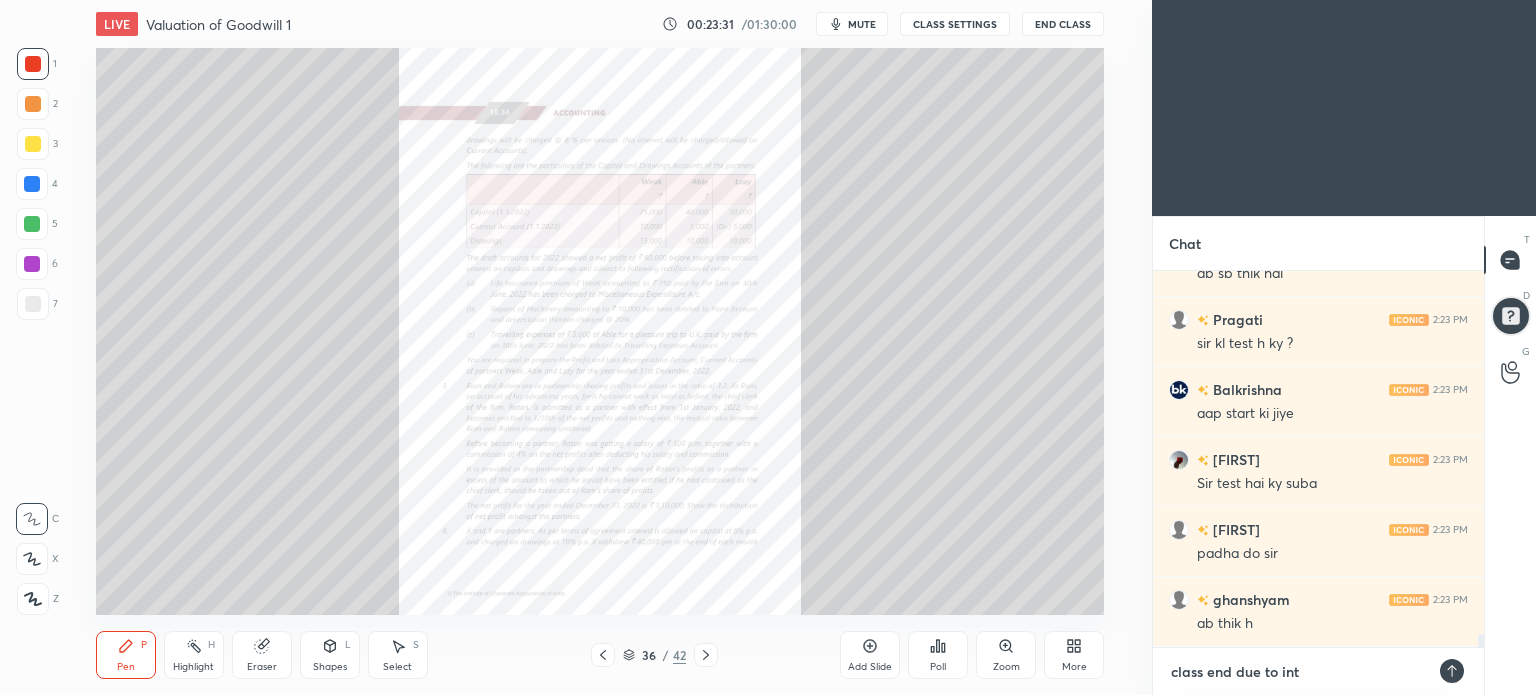 type on "x" 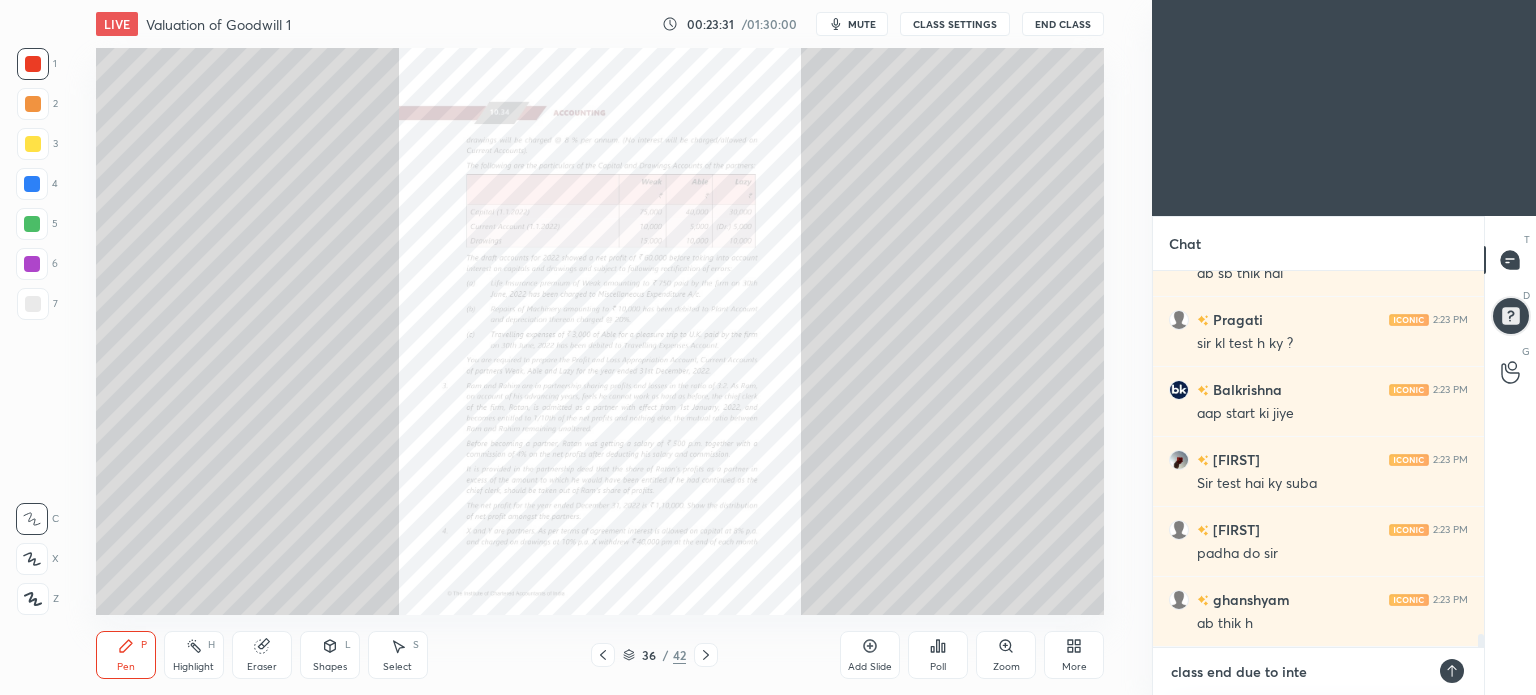 type on "class end due to inter" 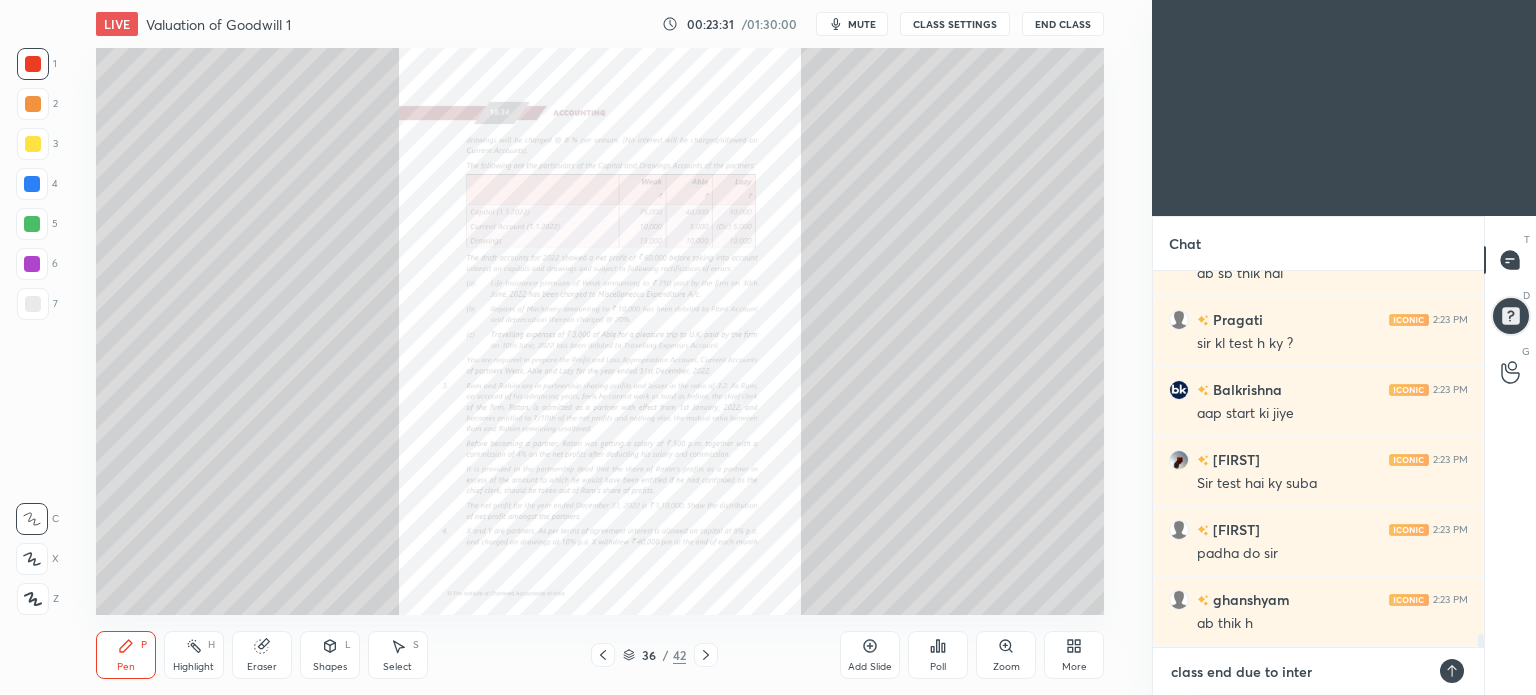 type on "class end due to intern" 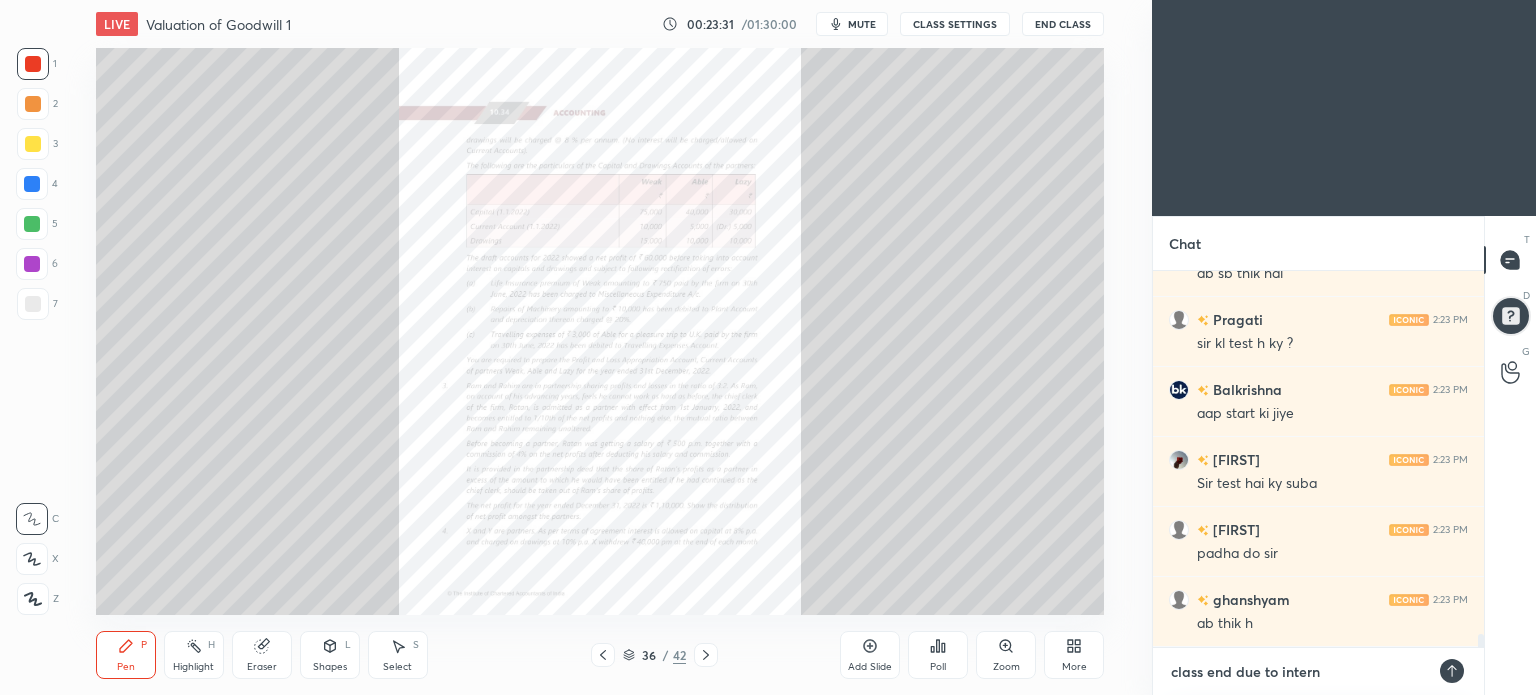 type on "class end due to interne" 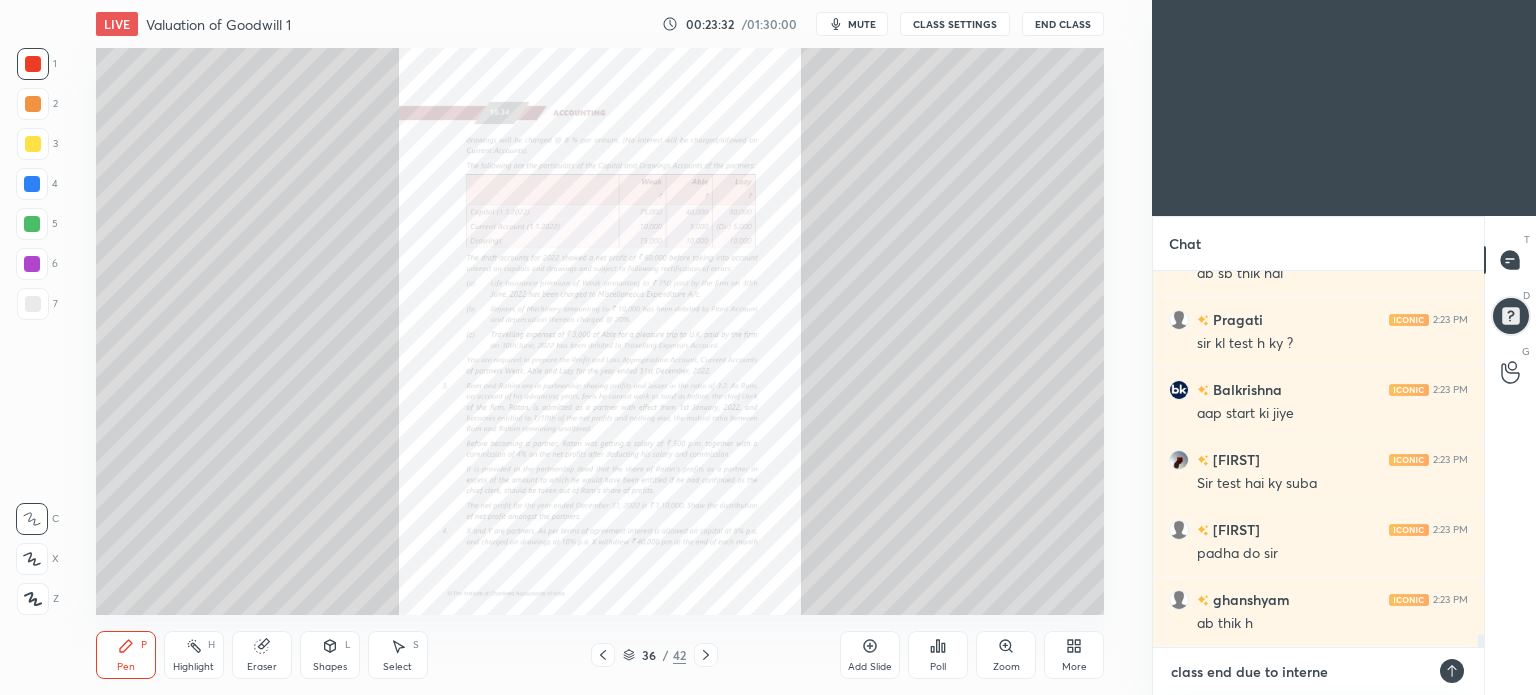 type on "class end due to internet" 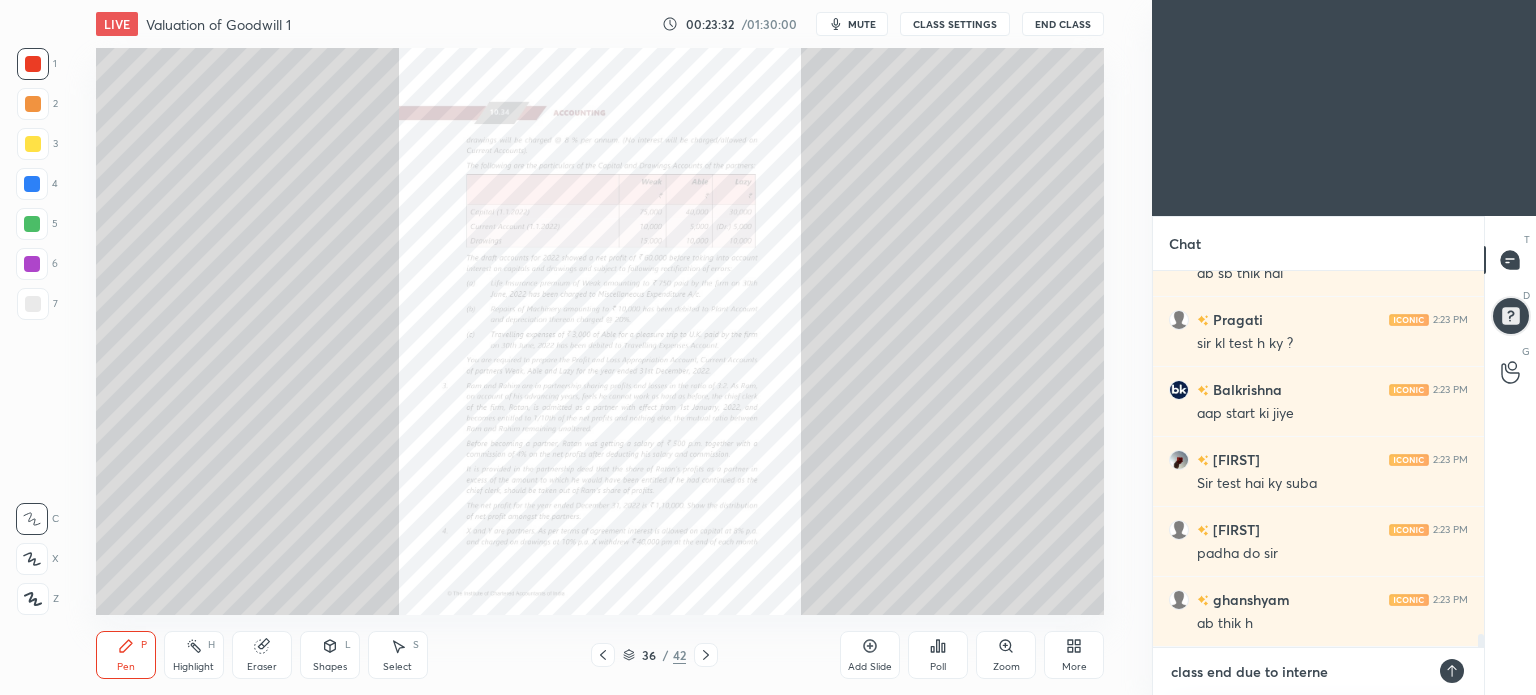 type on "x" 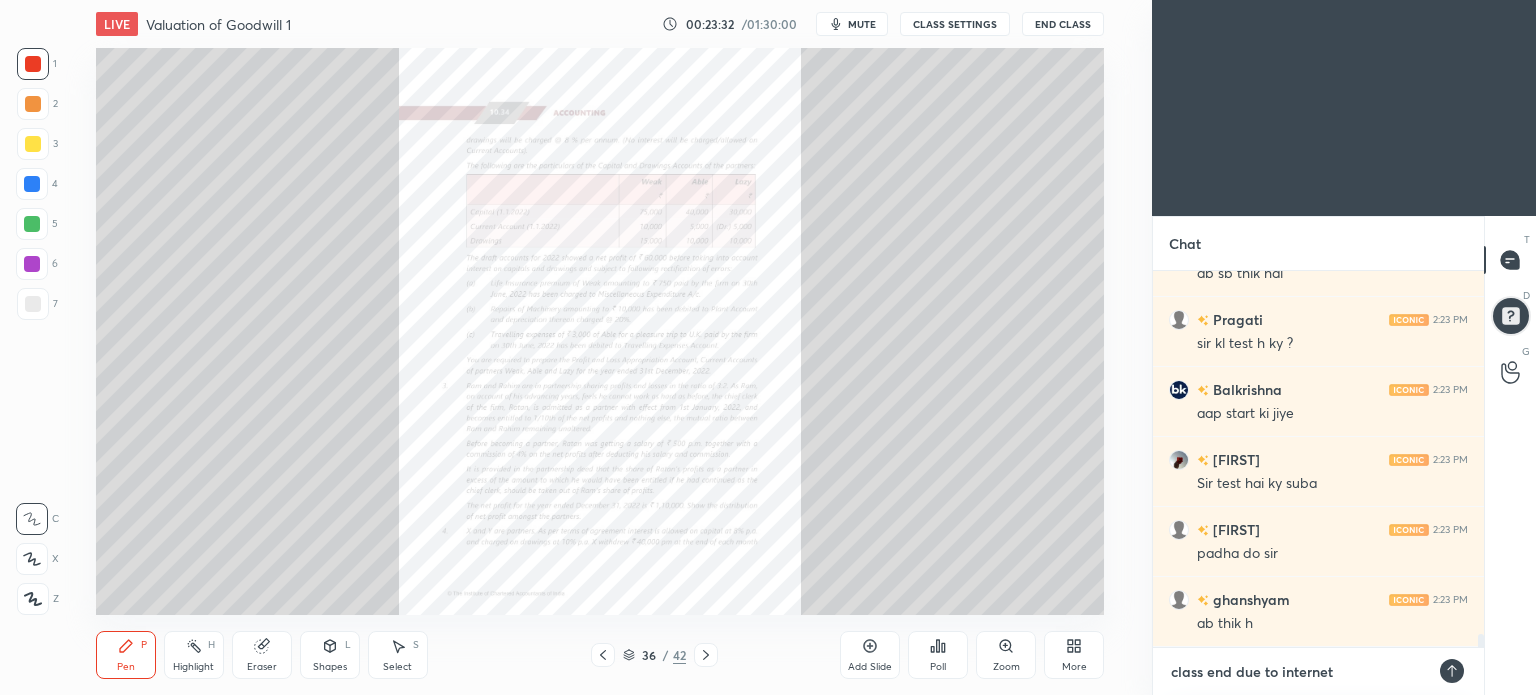 type on "class end due to internet" 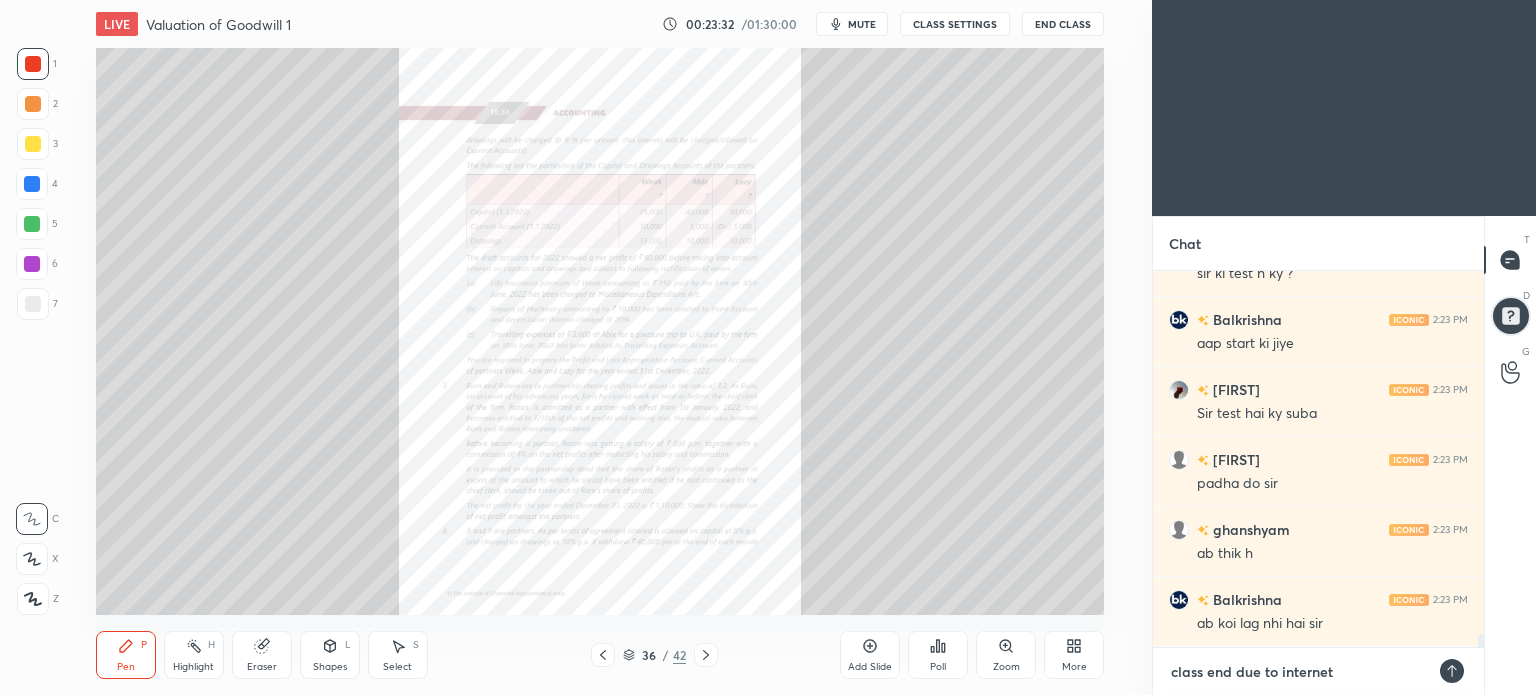 type on "class end due to internet i" 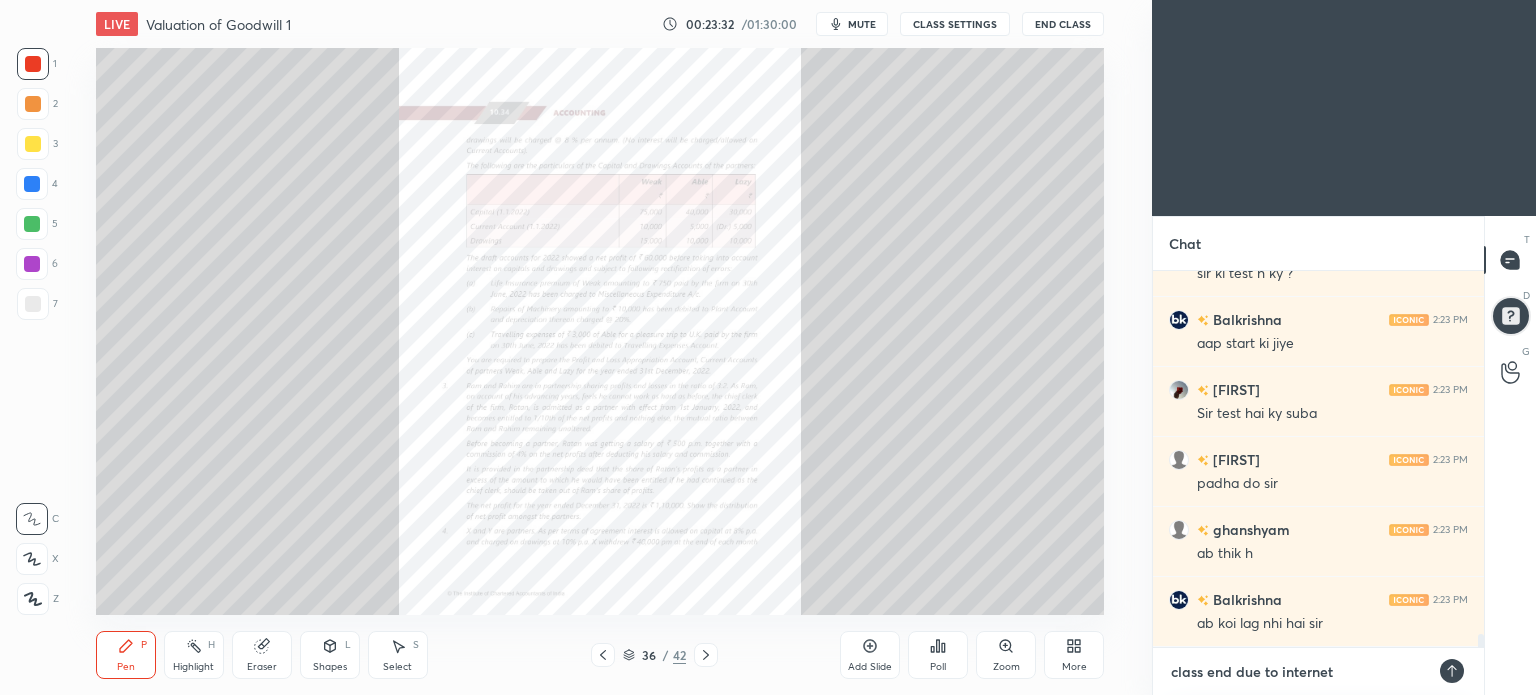 type on "x" 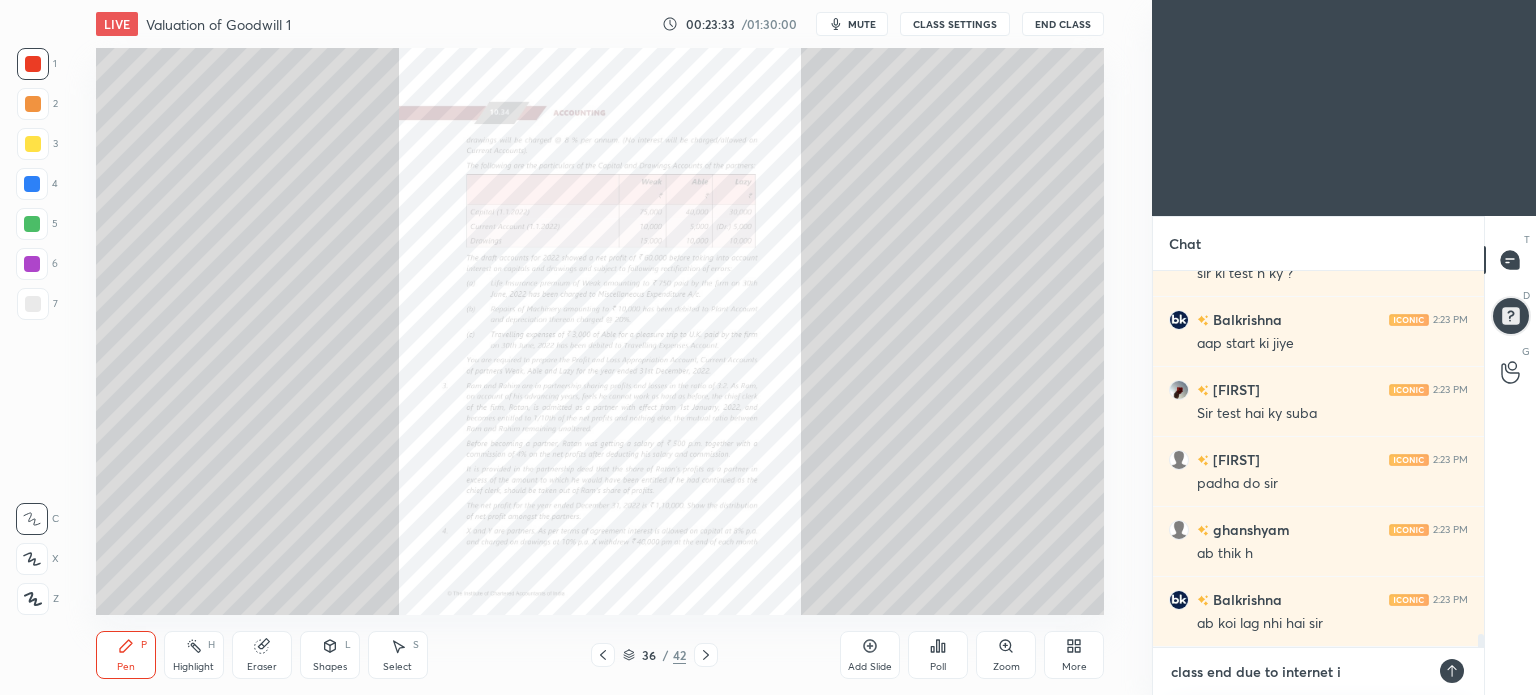 type on "class end due to internet is" 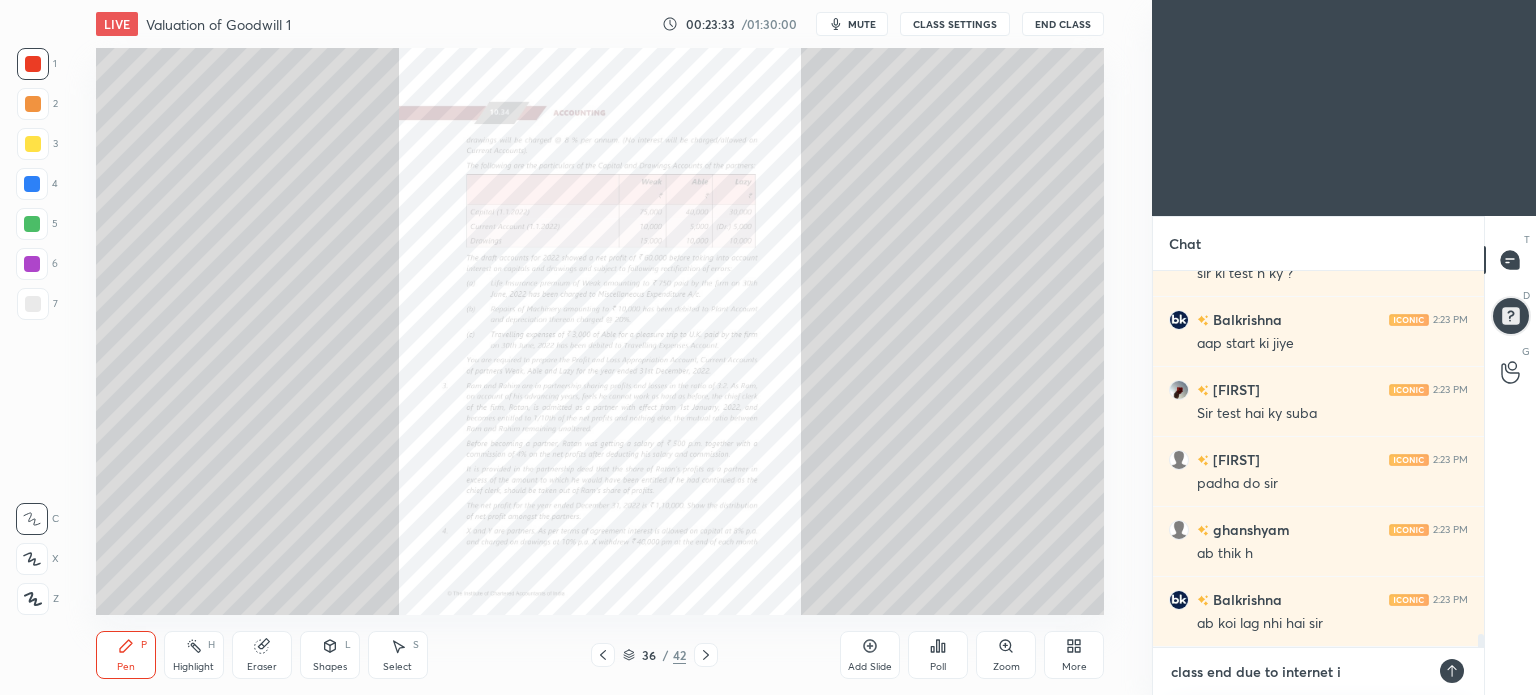 type on "x" 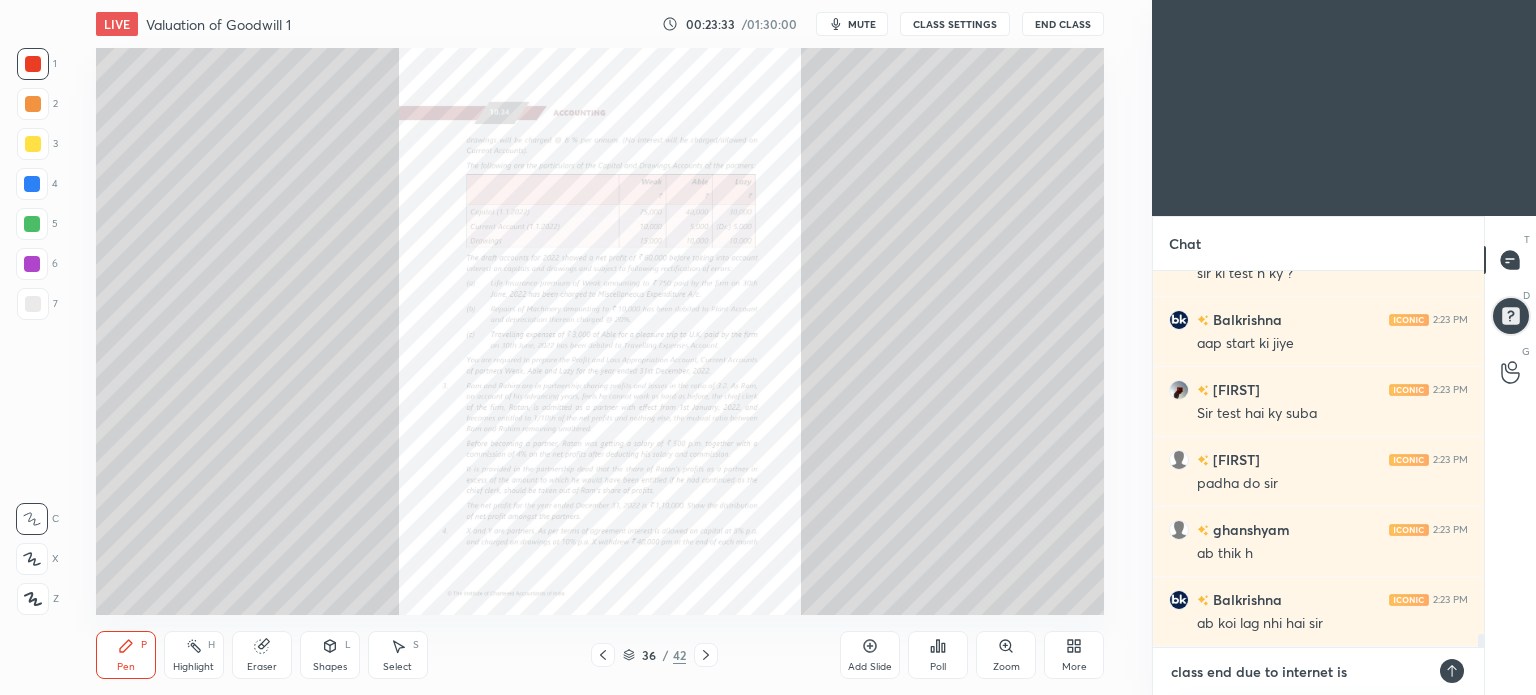 type on "class end due to internet isu" 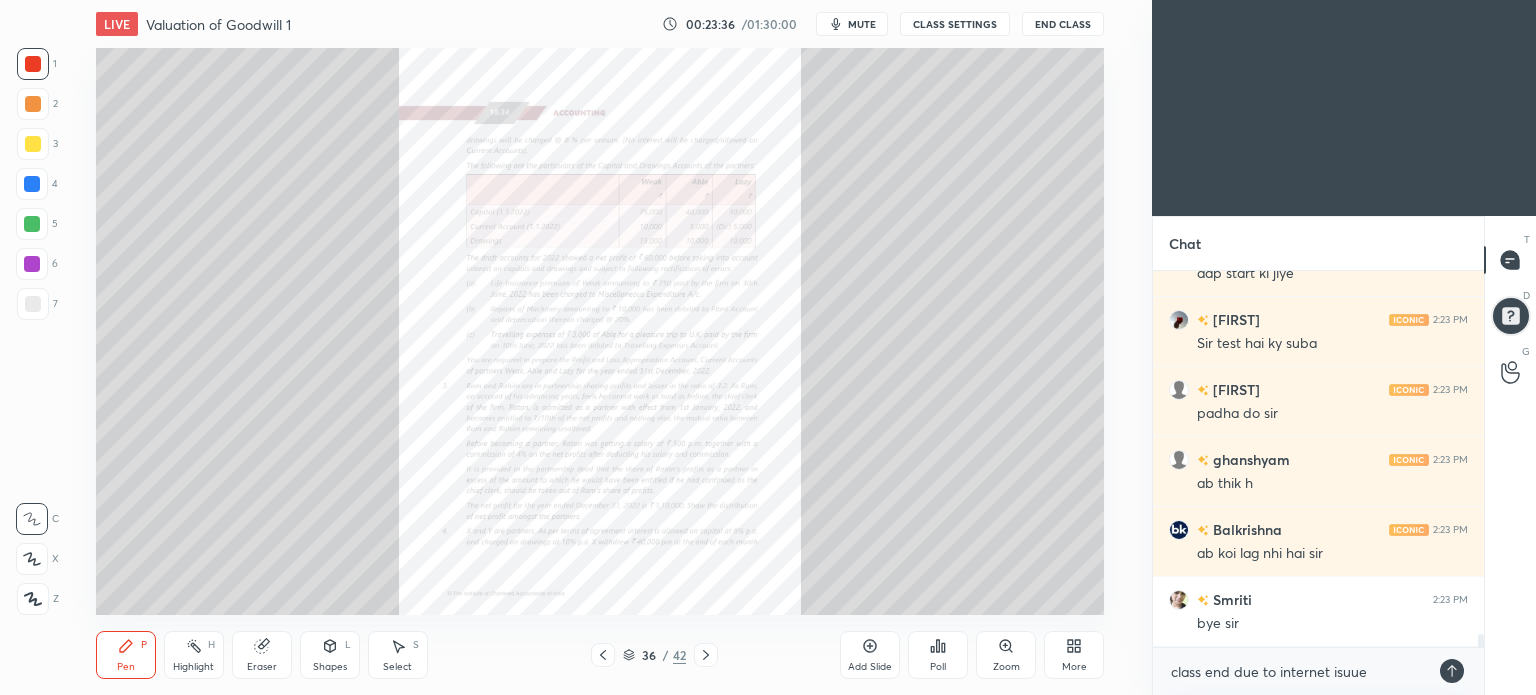 click 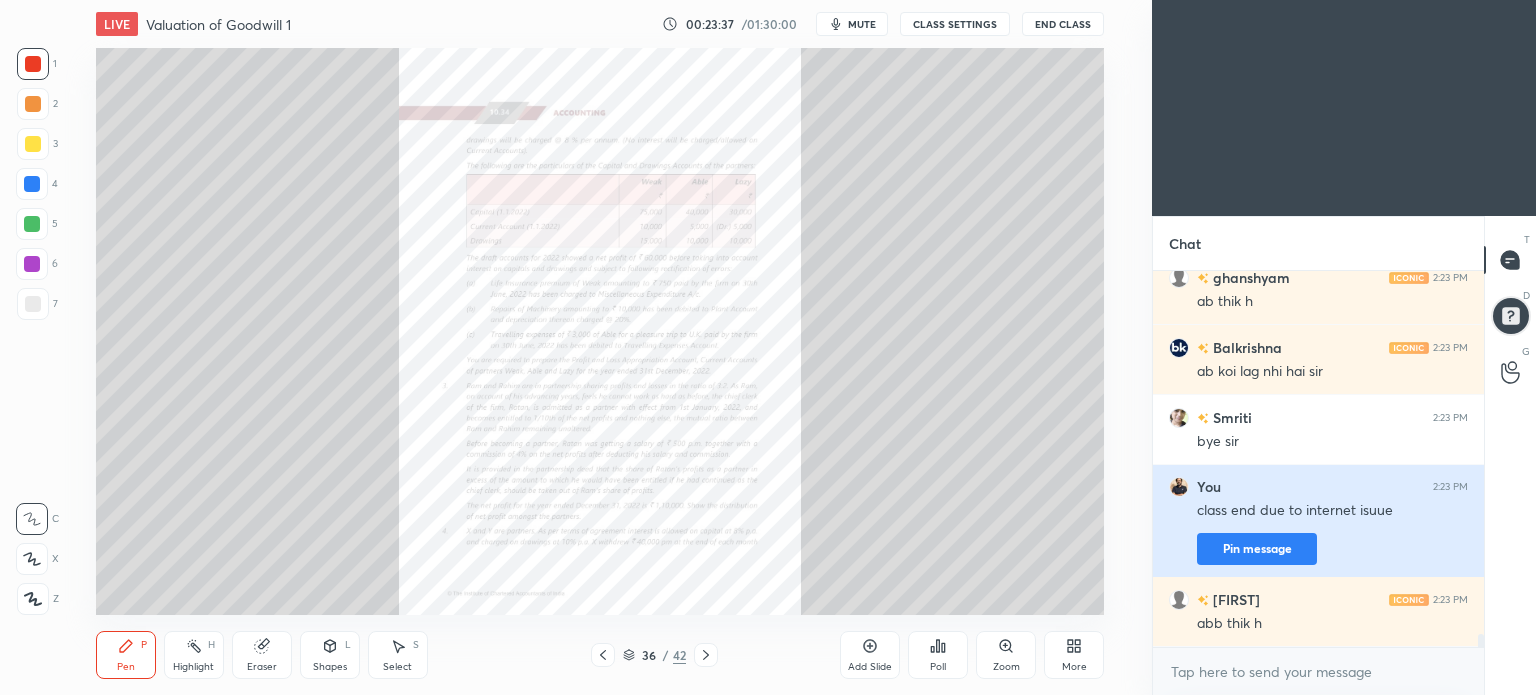 click on "ishant 2:23 PM" at bounding box center (1318, 599) 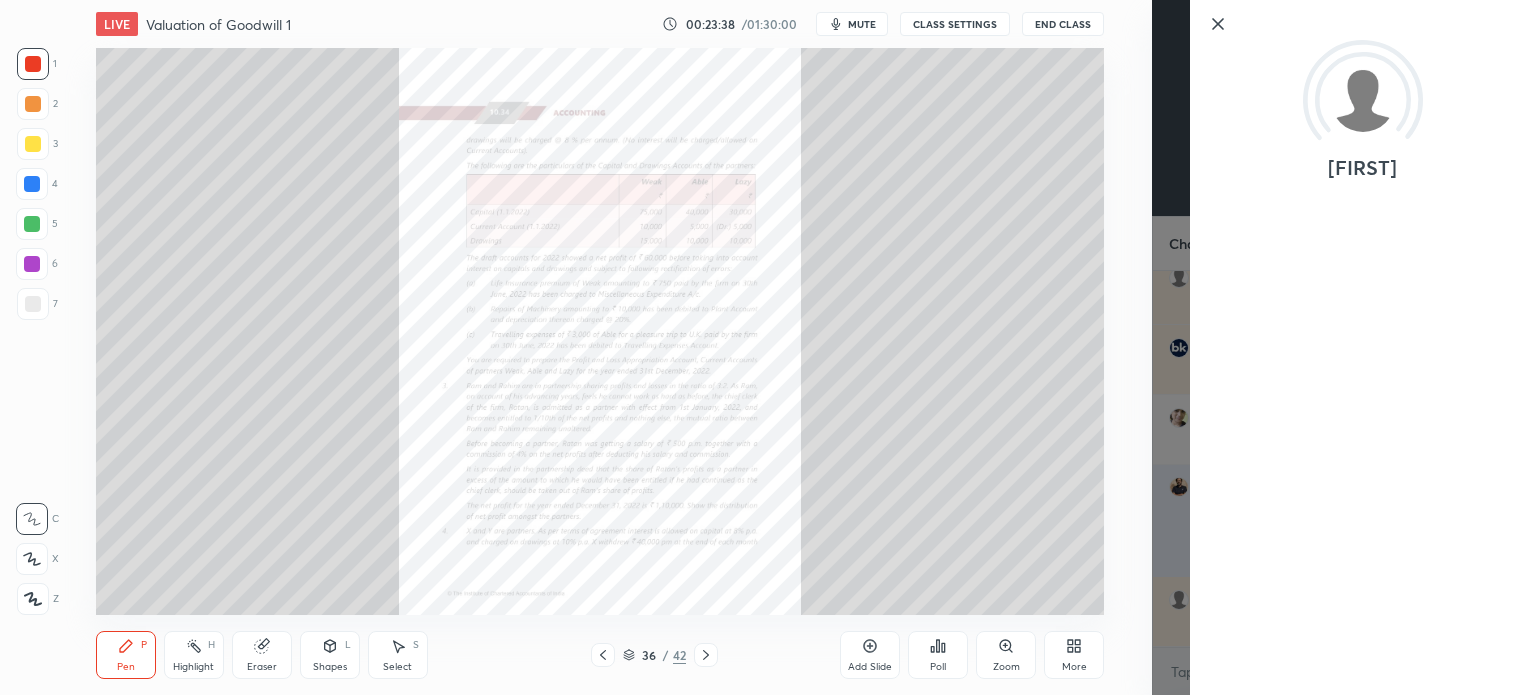 click on "Setting up your live class Poll for   secs No correct answer Start poll" at bounding box center (600, 331) 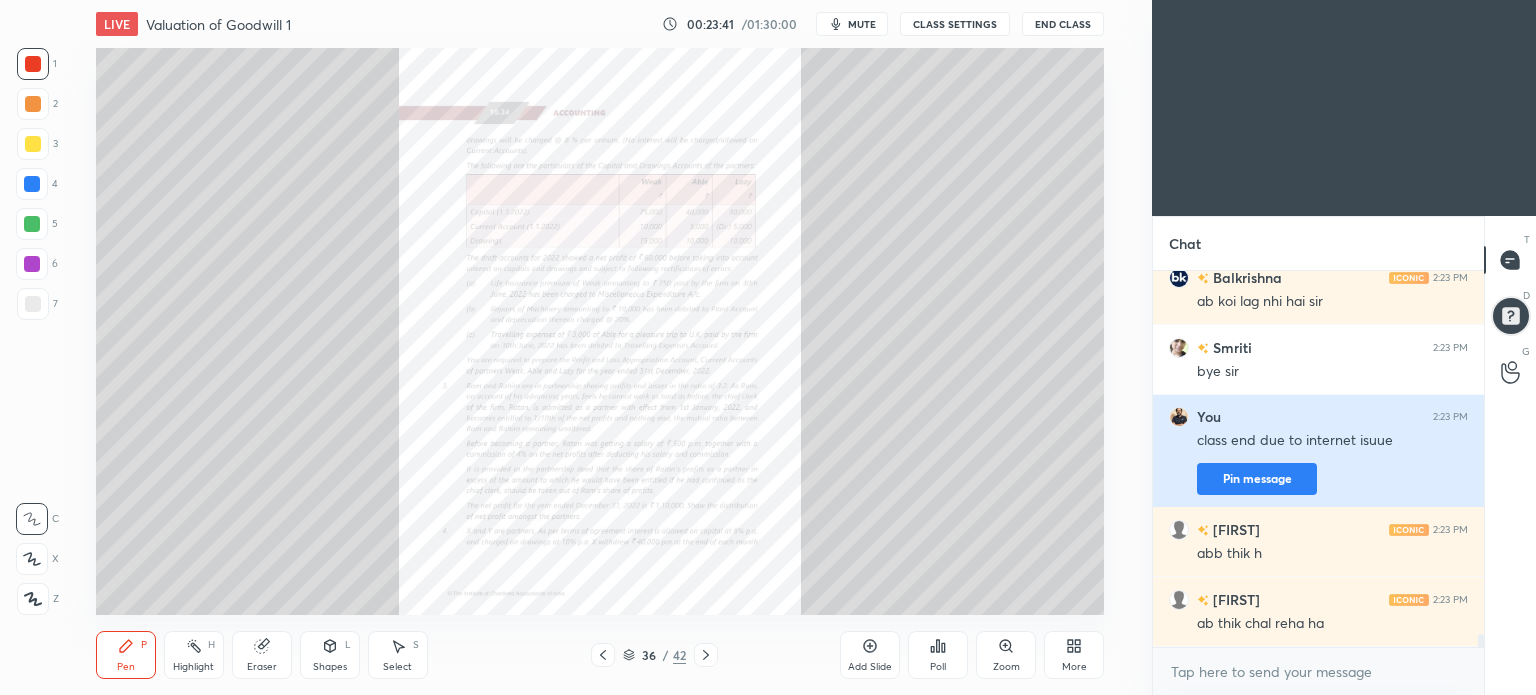 click on "Pin message" at bounding box center [1257, 479] 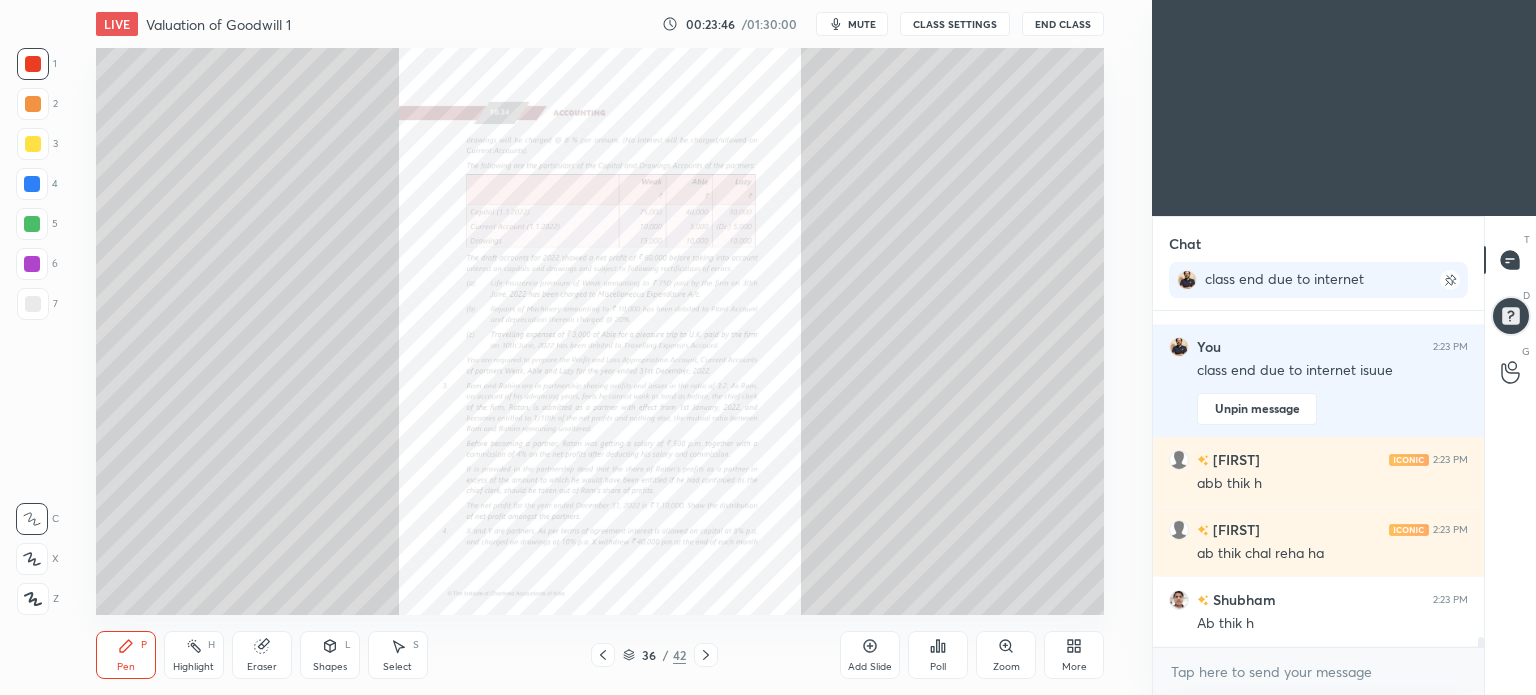click on "End Class" at bounding box center [1063, 24] 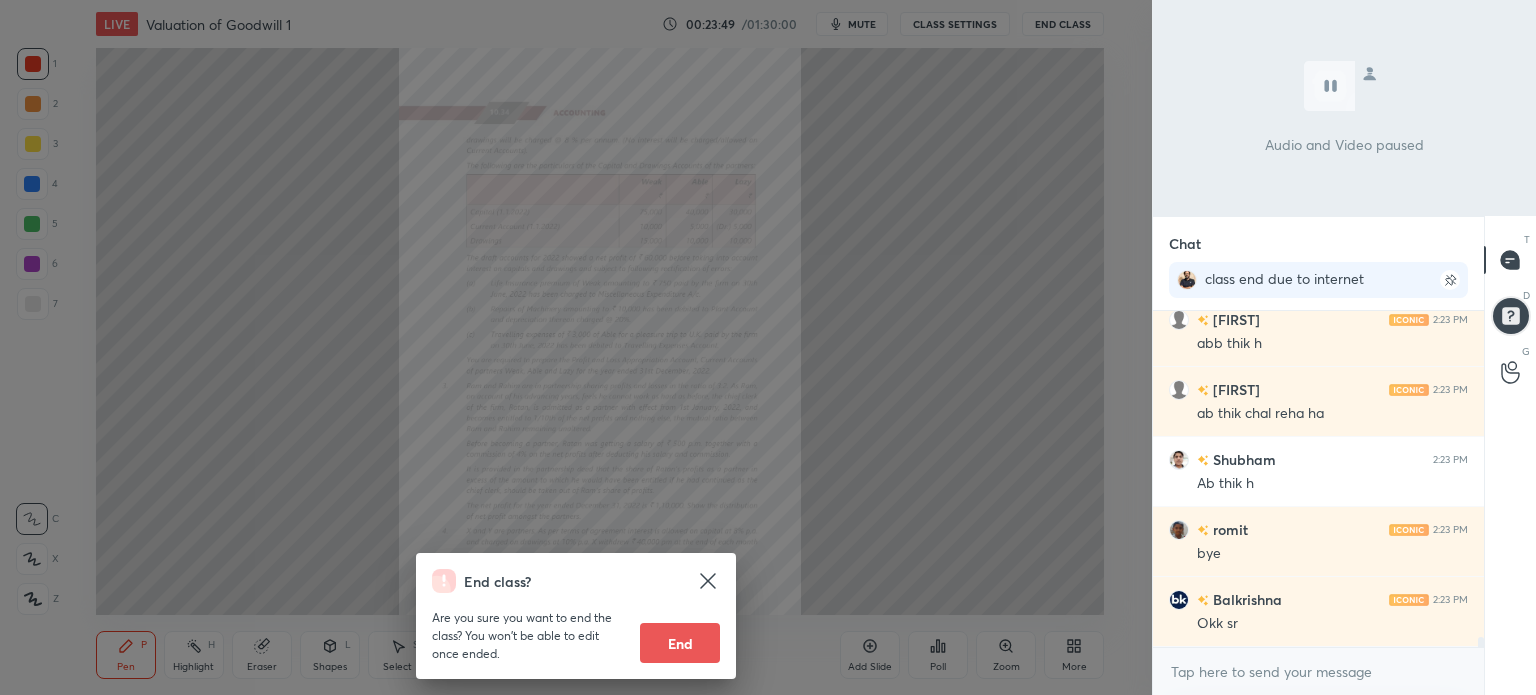 click on "End" at bounding box center [680, 643] 